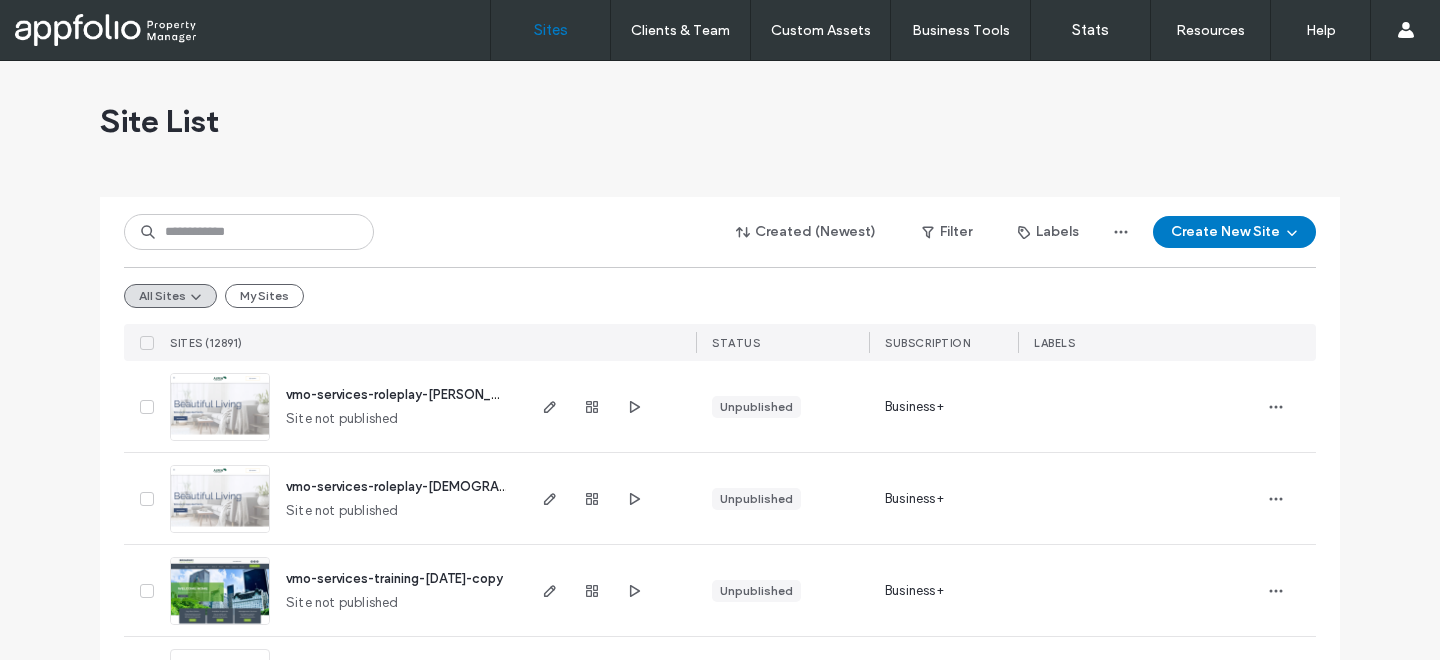 scroll, scrollTop: 0, scrollLeft: 0, axis: both 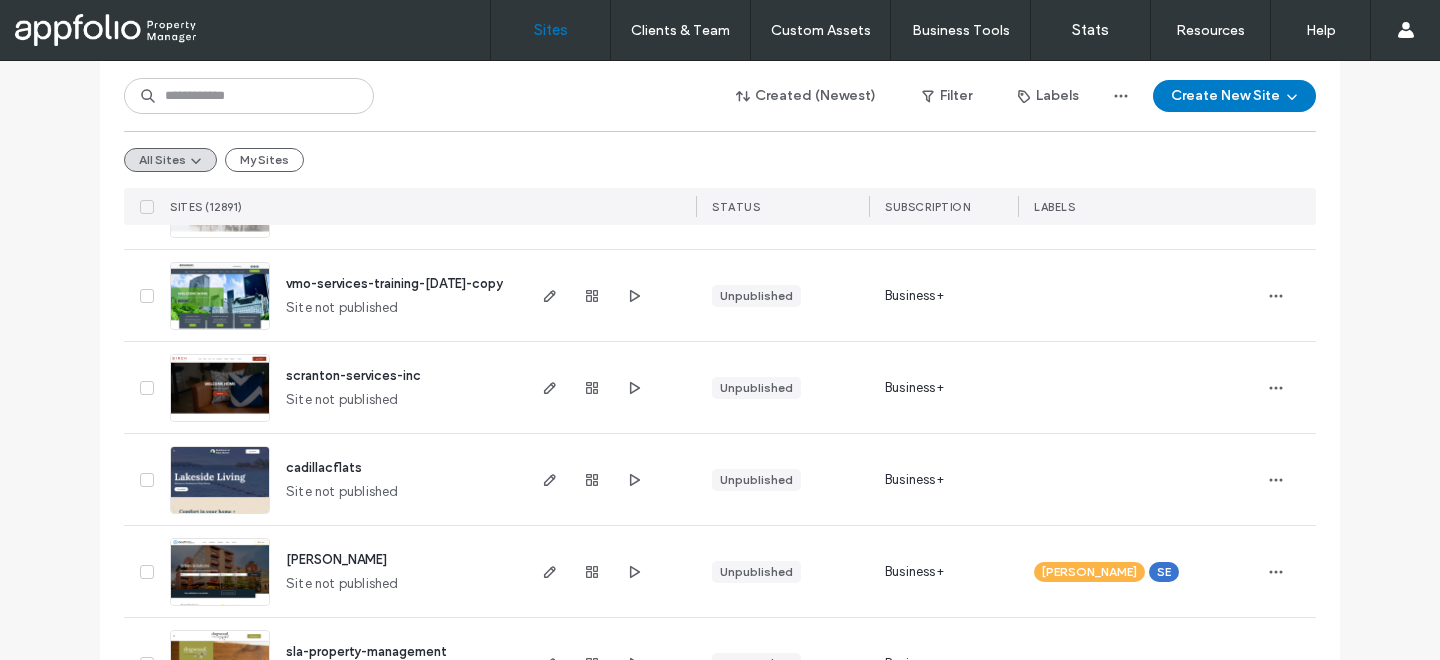 click at bounding box center [220, 515] 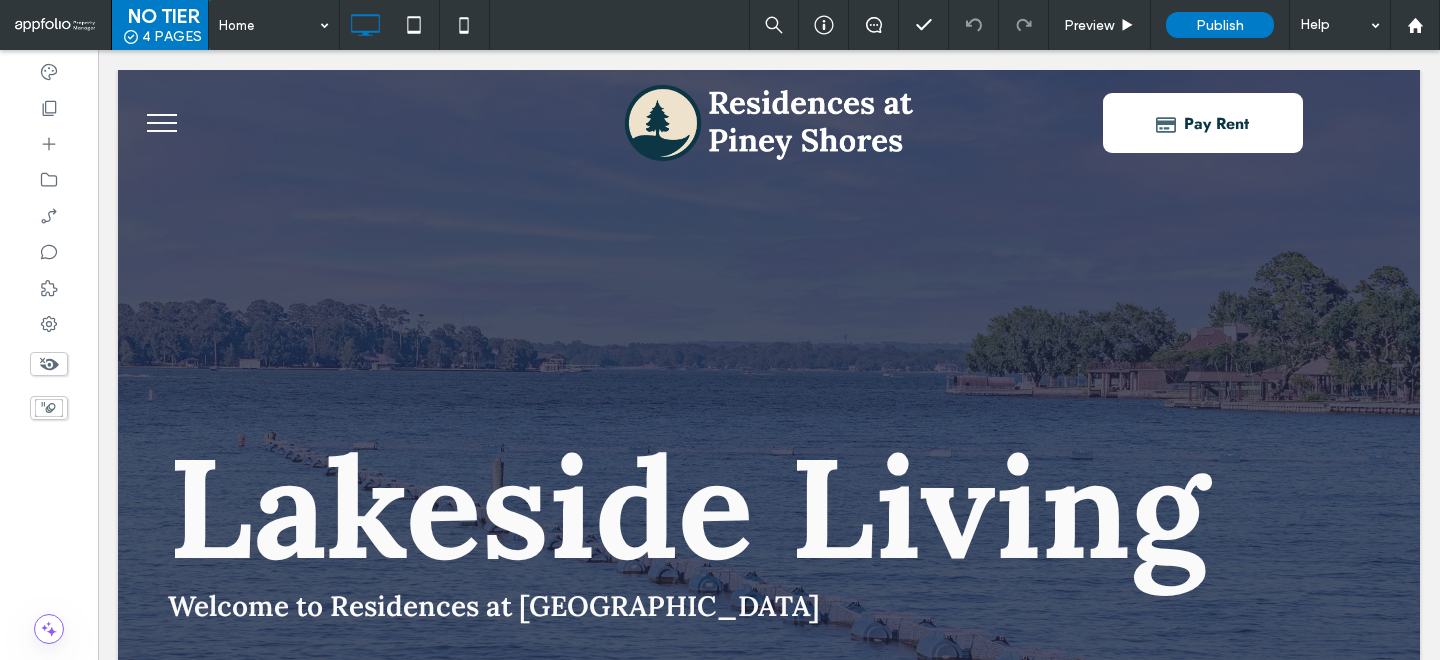 scroll, scrollTop: 0, scrollLeft: 0, axis: both 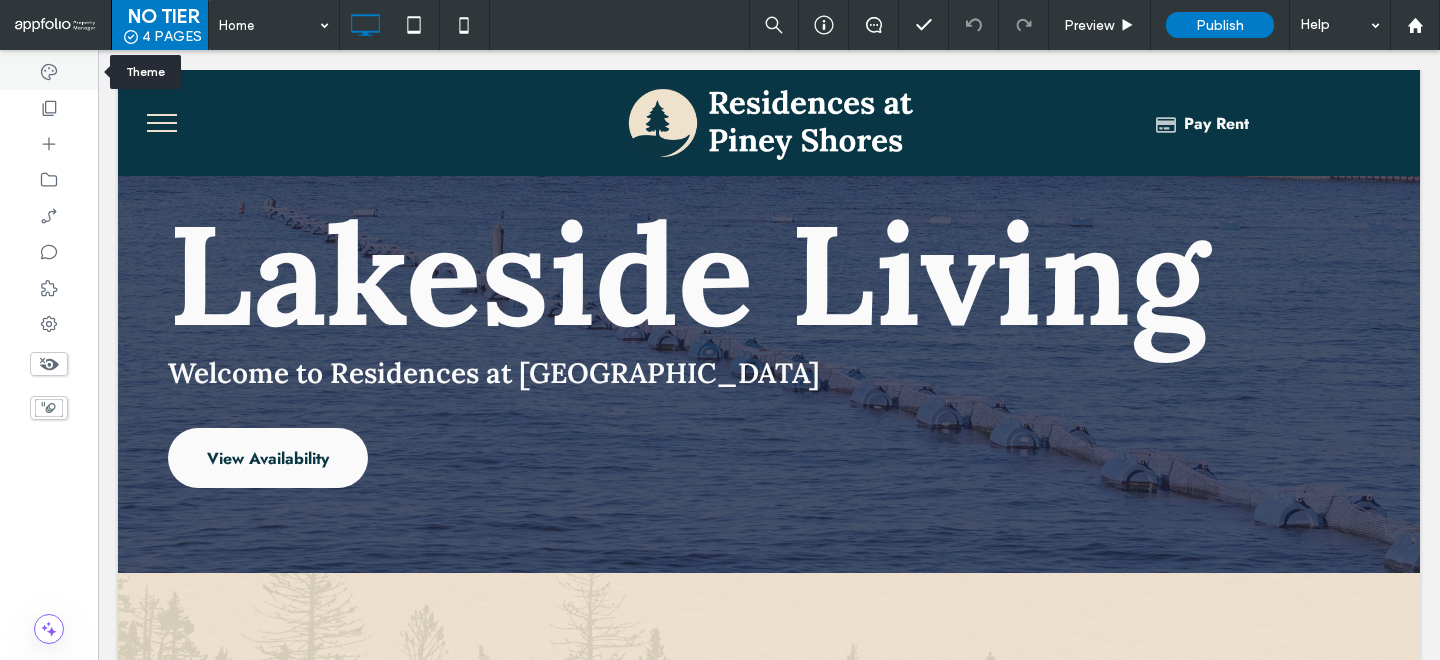 click at bounding box center [49, 72] 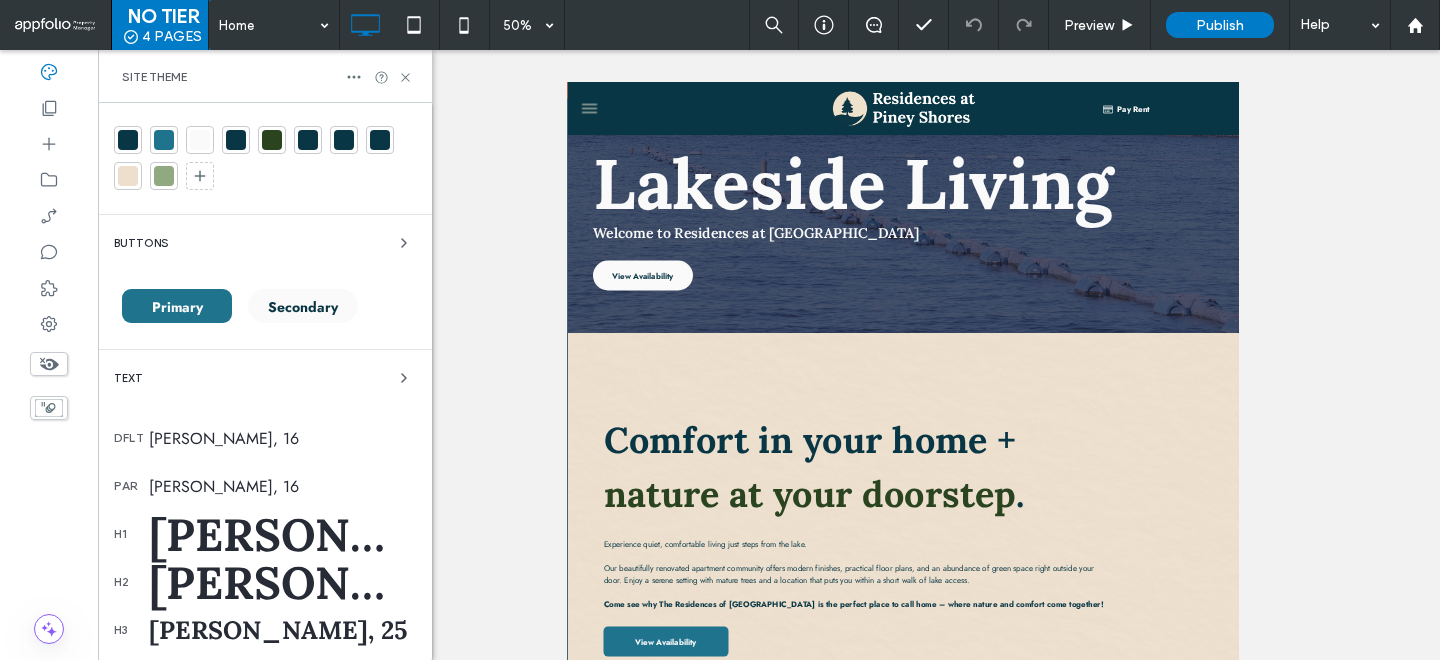 scroll, scrollTop: 0, scrollLeft: 0, axis: both 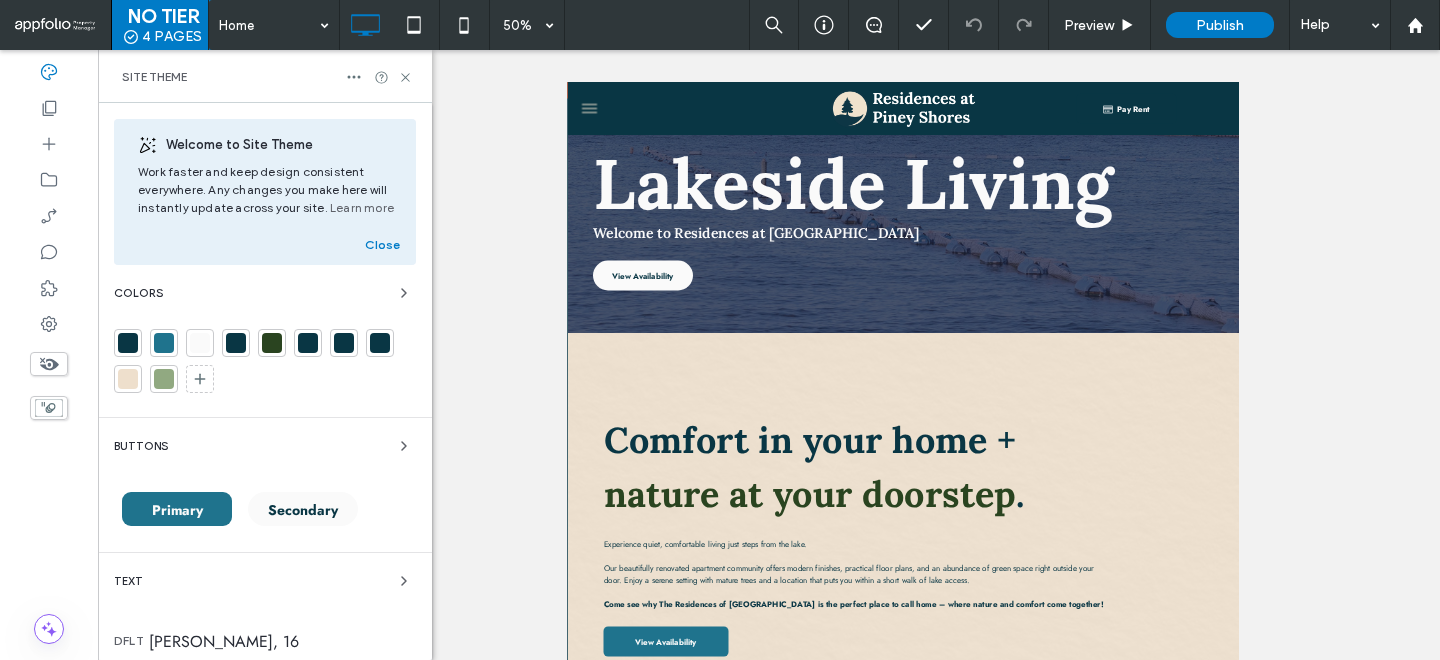 click at bounding box center (128, 343) 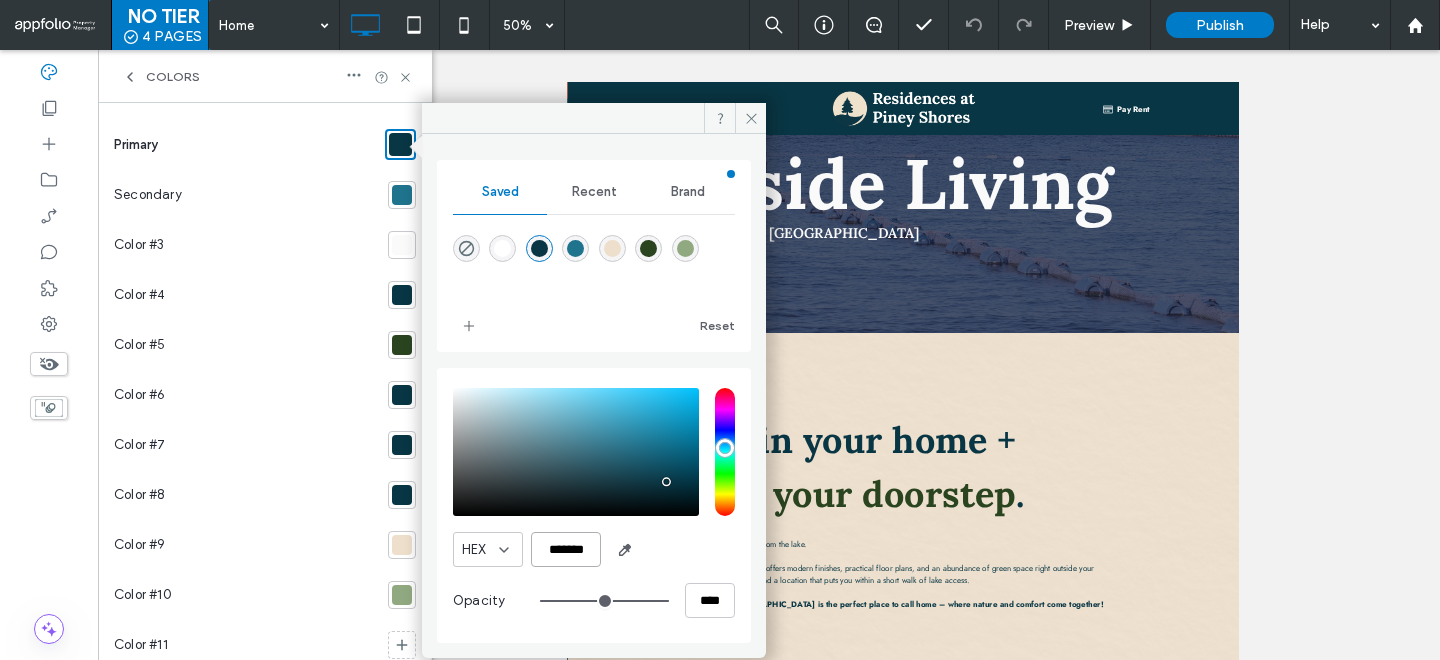 click on "*******" at bounding box center [566, 549] 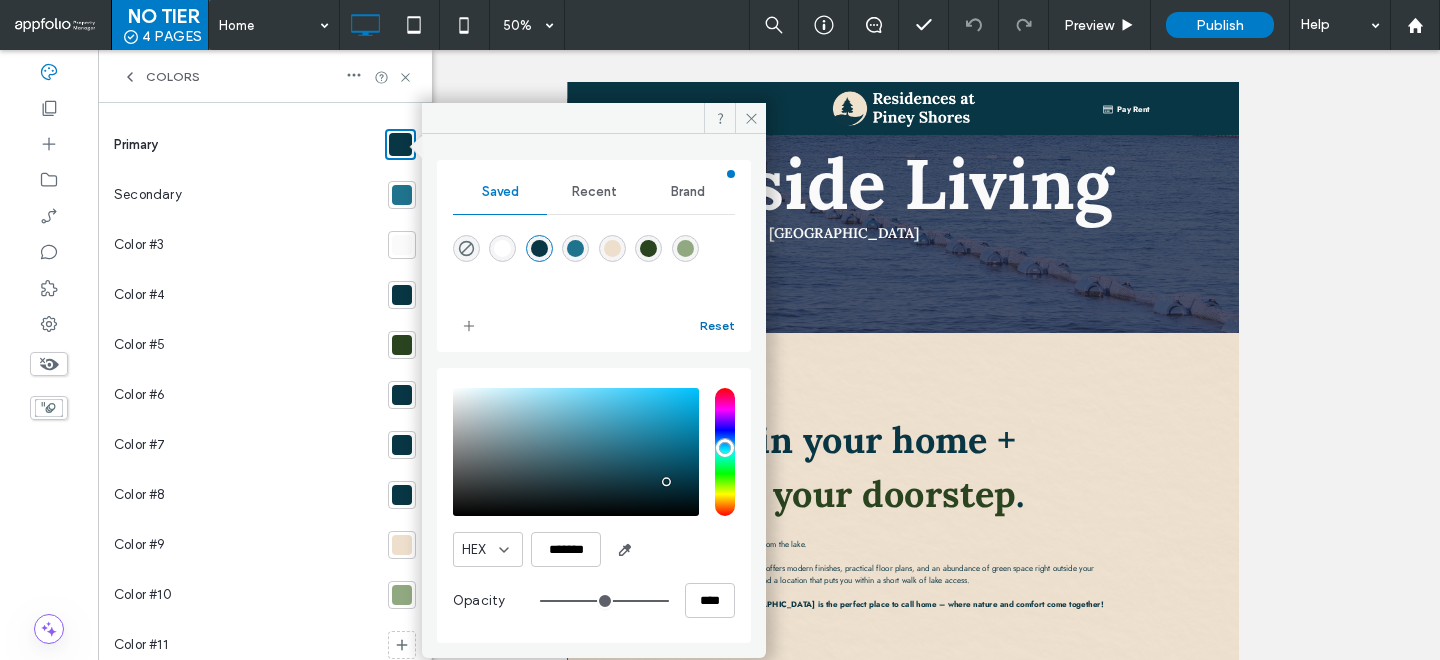 click on "Reset" at bounding box center (717, 326) 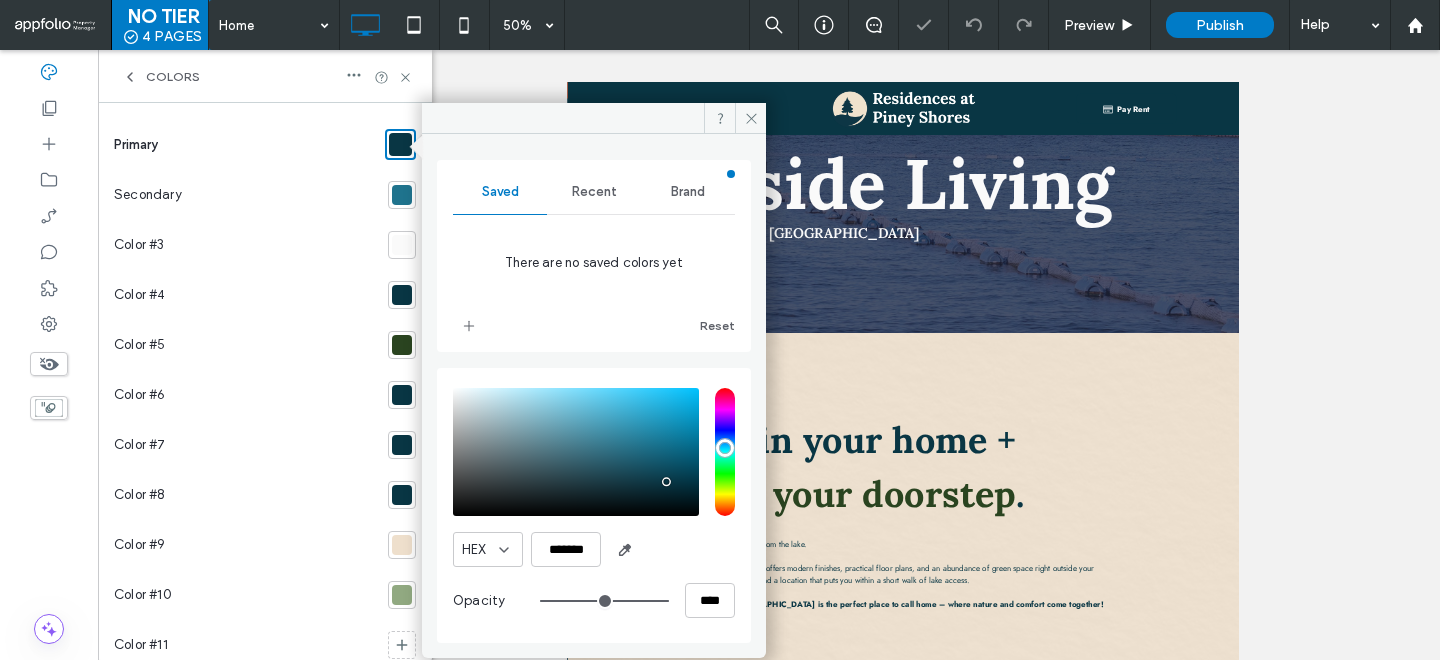 click on "Recent" at bounding box center (594, 192) 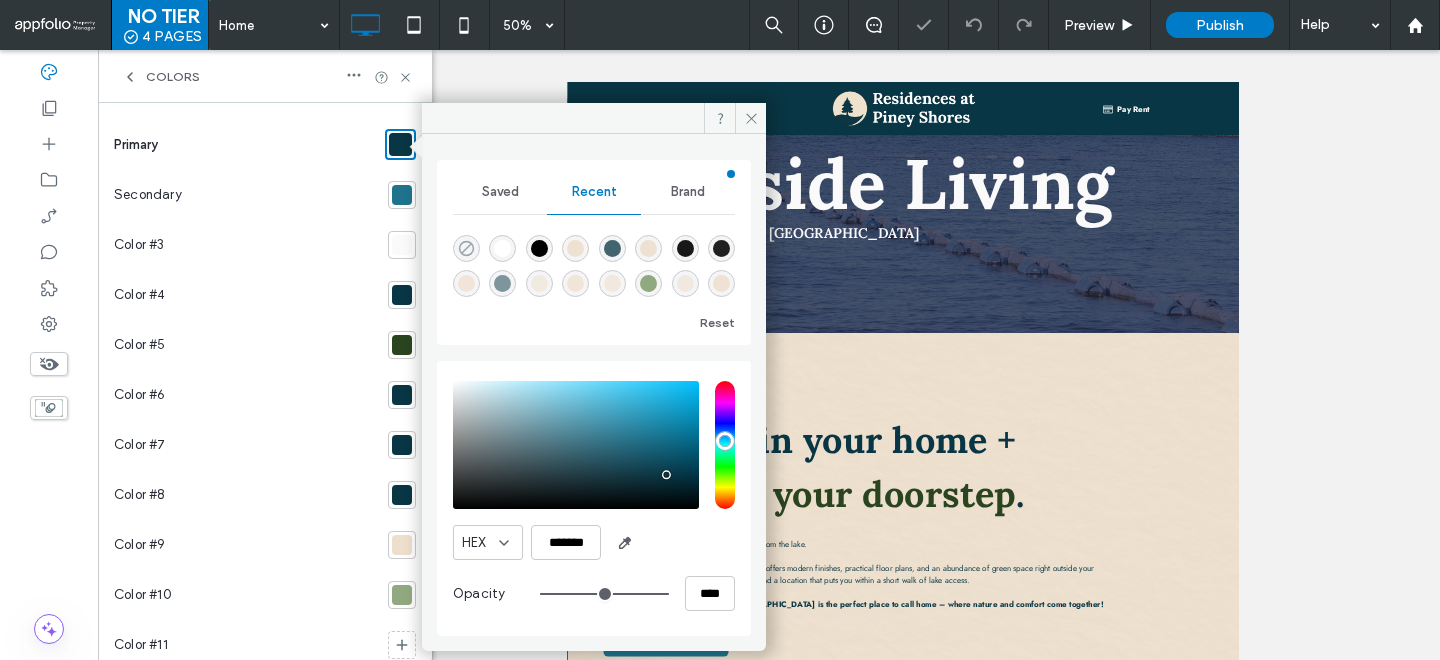 click 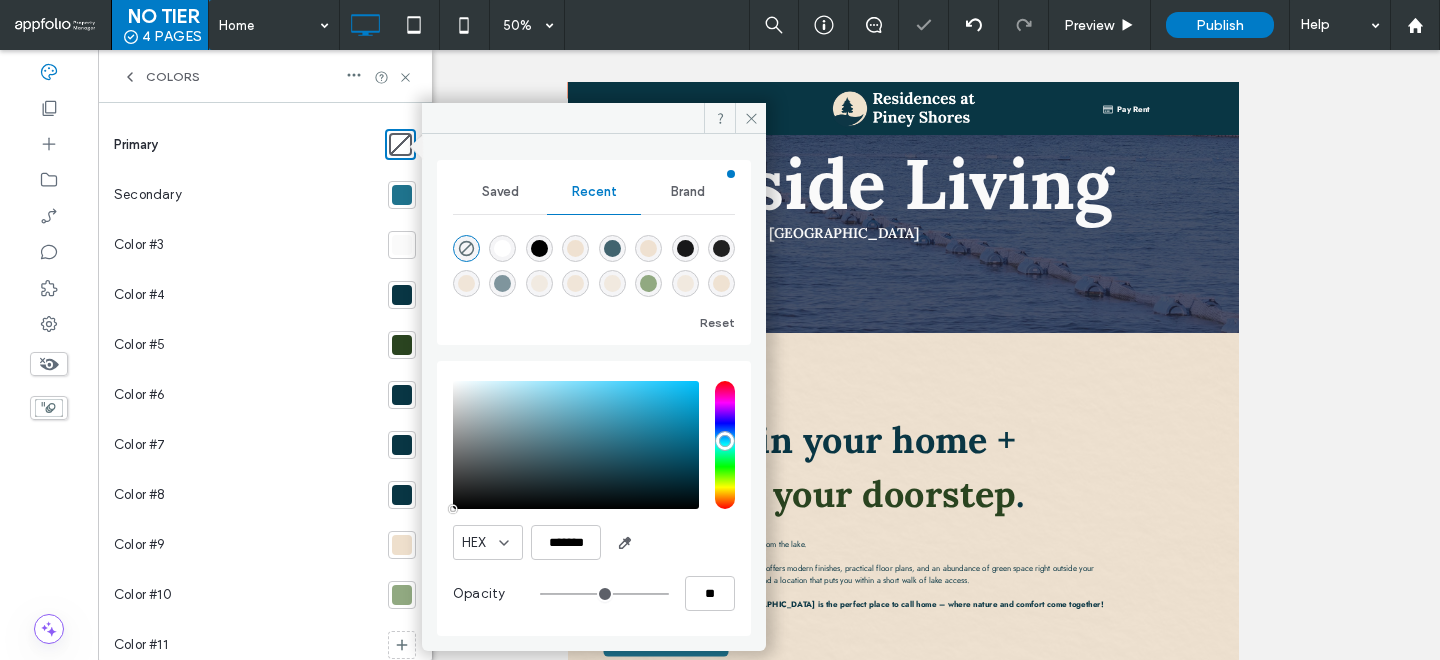 click on "Saved" at bounding box center [500, 192] 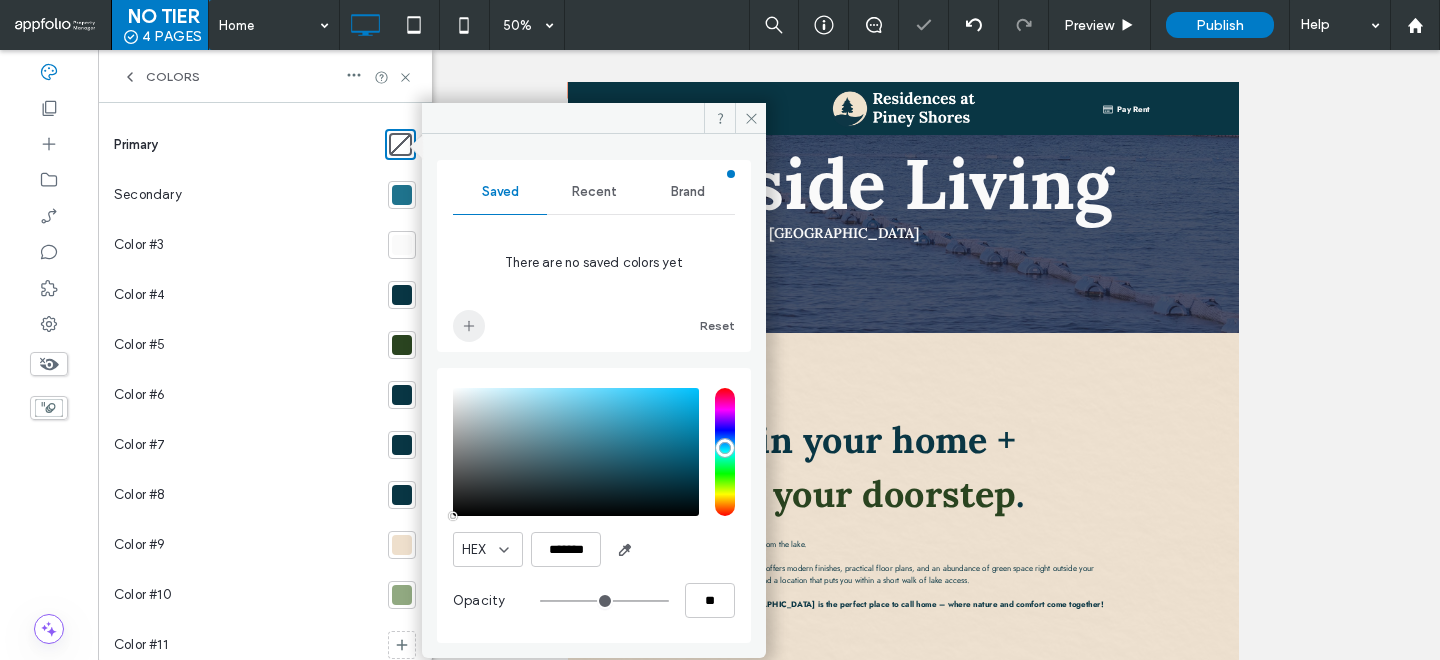 click at bounding box center [469, 326] 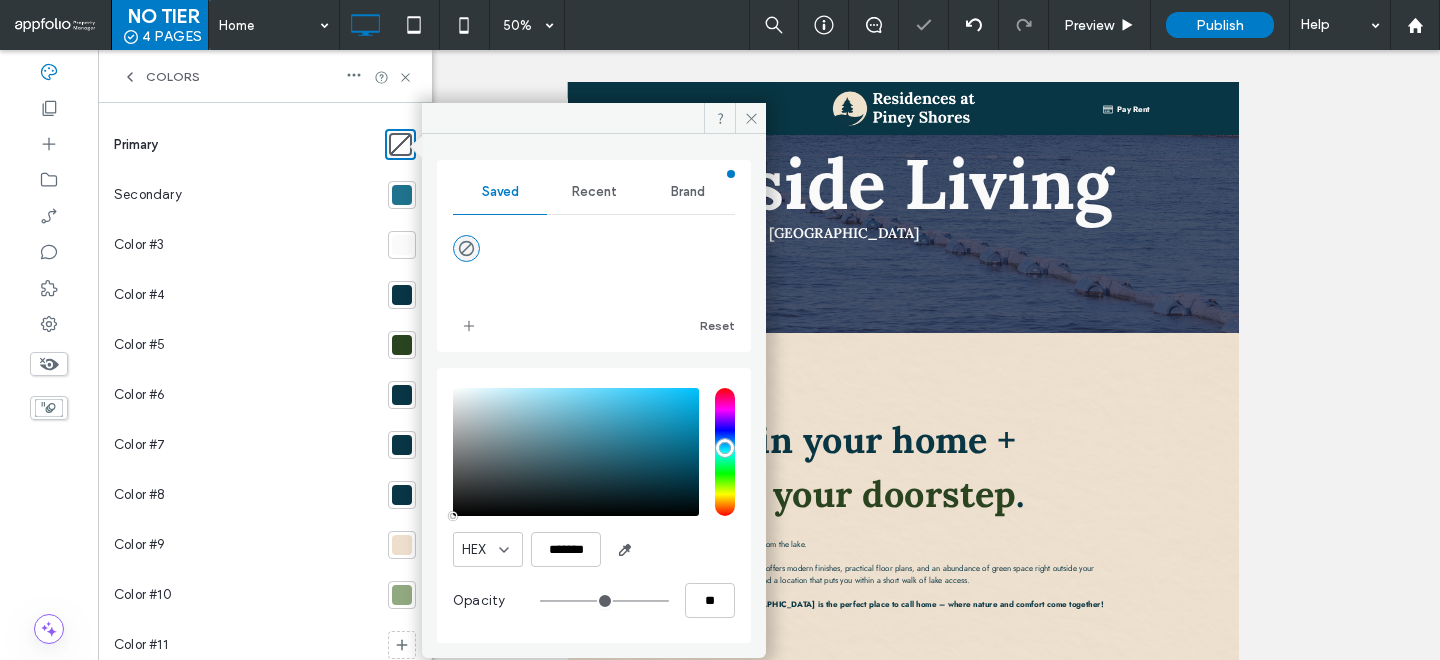 click on "Recent" at bounding box center [594, 192] 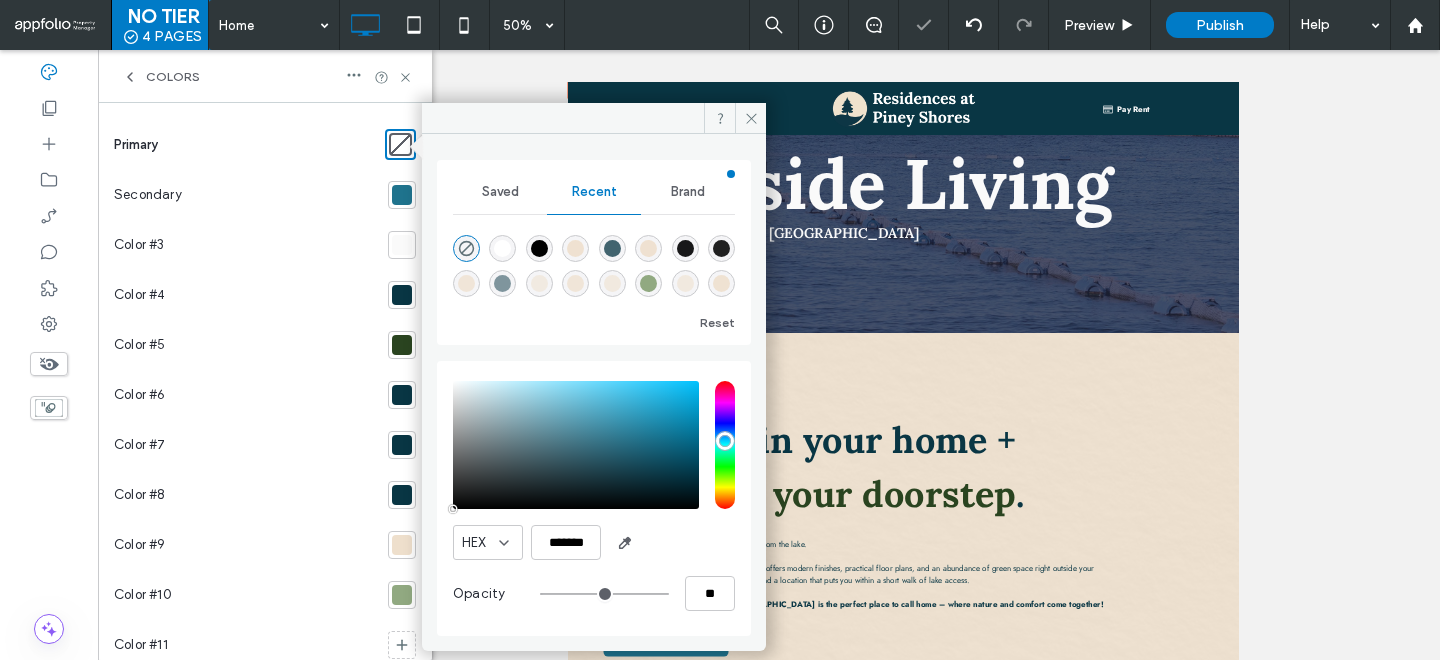 click at bounding box center (502, 248) 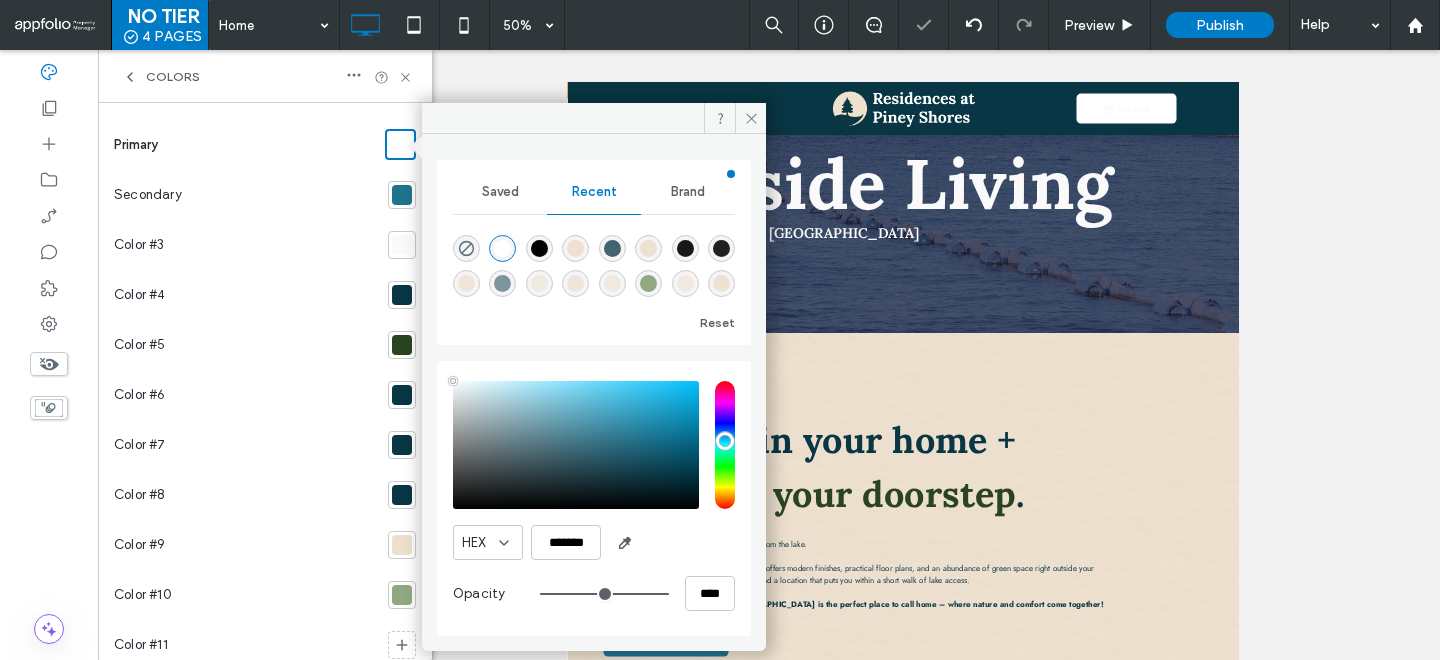 click on "Saved" at bounding box center [500, 192] 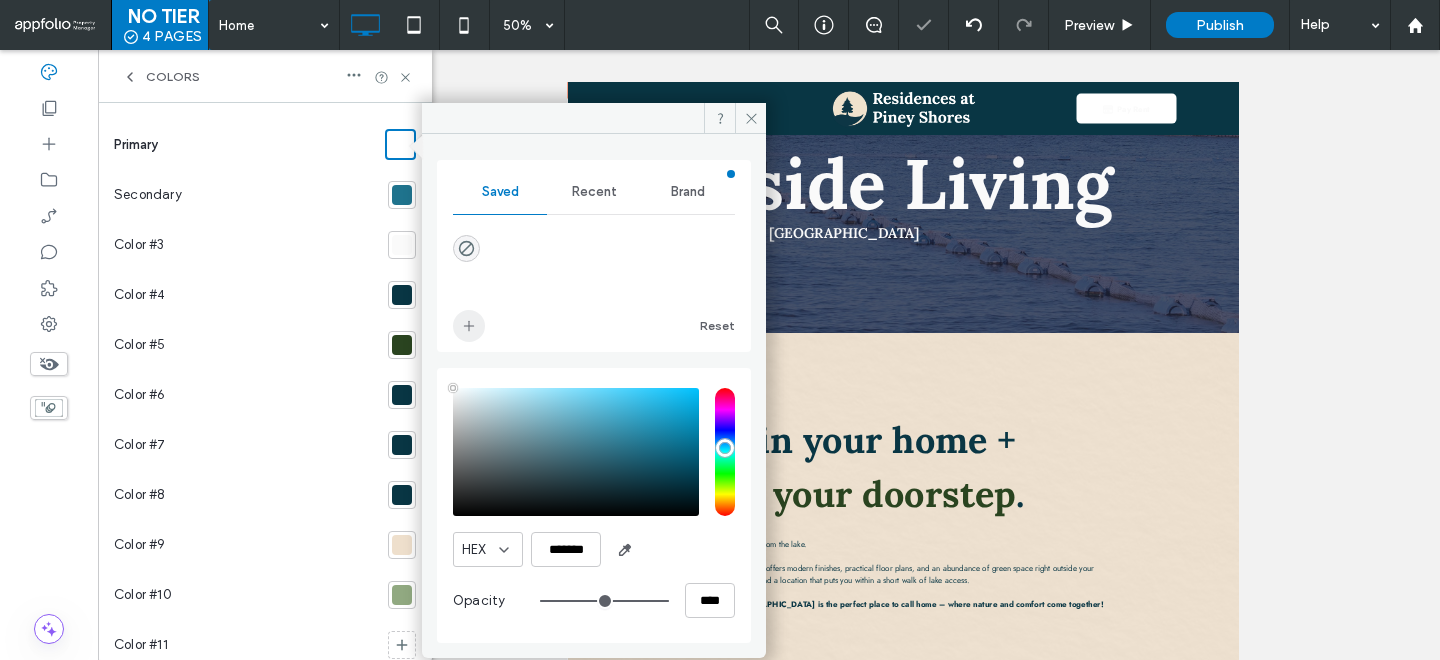 click at bounding box center [469, 326] 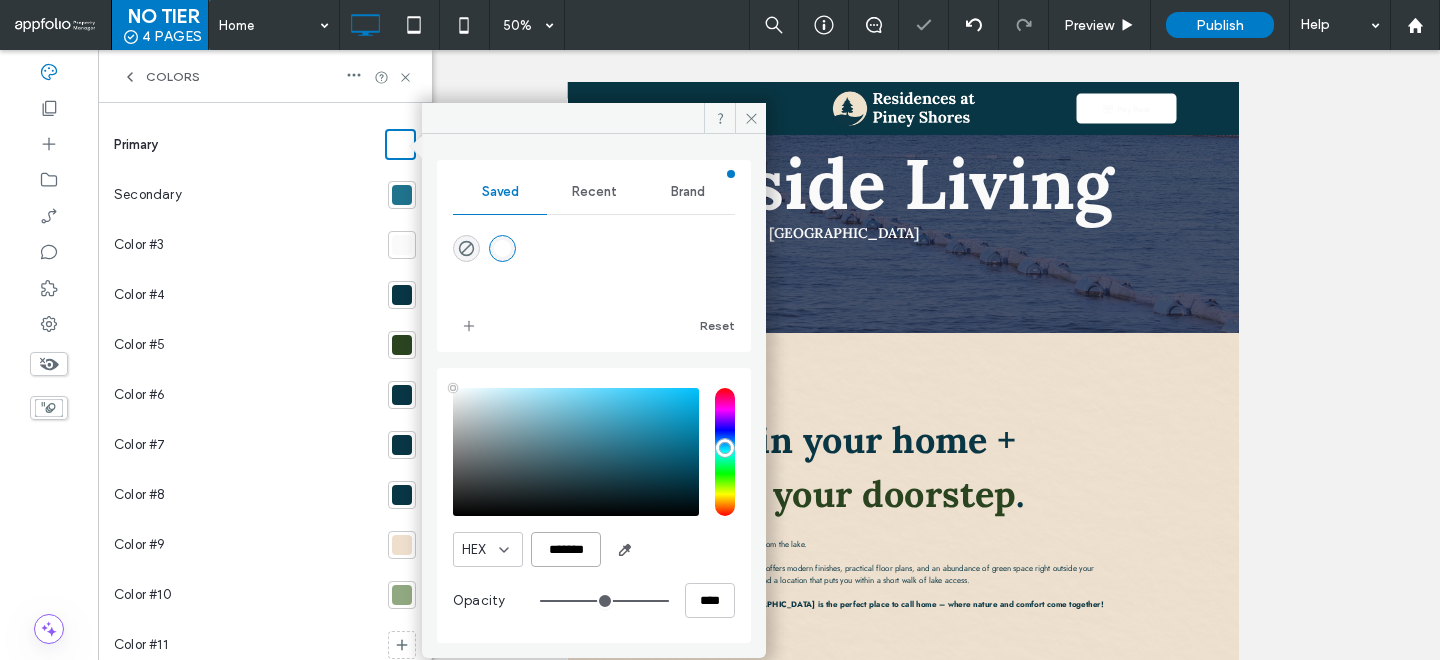 click on "*******" at bounding box center [566, 549] 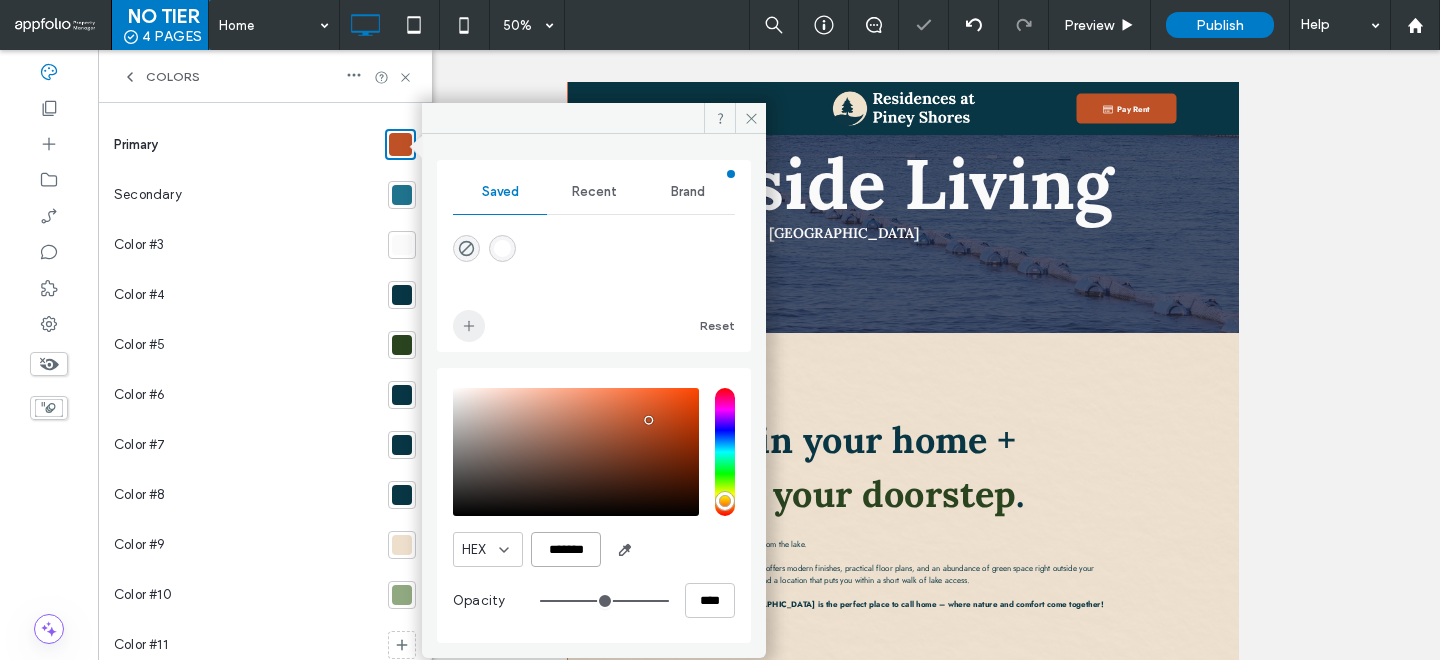 type on "*******" 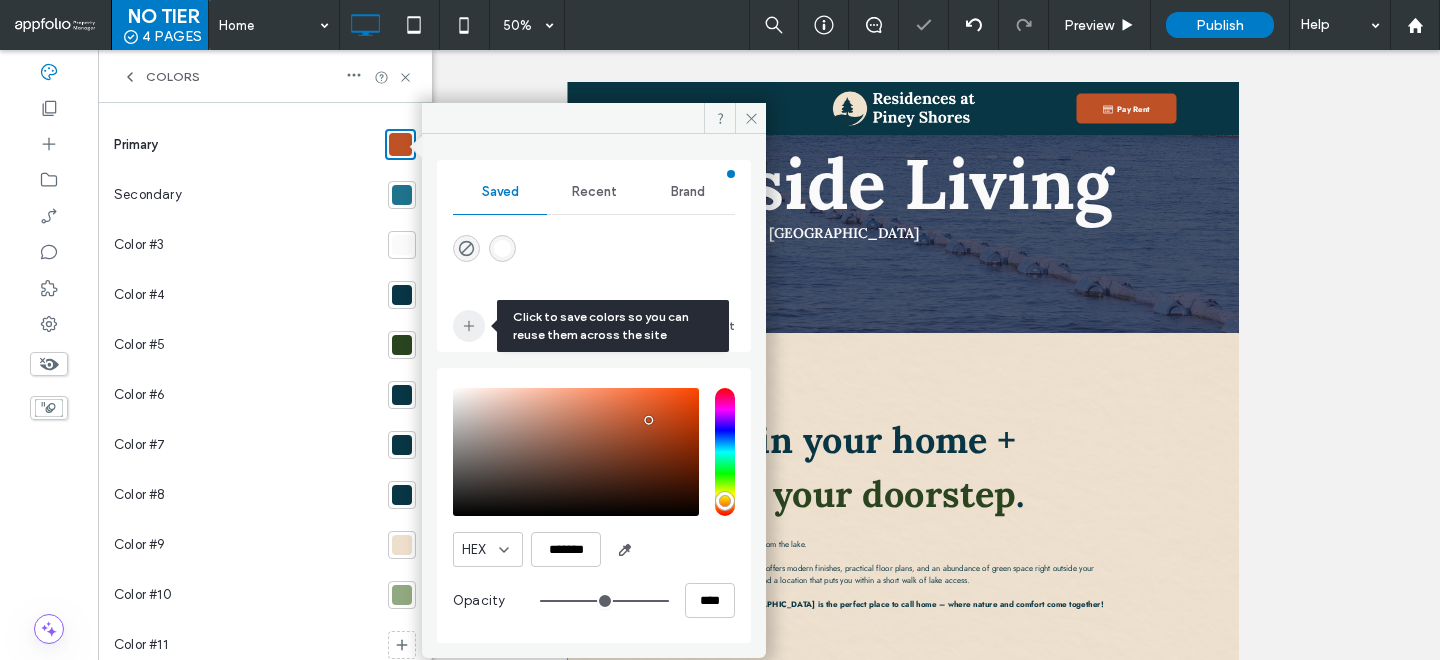 click at bounding box center [469, 326] 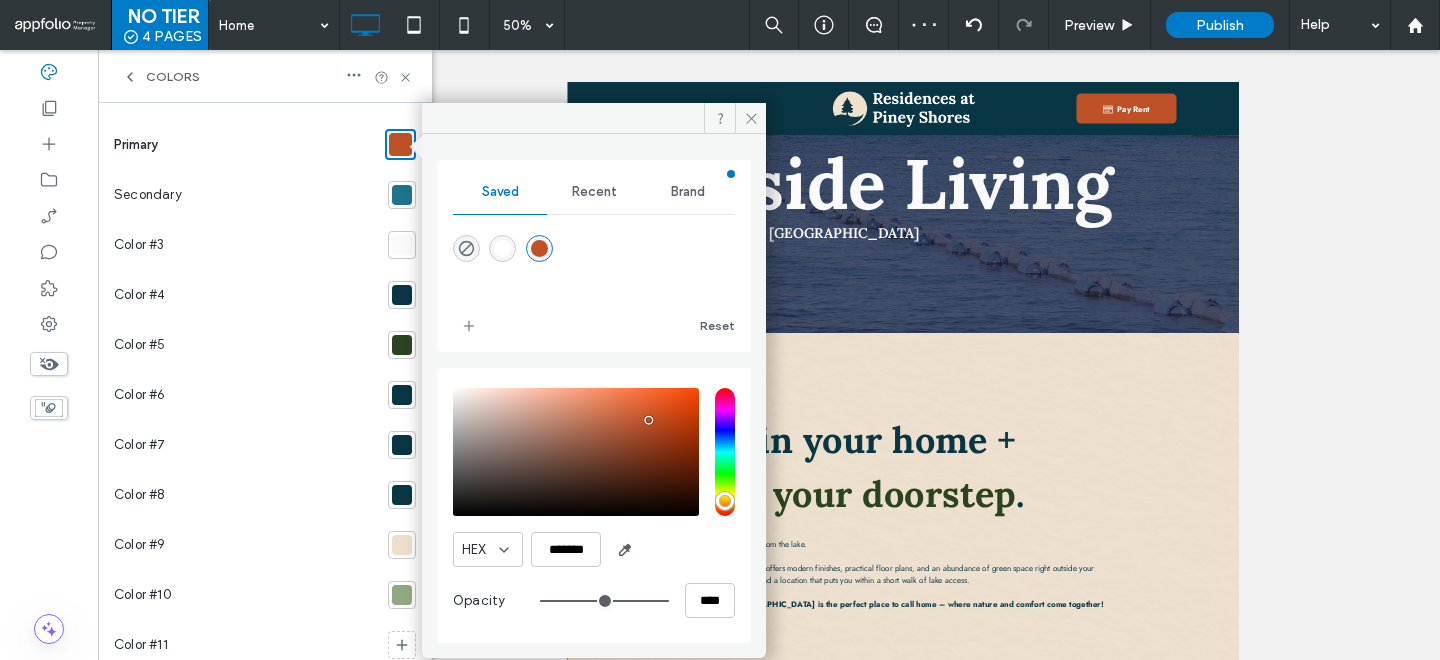 click at bounding box center [402, 195] 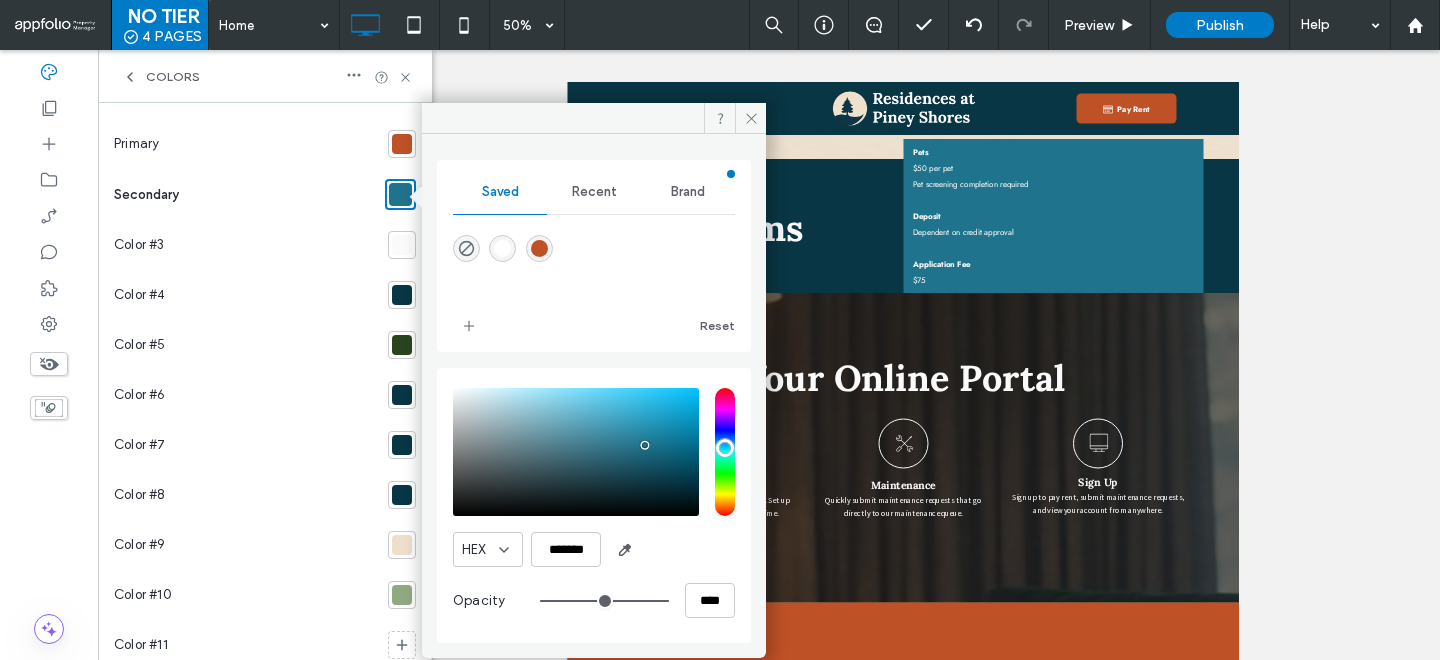 scroll, scrollTop: 5079, scrollLeft: 0, axis: vertical 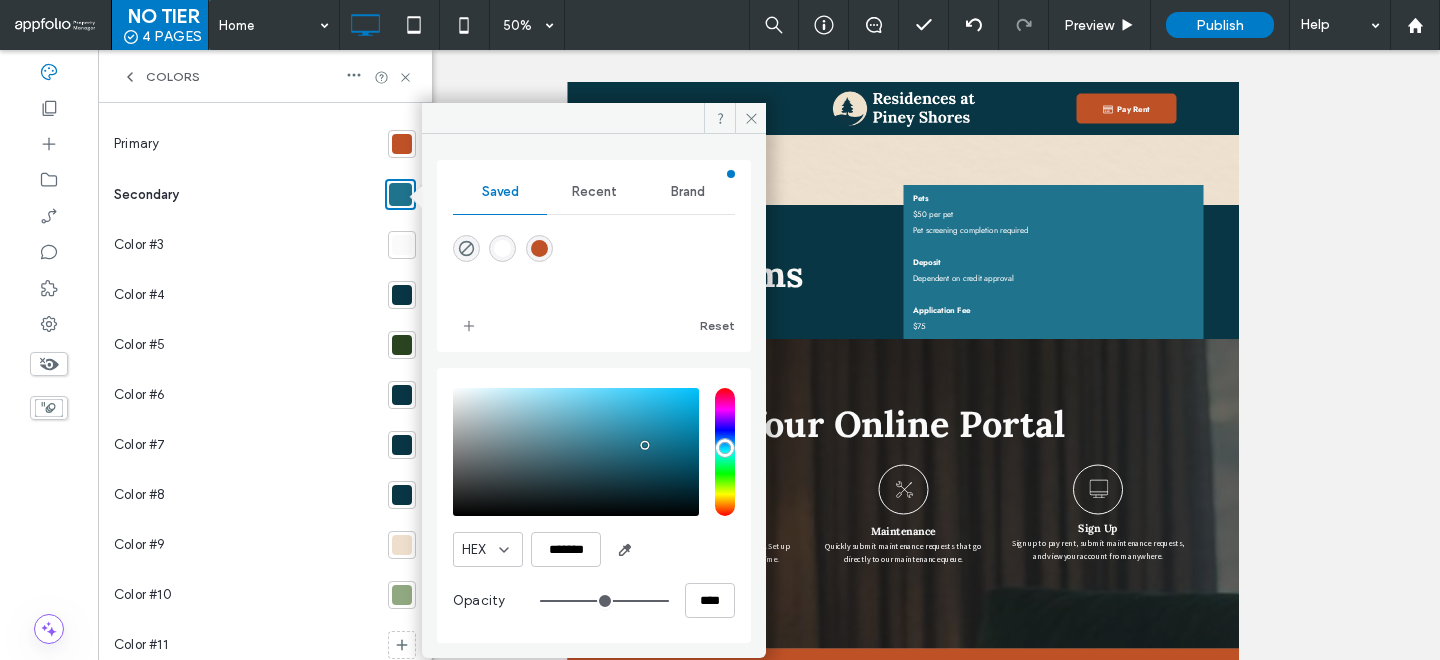 click at bounding box center [539, 248] 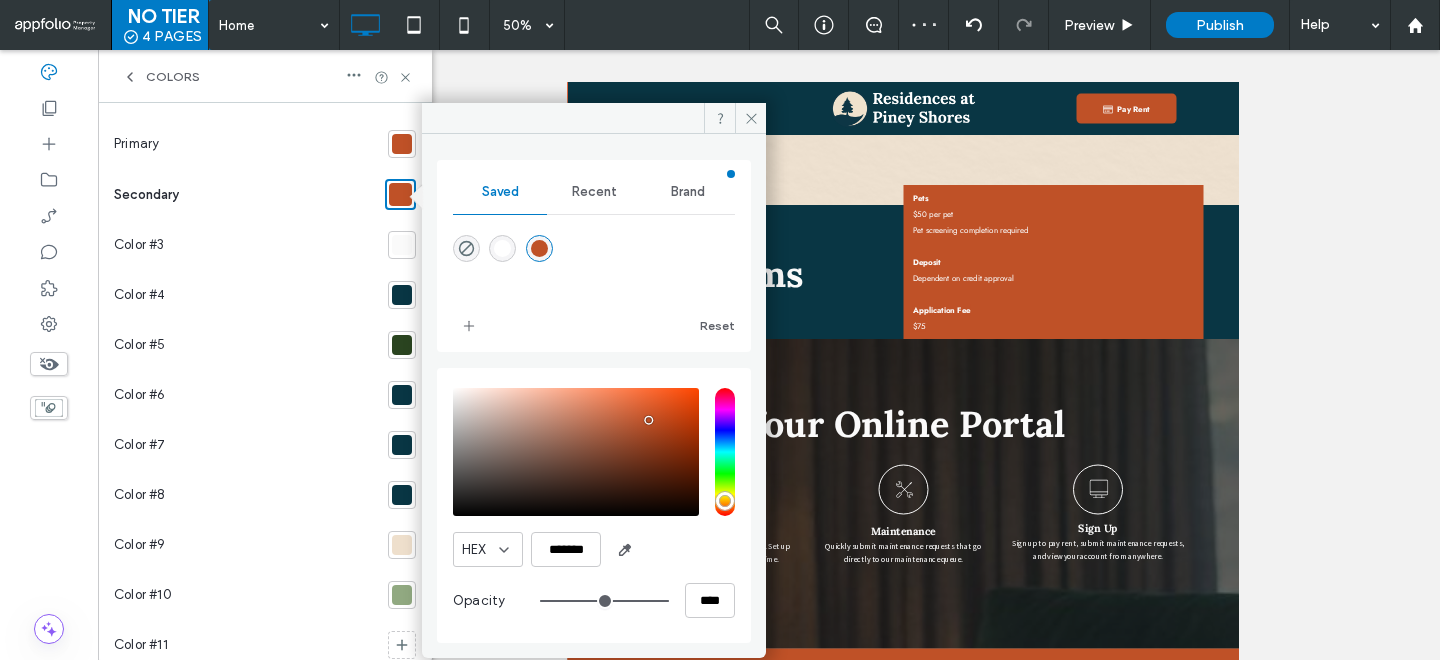 click at bounding box center [402, 295] 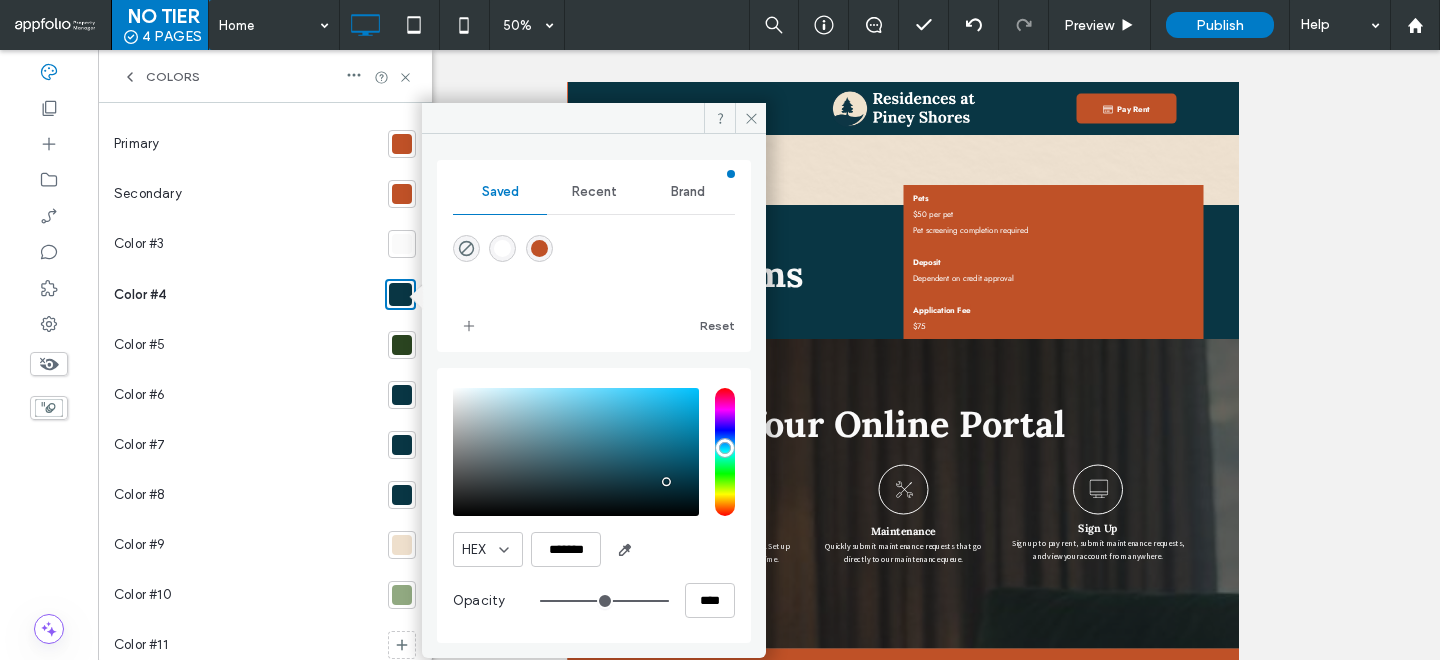 click at bounding box center (539, 248) 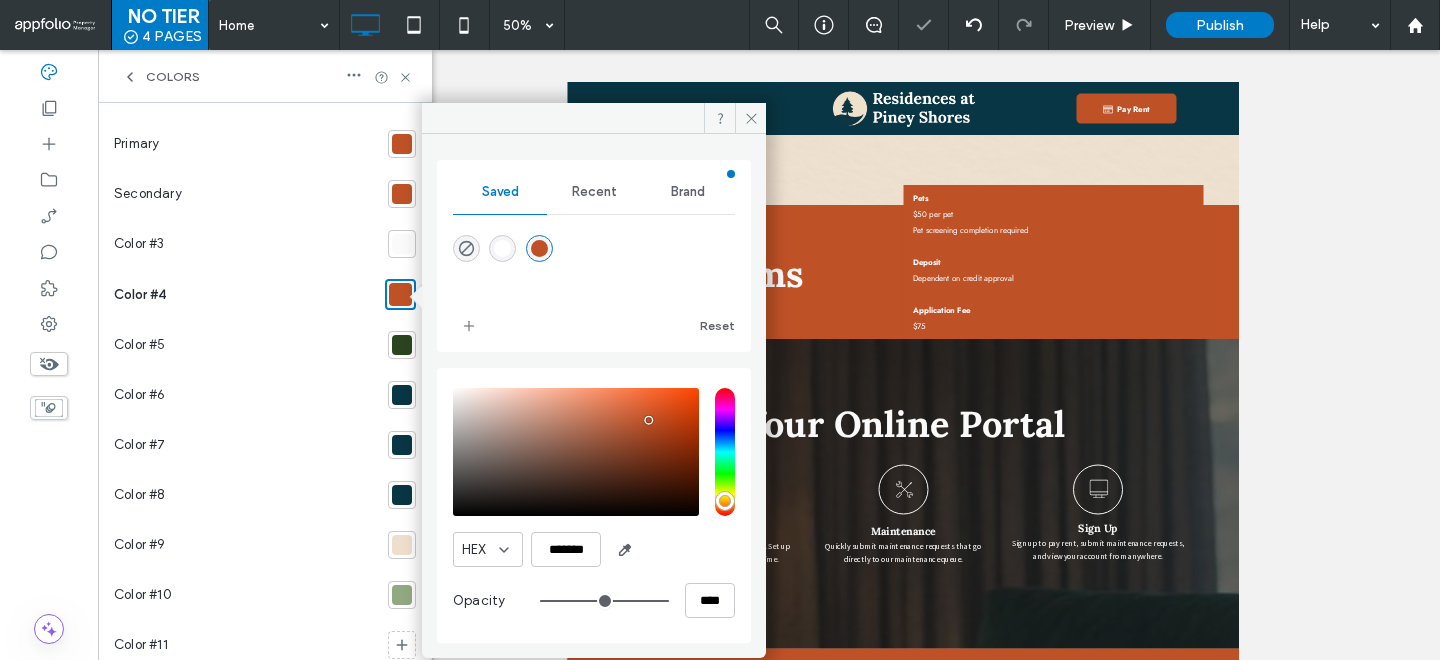 click at bounding box center (576, 452) 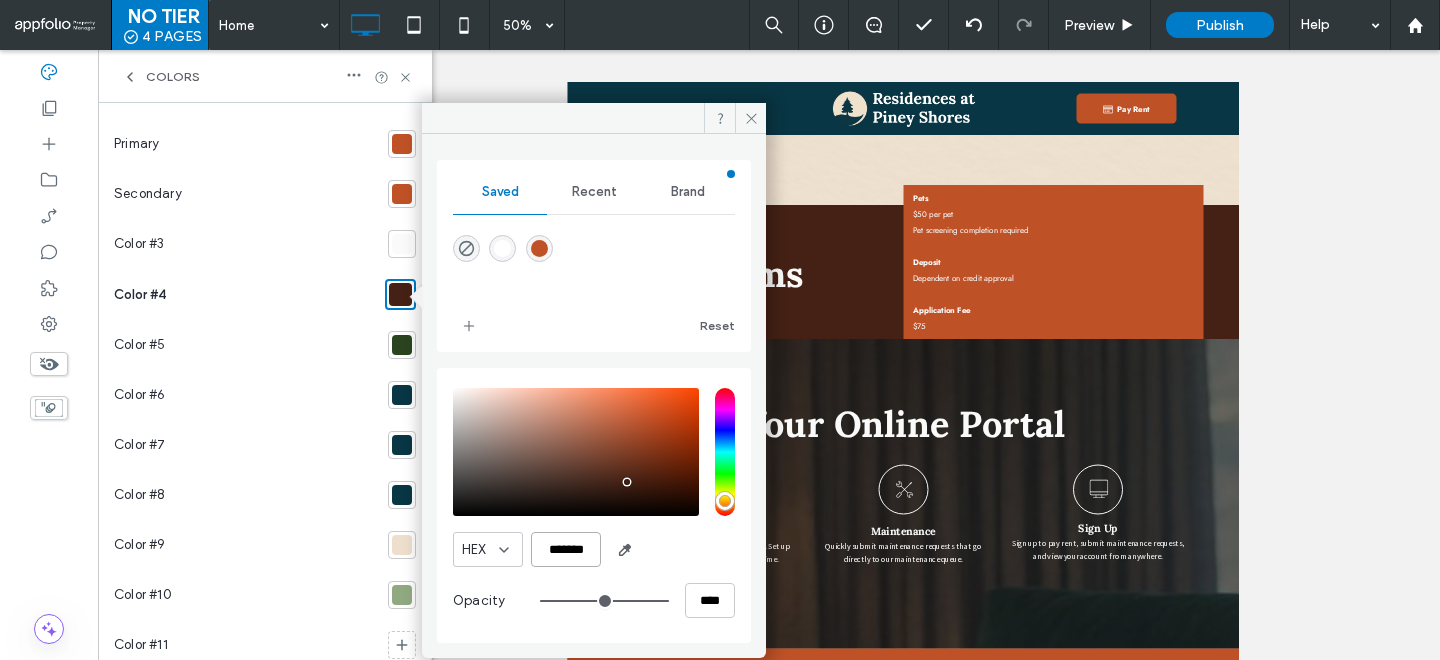 click on "*******" at bounding box center [566, 549] 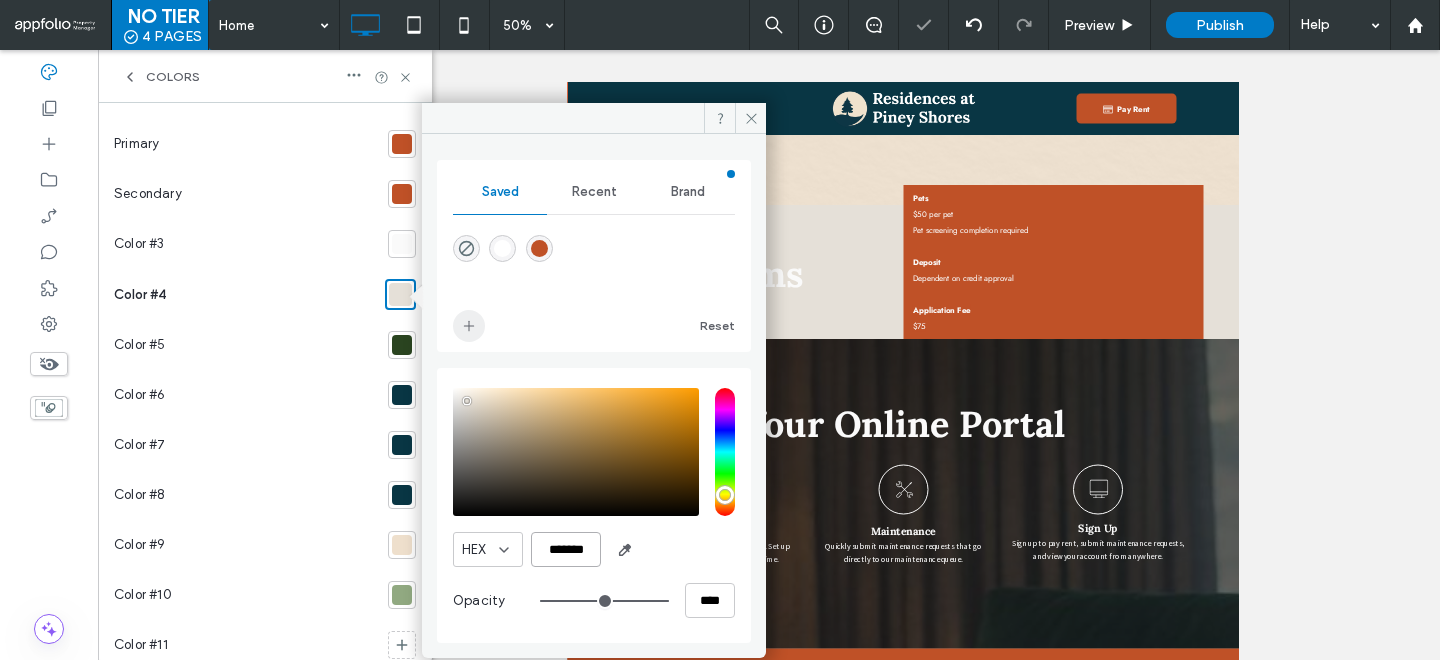 type on "*******" 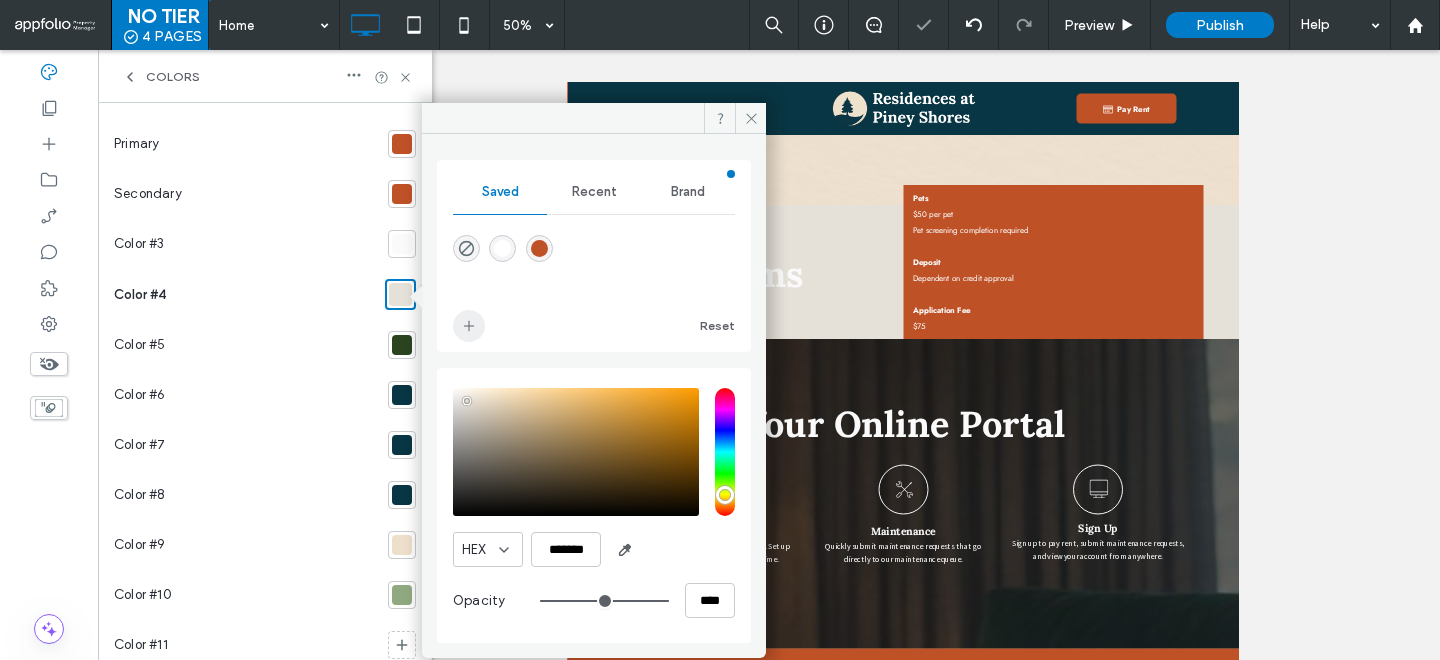 click 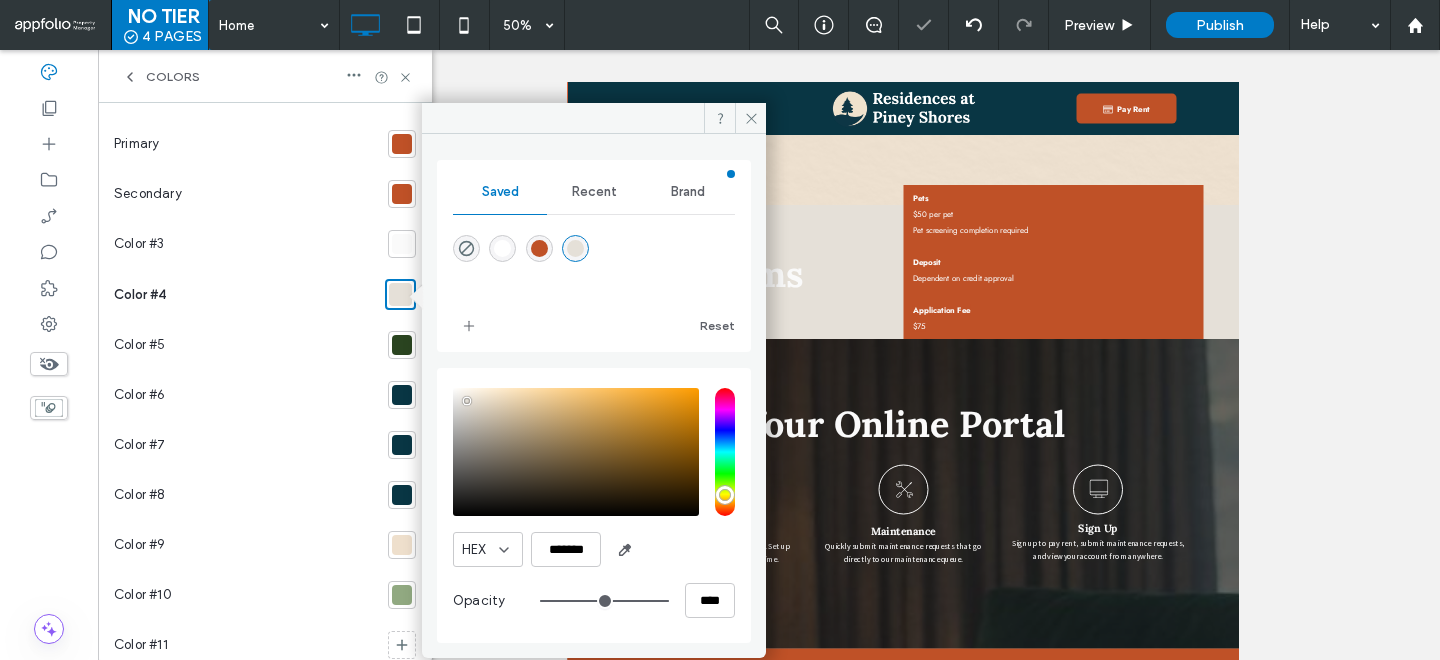 click at bounding box center (402, 345) 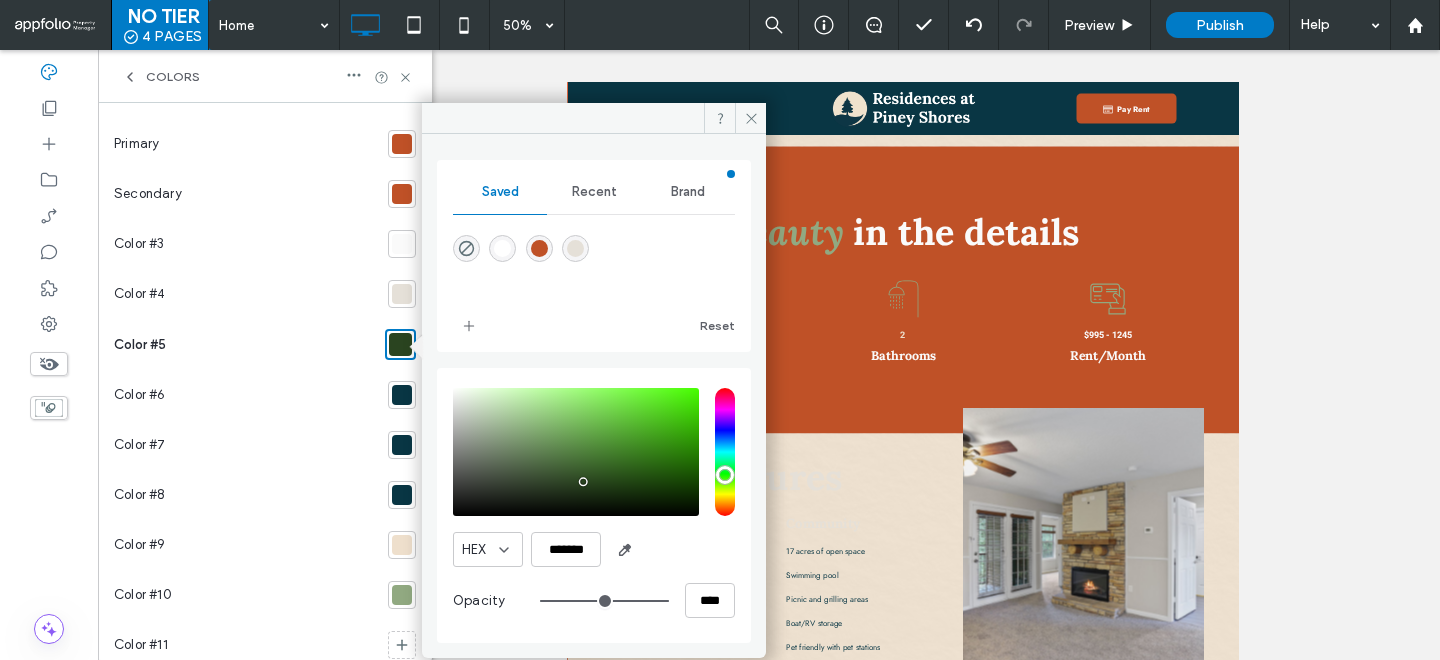 scroll, scrollTop: 1407, scrollLeft: 0, axis: vertical 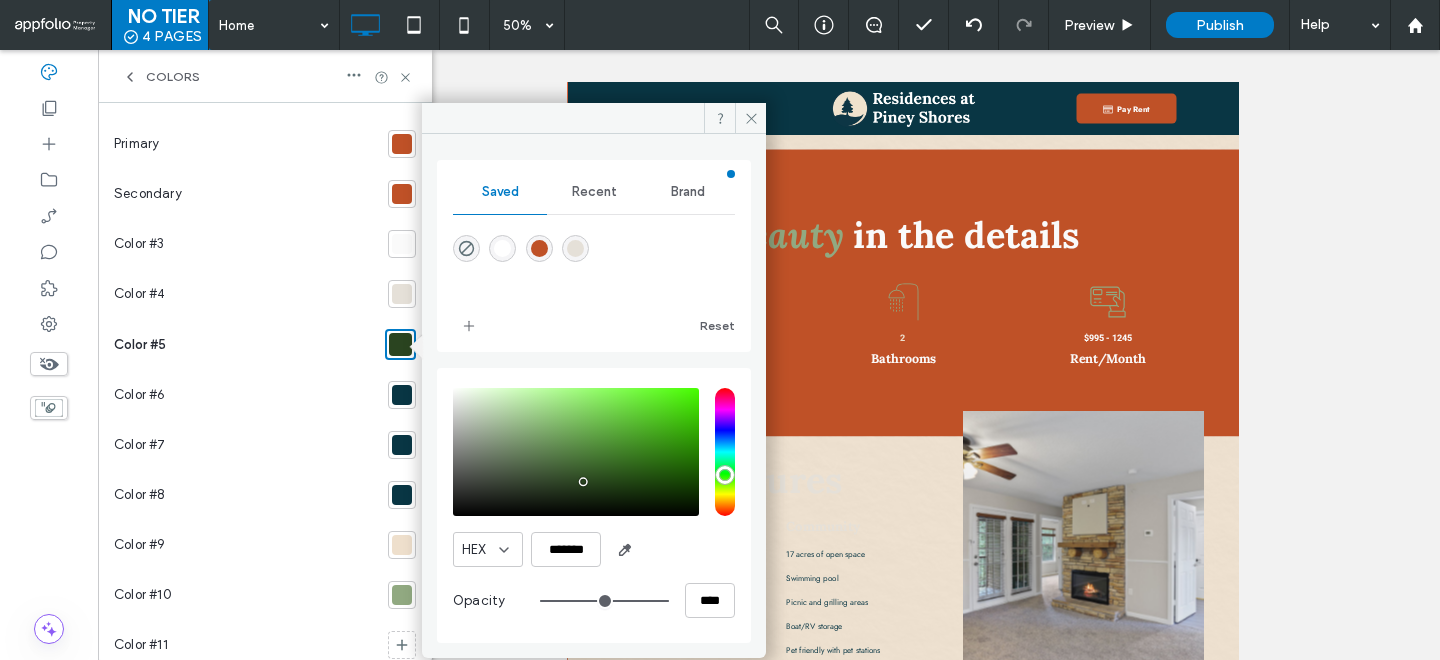 click at bounding box center [576, 452] 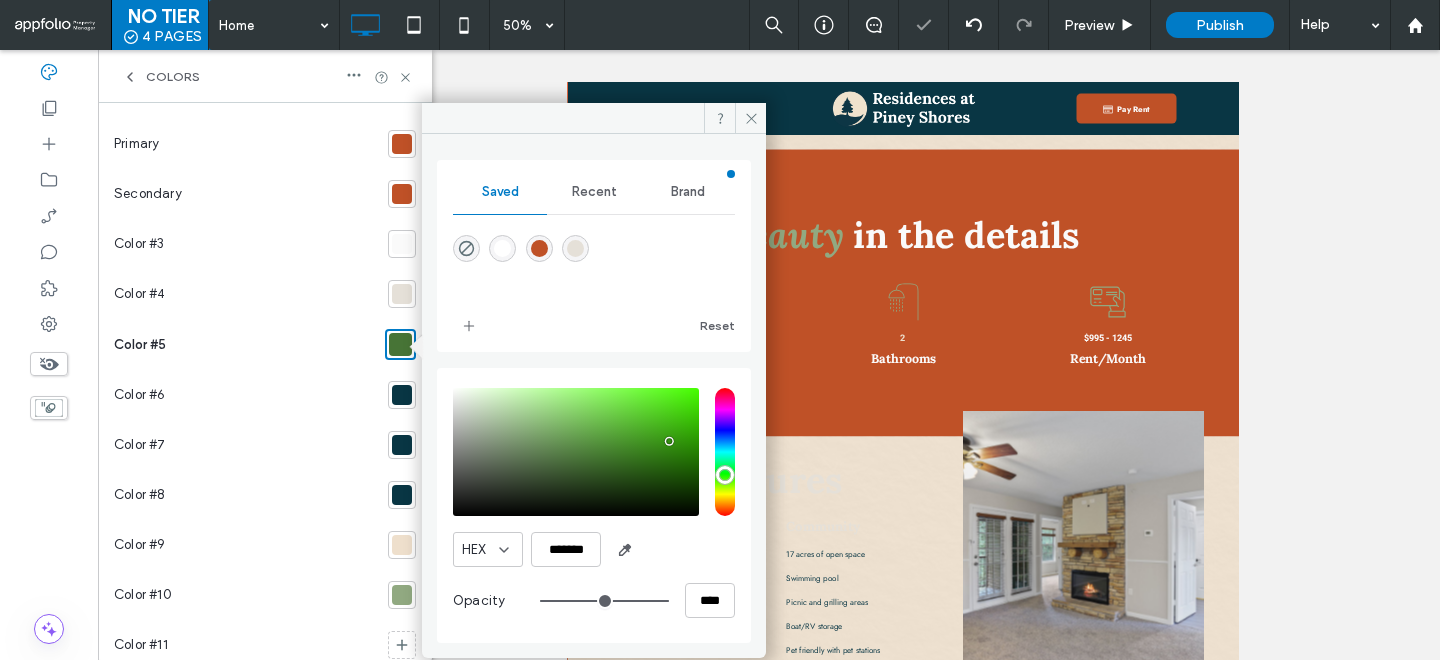 click at bounding box center [576, 452] 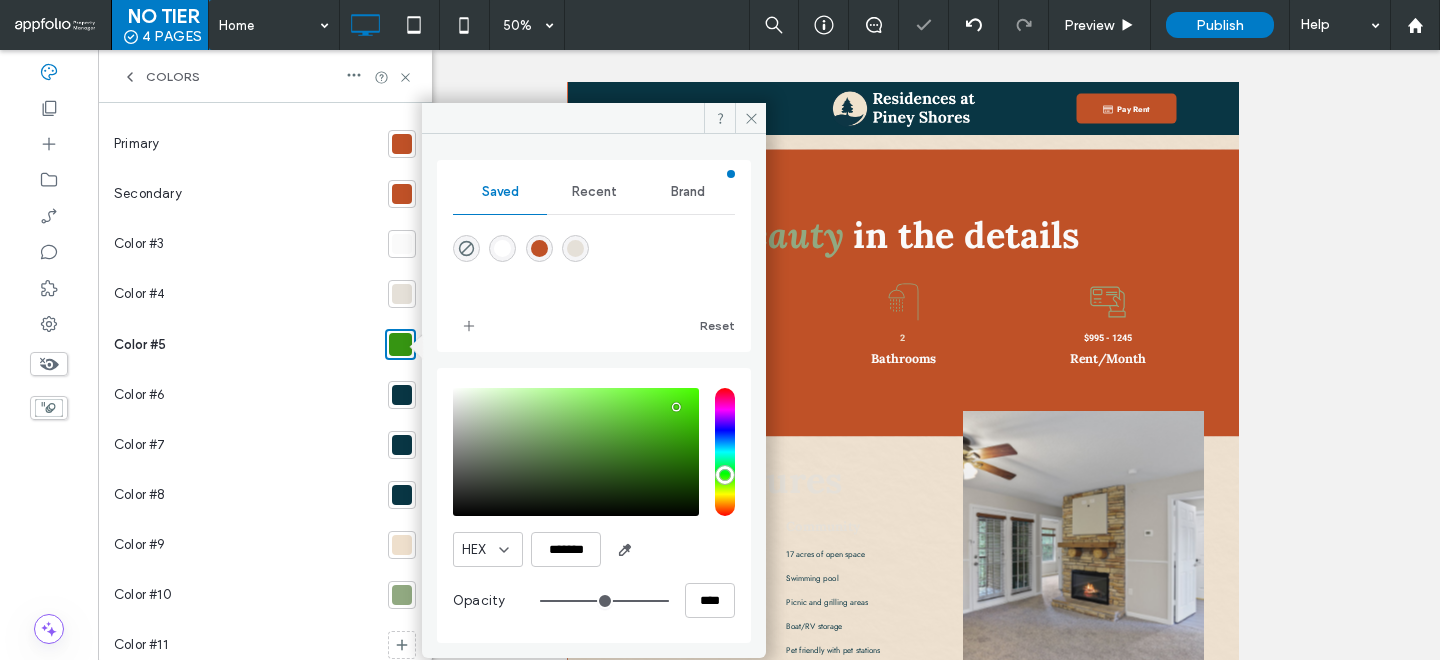 drag, startPoint x: 669, startPoint y: 427, endPoint x: 678, endPoint y: 402, distance: 26.57066 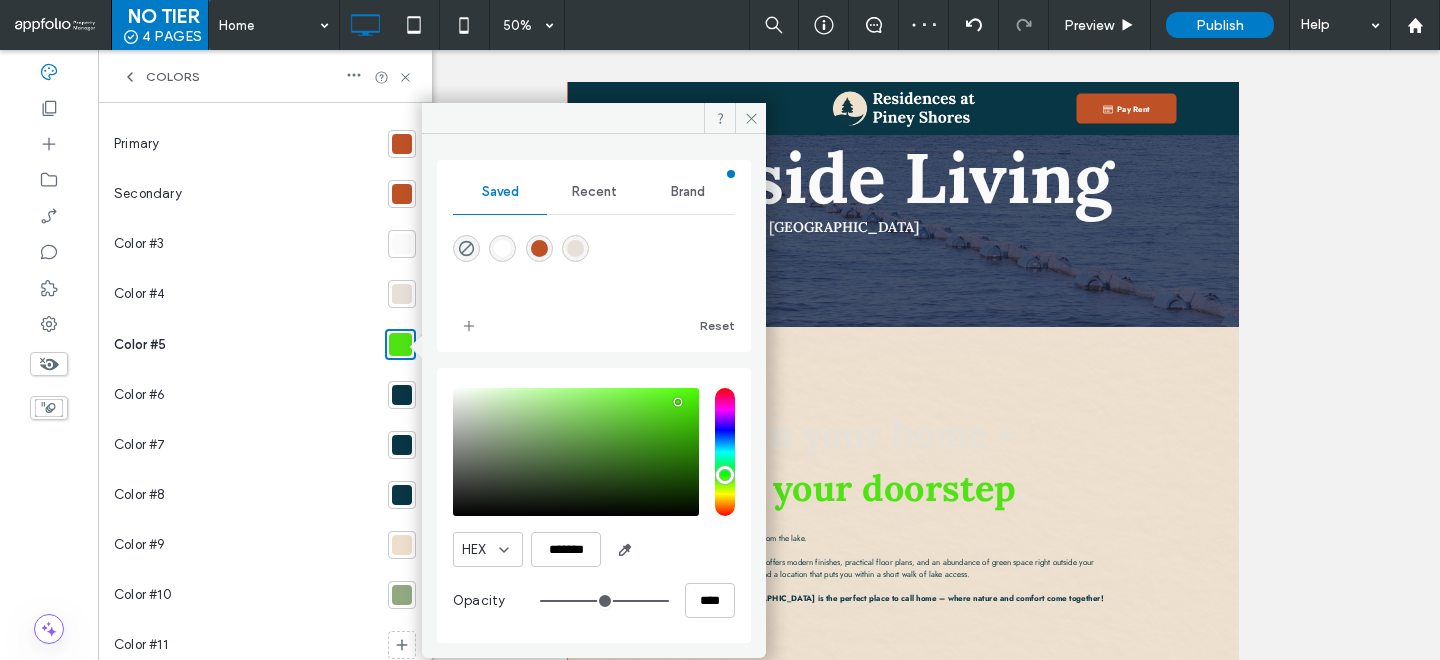 scroll, scrollTop: 264, scrollLeft: 0, axis: vertical 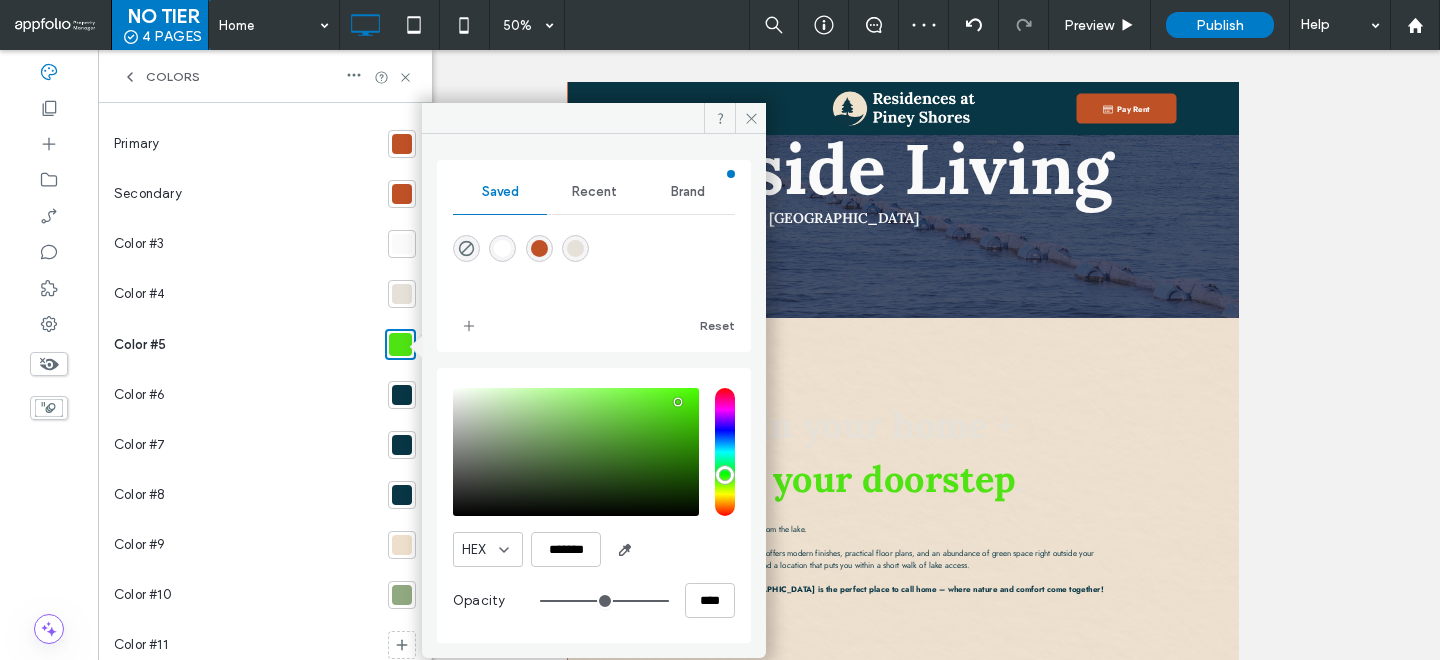 click at bounding box center [539, 248] 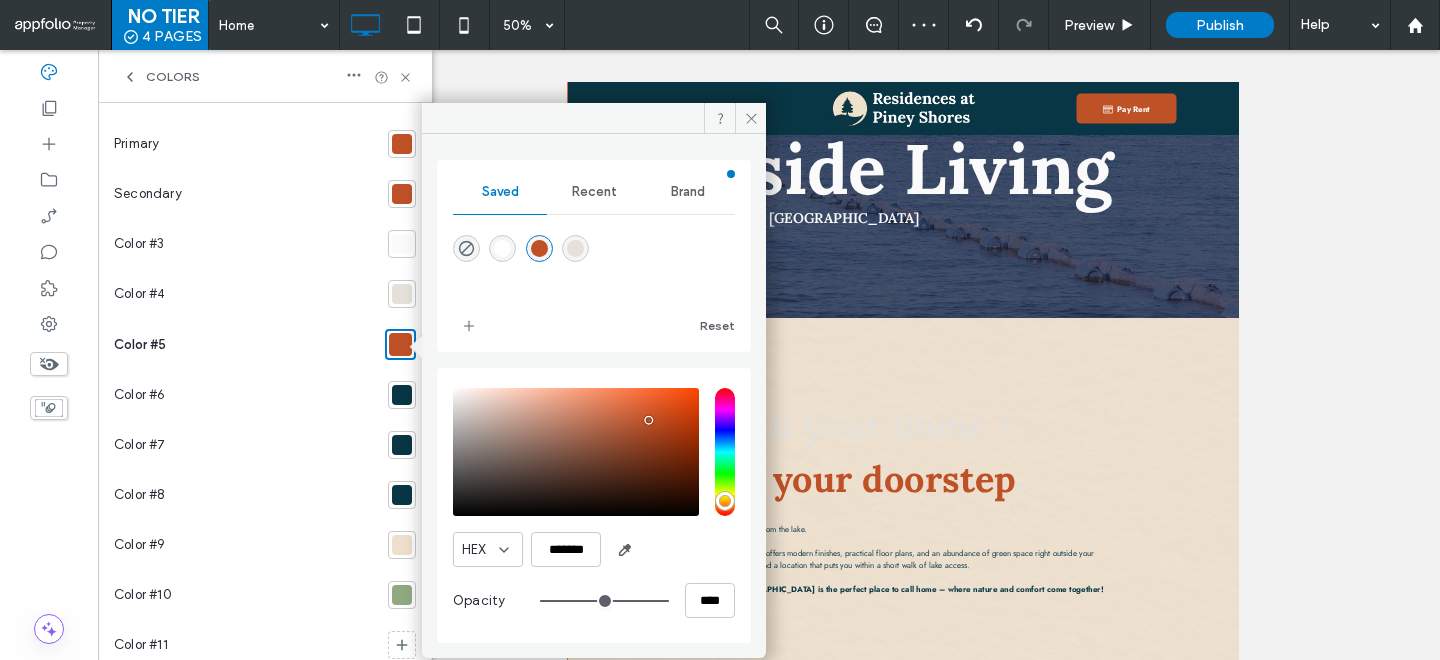 click at bounding box center [402, 395] 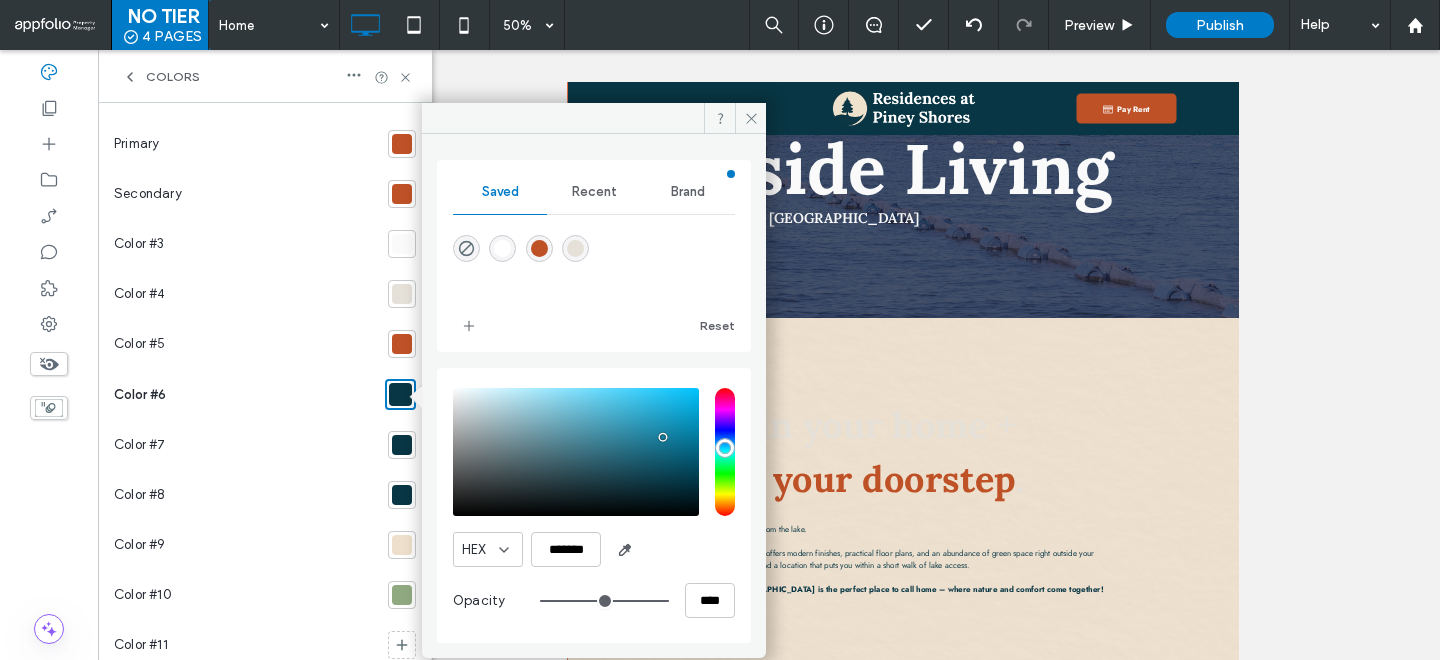 type on "*******" 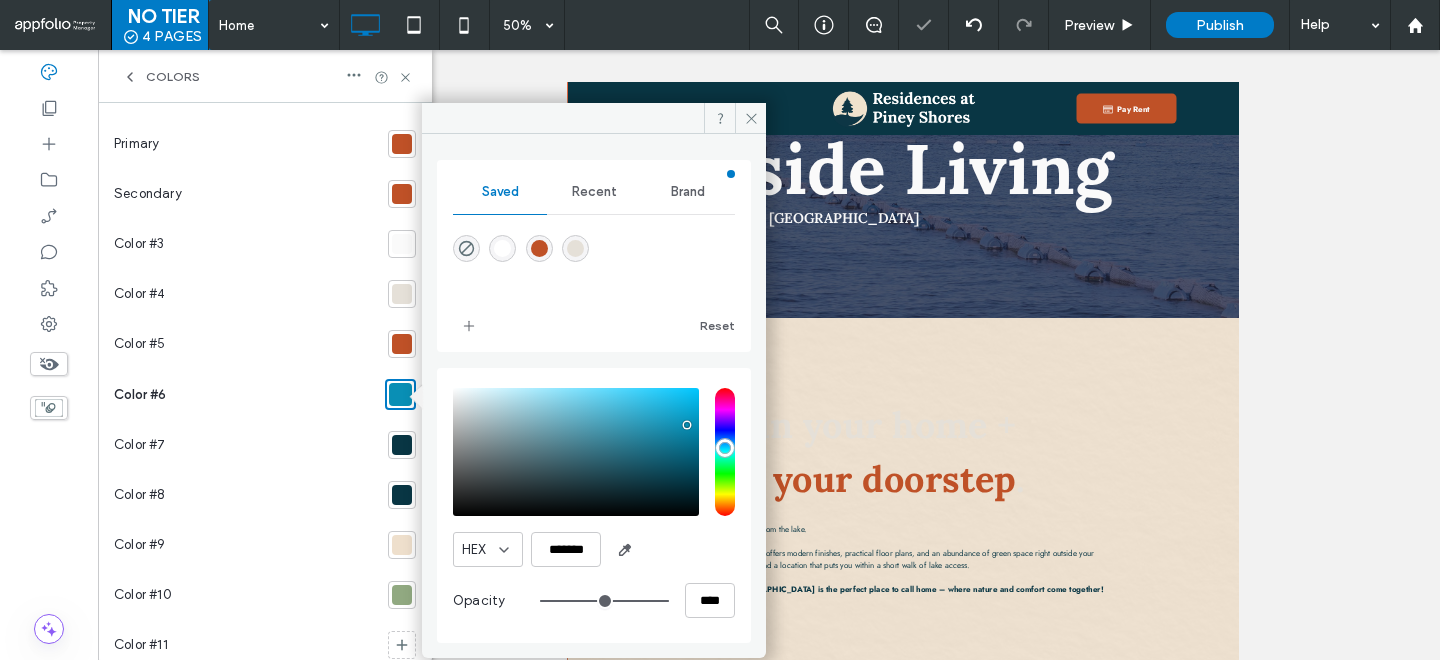 type on "***" 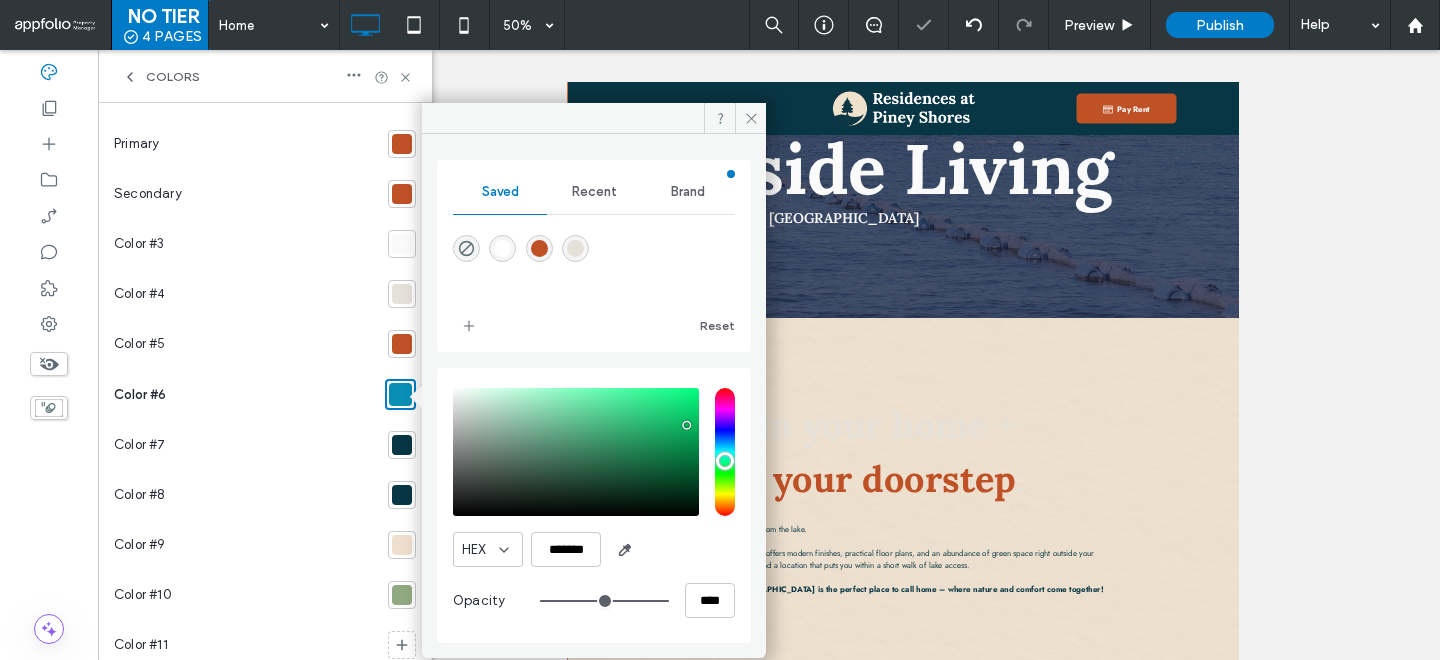 type on "***" 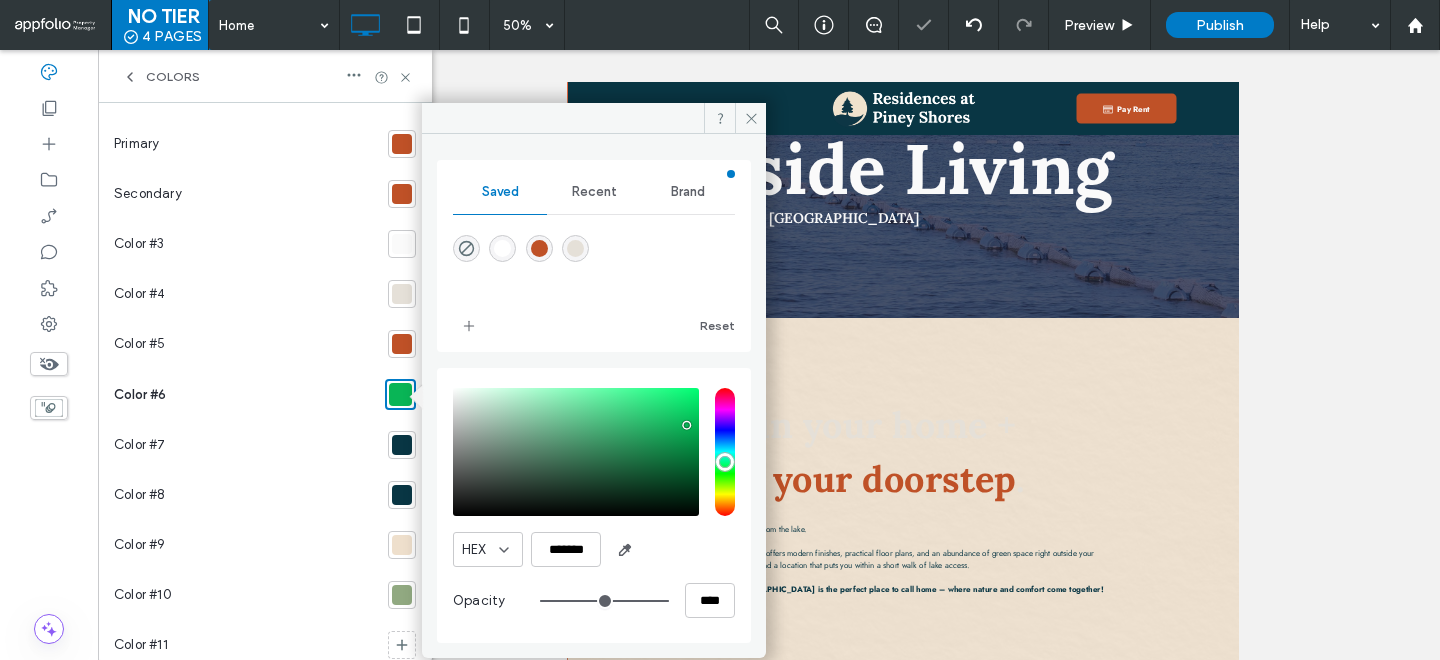 type on "***" 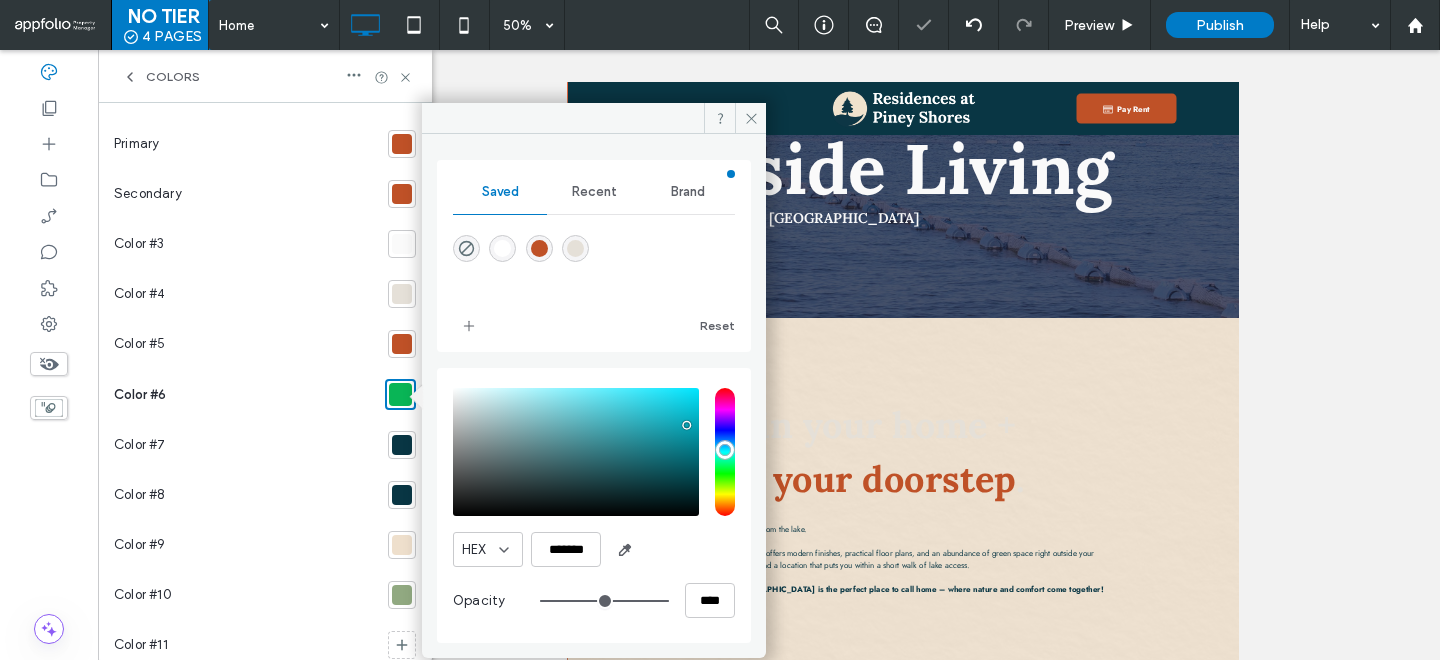click at bounding box center (725, 452) 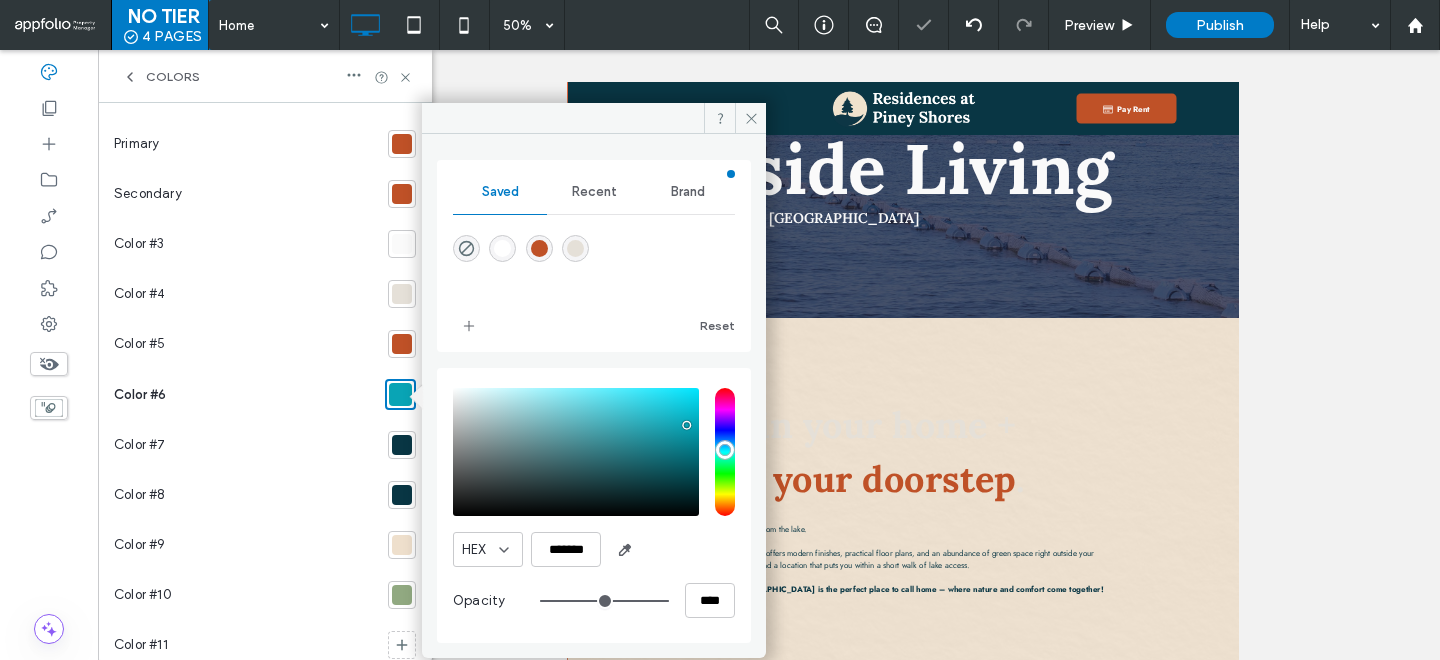 type on "***" 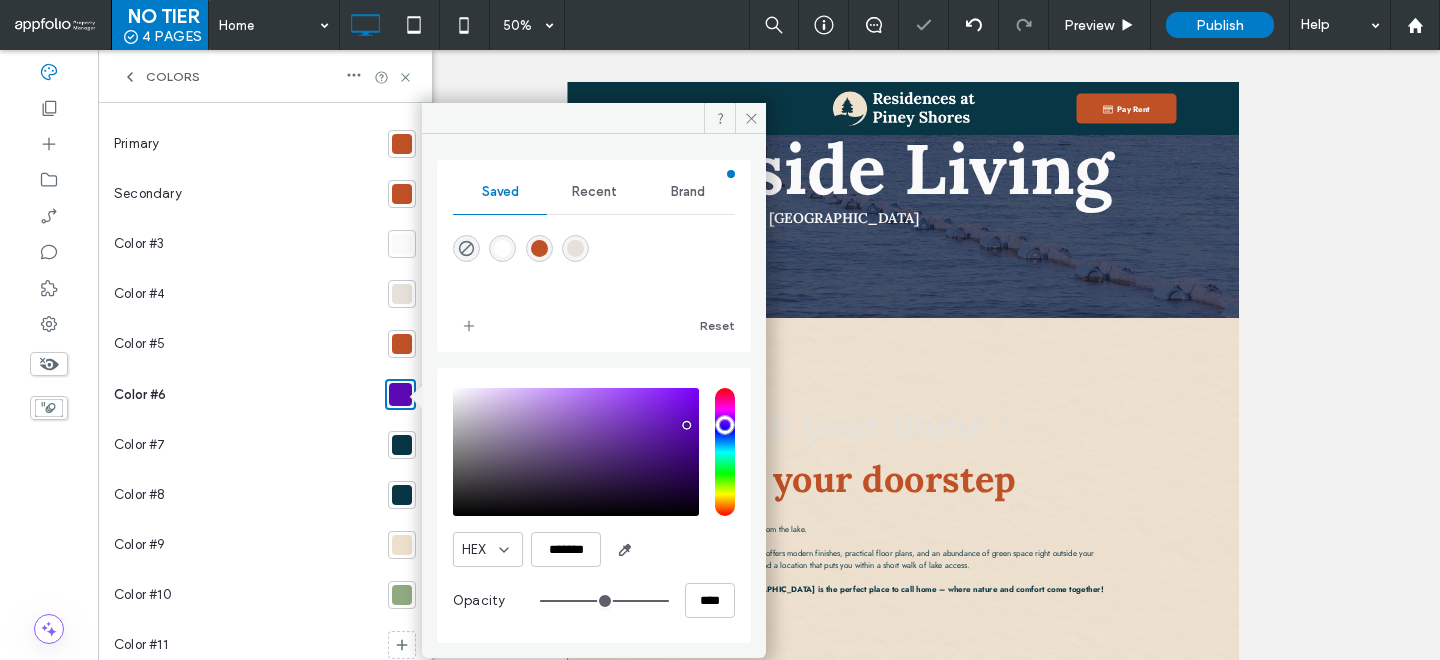 type on "***" 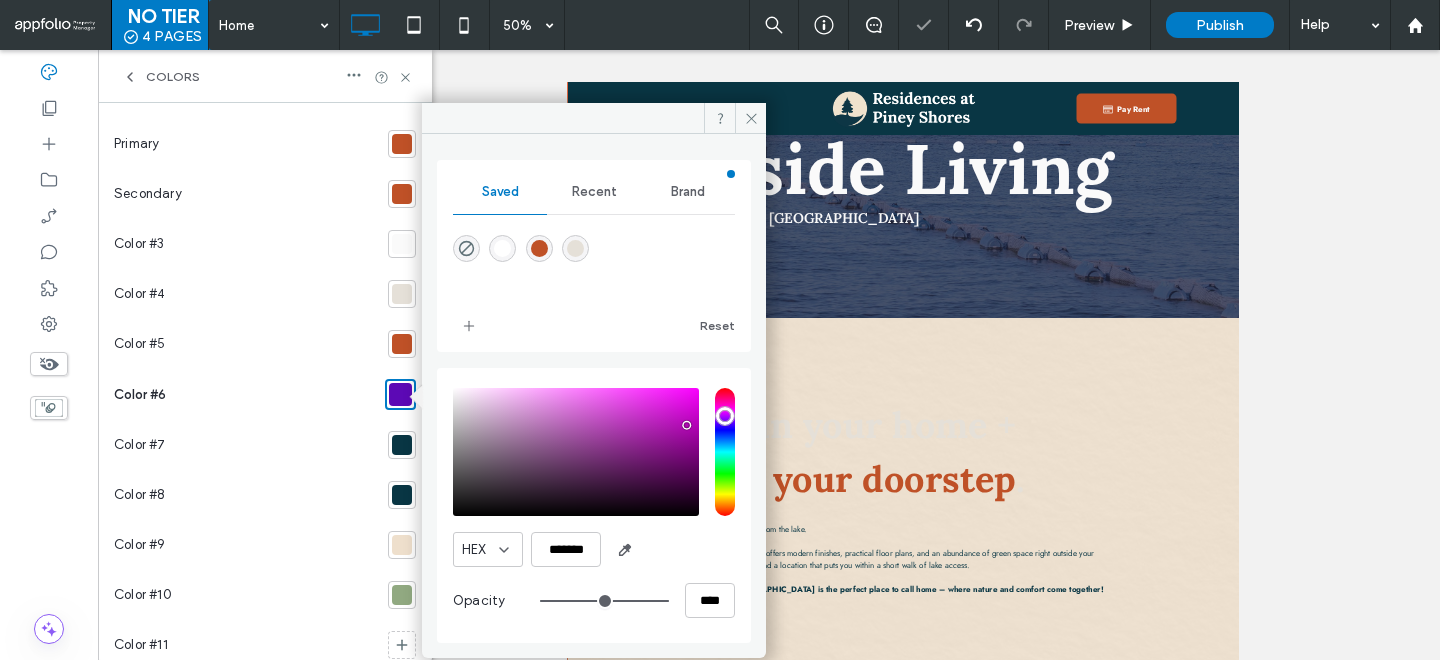 type on "***" 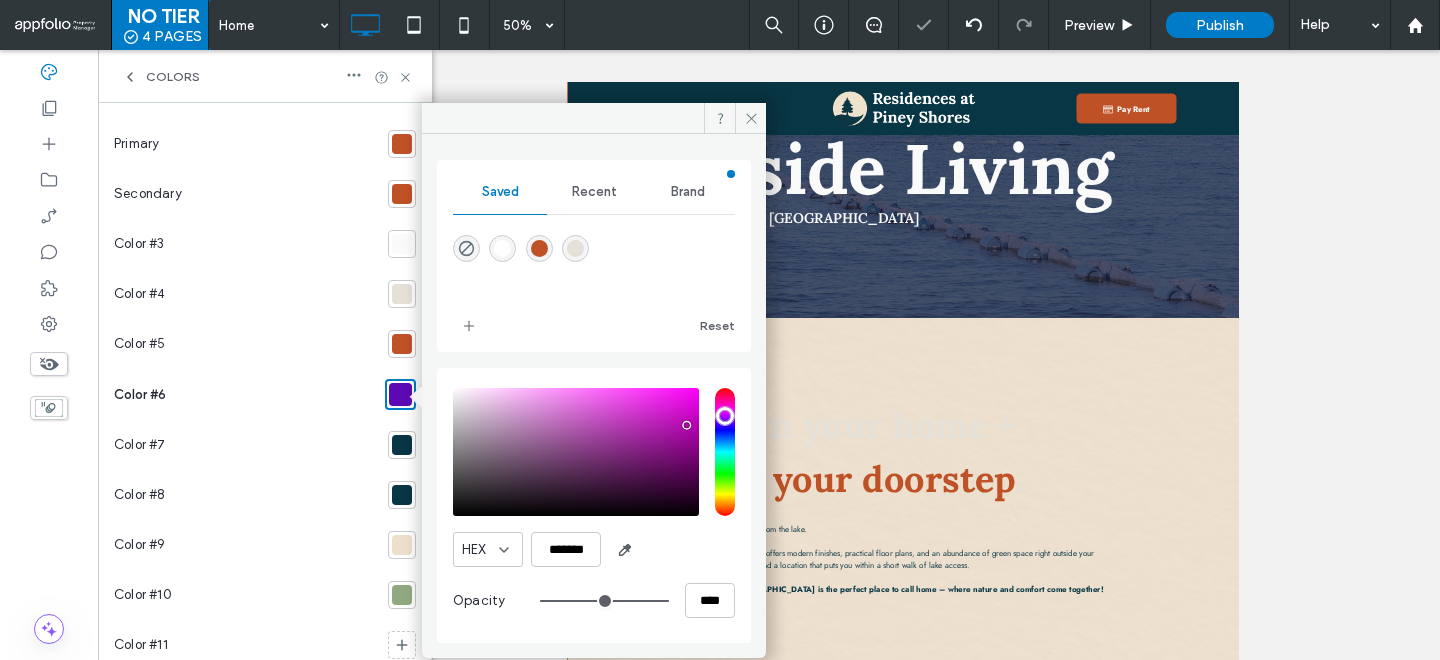 type on "*******" 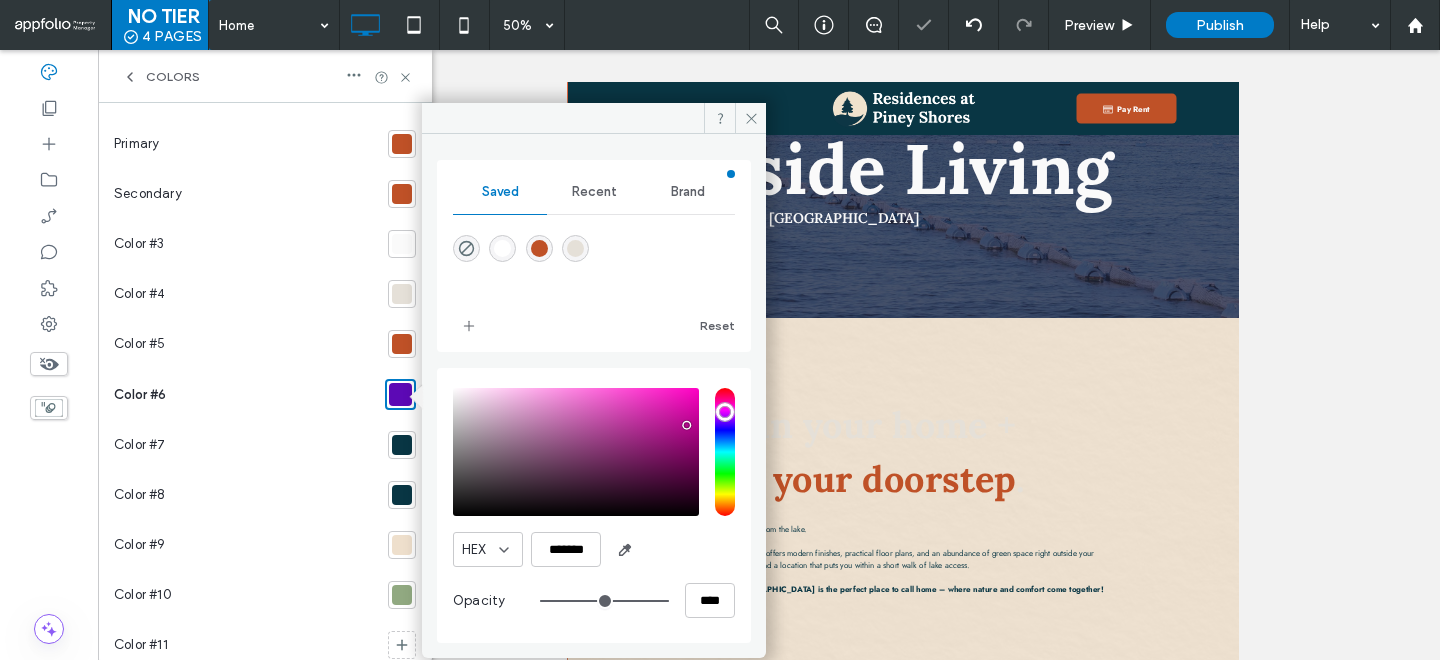 type on "***" 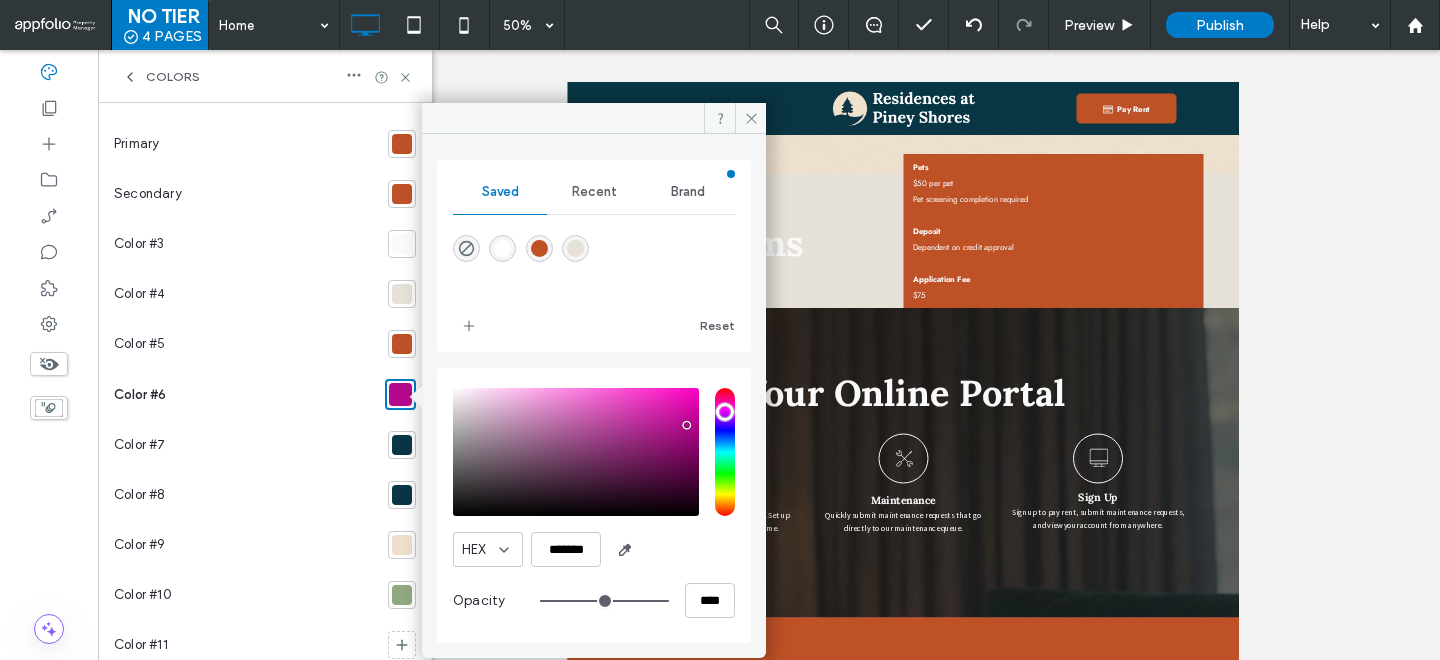 scroll, scrollTop: 5207, scrollLeft: 0, axis: vertical 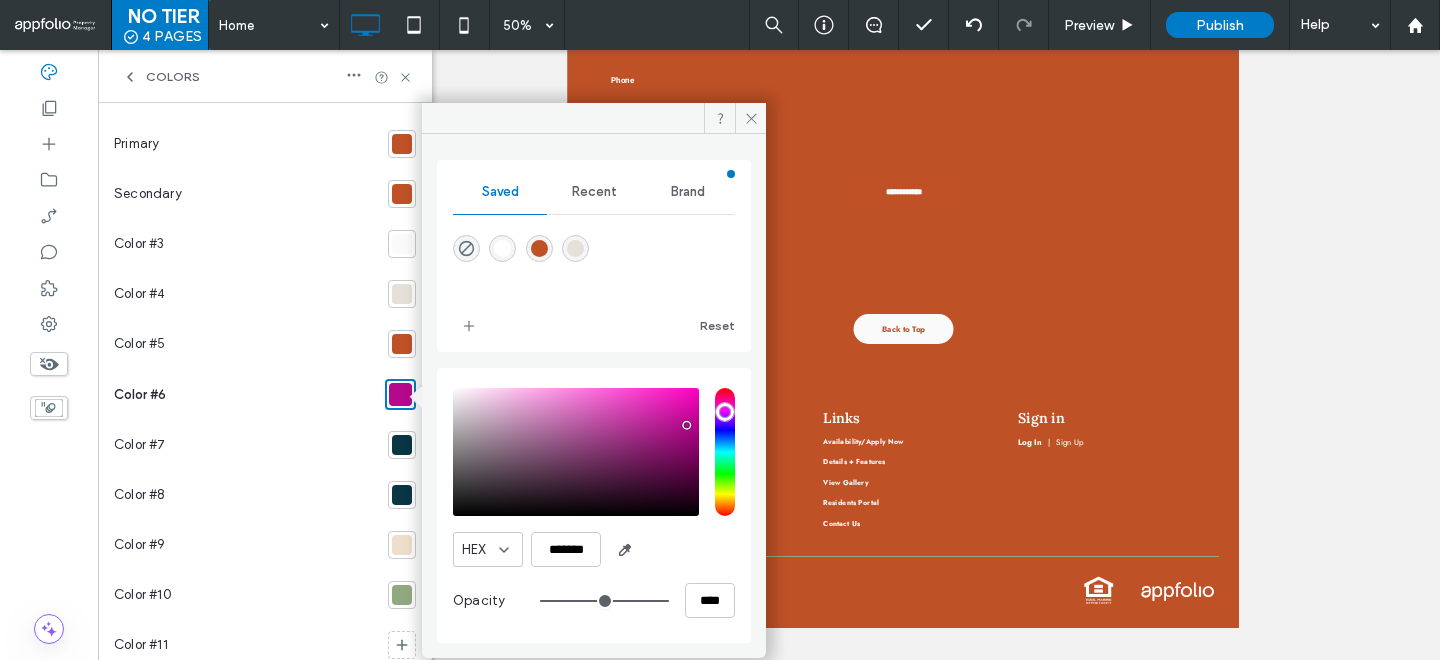 click at bounding box center (402, 445) 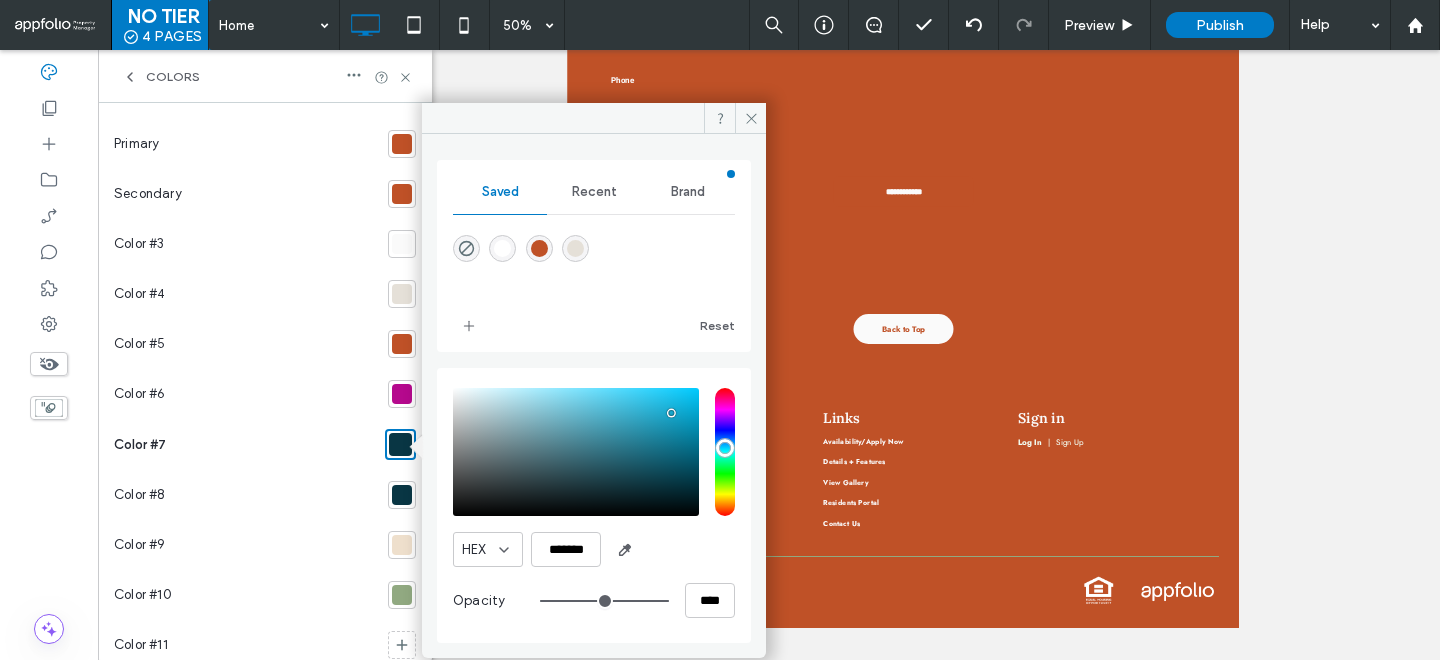 type on "*******" 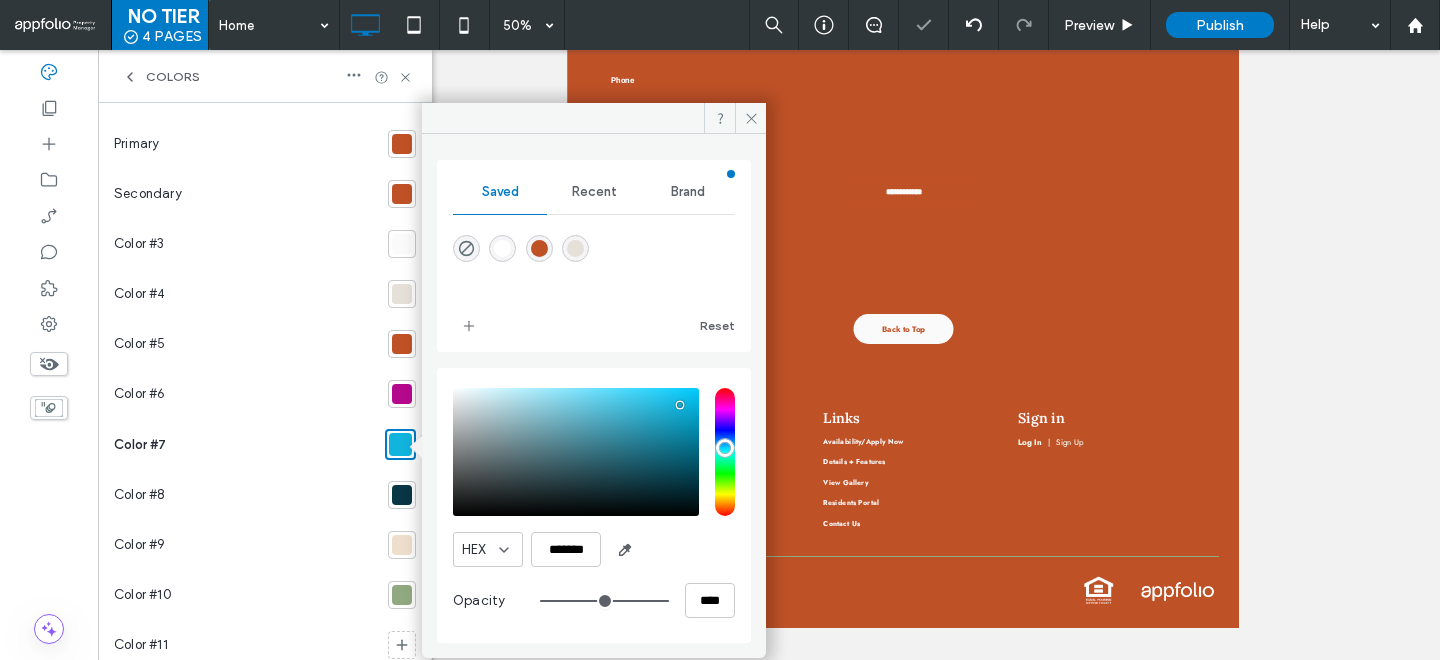 type on "***" 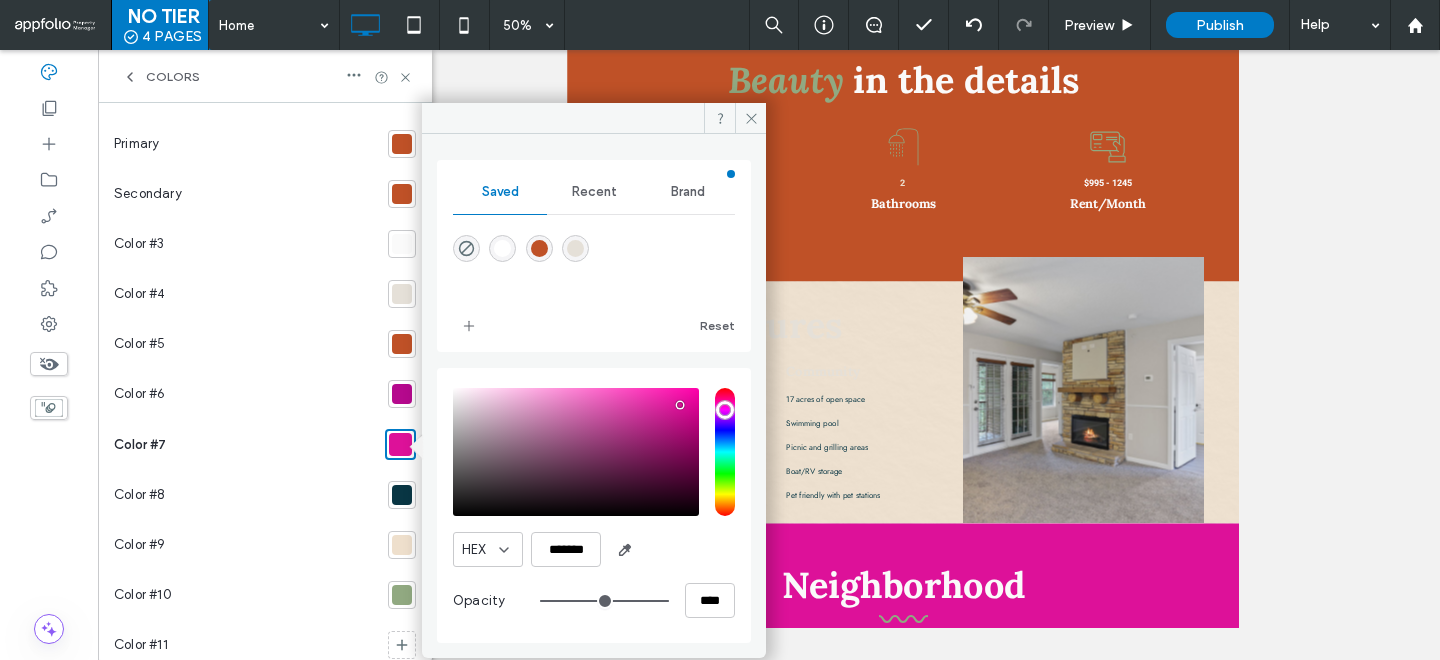scroll, scrollTop: 0, scrollLeft: 0, axis: both 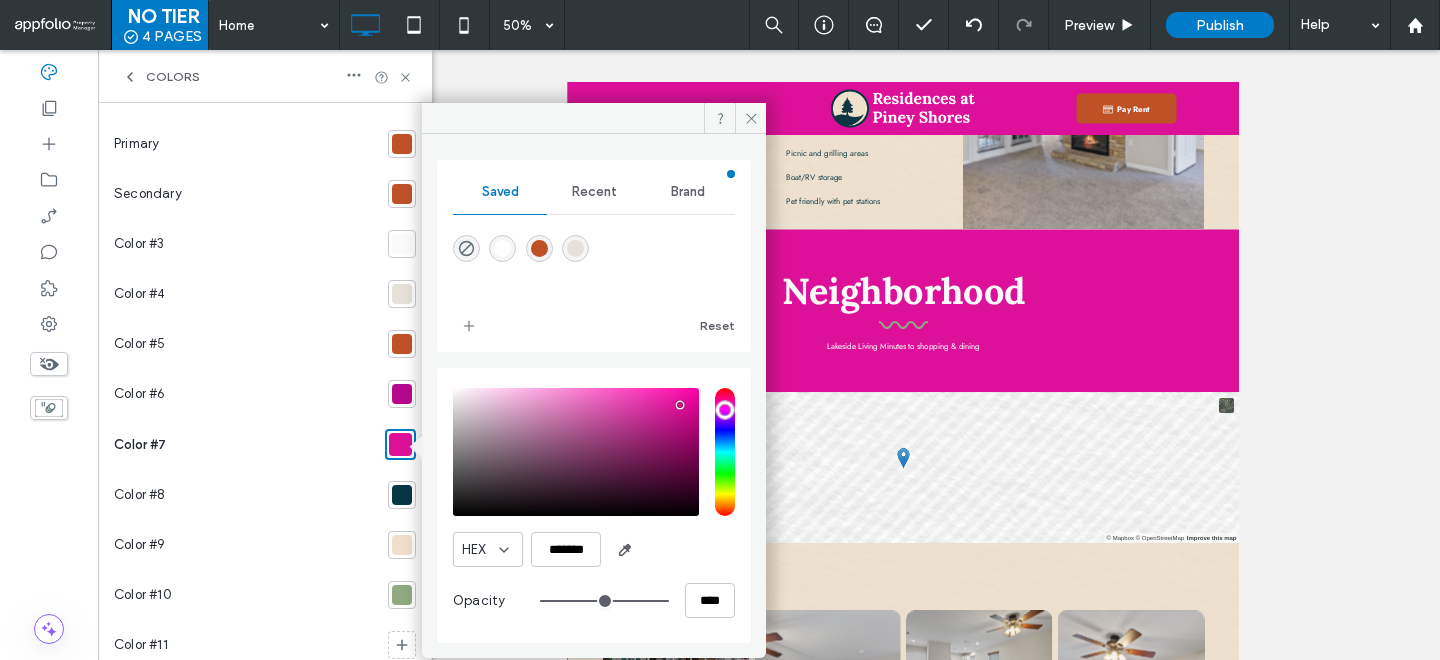 click at bounding box center (539, 248) 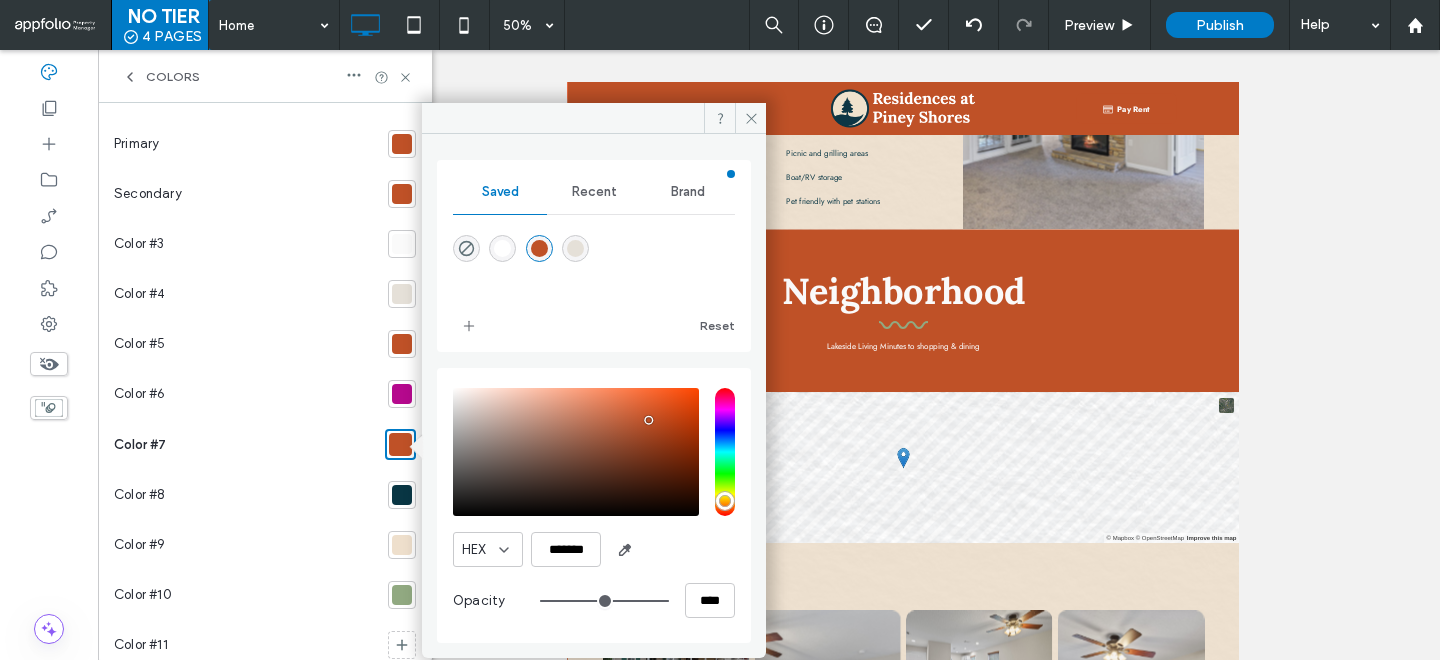 click at bounding box center [575, 248] 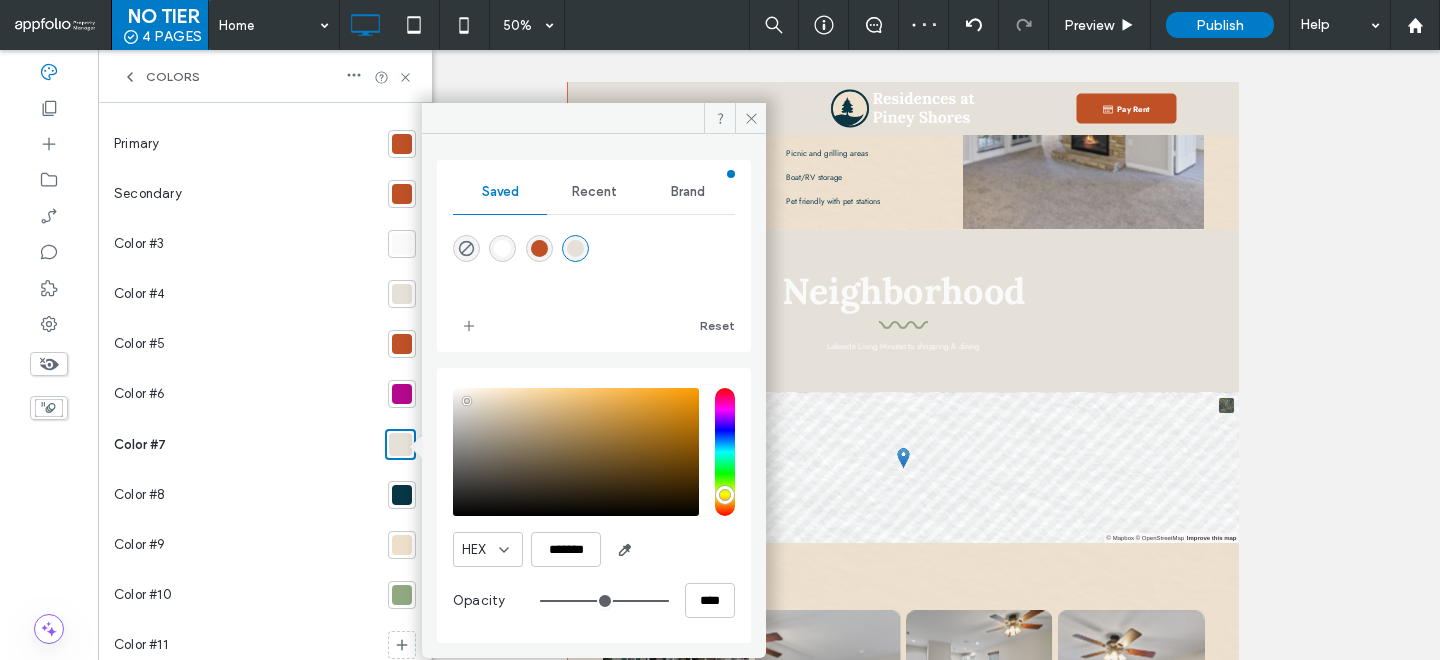 click at bounding box center [398, 545] 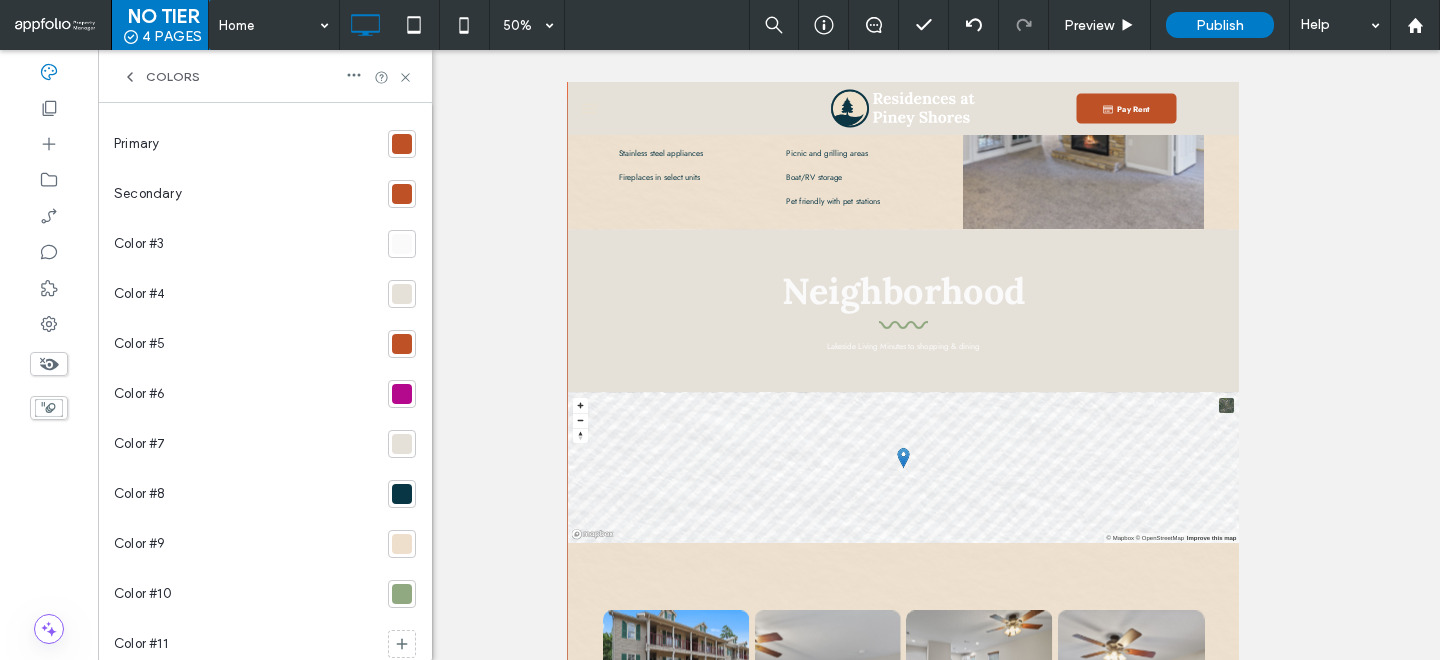 click at bounding box center (402, 494) 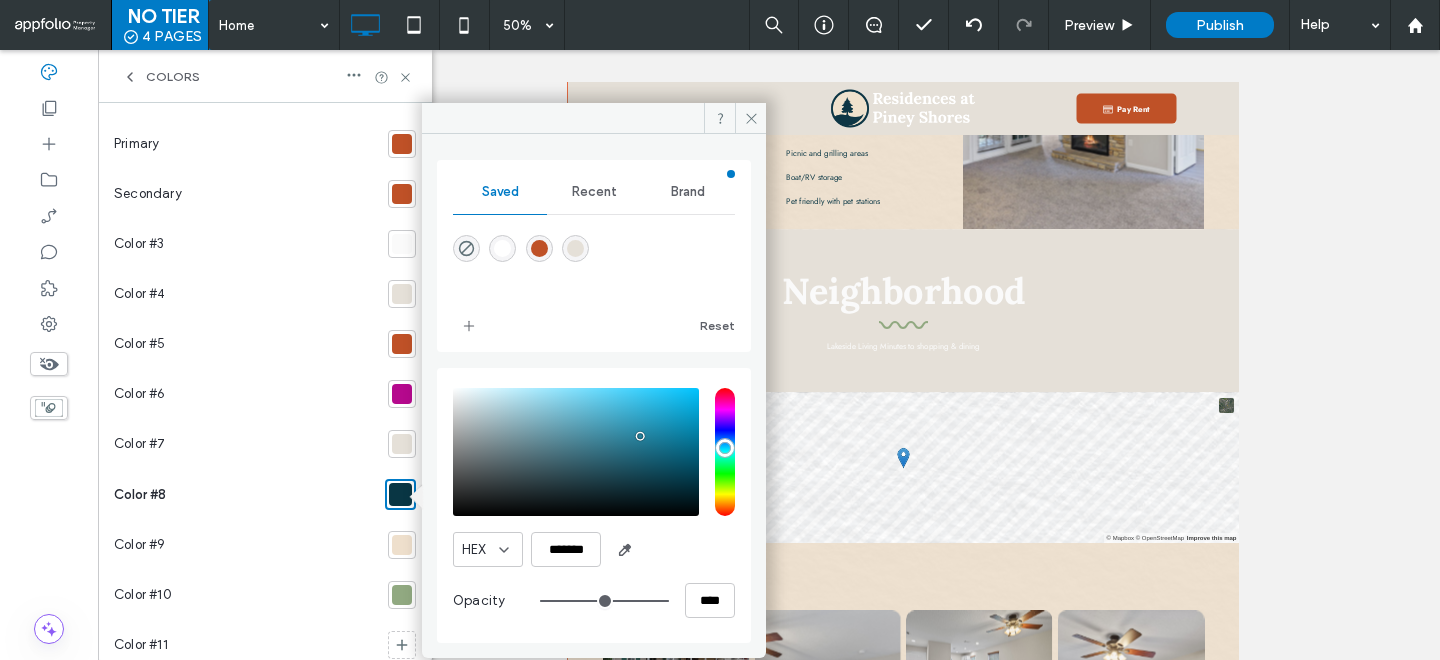 type on "*******" 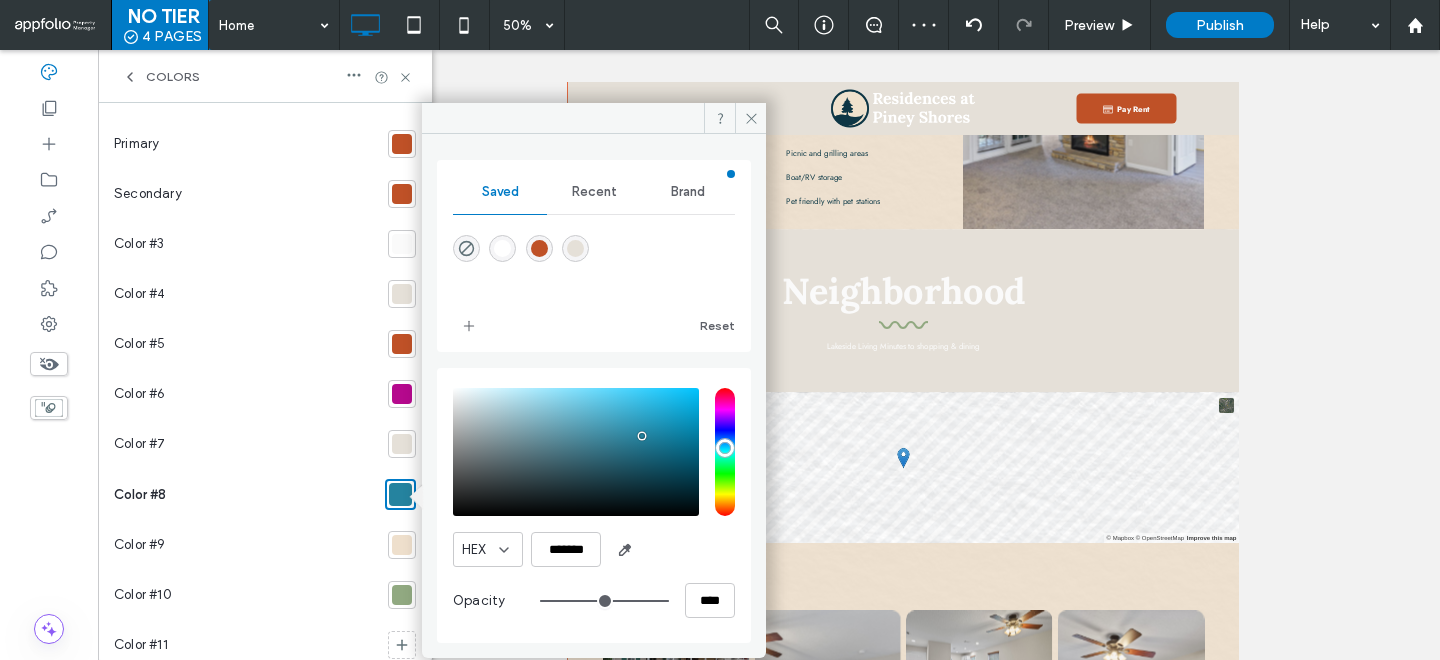 type on "***" 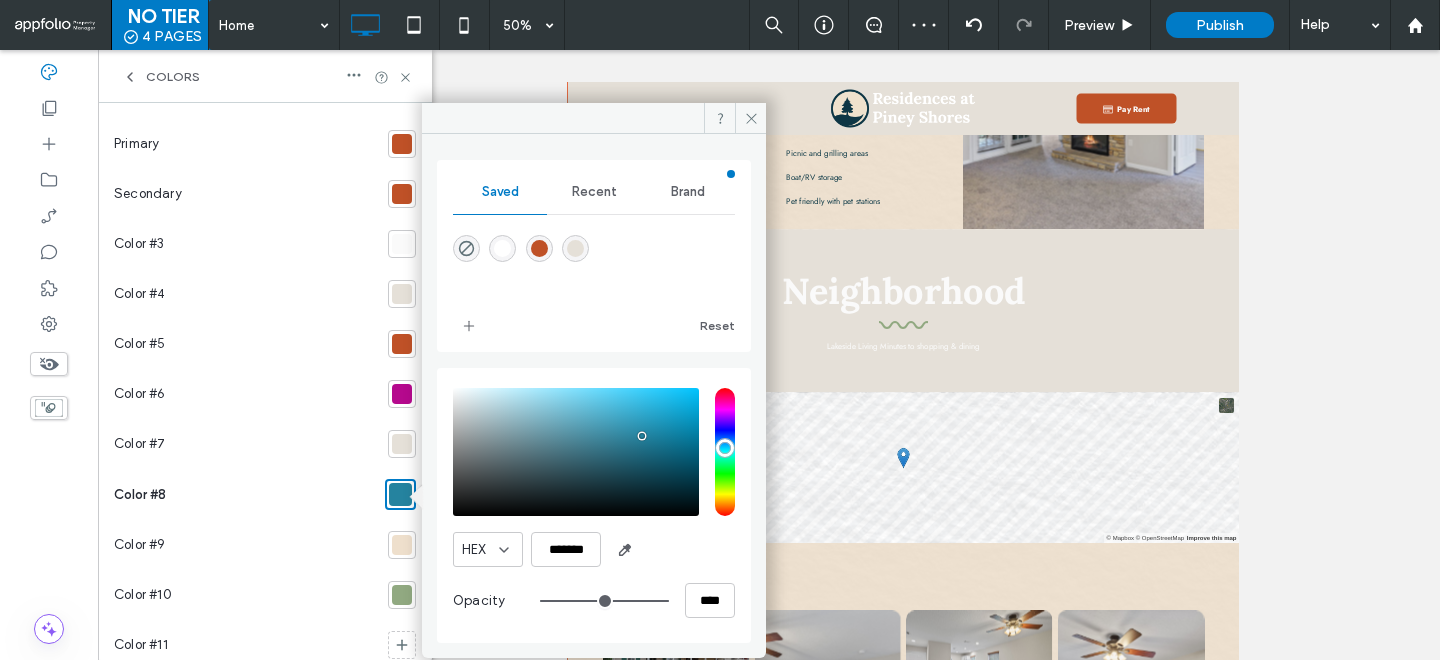 click at bounding box center (725, 452) 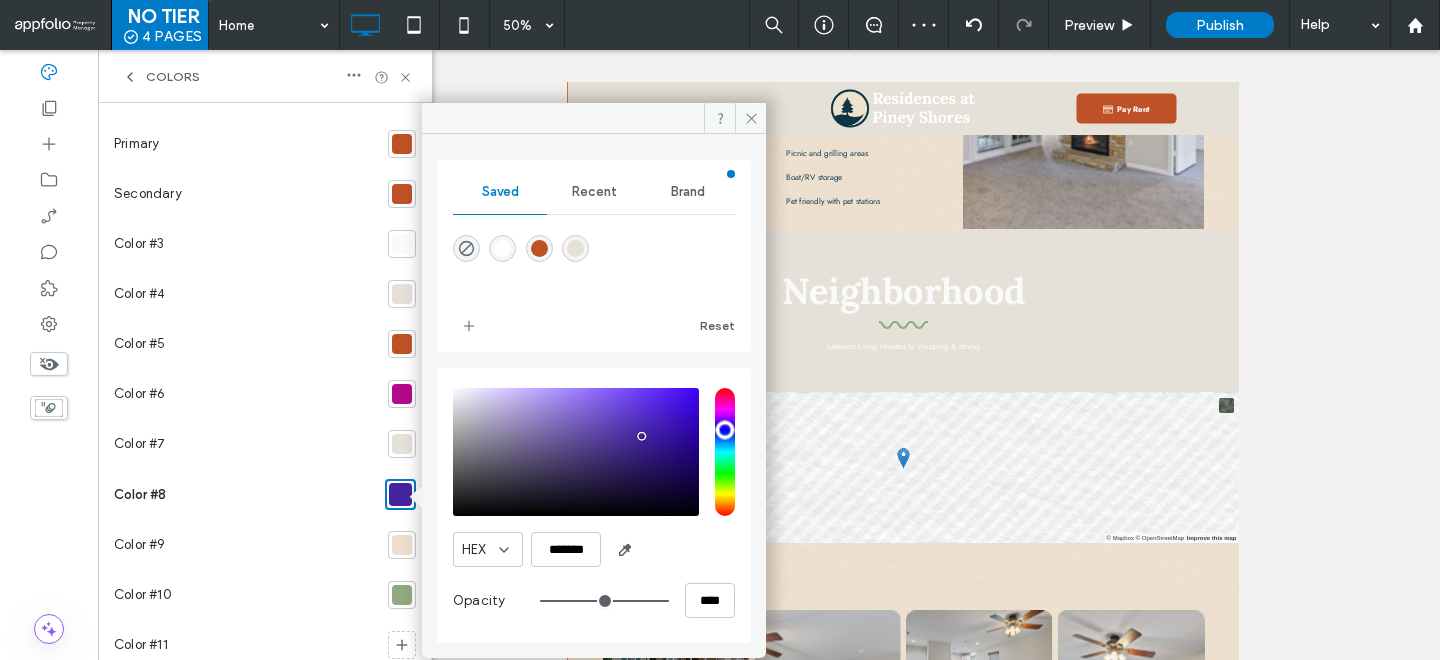 type on "***" 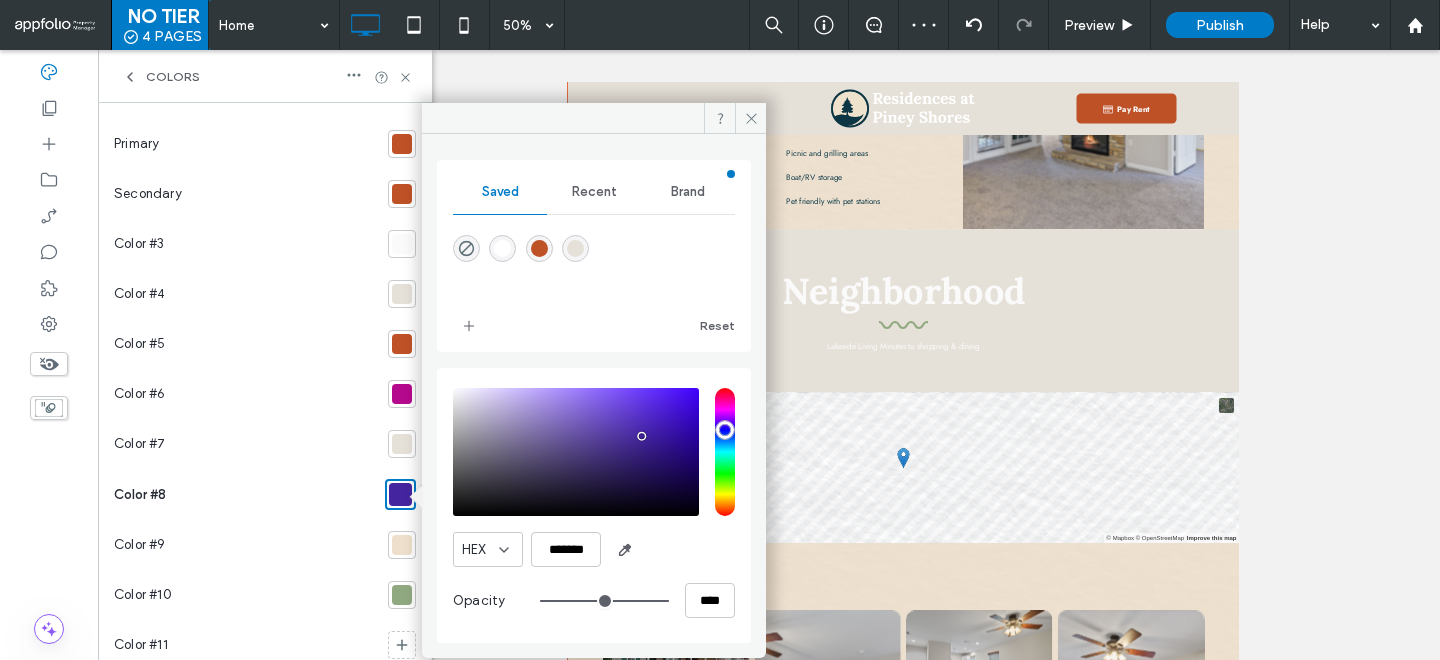 type on "*******" 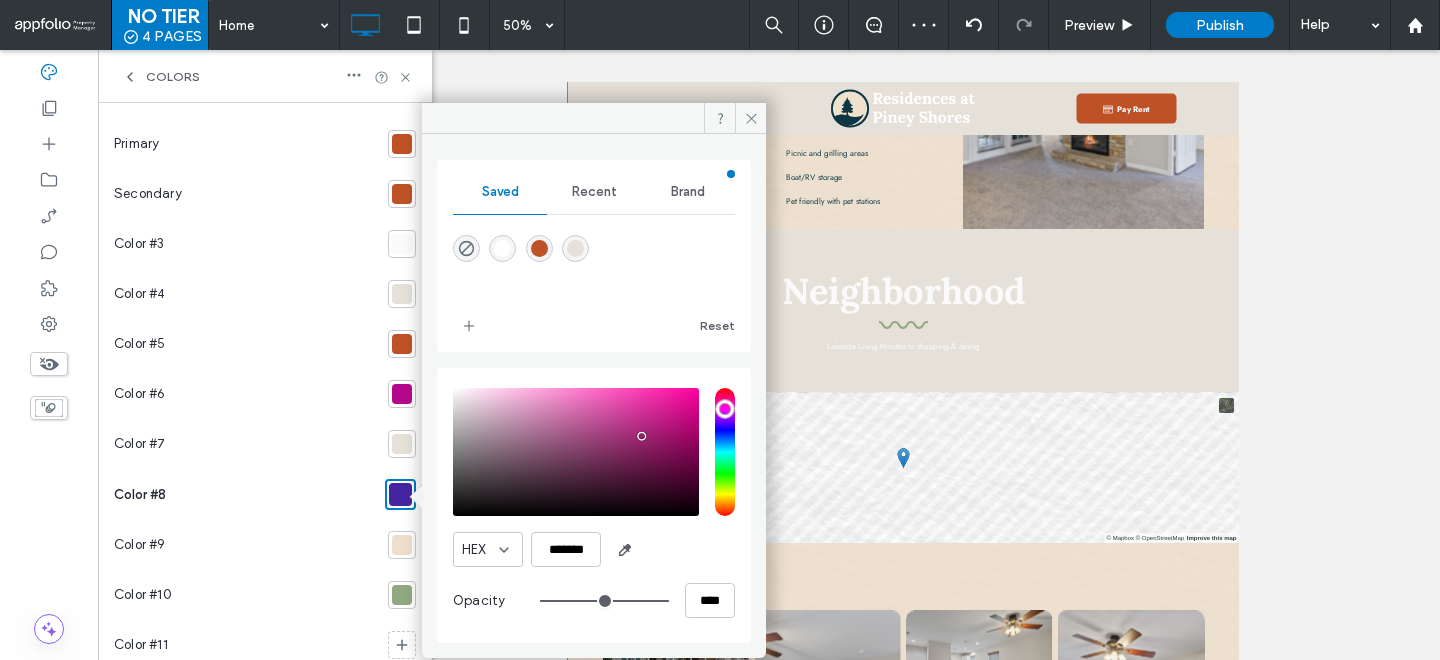 type on "***" 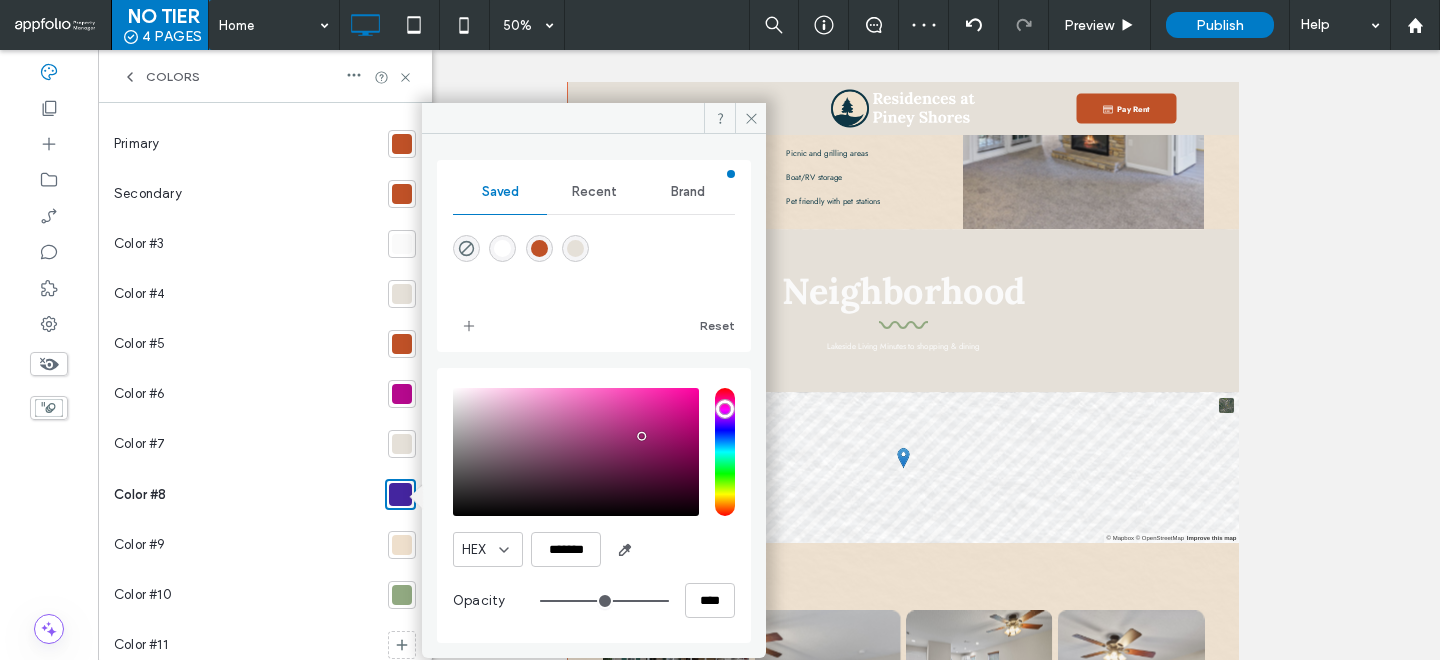 click at bounding box center (725, 452) 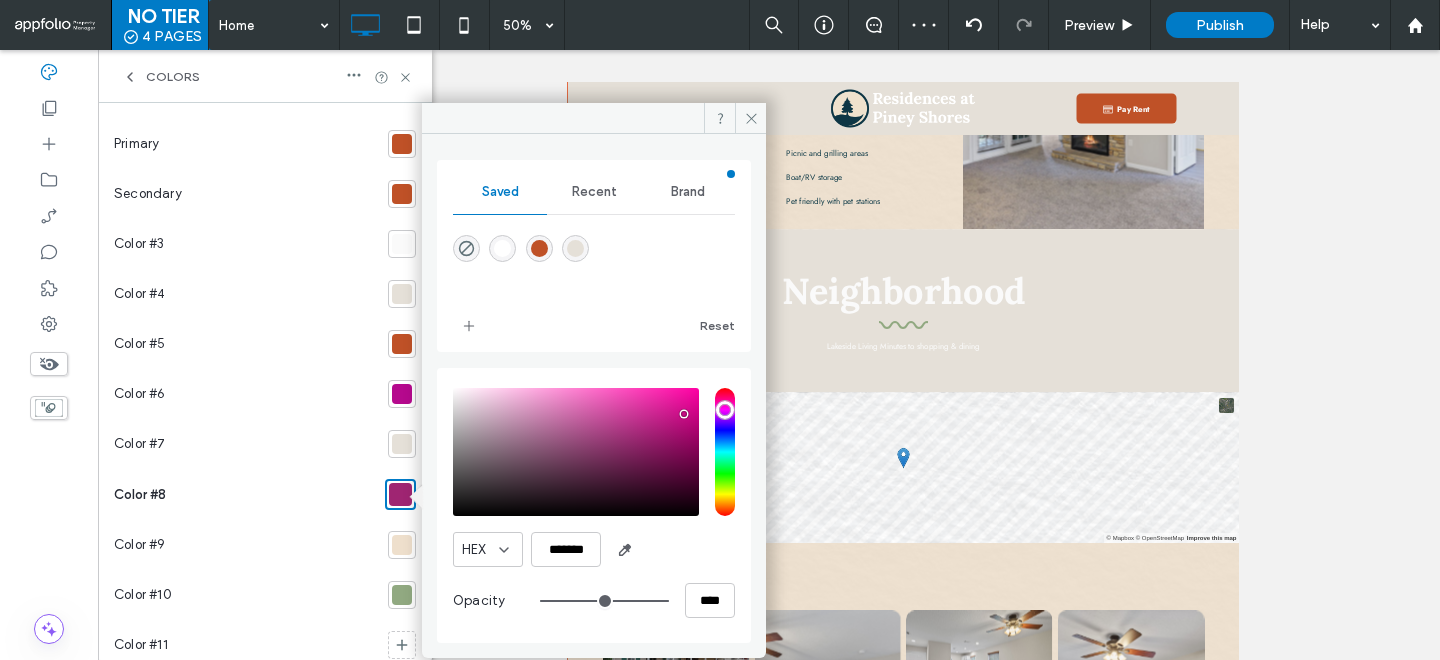 type on "*******" 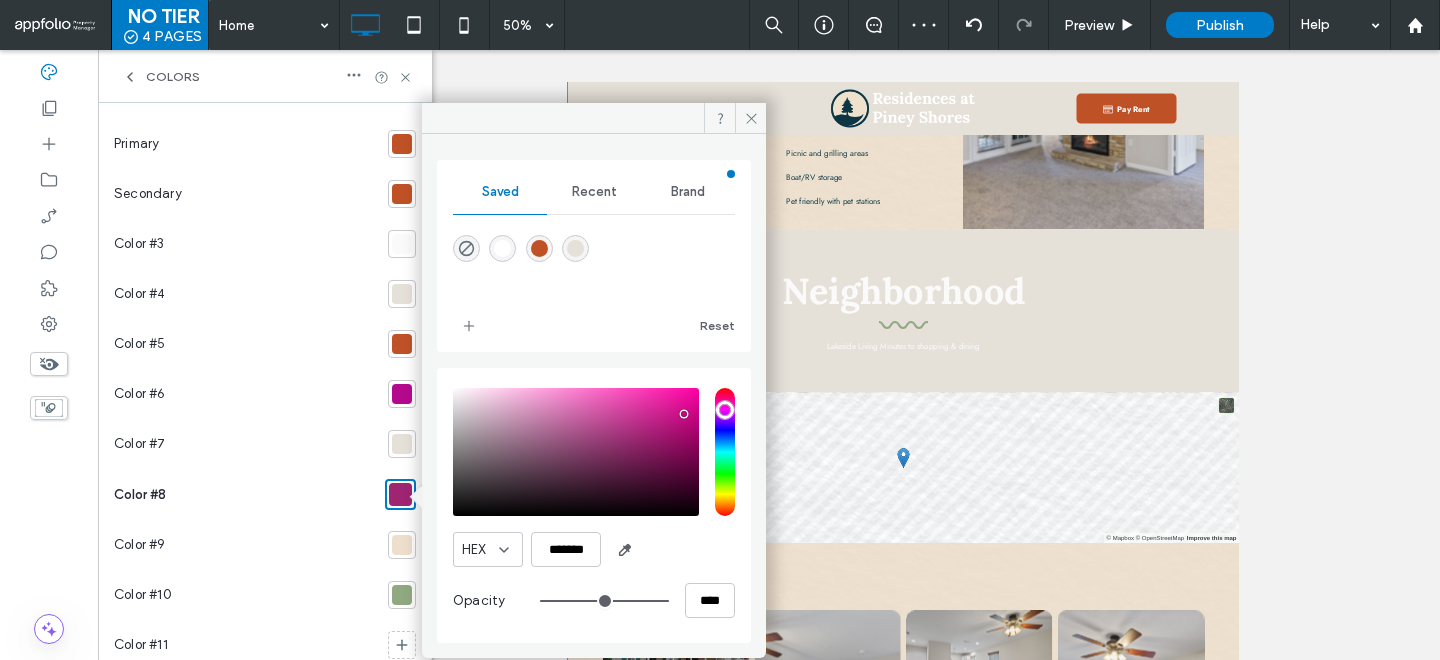 click at bounding box center (576, 452) 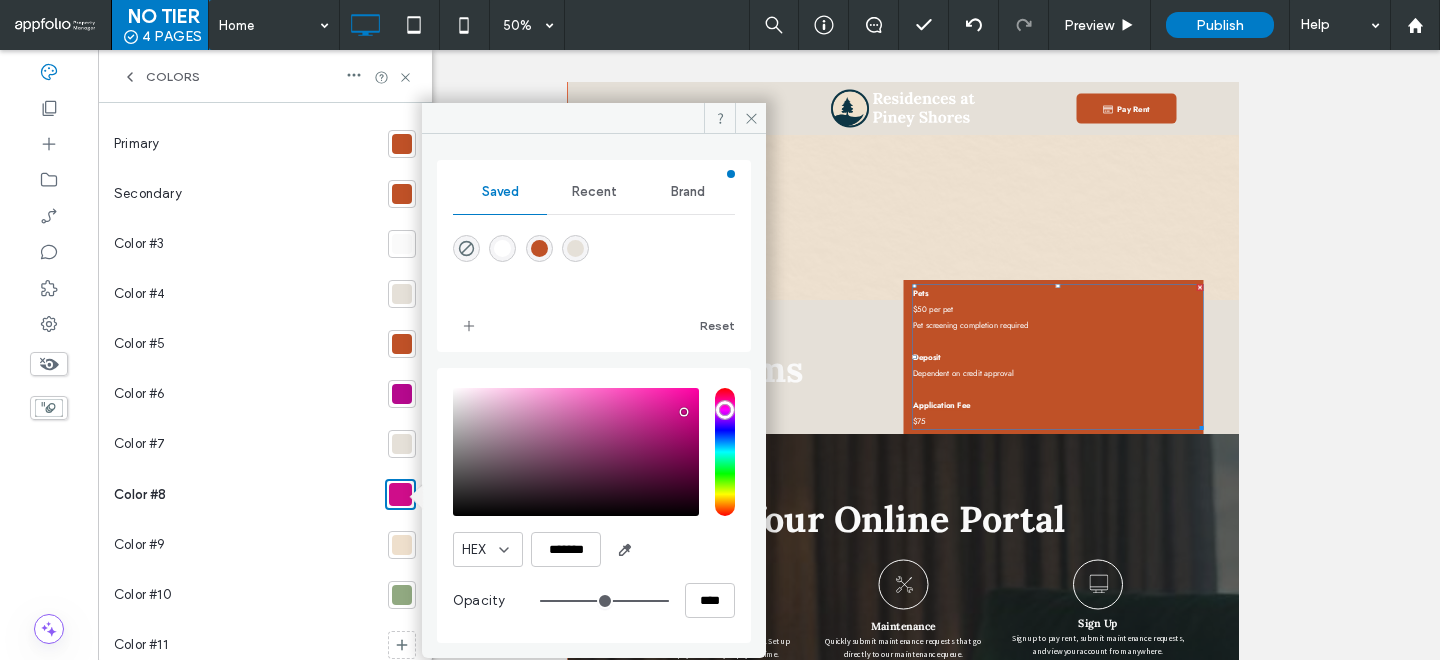 scroll, scrollTop: 5207, scrollLeft: 0, axis: vertical 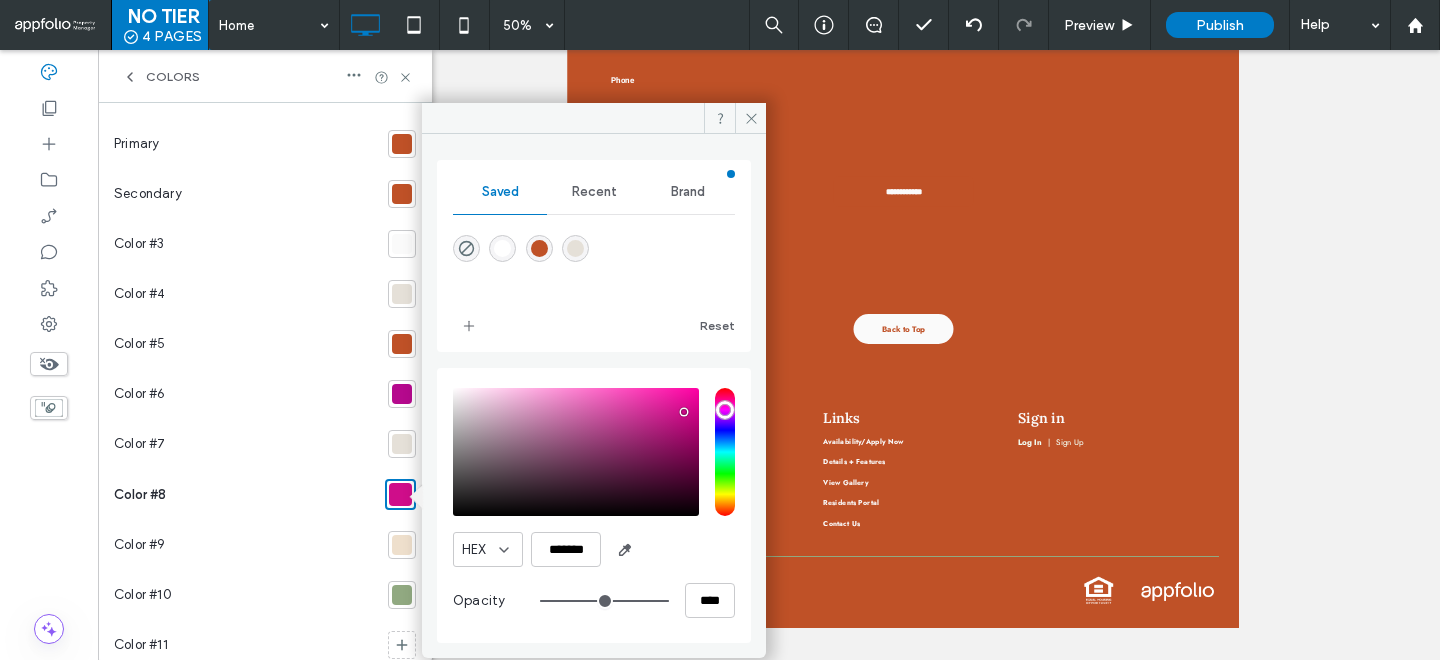 click at bounding box center [402, 545] 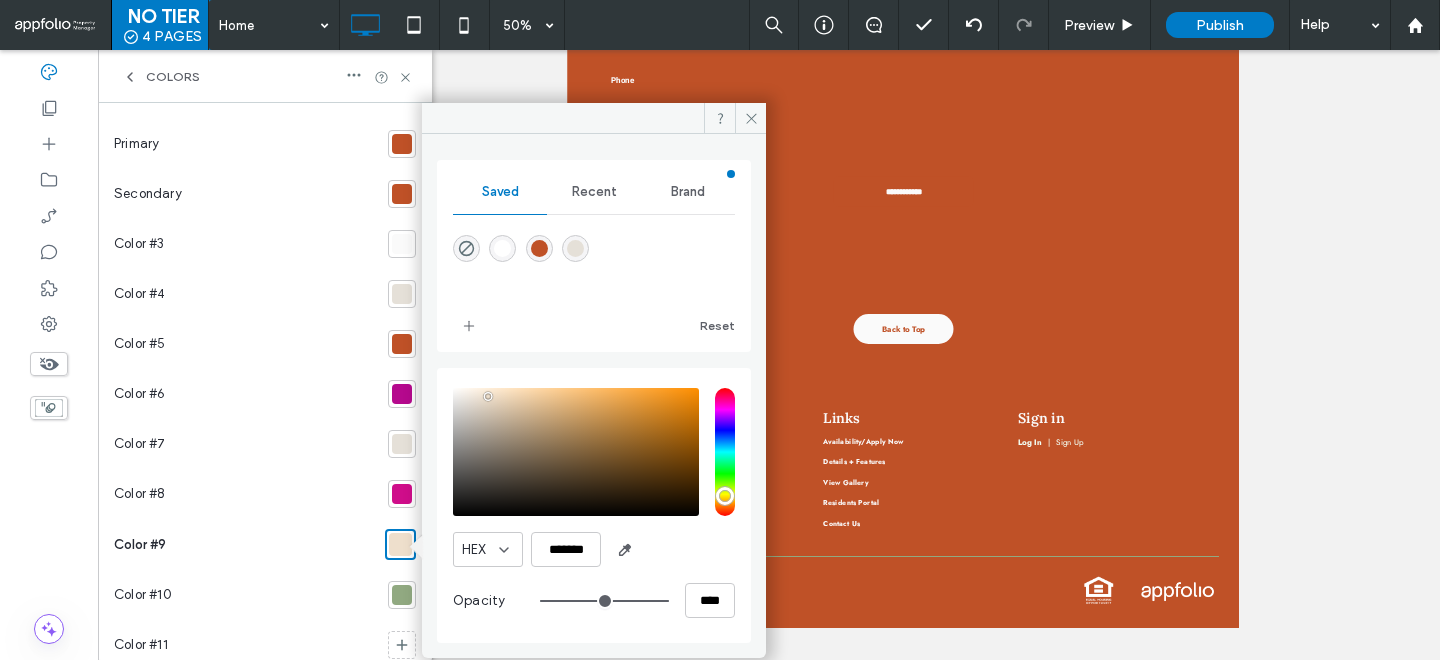 click at bounding box center (575, 248) 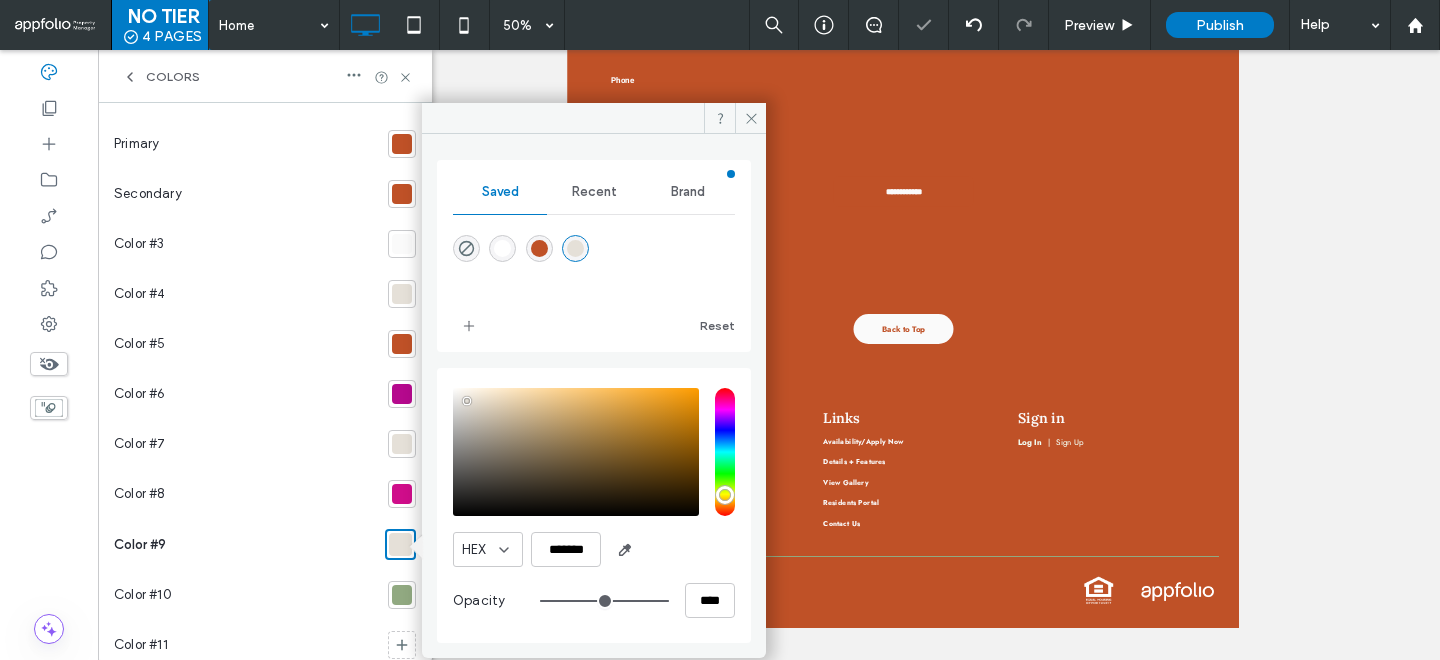 click at bounding box center [402, 595] 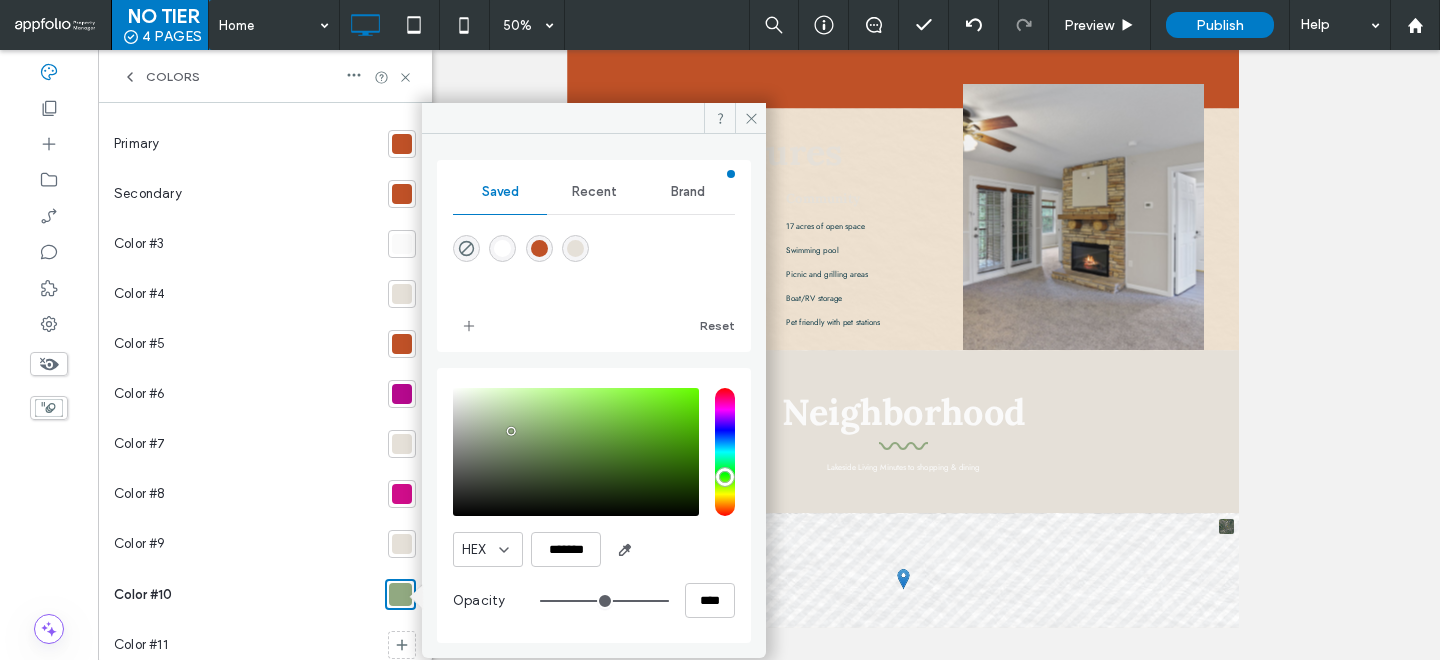scroll, scrollTop: 574, scrollLeft: 0, axis: vertical 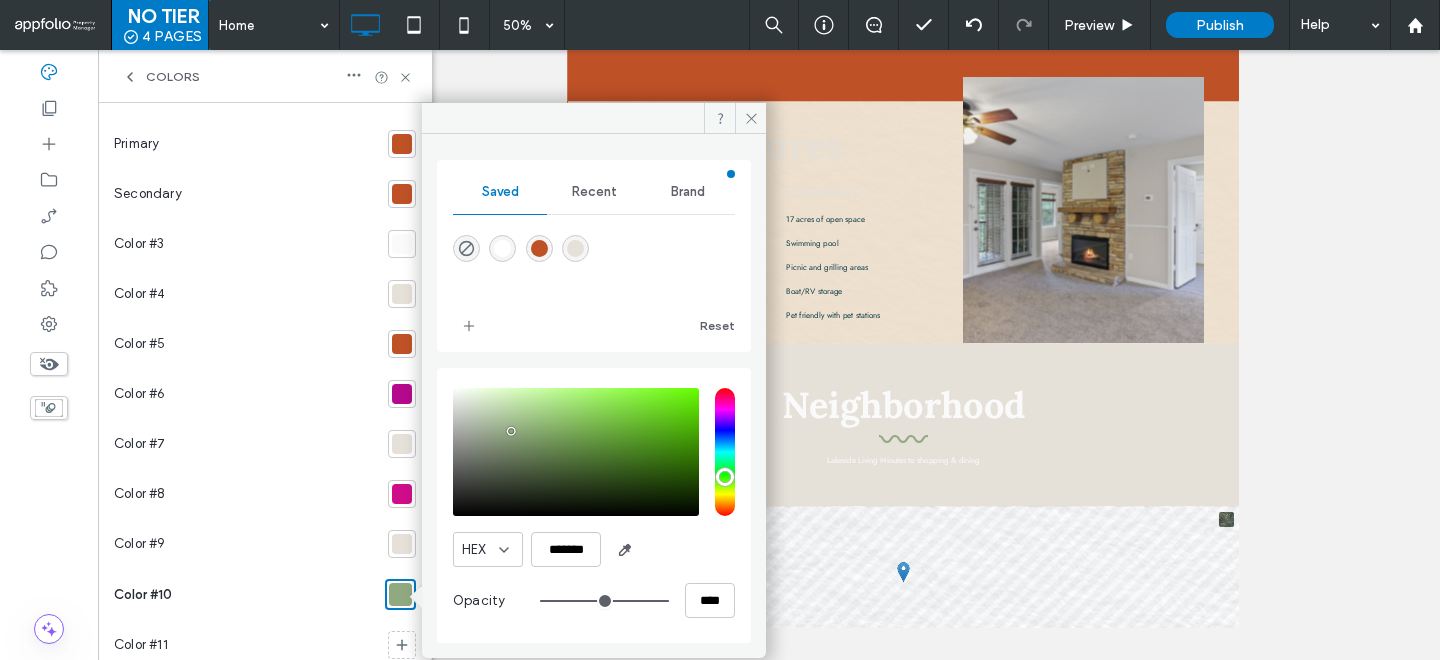 click at bounding box center [576, 452] 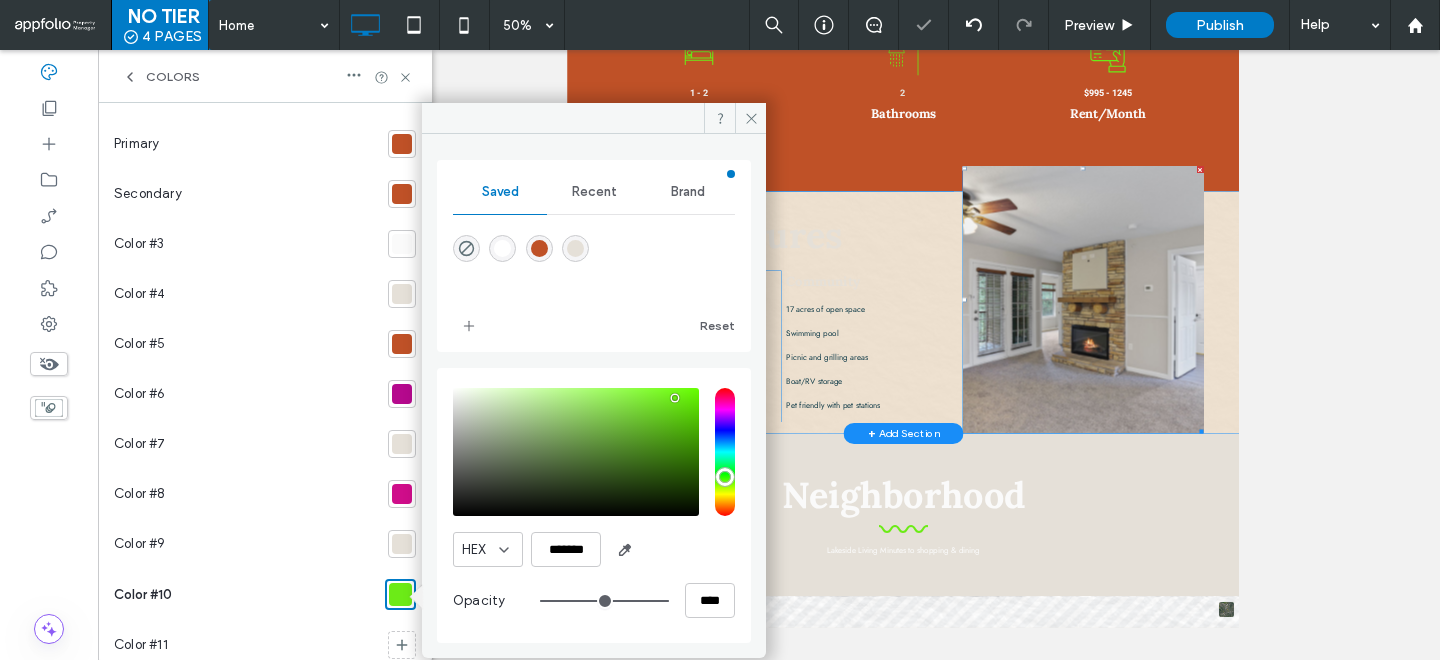 scroll, scrollTop: 0, scrollLeft: 0, axis: both 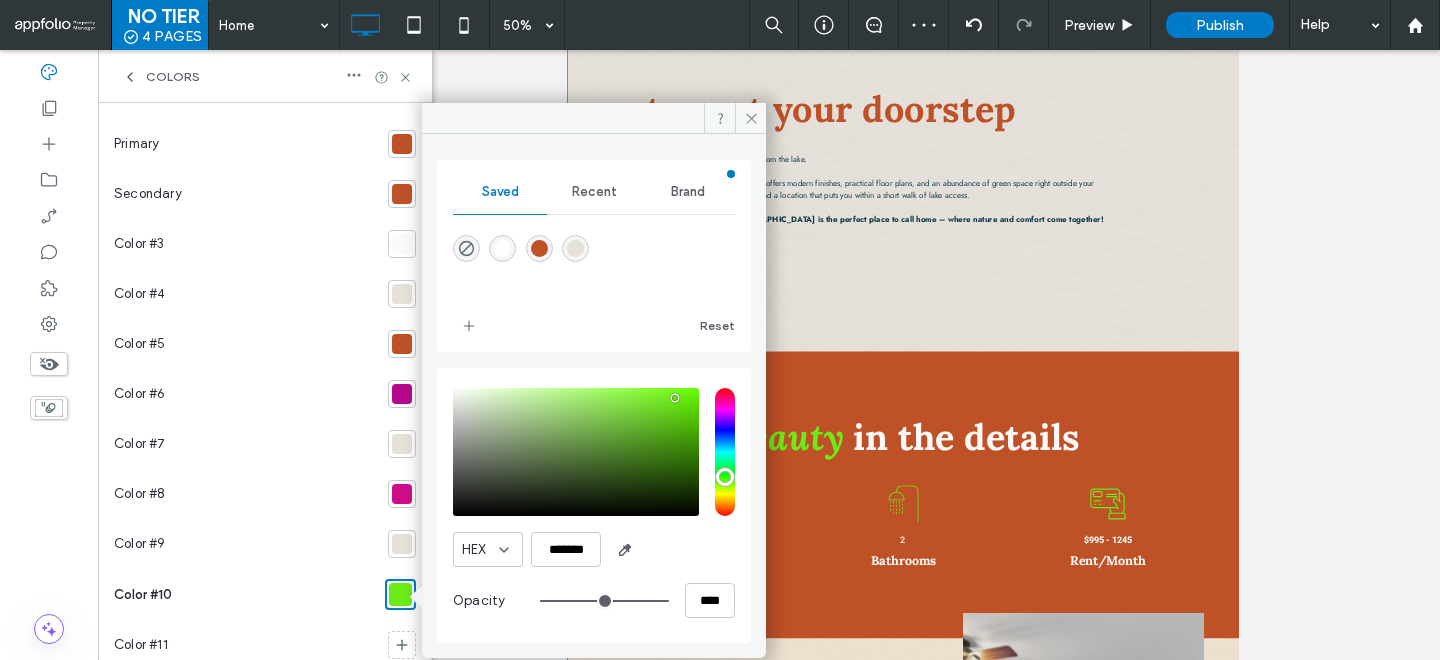 click at bounding box center (575, 248) 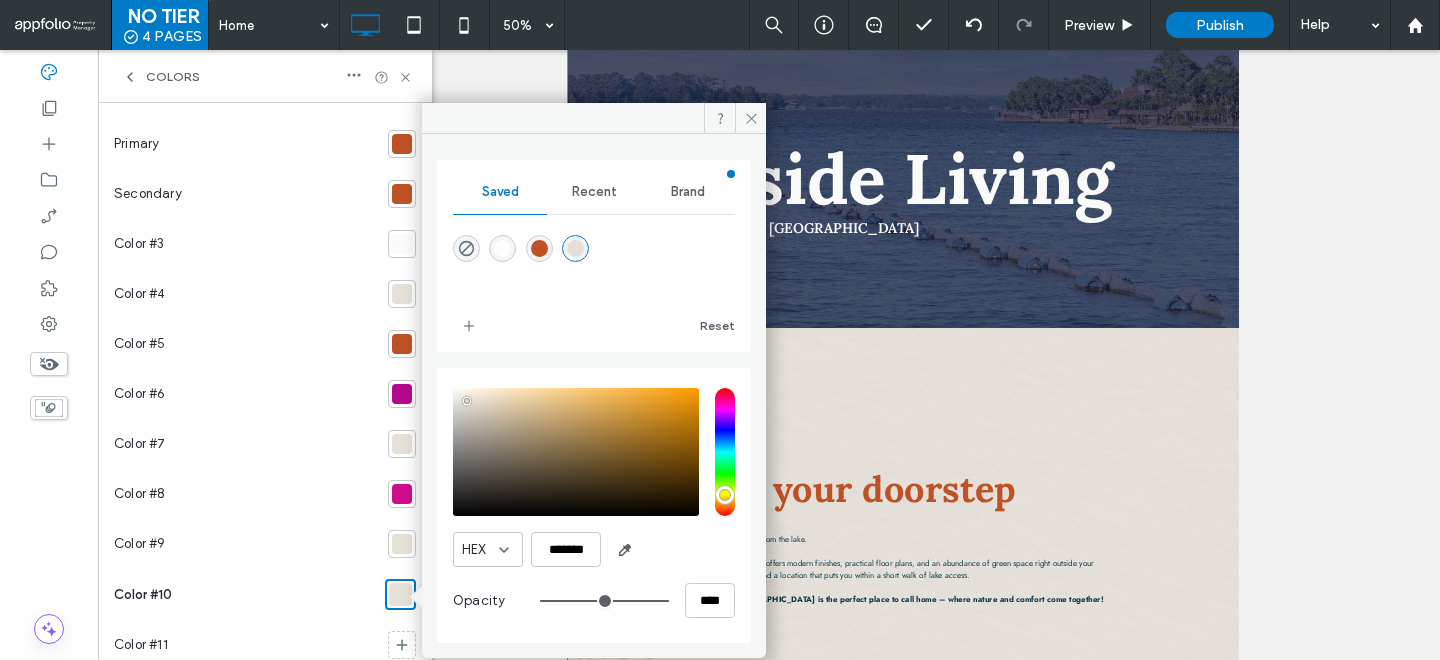scroll, scrollTop: 72, scrollLeft: 0, axis: vertical 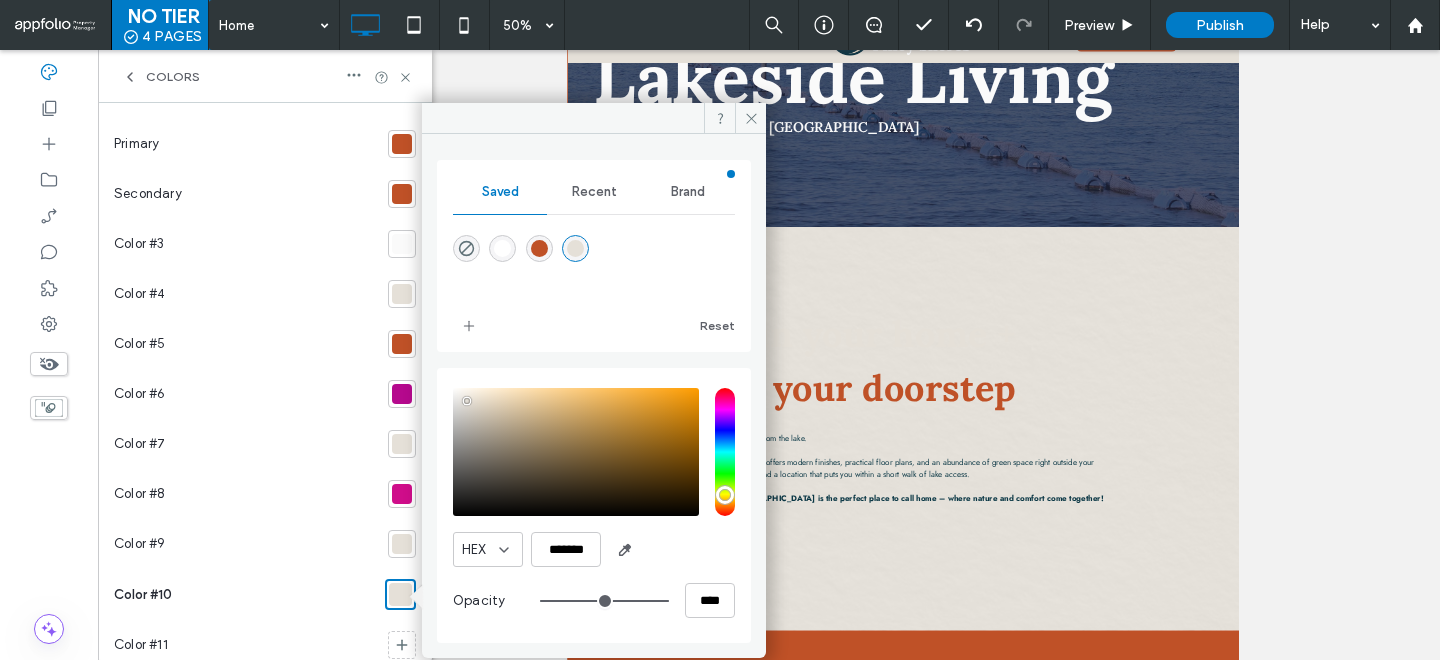click at bounding box center [539, 248] 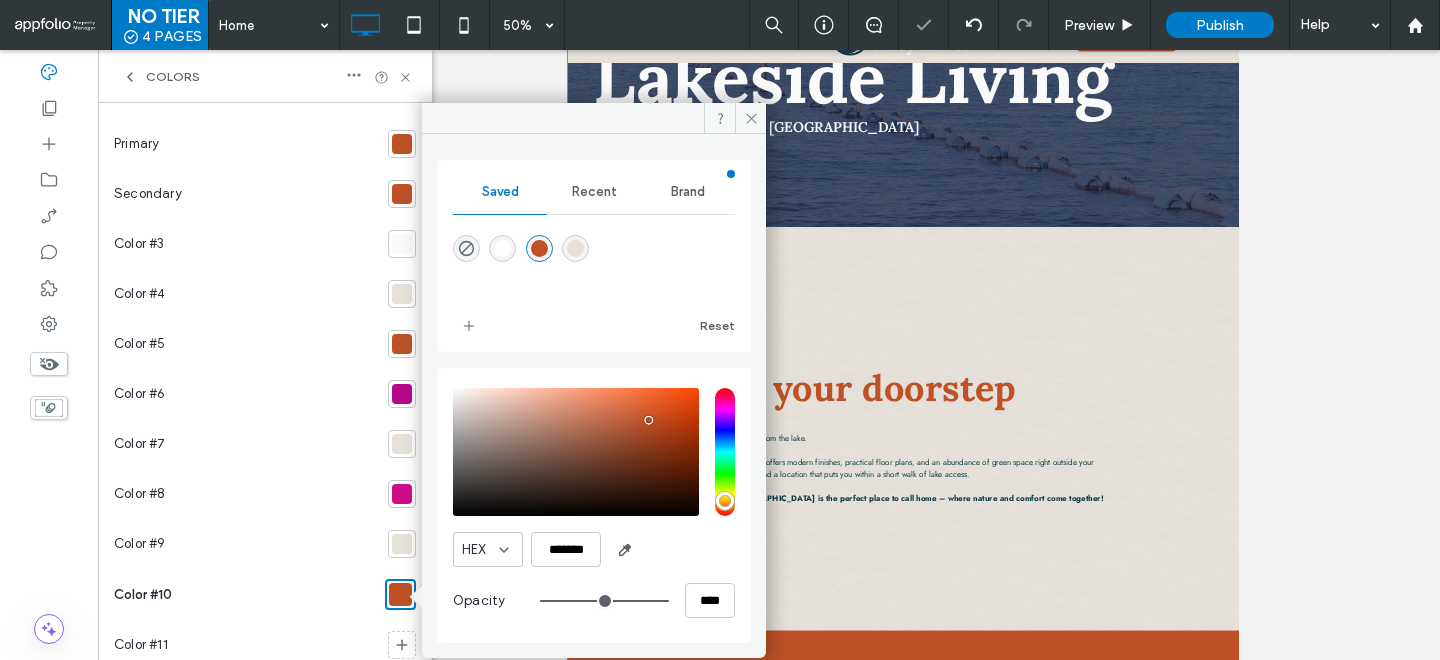 click at bounding box center (575, 248) 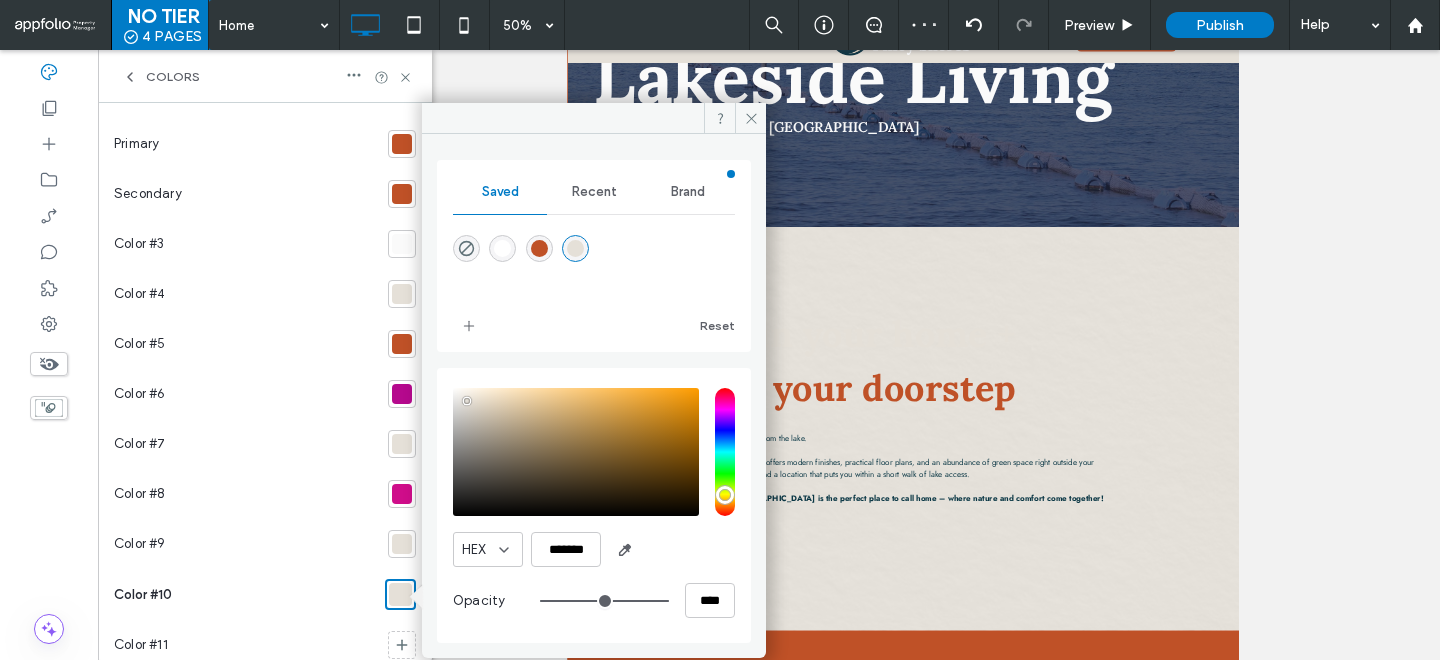 click on "Colors" at bounding box center [173, 77] 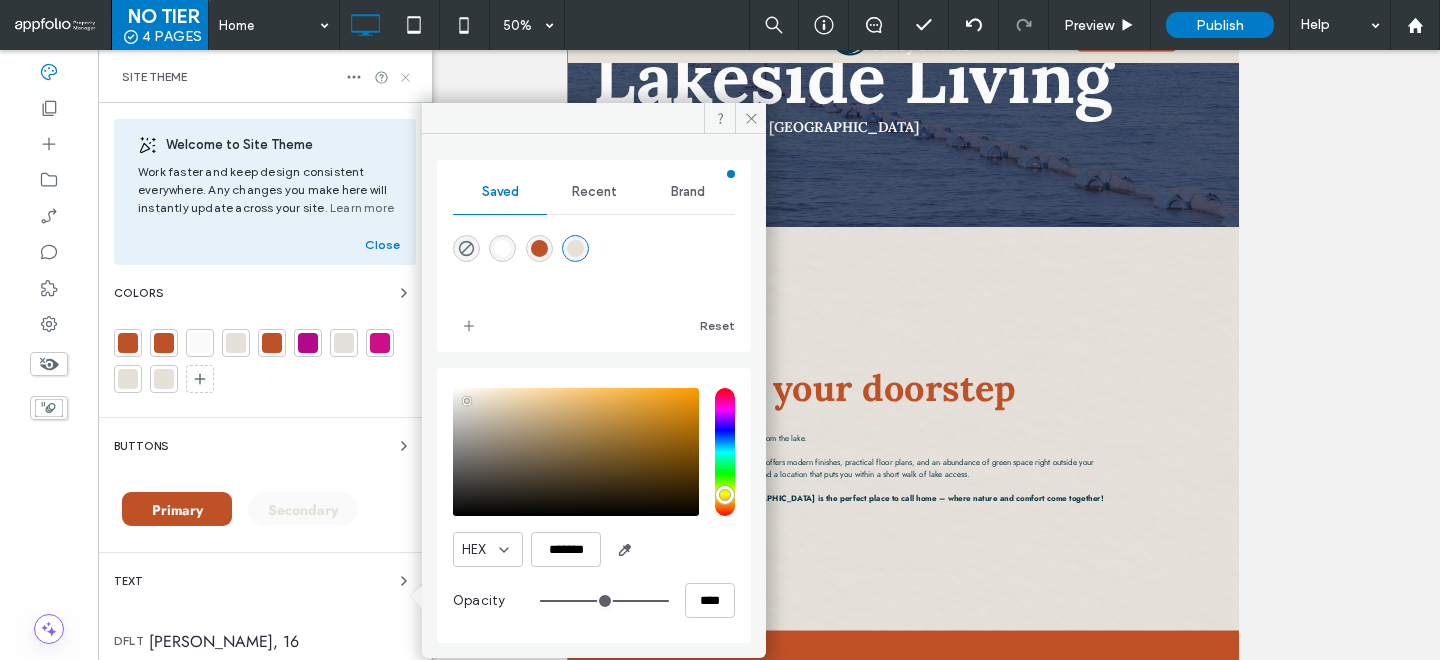 click 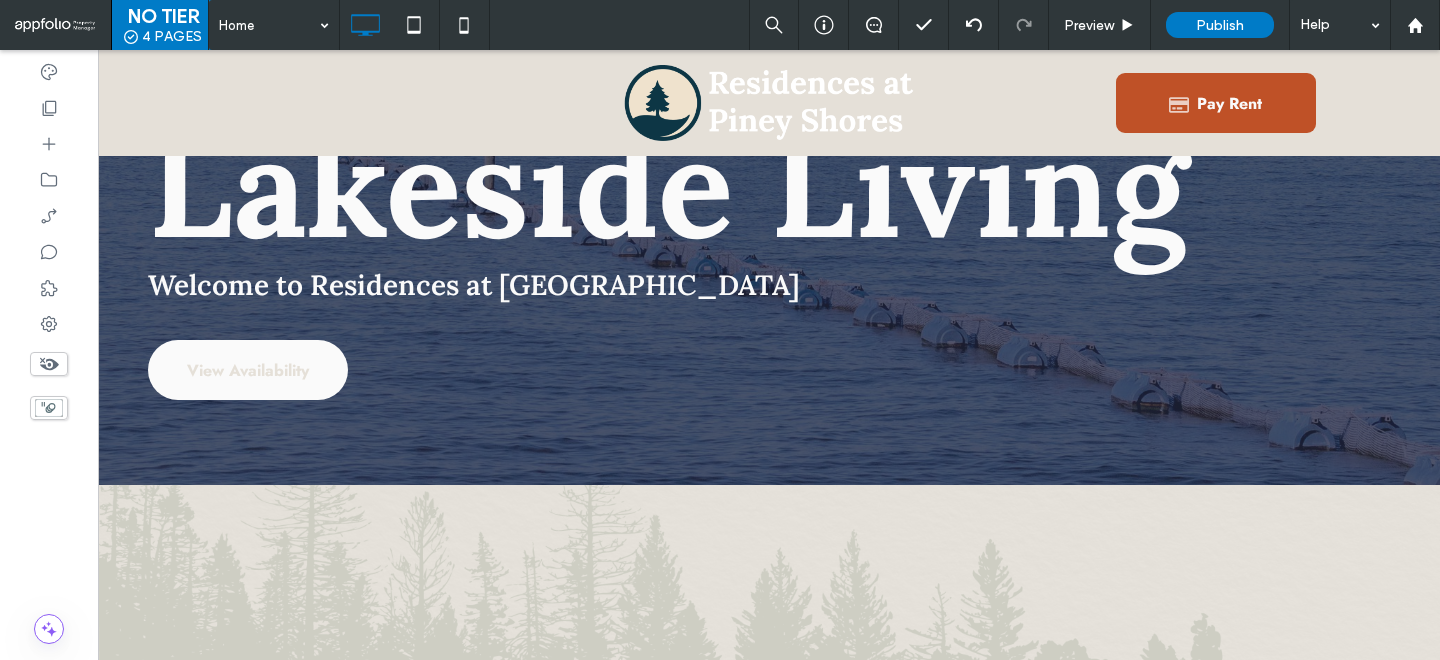 scroll, scrollTop: 0, scrollLeft: 0, axis: both 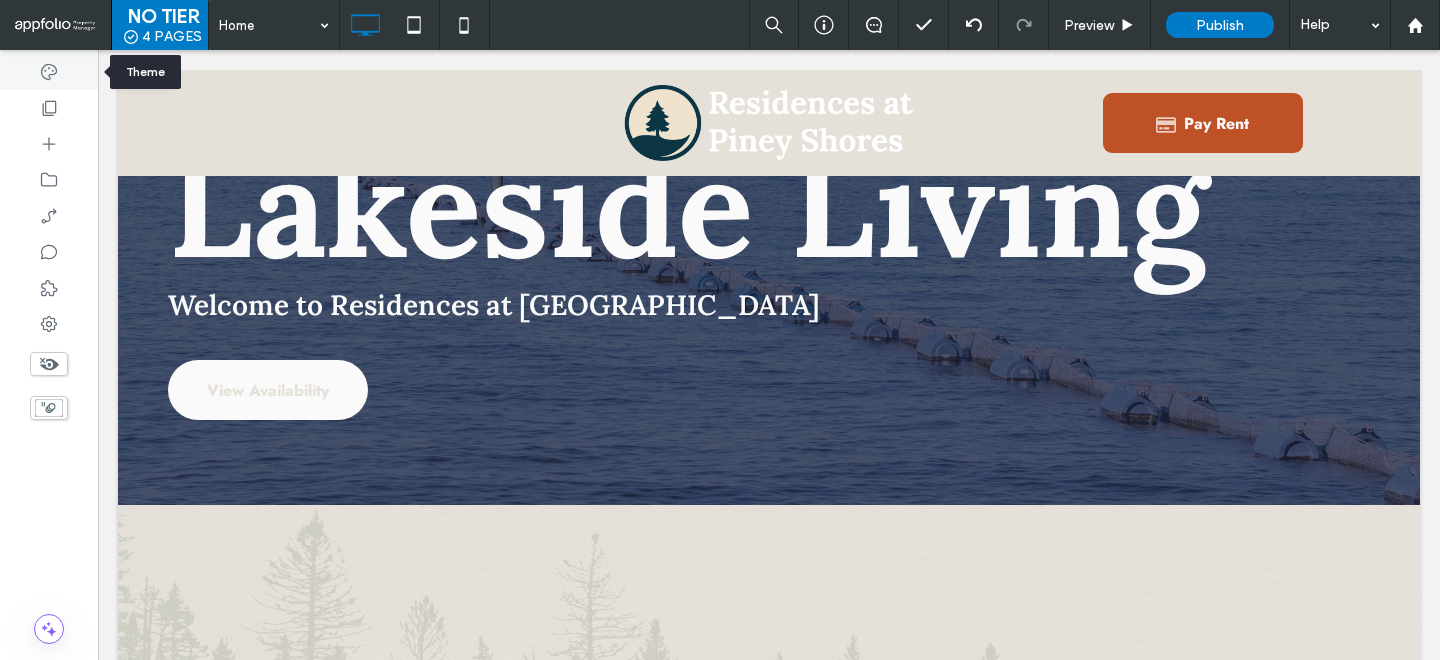click at bounding box center [49, 72] 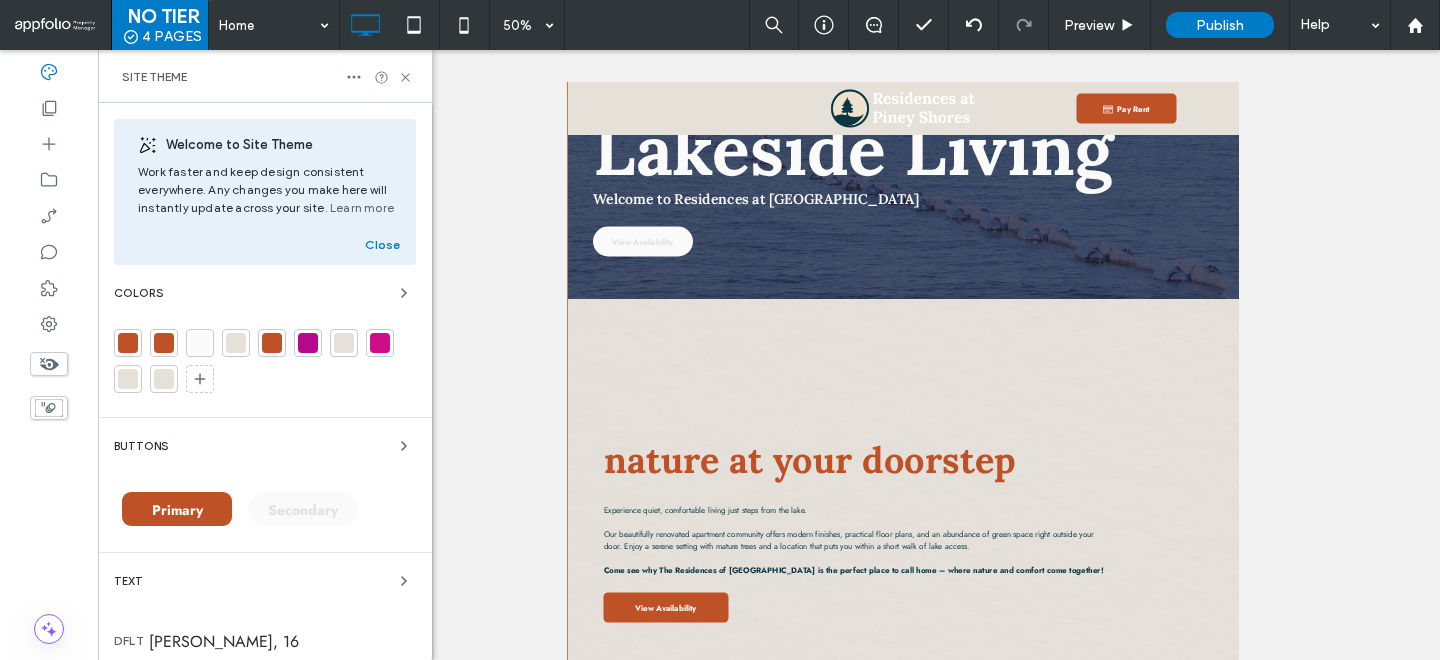 scroll, scrollTop: 586, scrollLeft: 0, axis: vertical 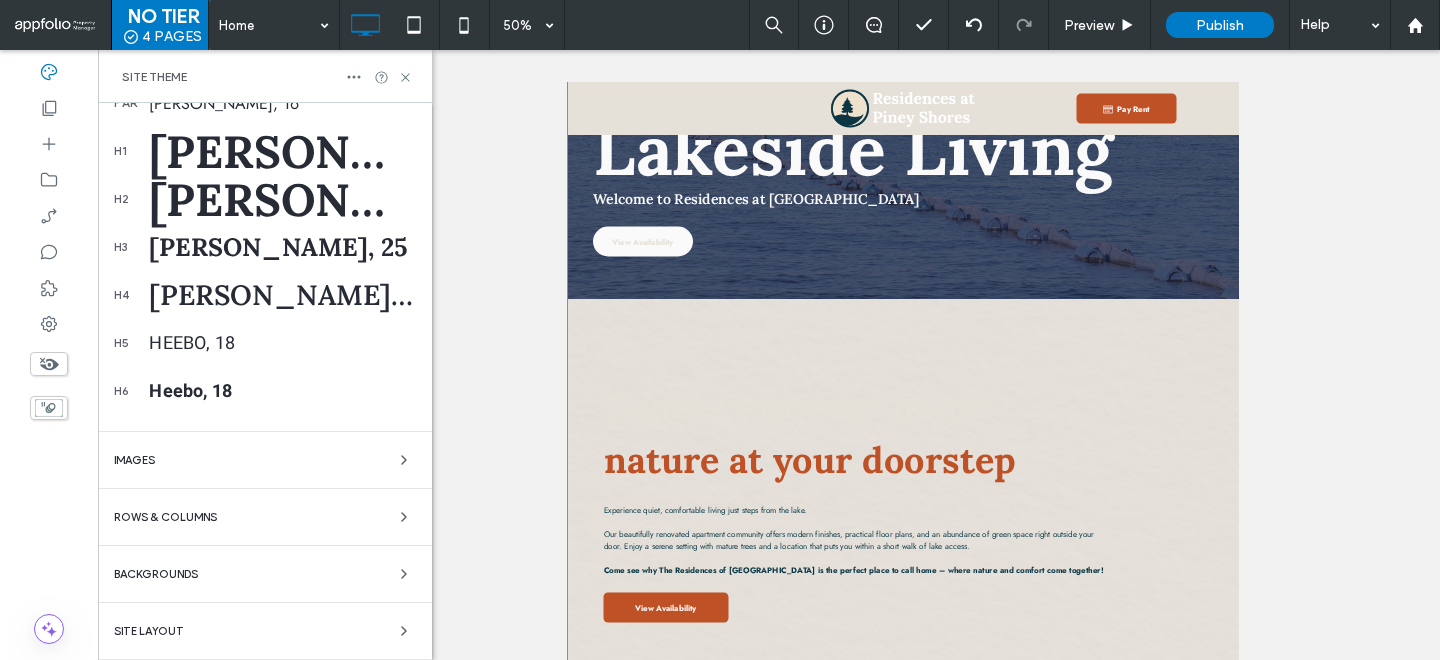 click on "Backgrounds" at bounding box center (265, 574) 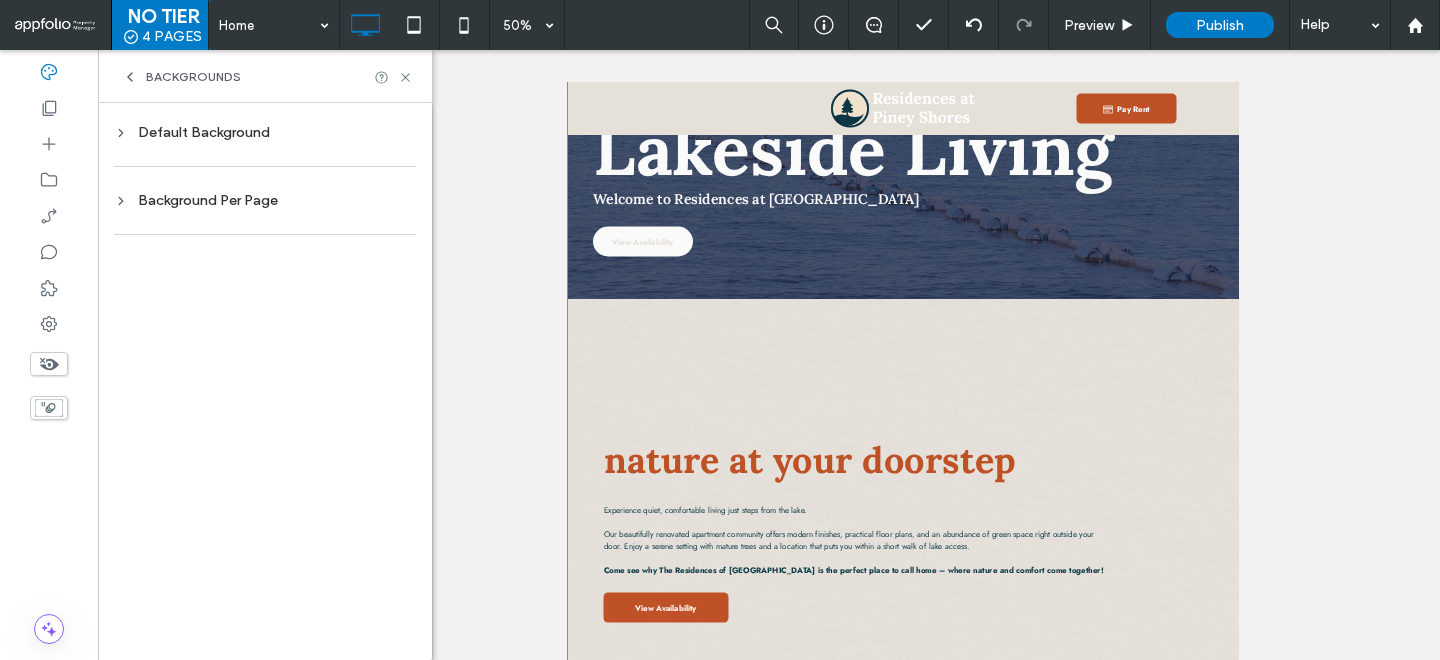 scroll, scrollTop: 0, scrollLeft: 0, axis: both 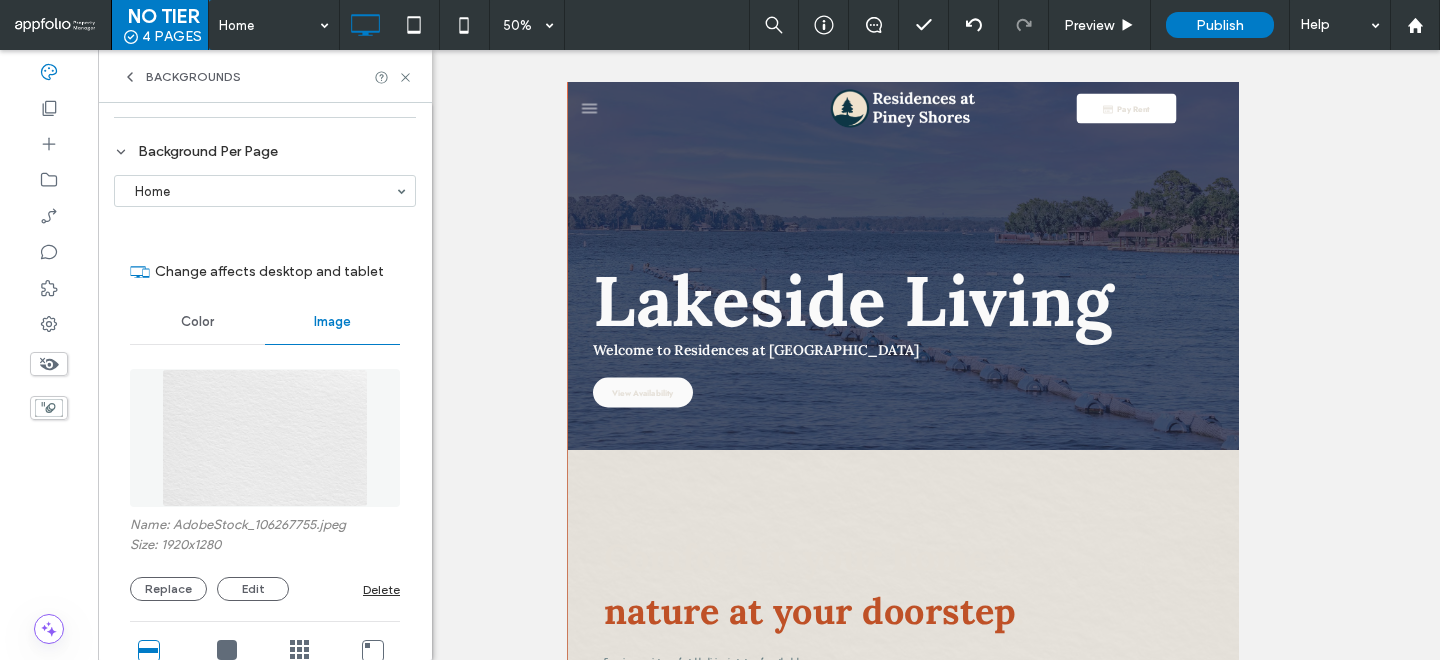 click on "Color" at bounding box center (197, 322) 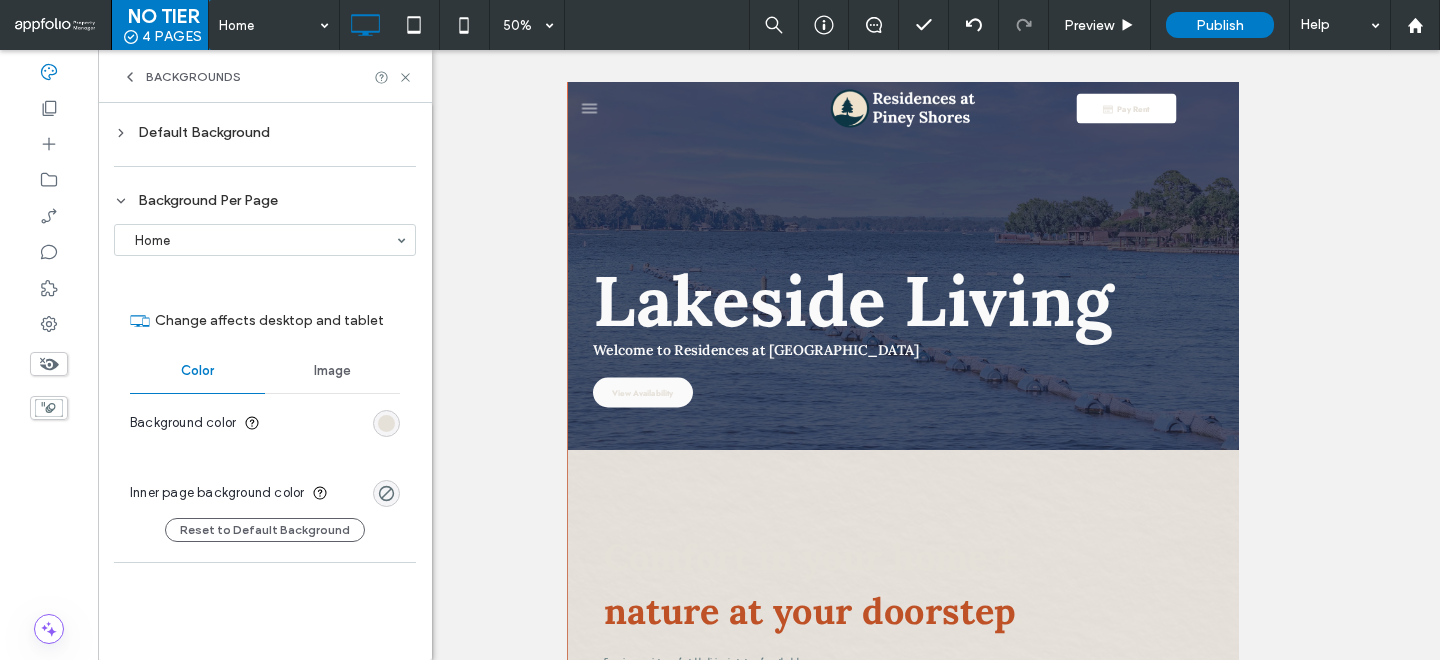 scroll, scrollTop: 0, scrollLeft: 0, axis: both 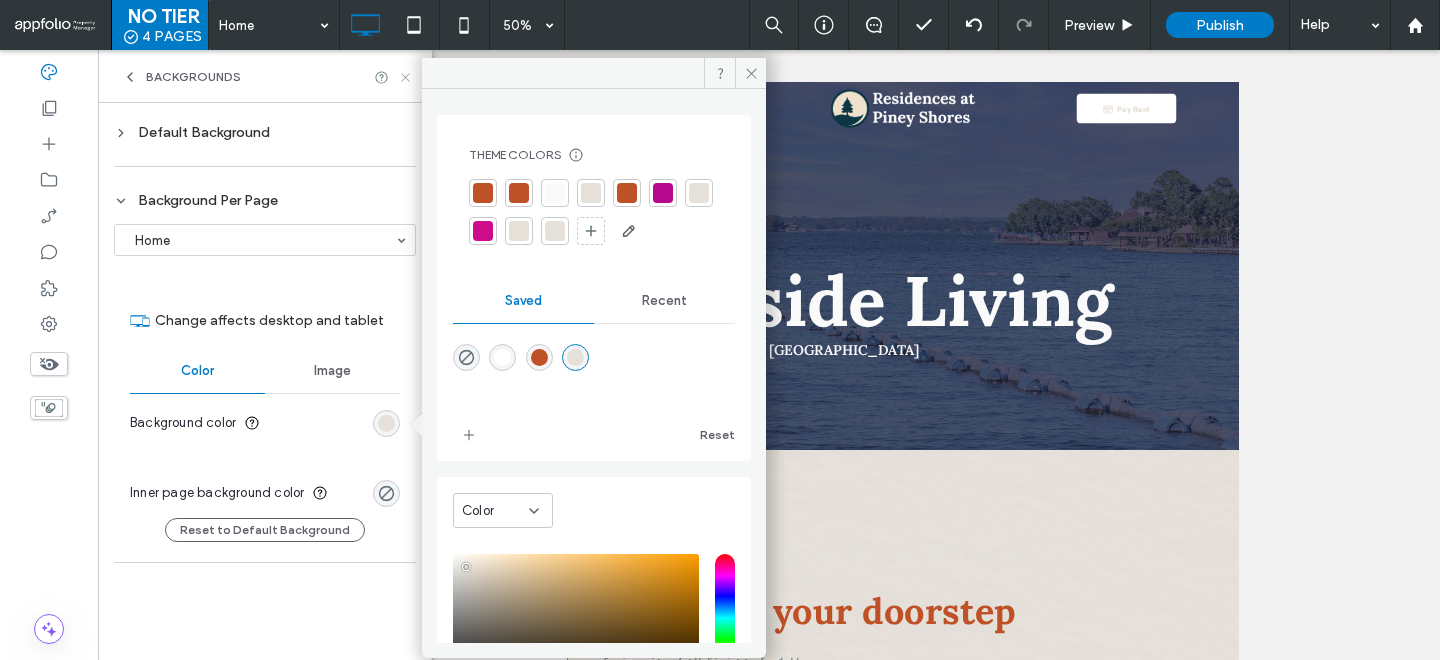 click 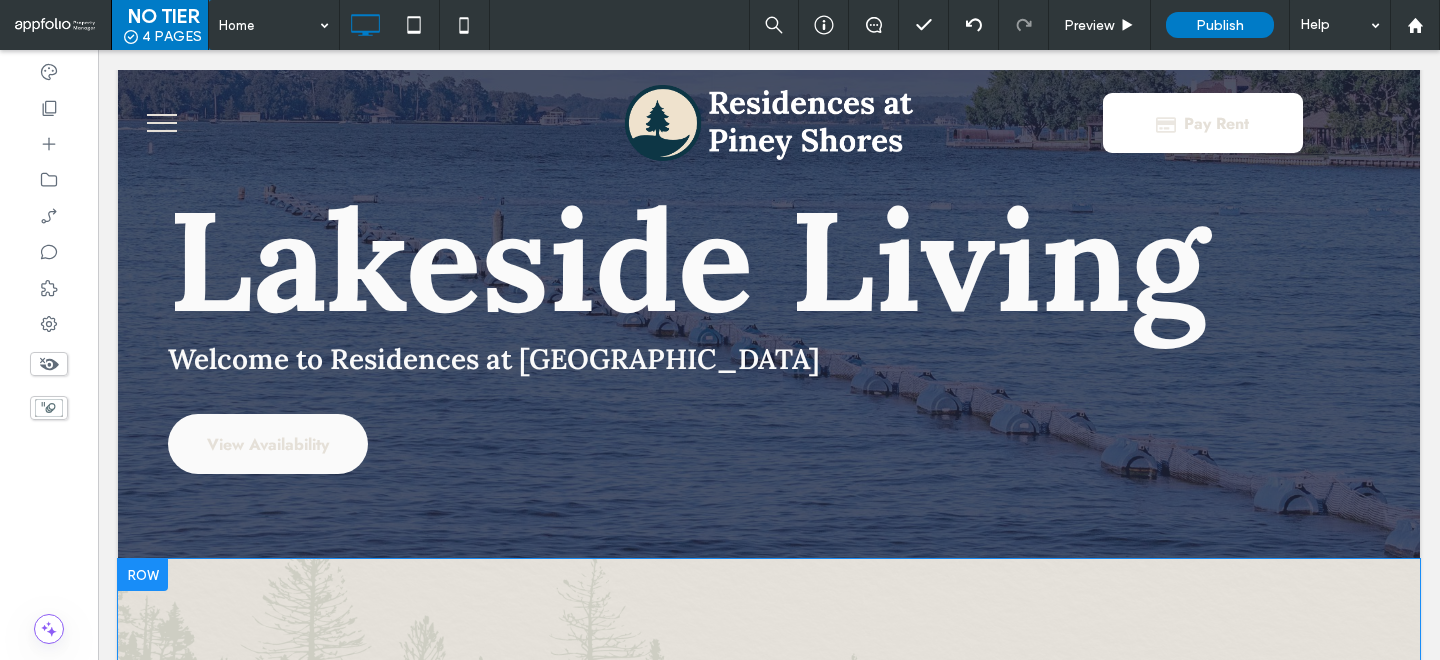 scroll, scrollTop: 0, scrollLeft: 0, axis: both 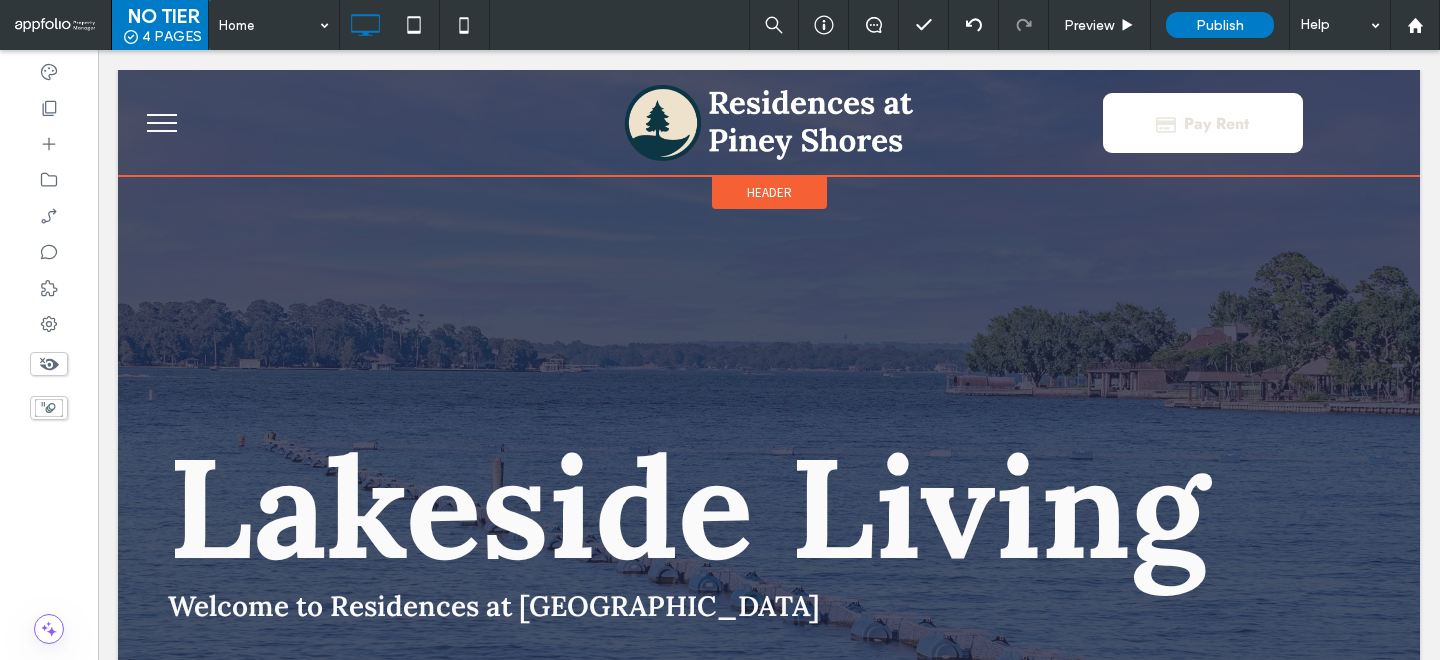 click on "Header" at bounding box center [769, 192] 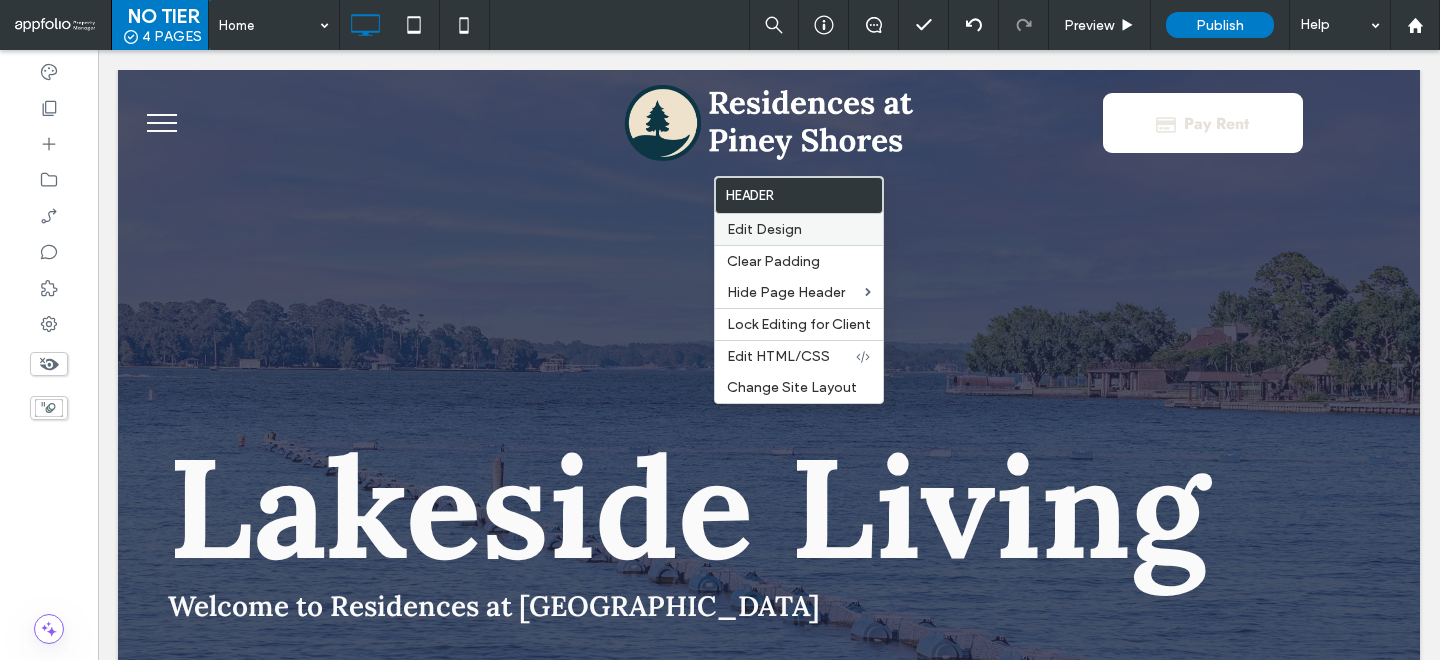 click on "Edit Design" at bounding box center (764, 229) 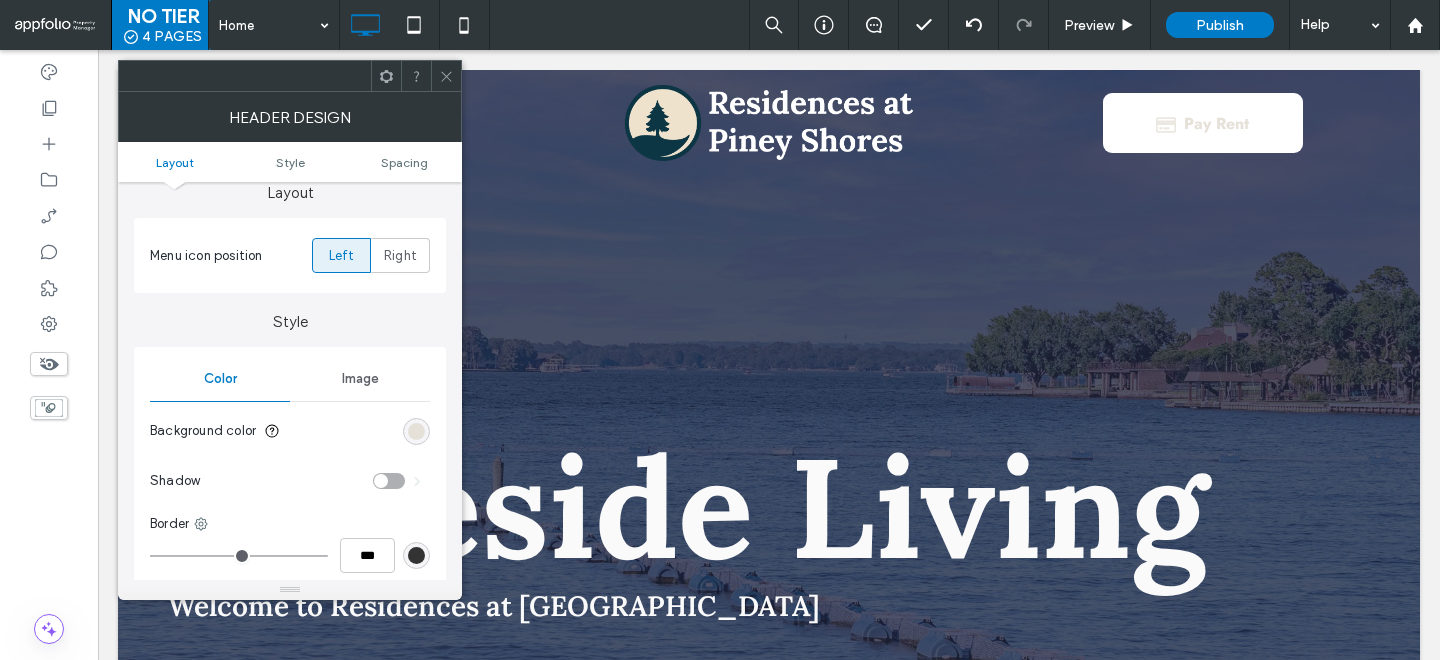 scroll, scrollTop: 72, scrollLeft: 0, axis: vertical 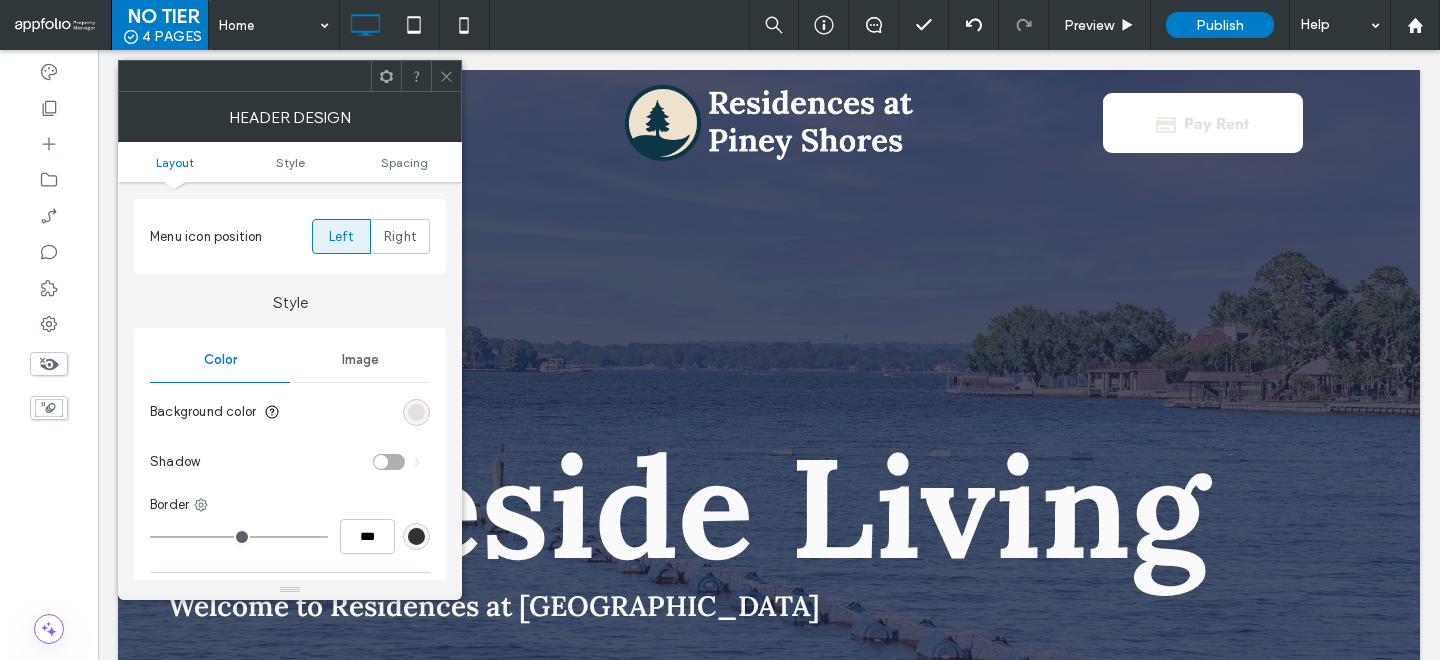 click at bounding box center (416, 412) 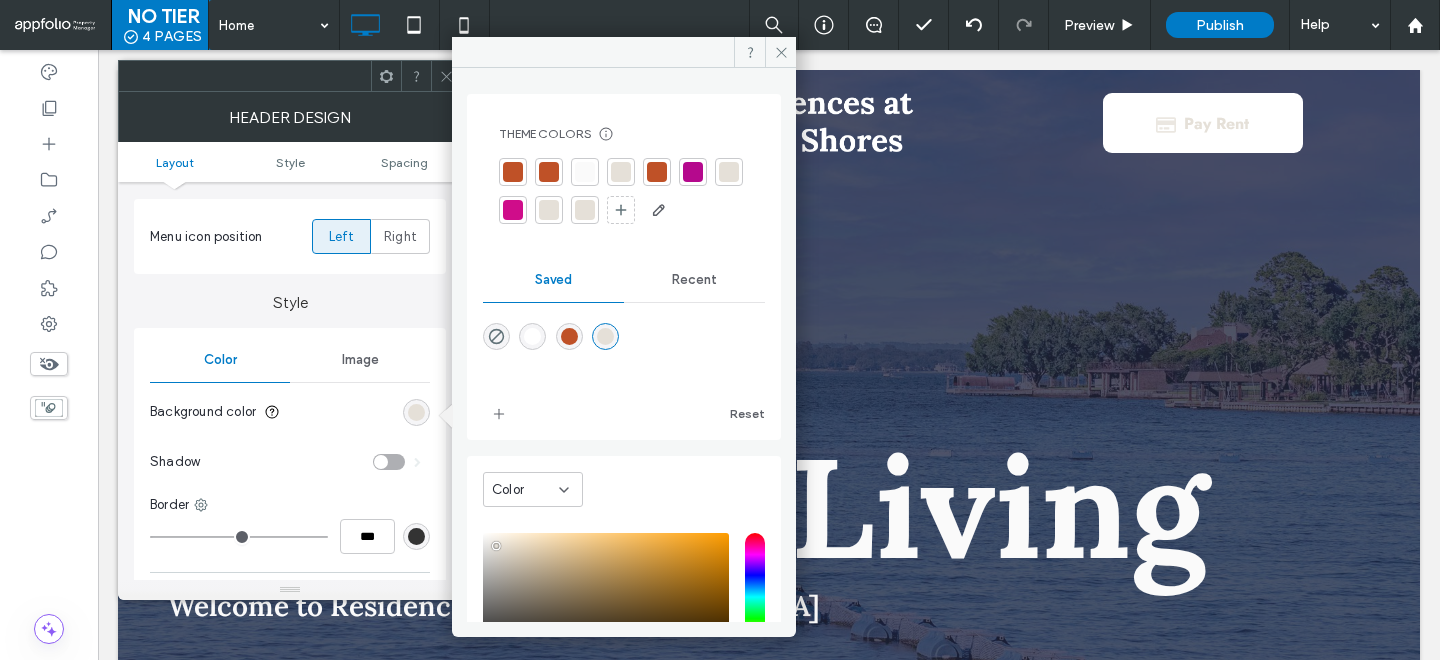 click at bounding box center (585, 172) 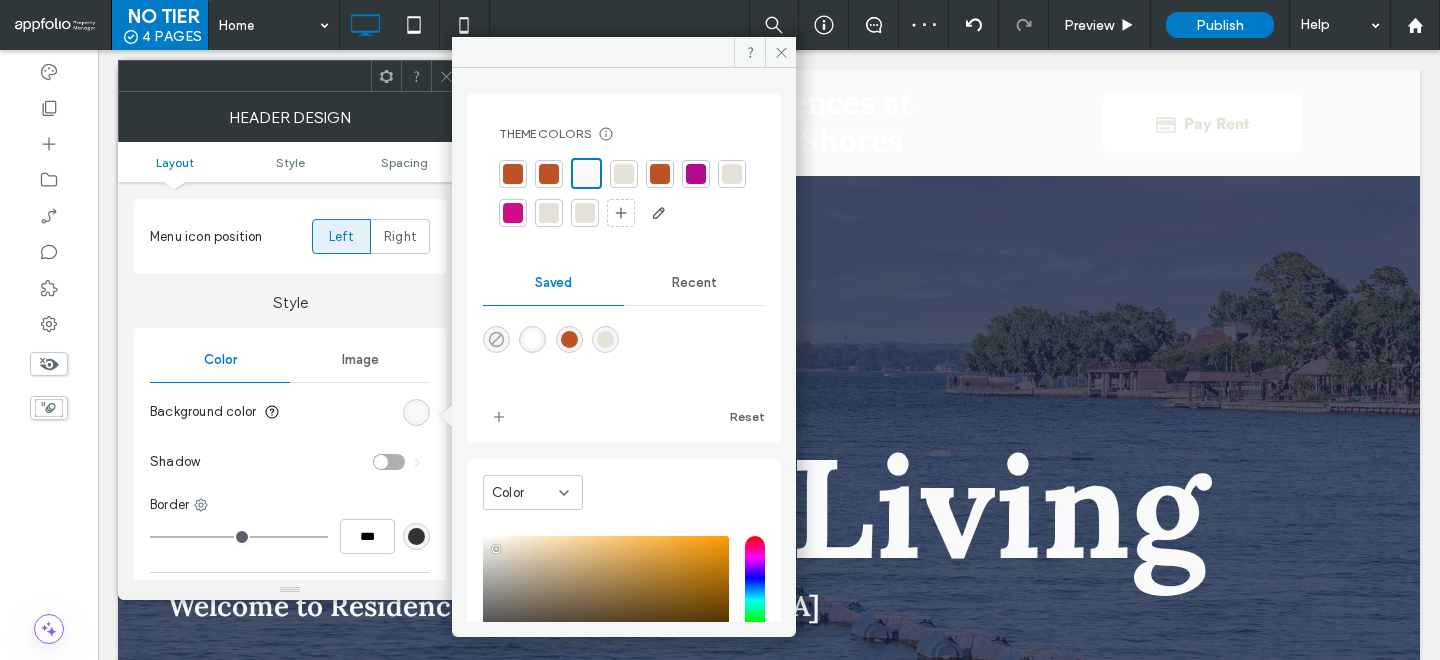 click 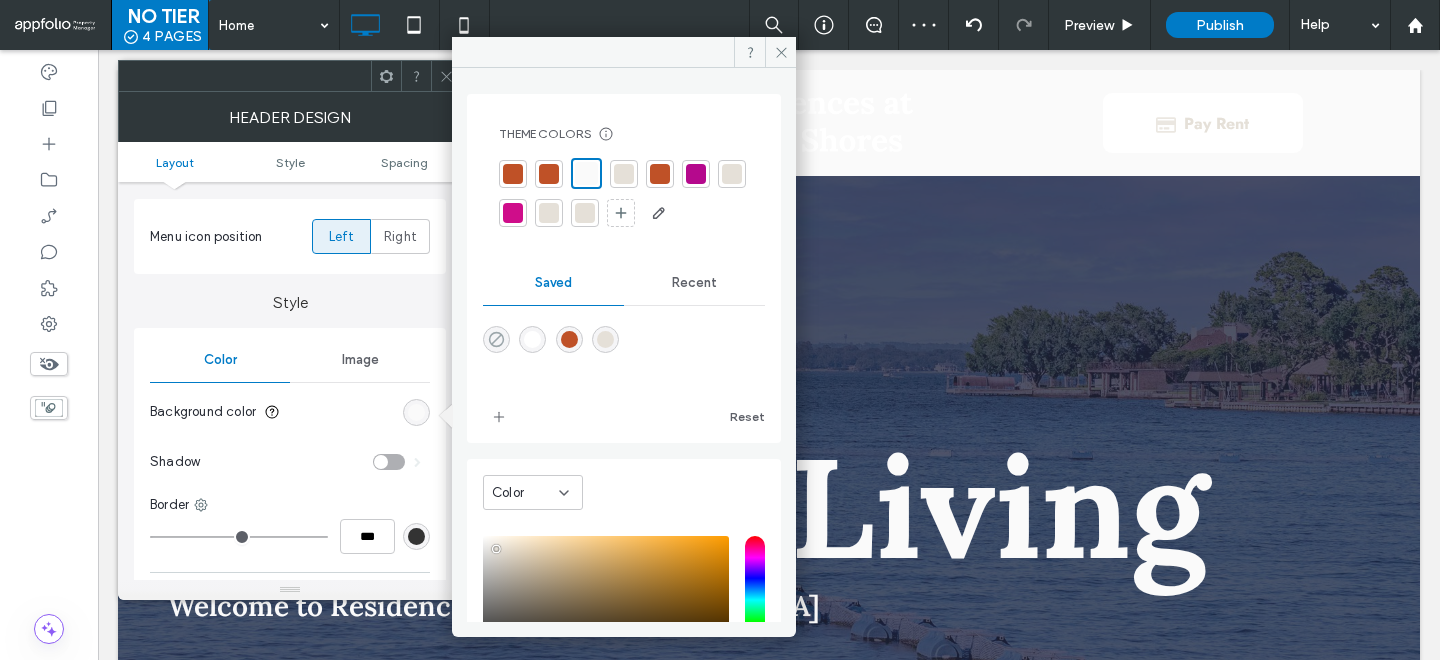 type on "*******" 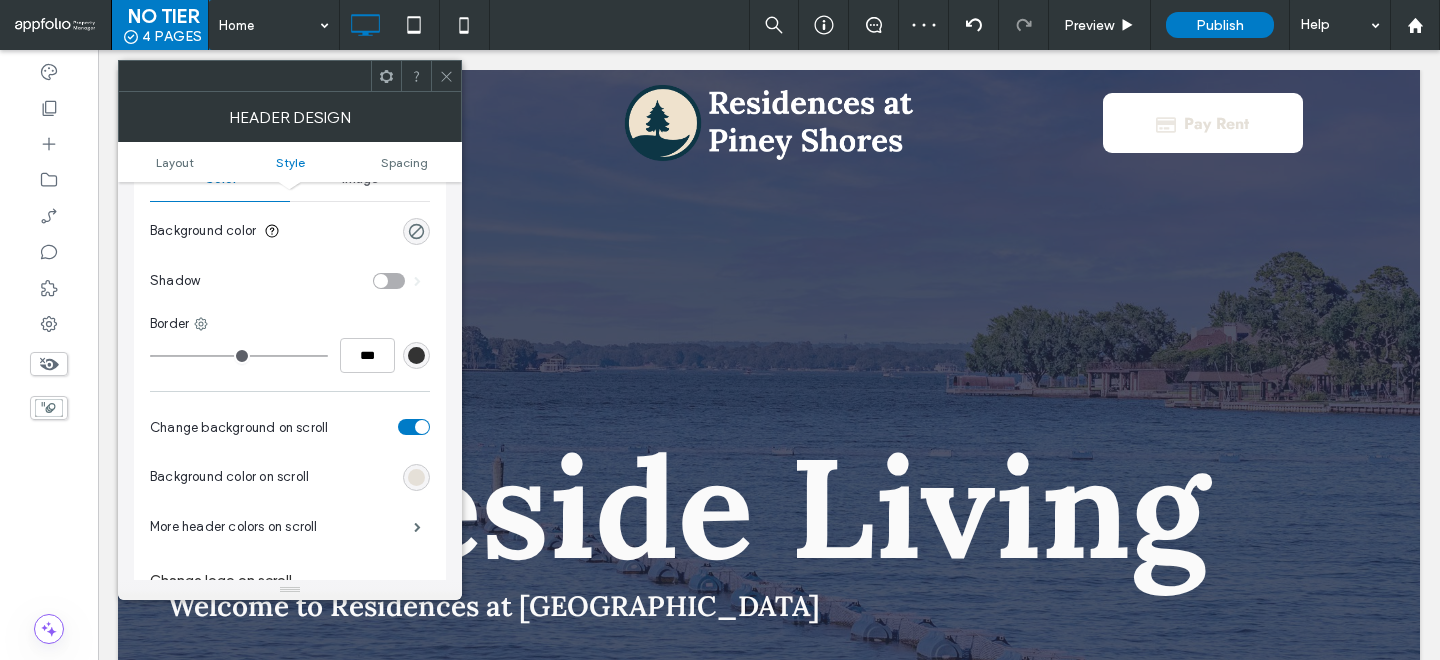 scroll, scrollTop: 385, scrollLeft: 0, axis: vertical 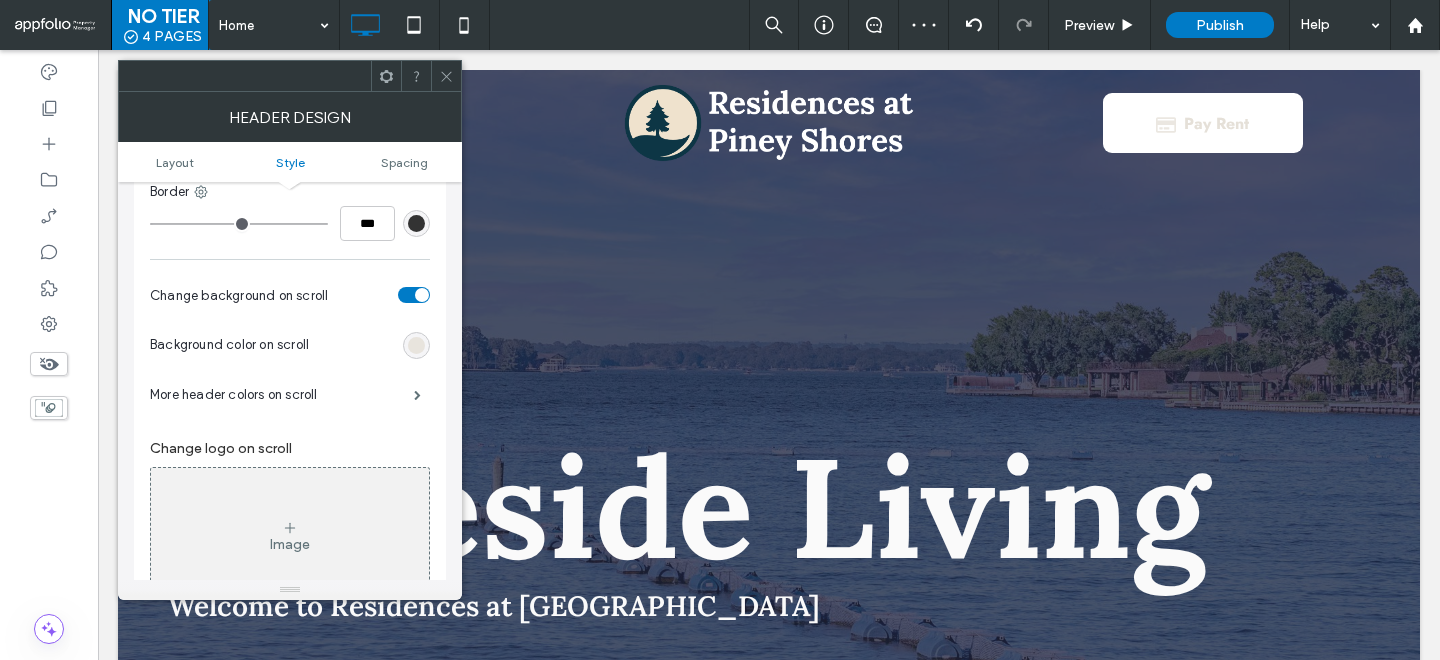 click at bounding box center [416, 345] 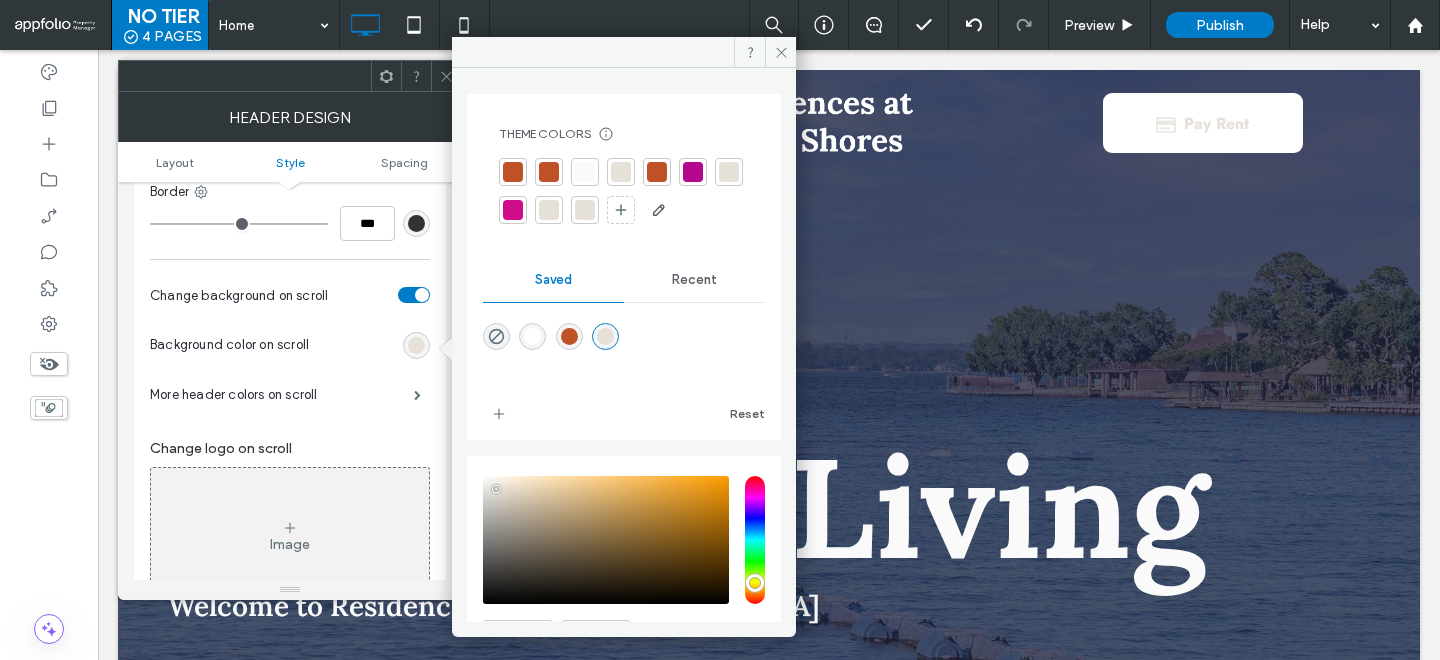 click at bounding box center (624, 192) 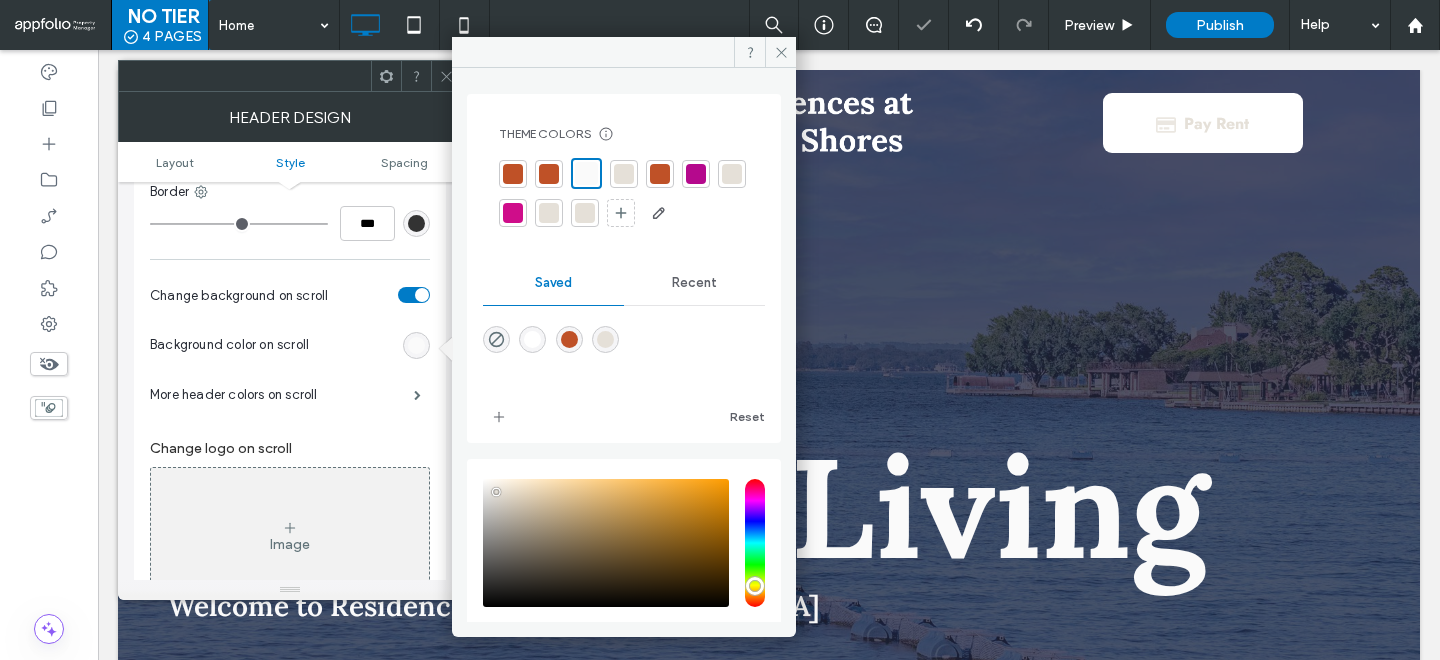 click 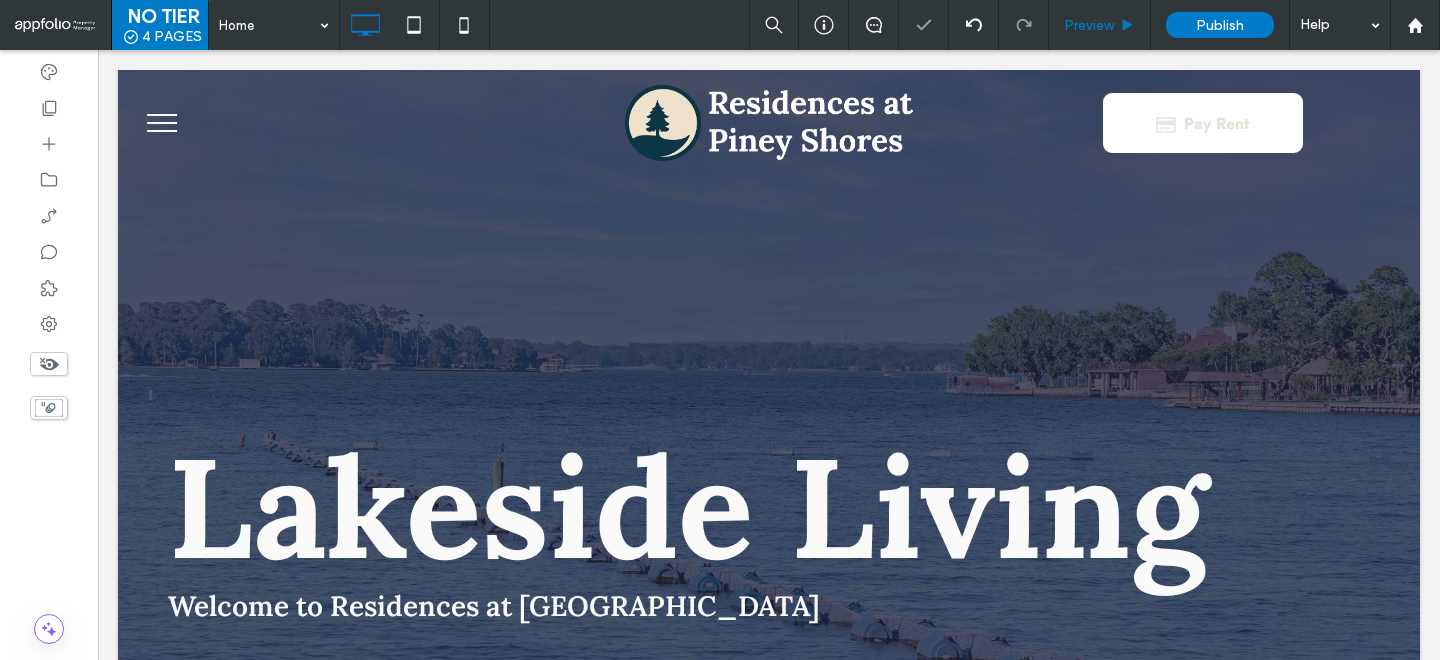 click on "Preview" at bounding box center (1100, 25) 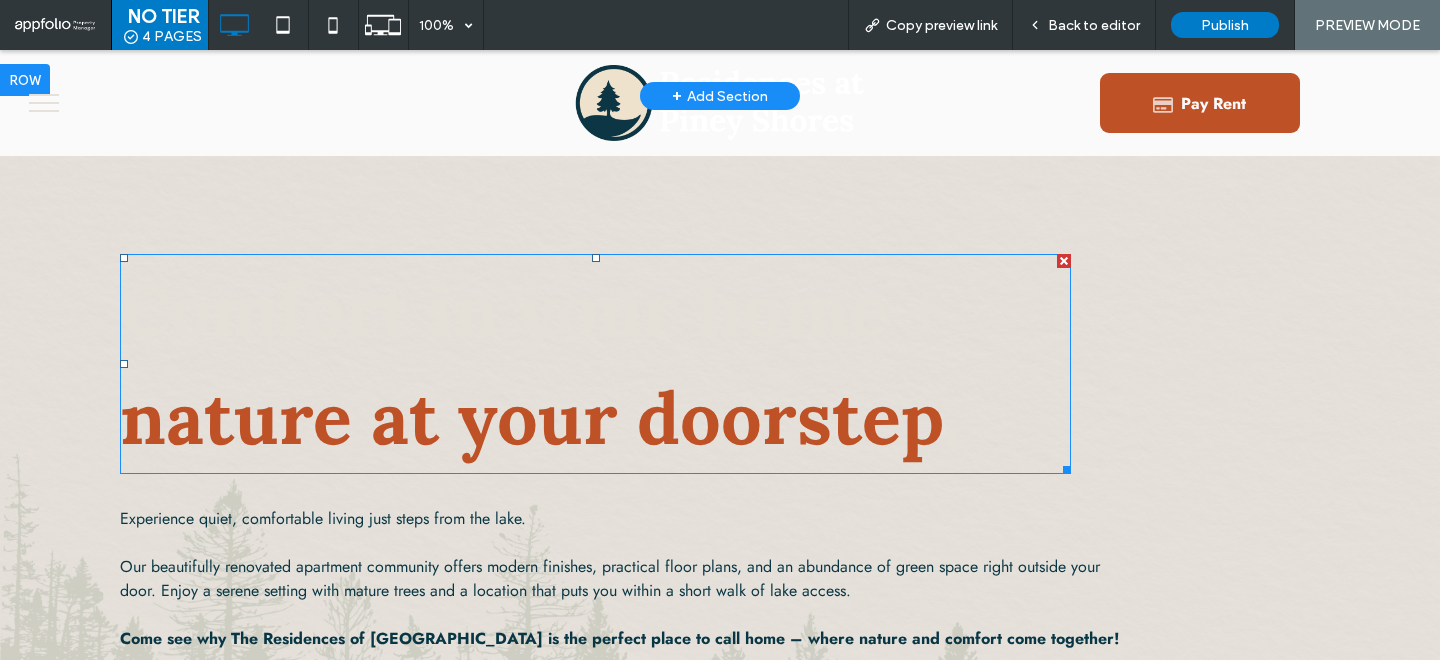 scroll, scrollTop: 694, scrollLeft: 0, axis: vertical 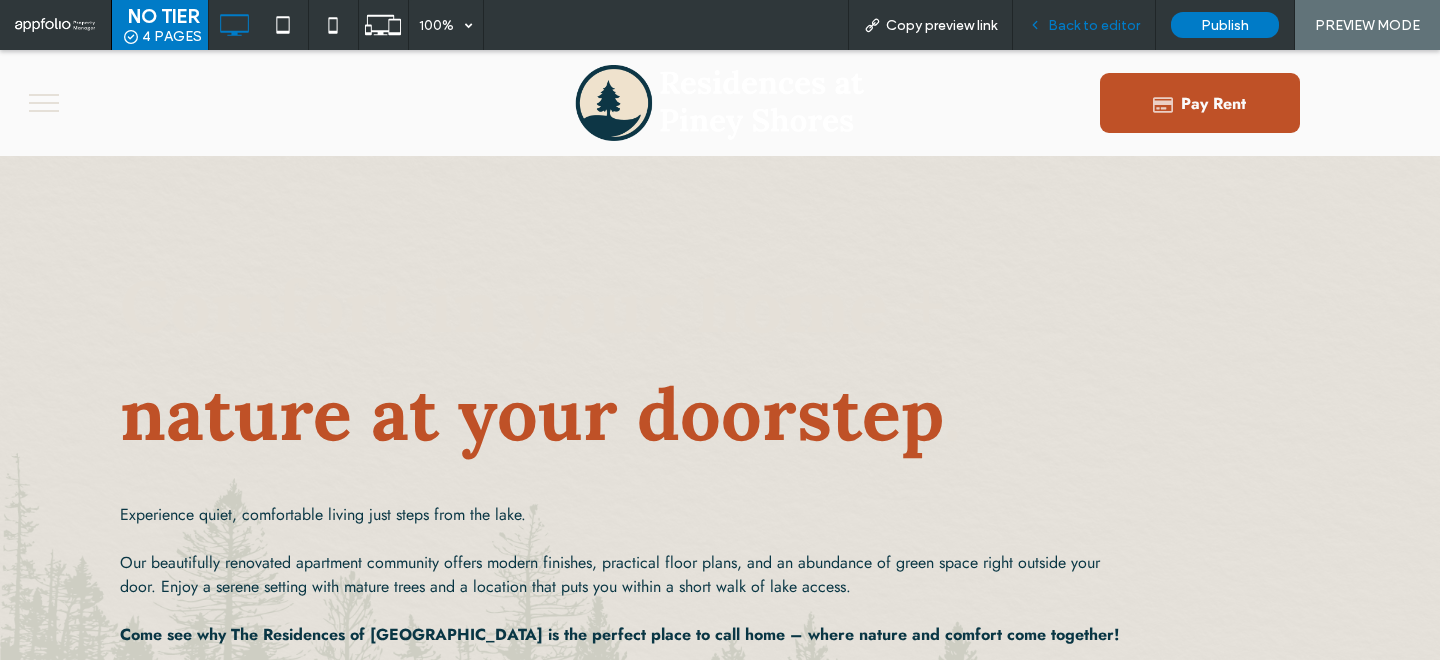 click on "Back to editor" at bounding box center (1084, 25) 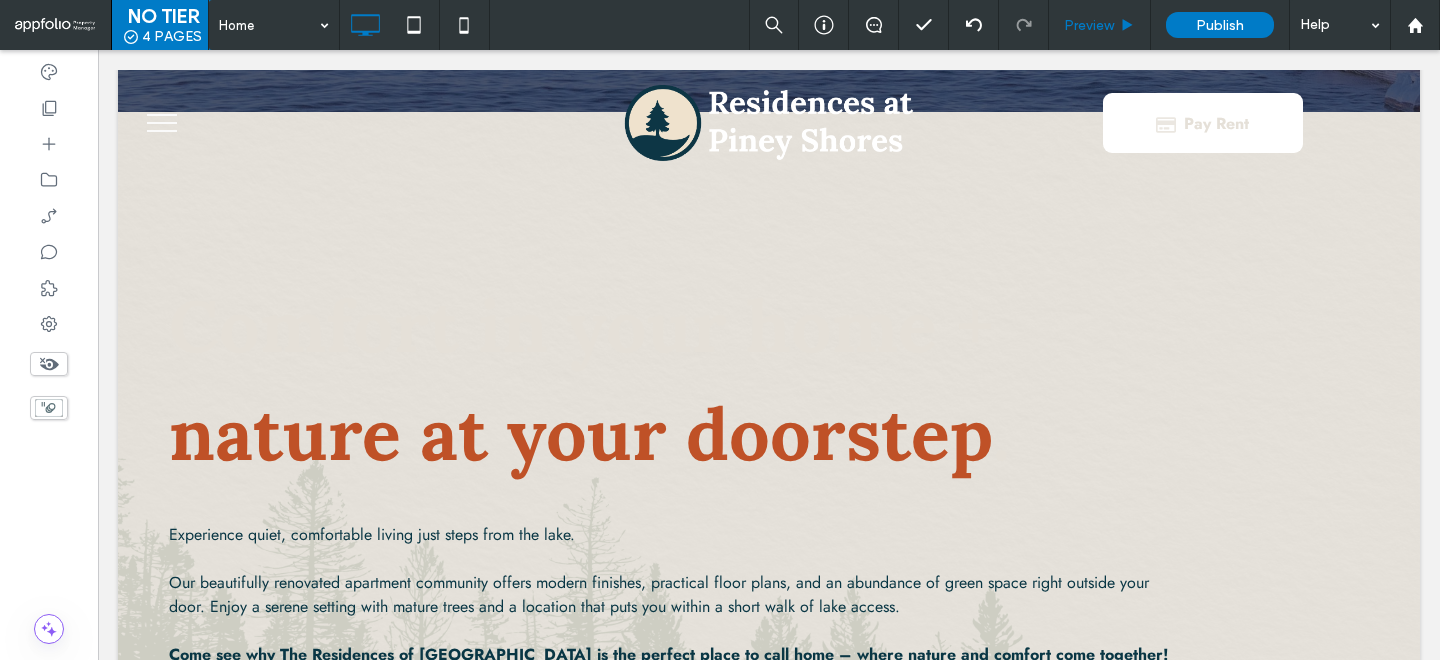 click on "Preview" at bounding box center (1100, 25) 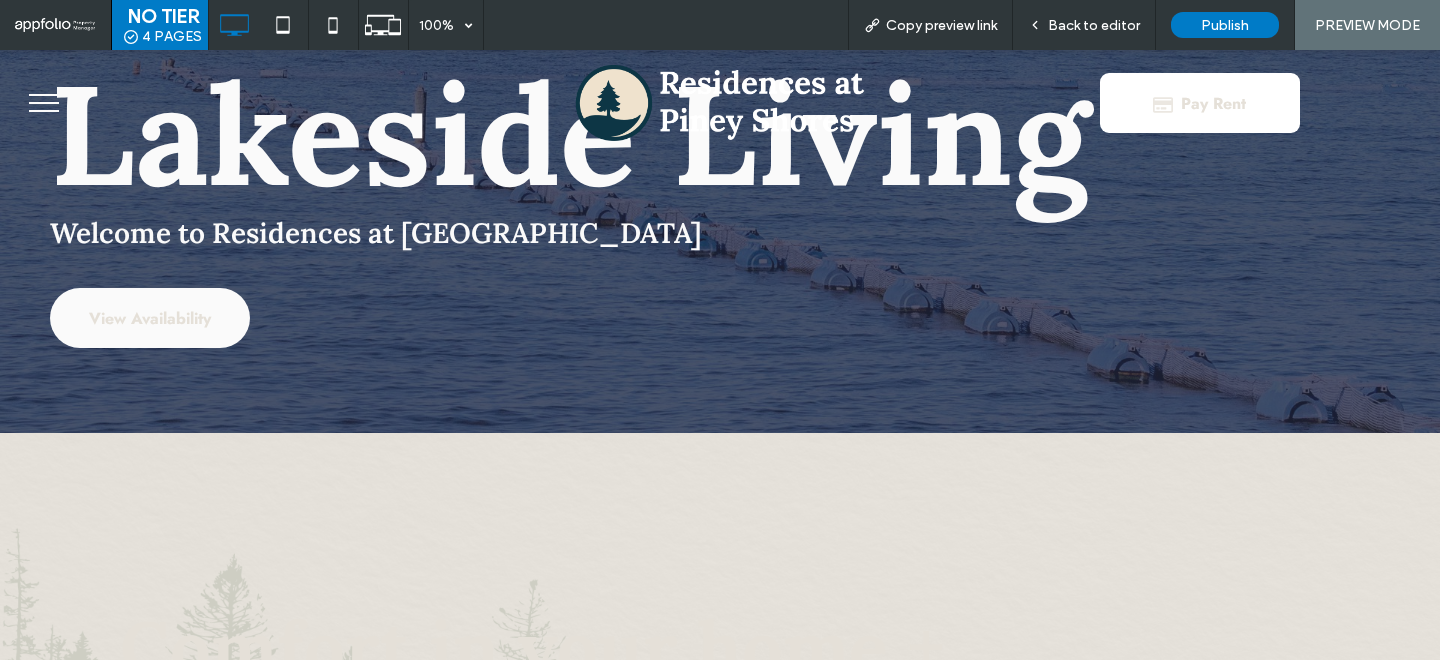scroll, scrollTop: 0, scrollLeft: 0, axis: both 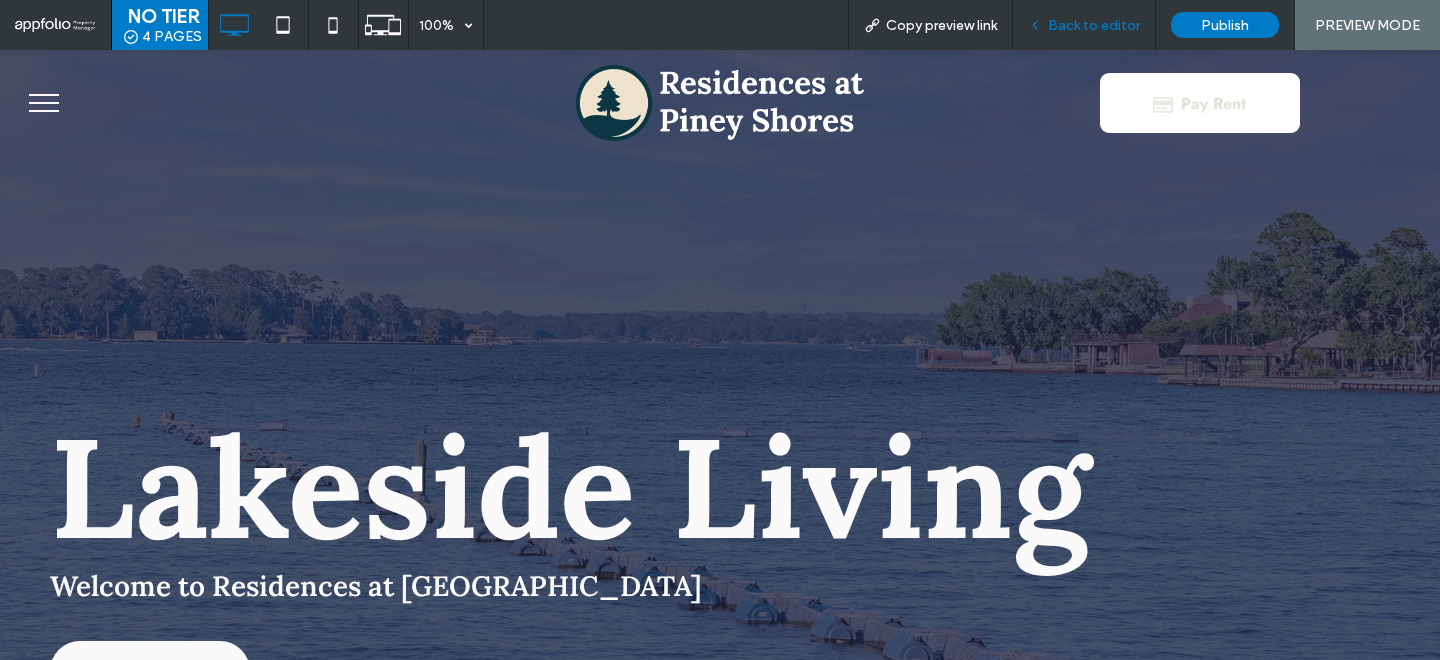 click on "Back to editor" at bounding box center (1094, 25) 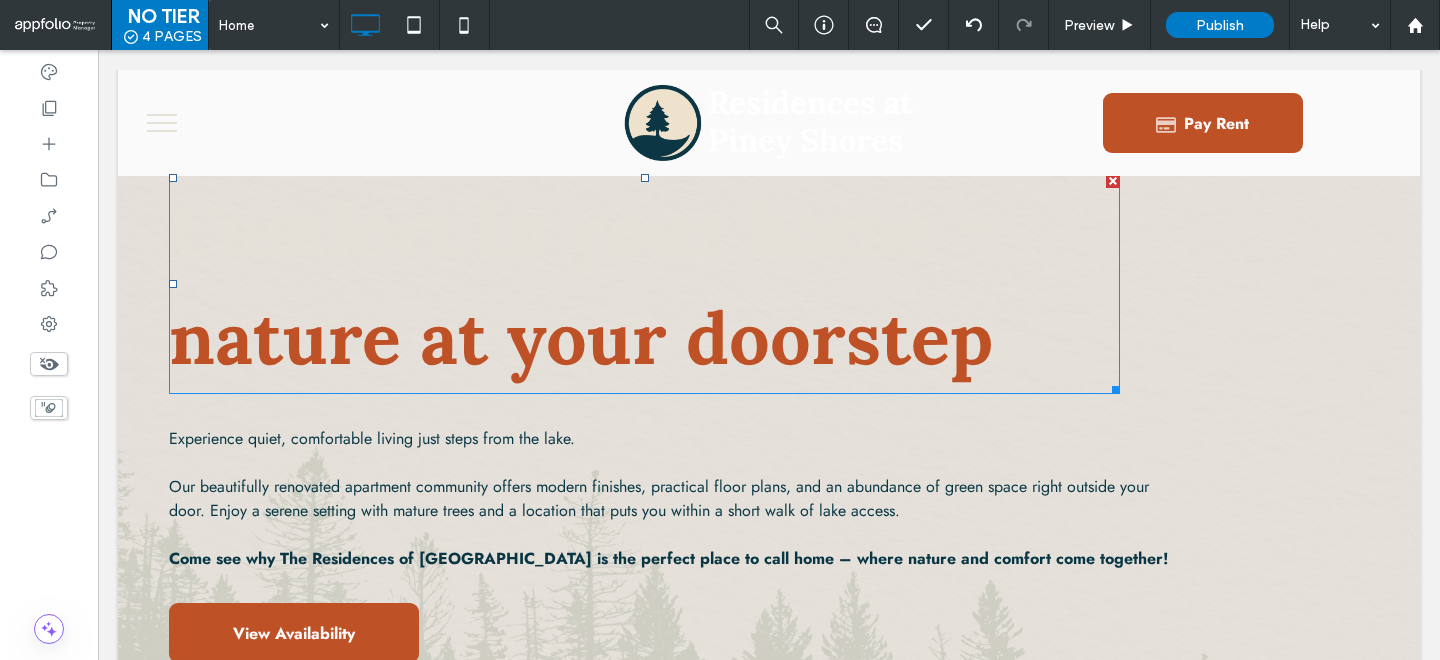 scroll, scrollTop: 791, scrollLeft: 0, axis: vertical 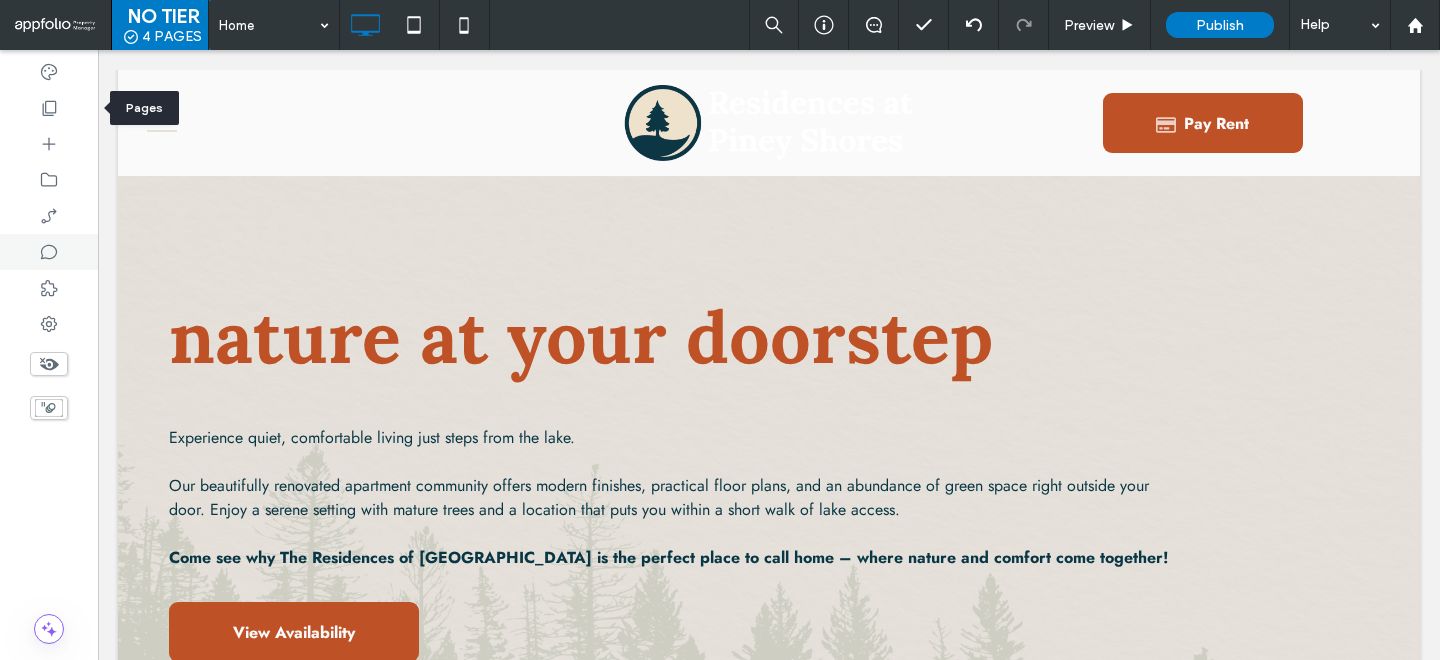 click at bounding box center [49, 72] 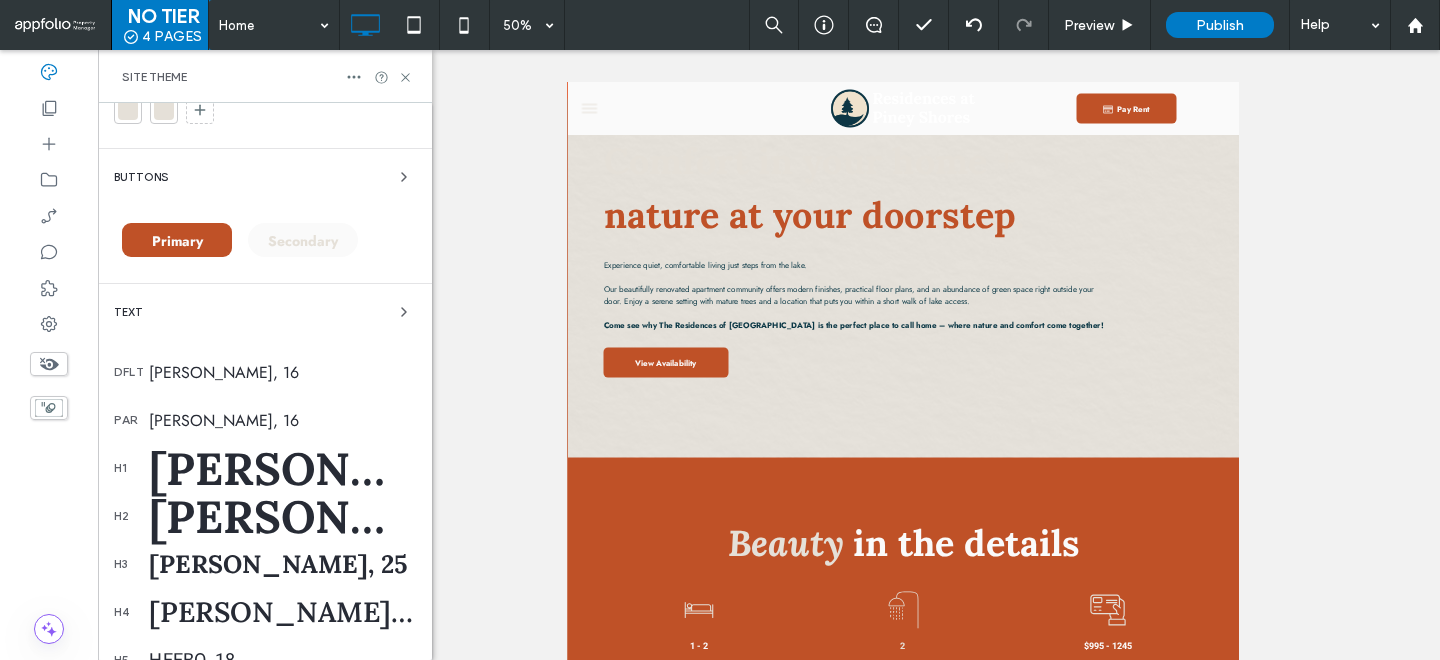 scroll, scrollTop: 342, scrollLeft: 0, axis: vertical 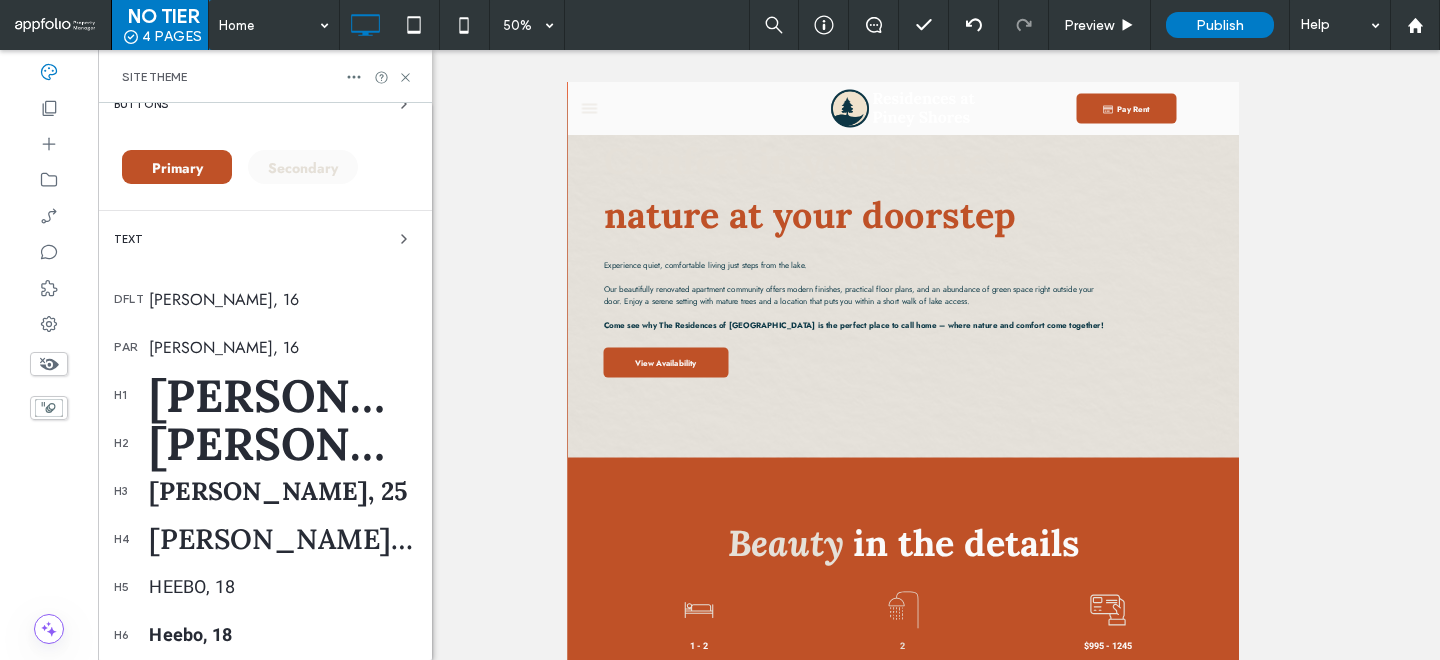 click on "[PERSON_NAME], 70" at bounding box center [282, 395] 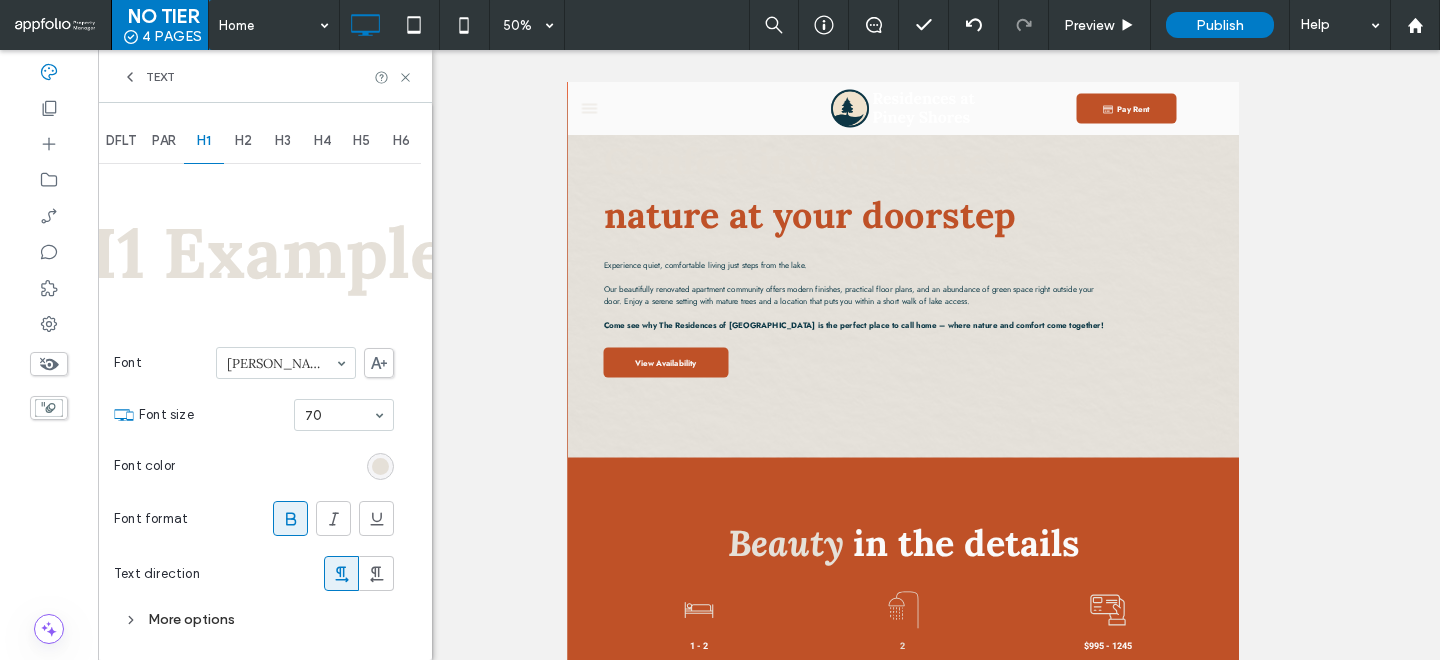 scroll, scrollTop: 0, scrollLeft: 0, axis: both 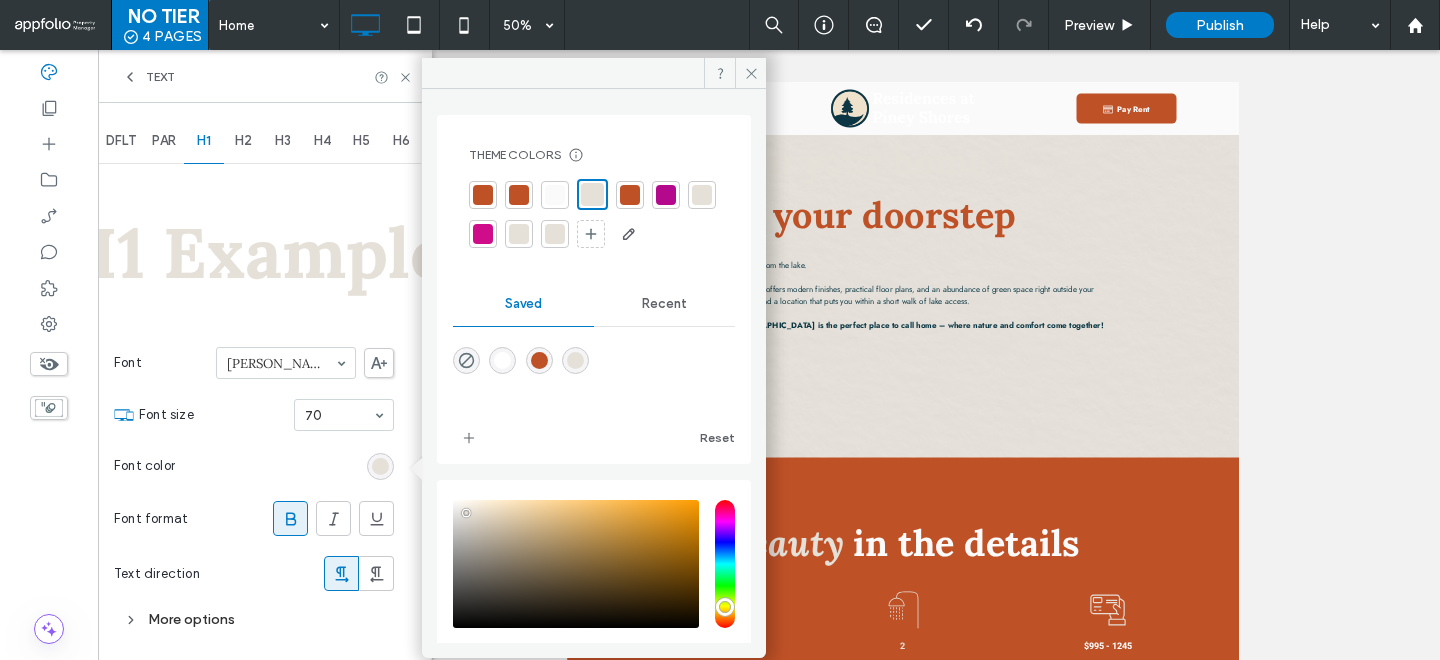 click at bounding box center (539, 360) 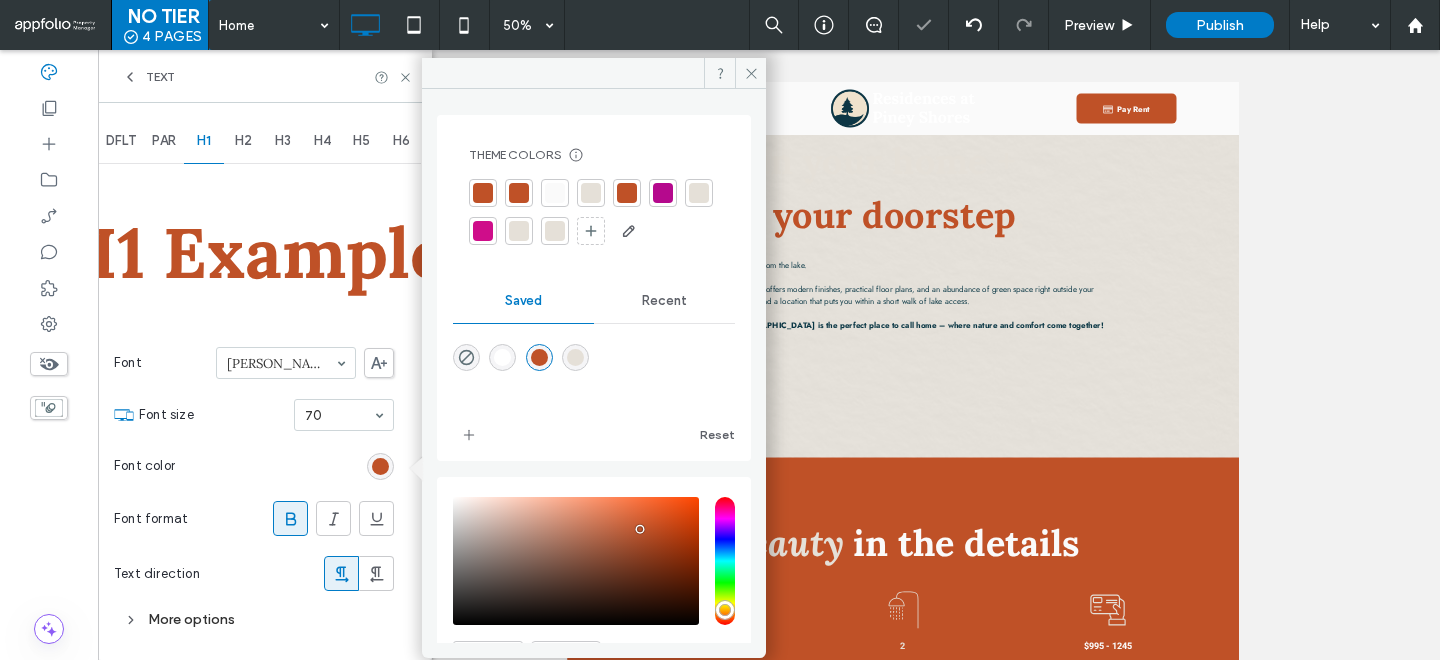 click at bounding box center (576, 561) 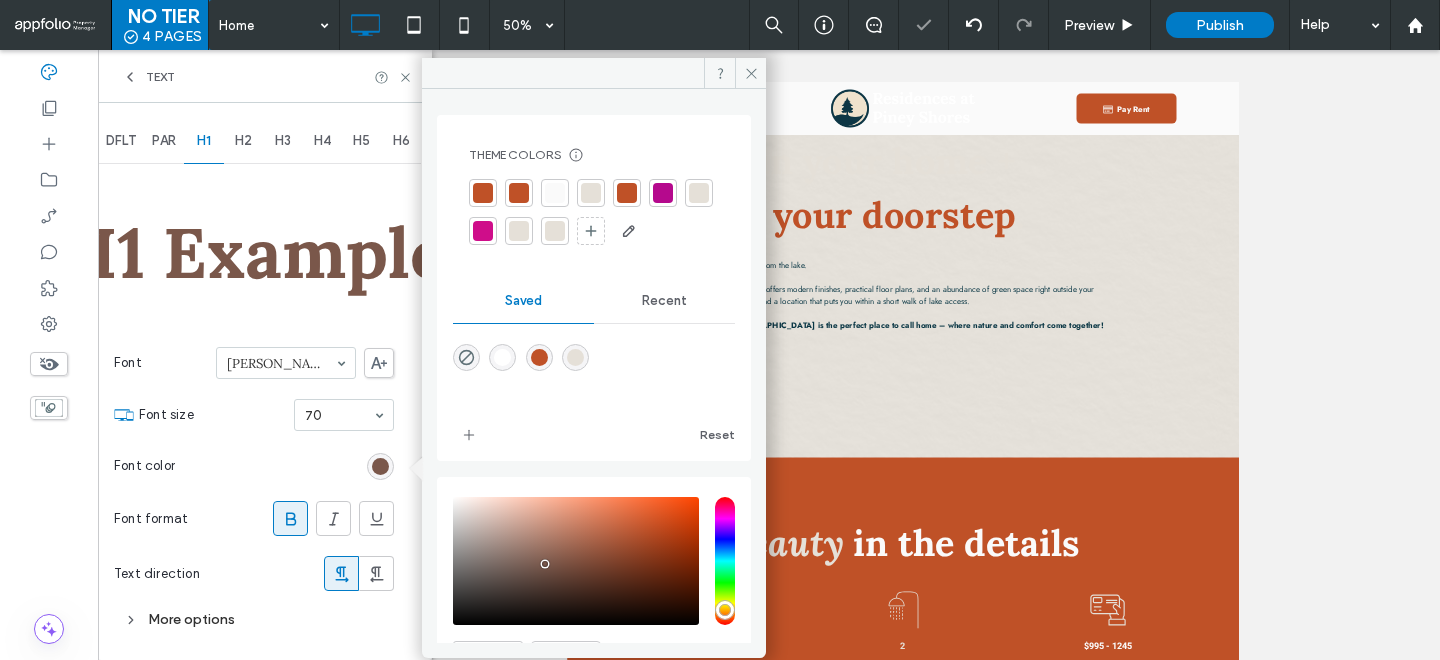 click at bounding box center (576, 561) 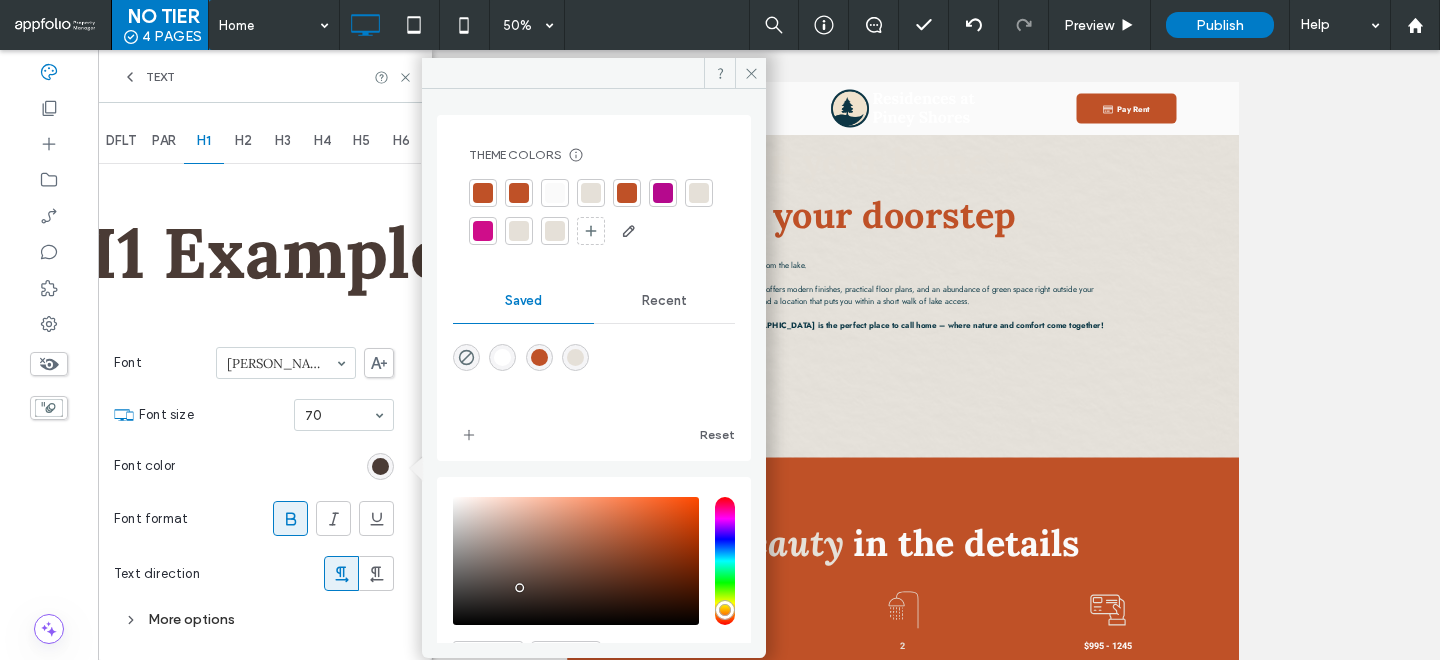 click at bounding box center [576, 561] 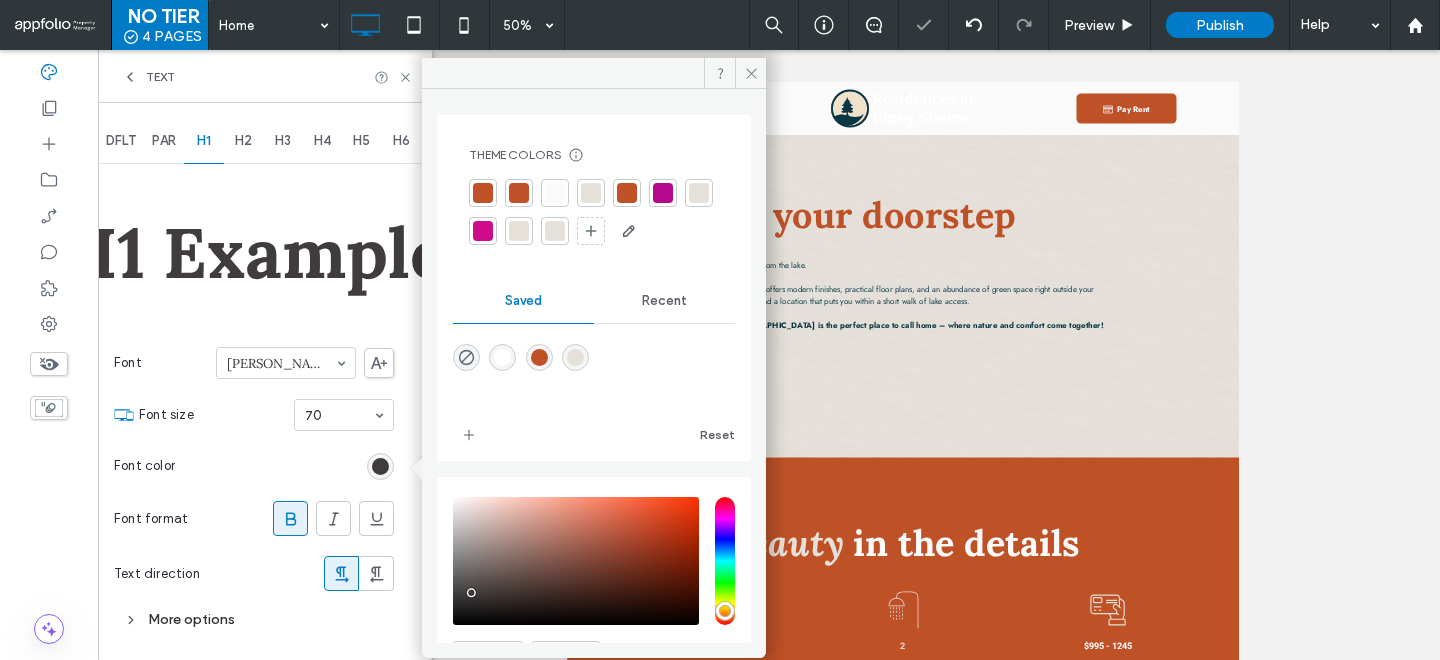 click at bounding box center (576, 561) 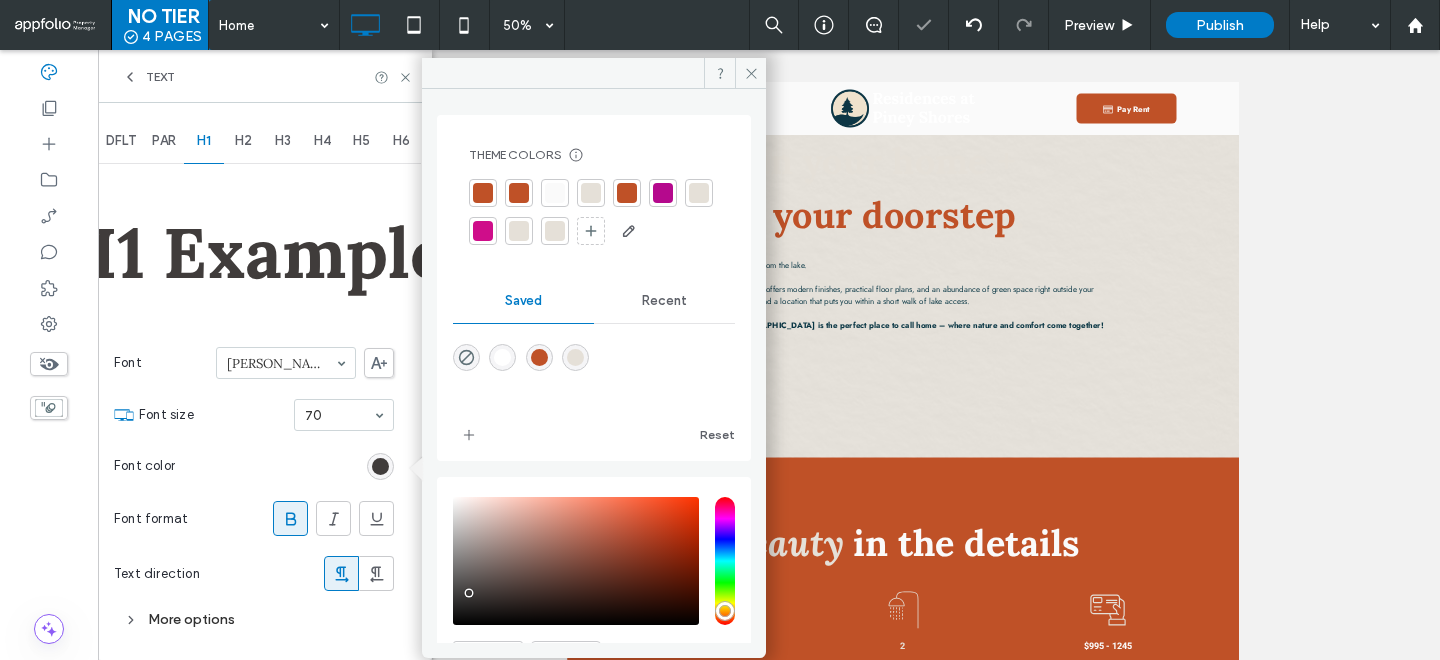 click at bounding box center (576, 561) 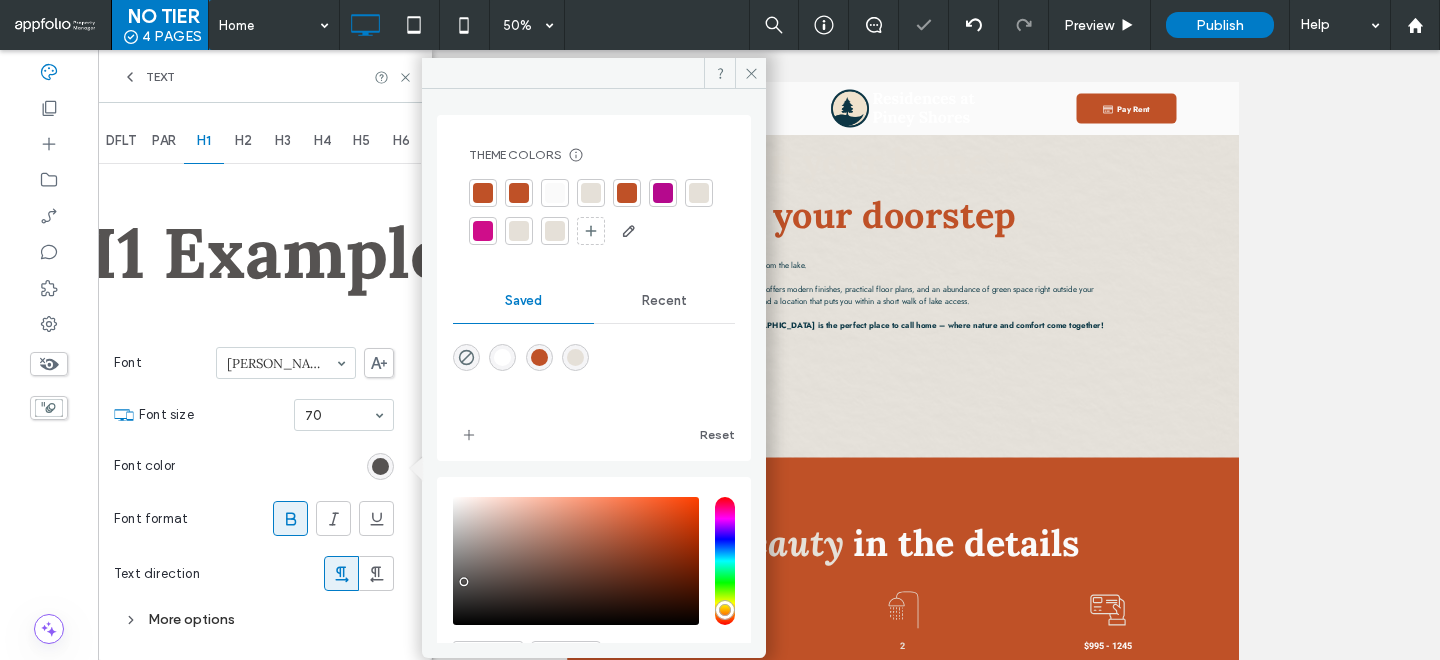 click at bounding box center [576, 561] 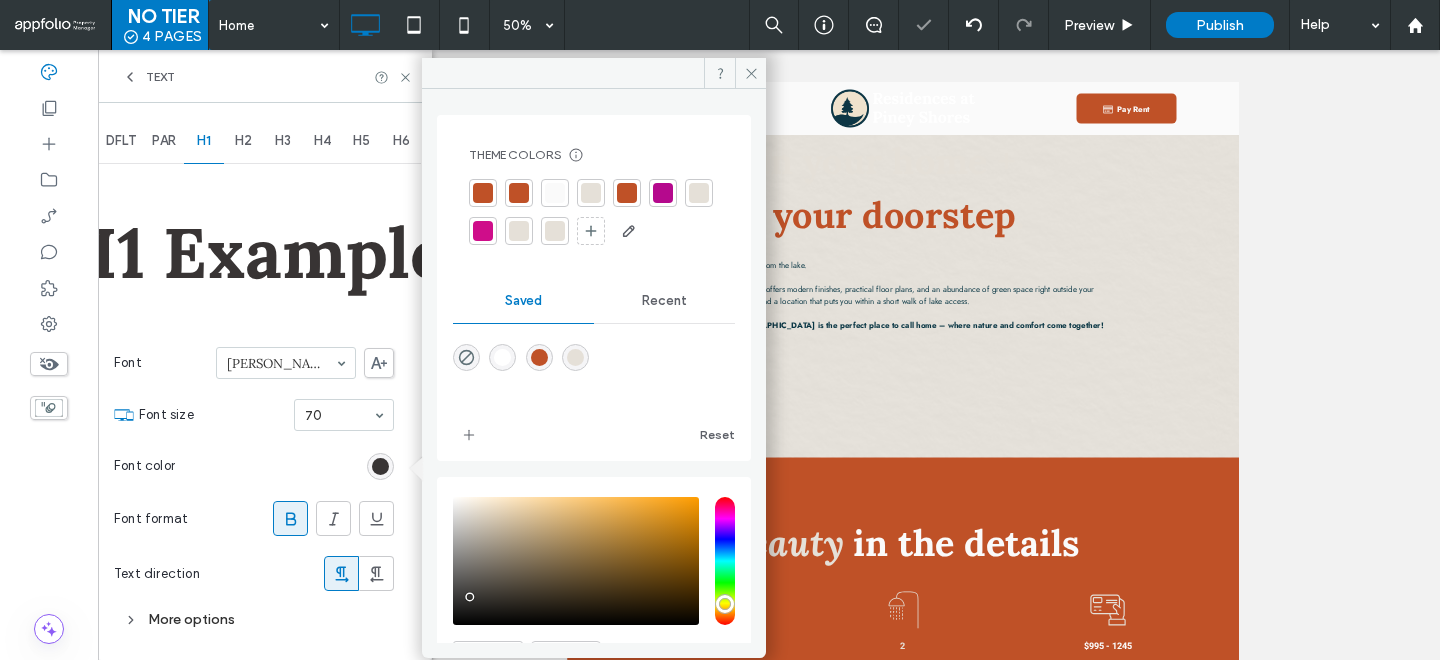 click at bounding box center [576, 561] 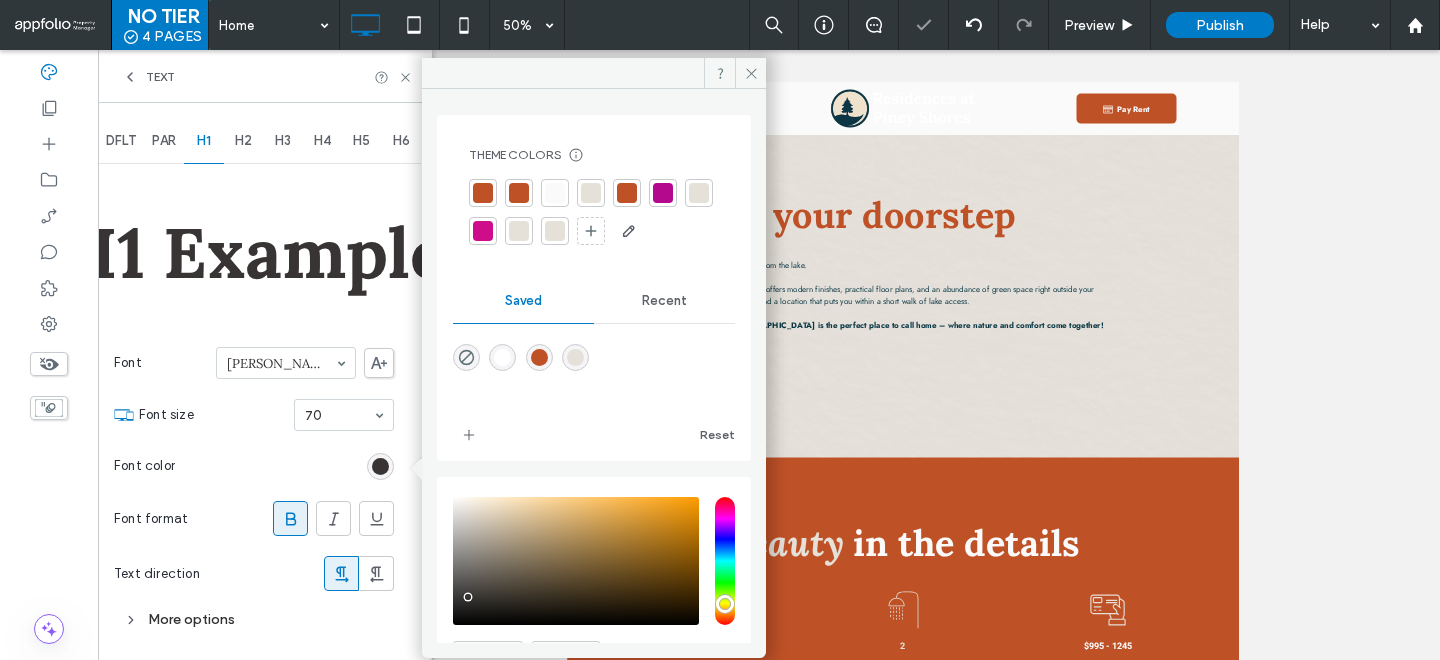 click at bounding box center [576, 561] 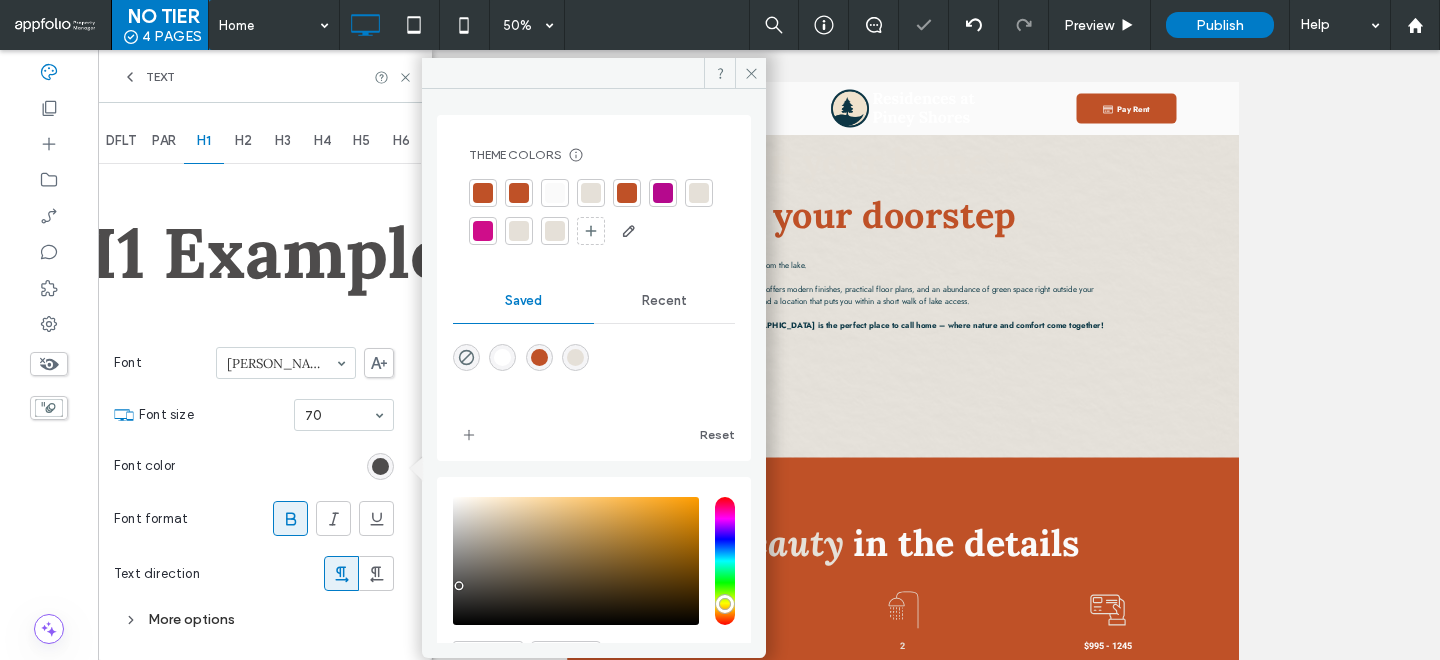 drag, startPoint x: 461, startPoint y: 585, endPoint x: 430, endPoint y: 591, distance: 31.575306 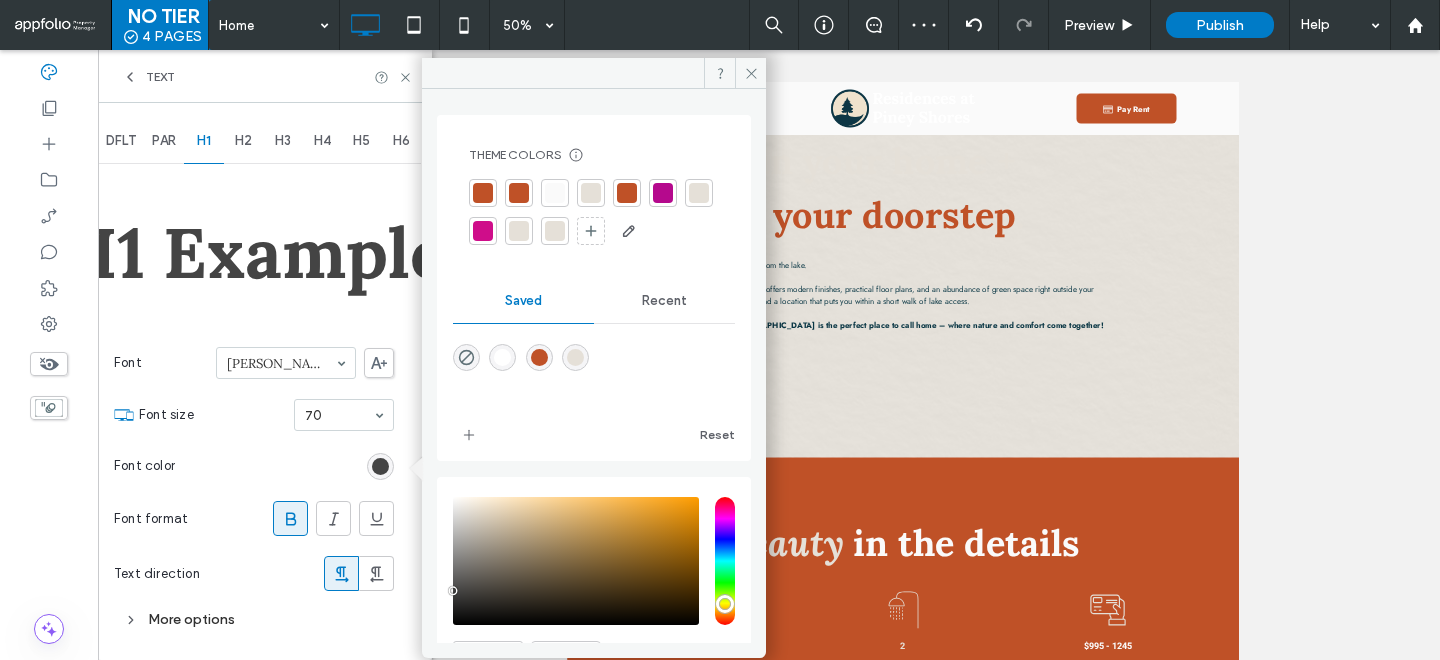 click at bounding box center [576, 561] 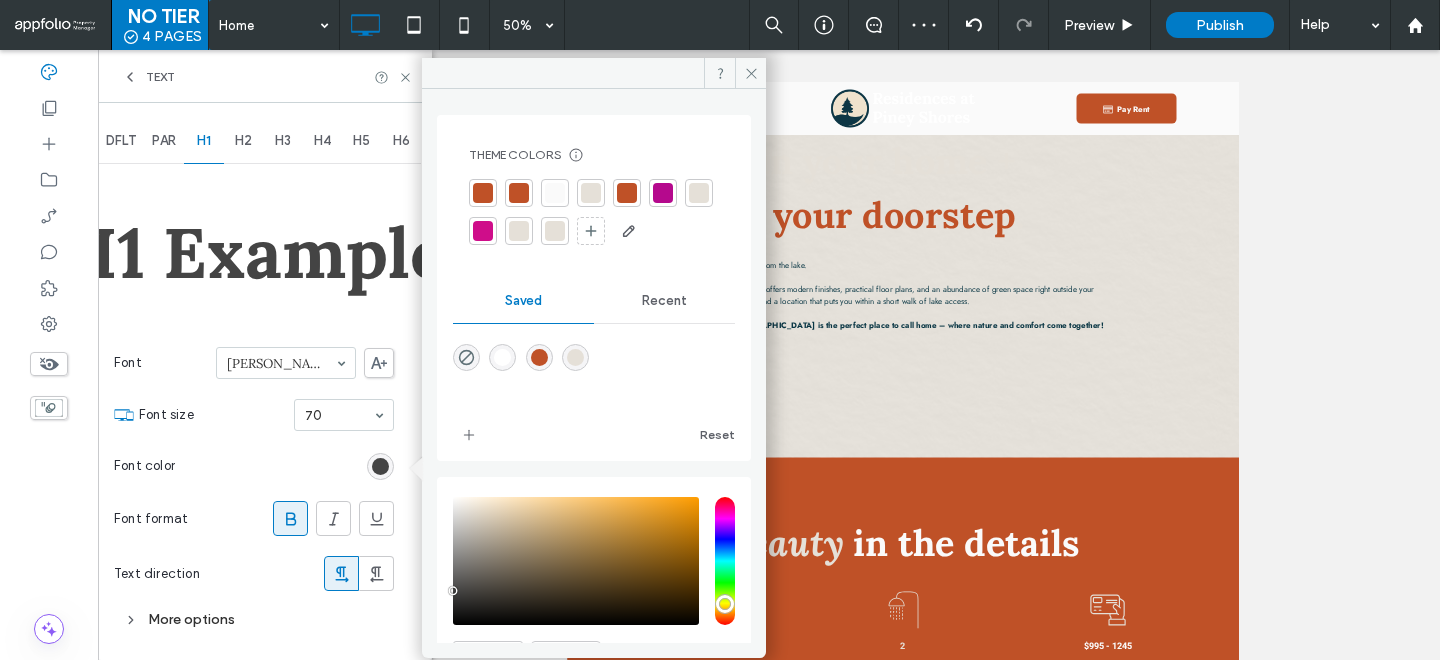 type on "*******" 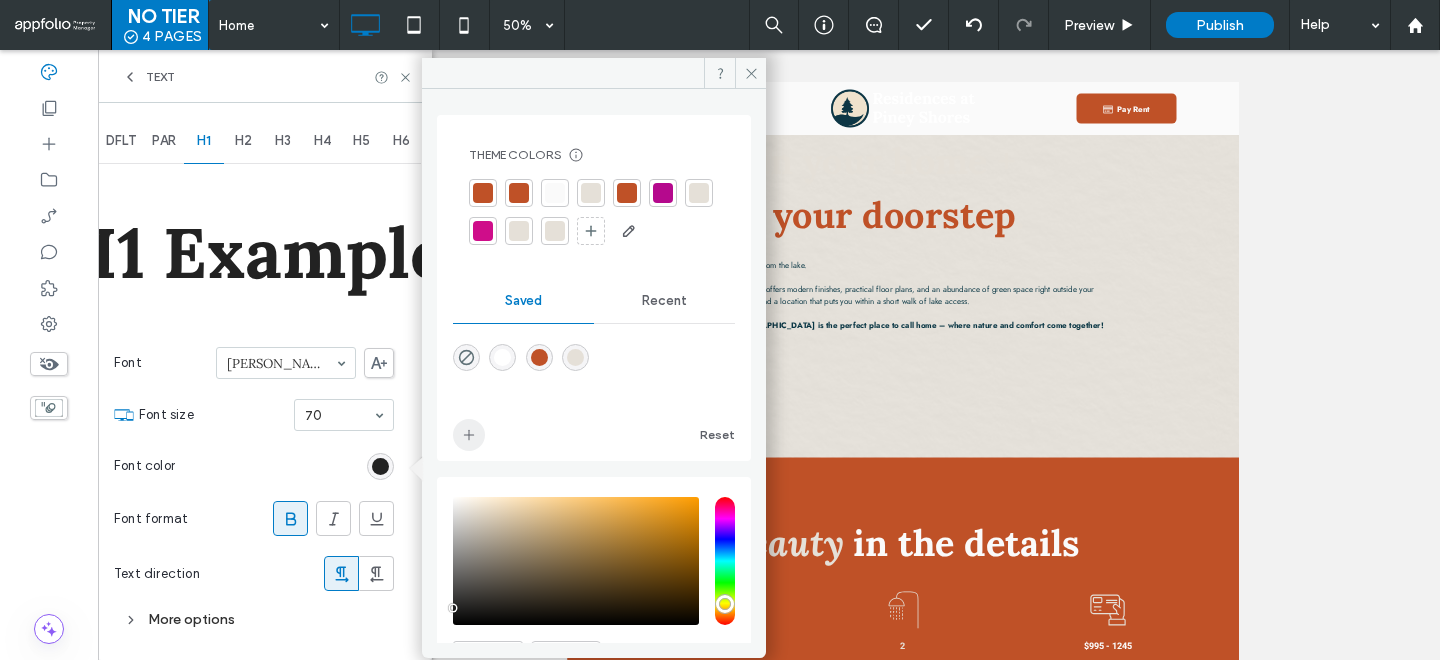 click at bounding box center [469, 435] 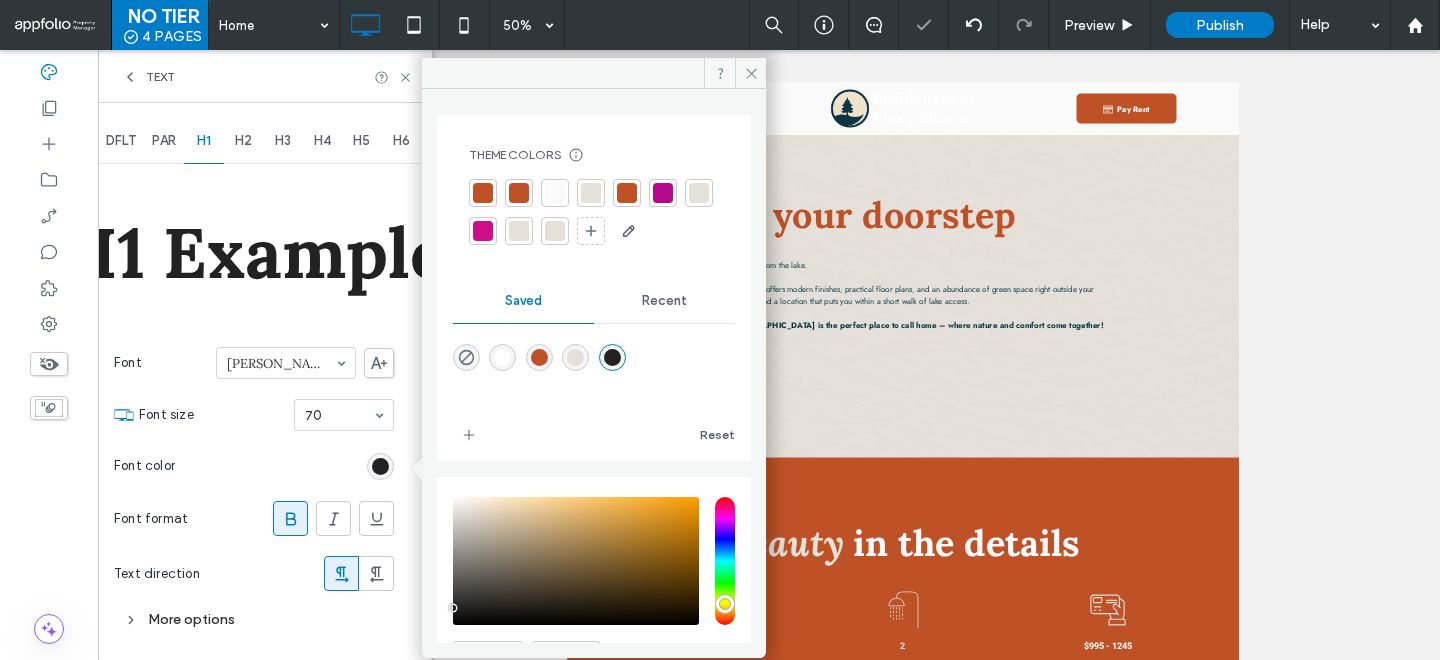 click on "H2" at bounding box center (243, 141) 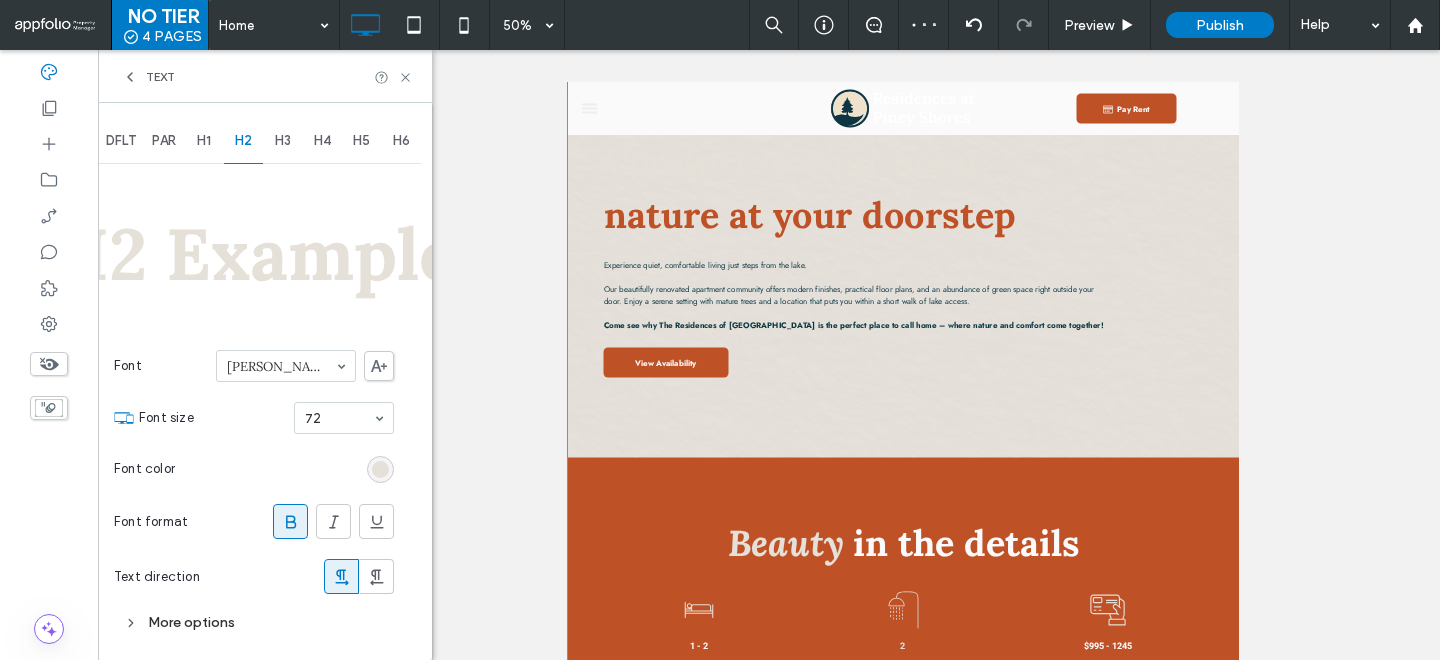 click on "Font color" at bounding box center [254, 469] 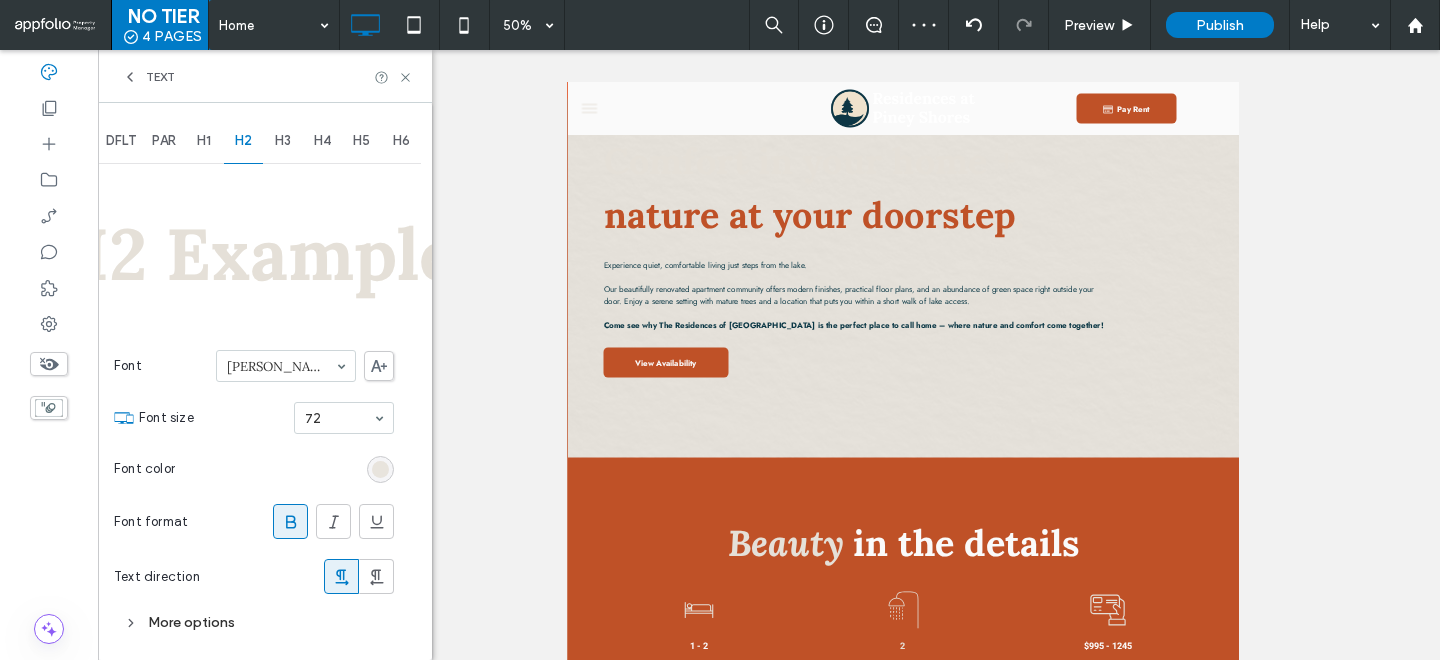 click at bounding box center (380, 469) 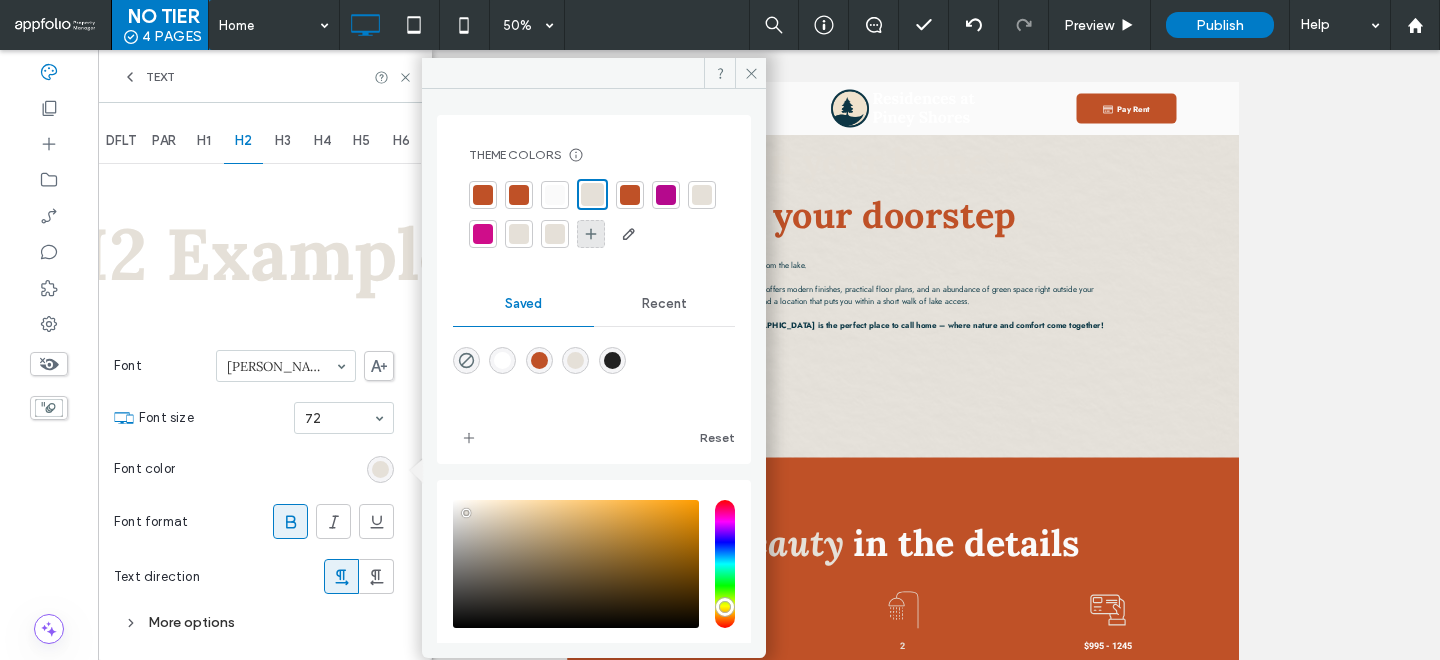 click 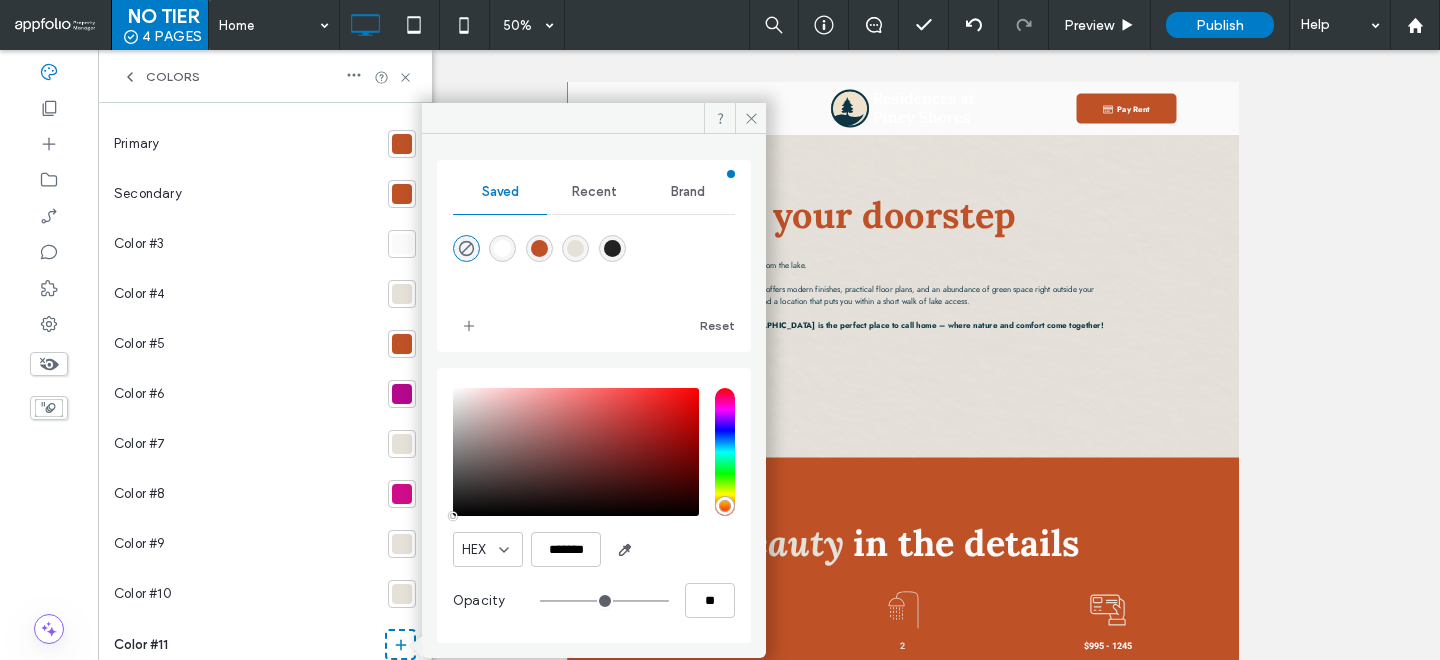 click at bounding box center [612, 248] 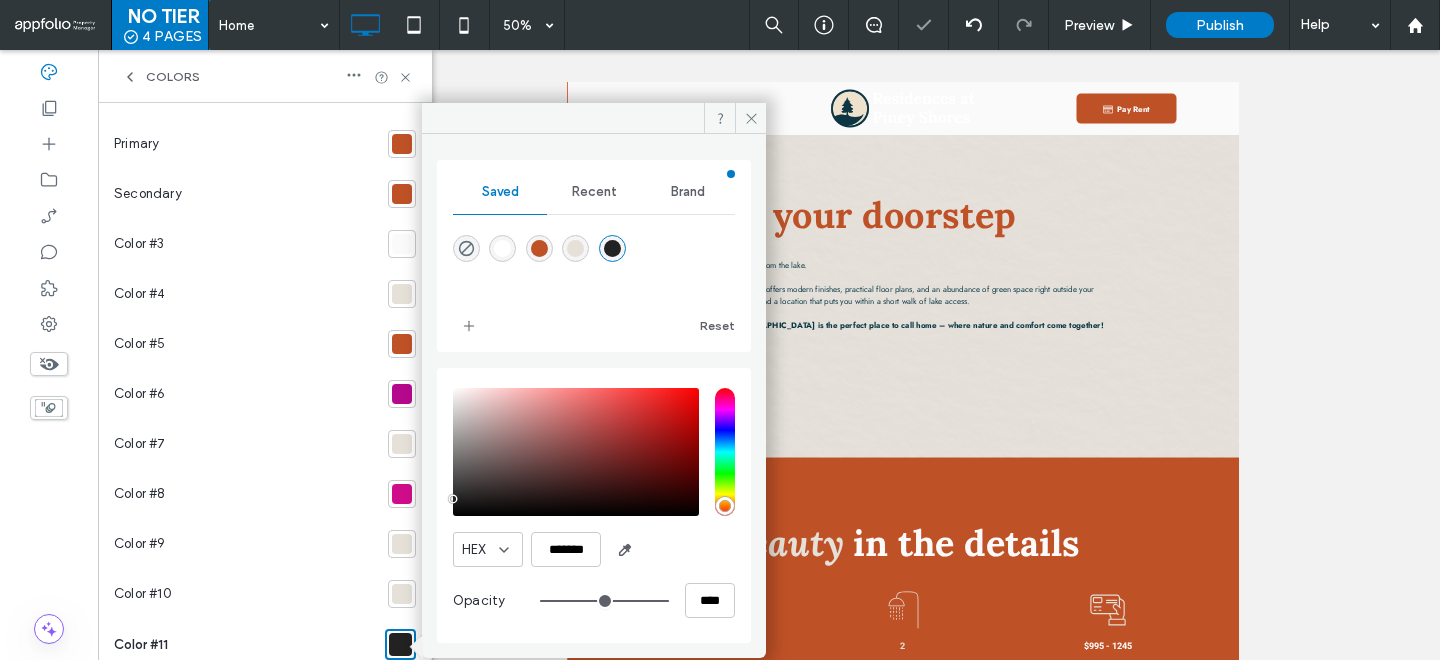 click on "Colors" at bounding box center [265, 76] 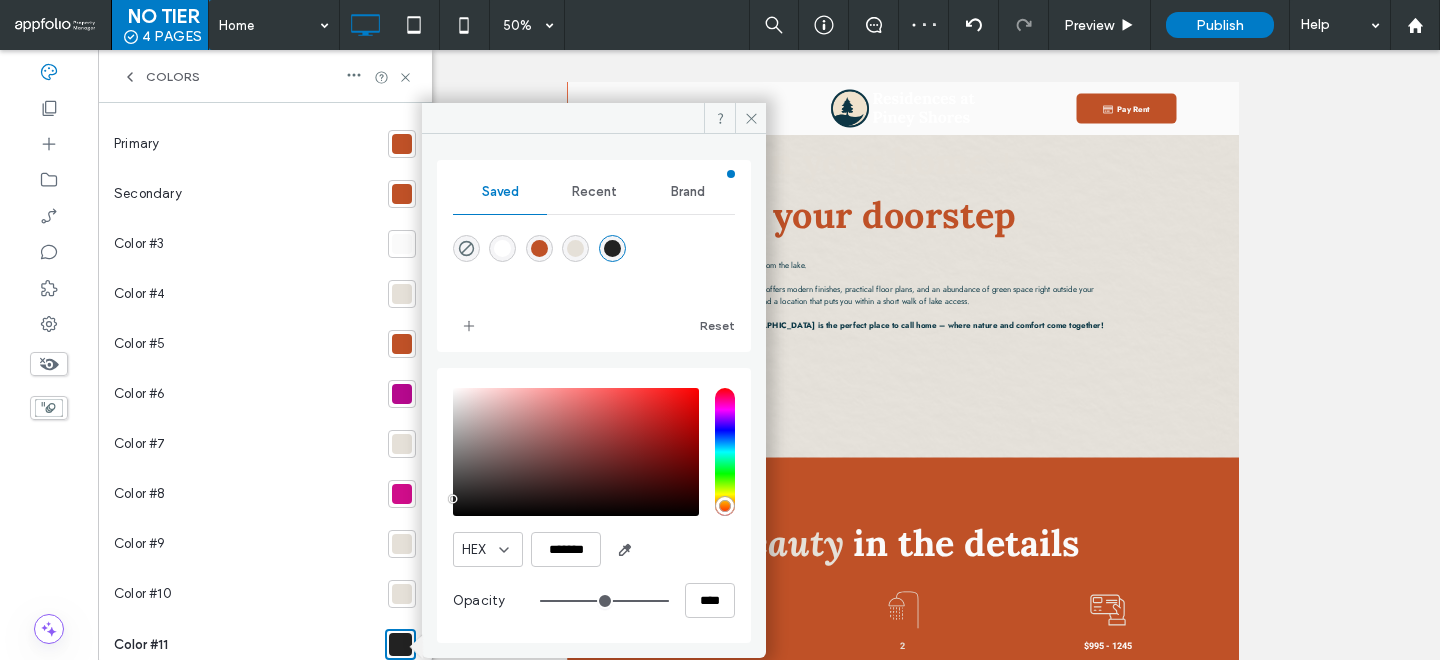 click at bounding box center (402, 294) 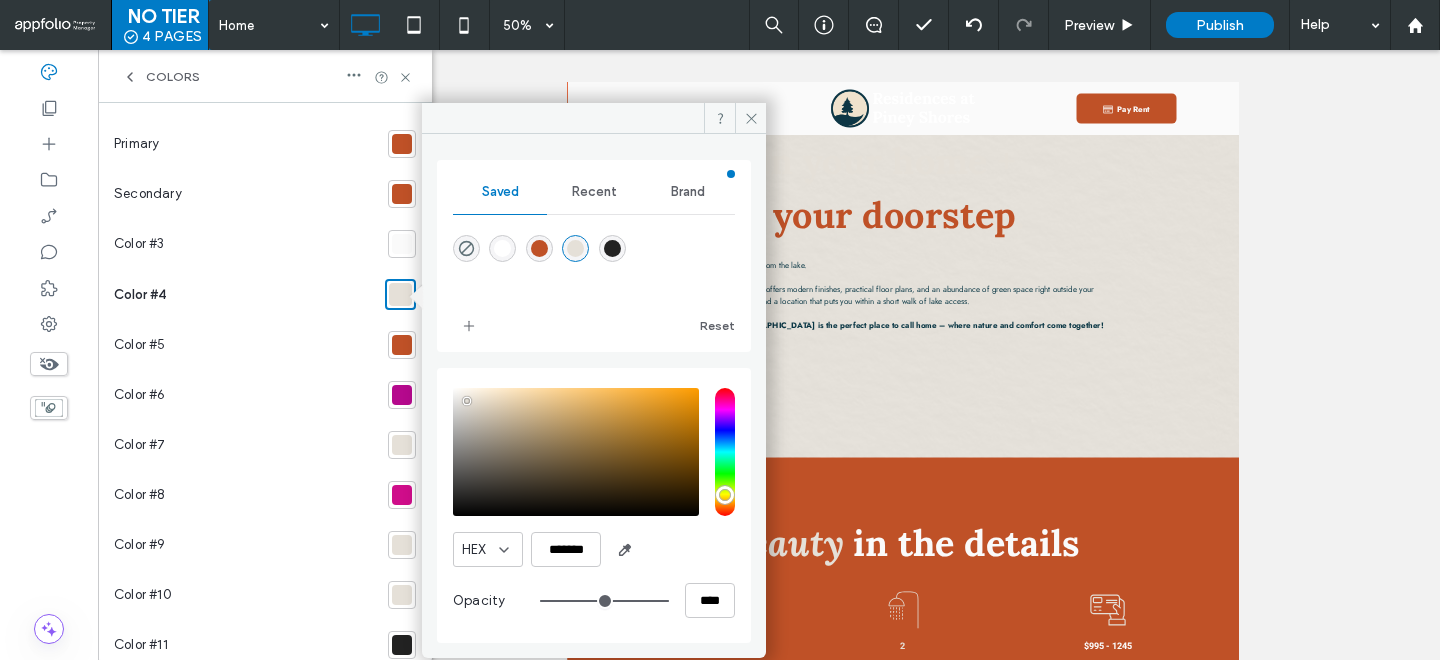 click at bounding box center (612, 248) 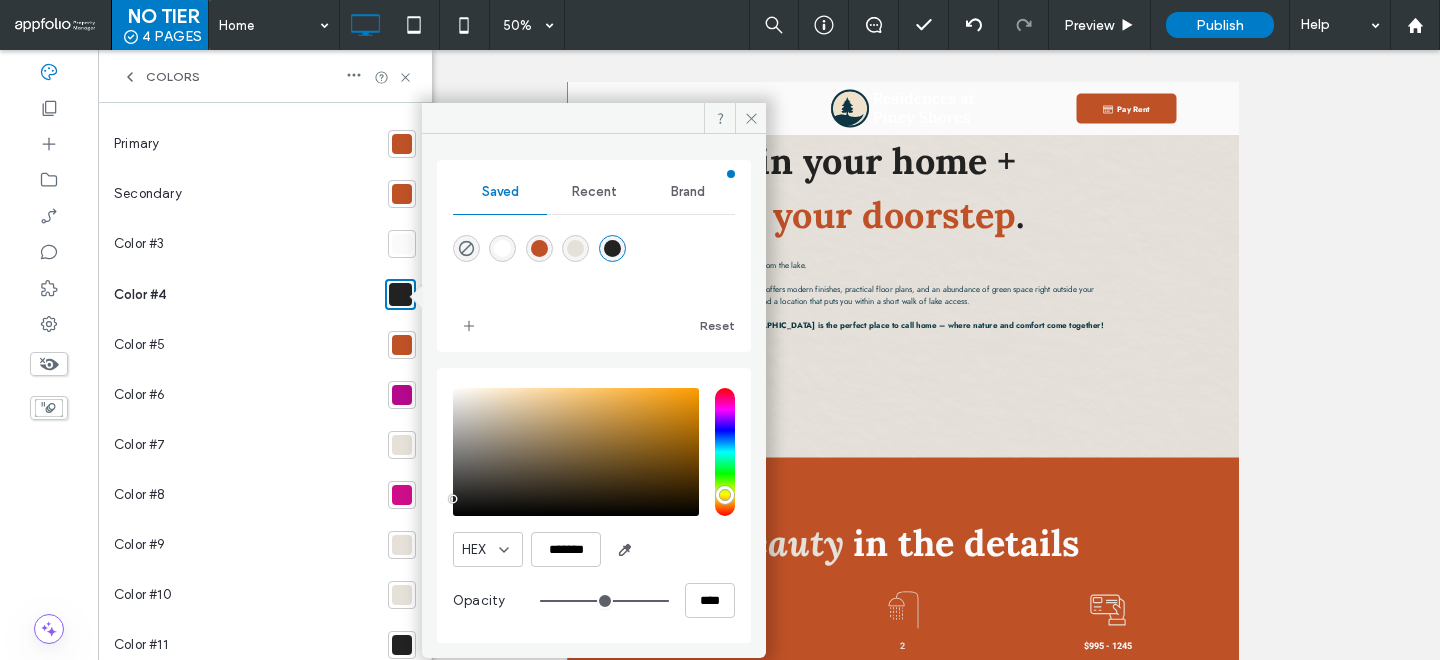 click at bounding box center [402, 645] 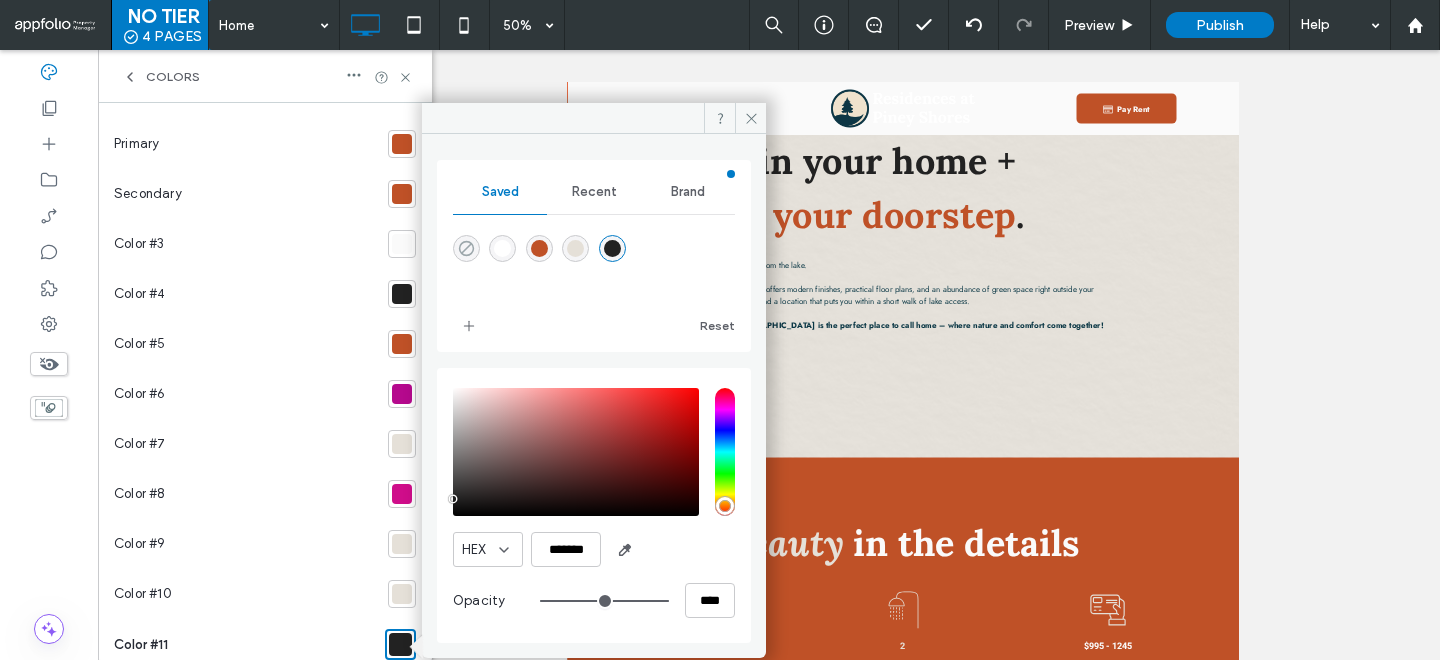 click 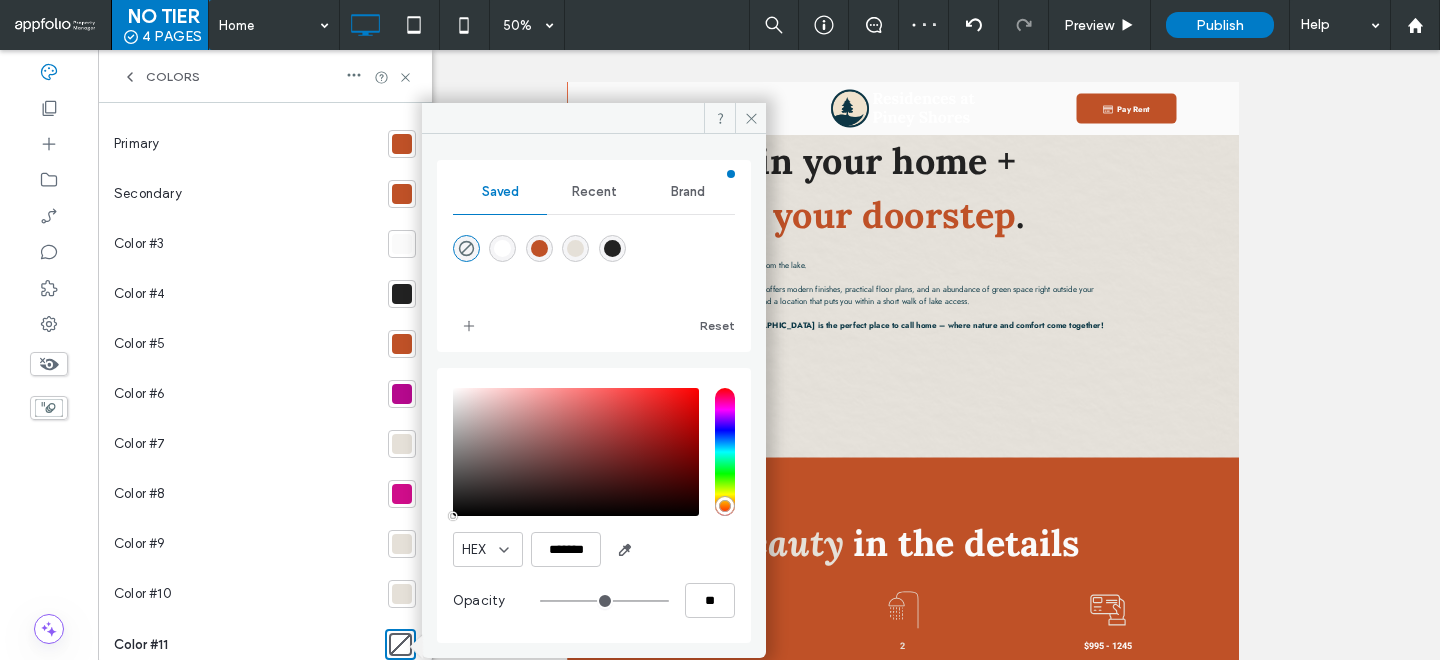 click on "Color #4" at bounding box center [247, 294] 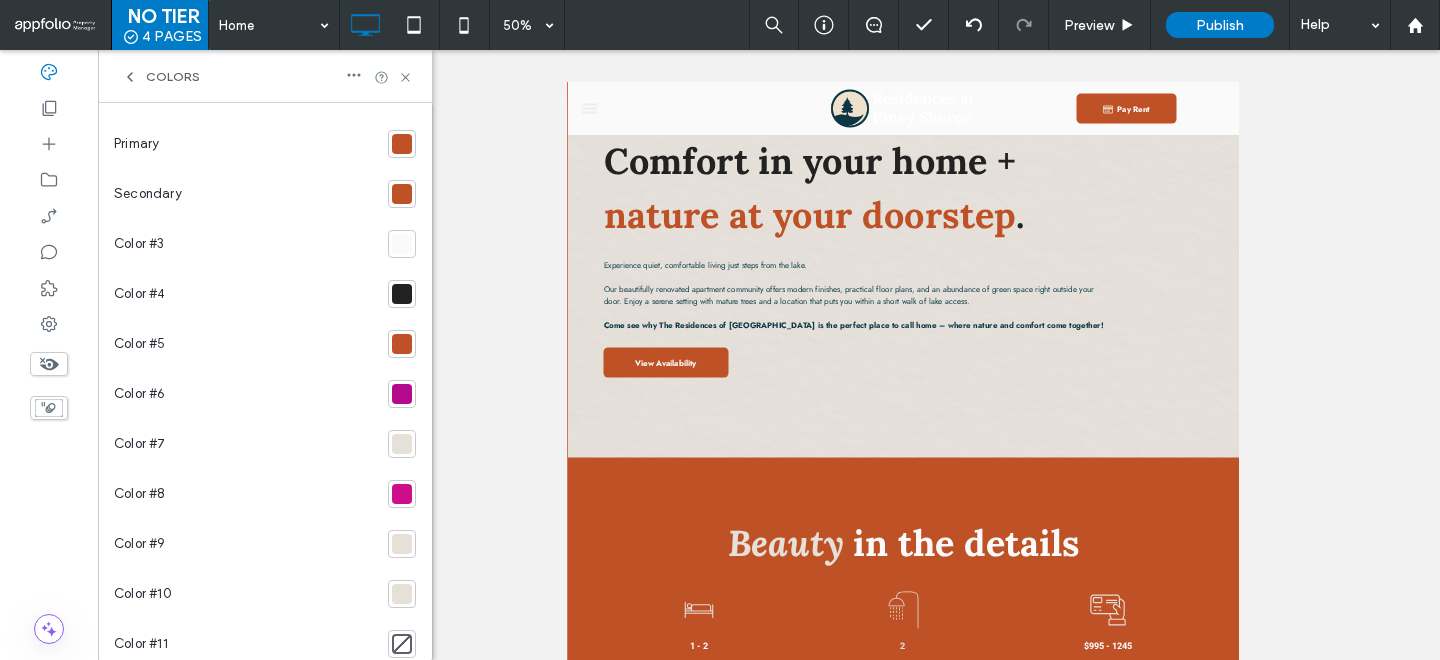 click on "Colors" at bounding box center [161, 77] 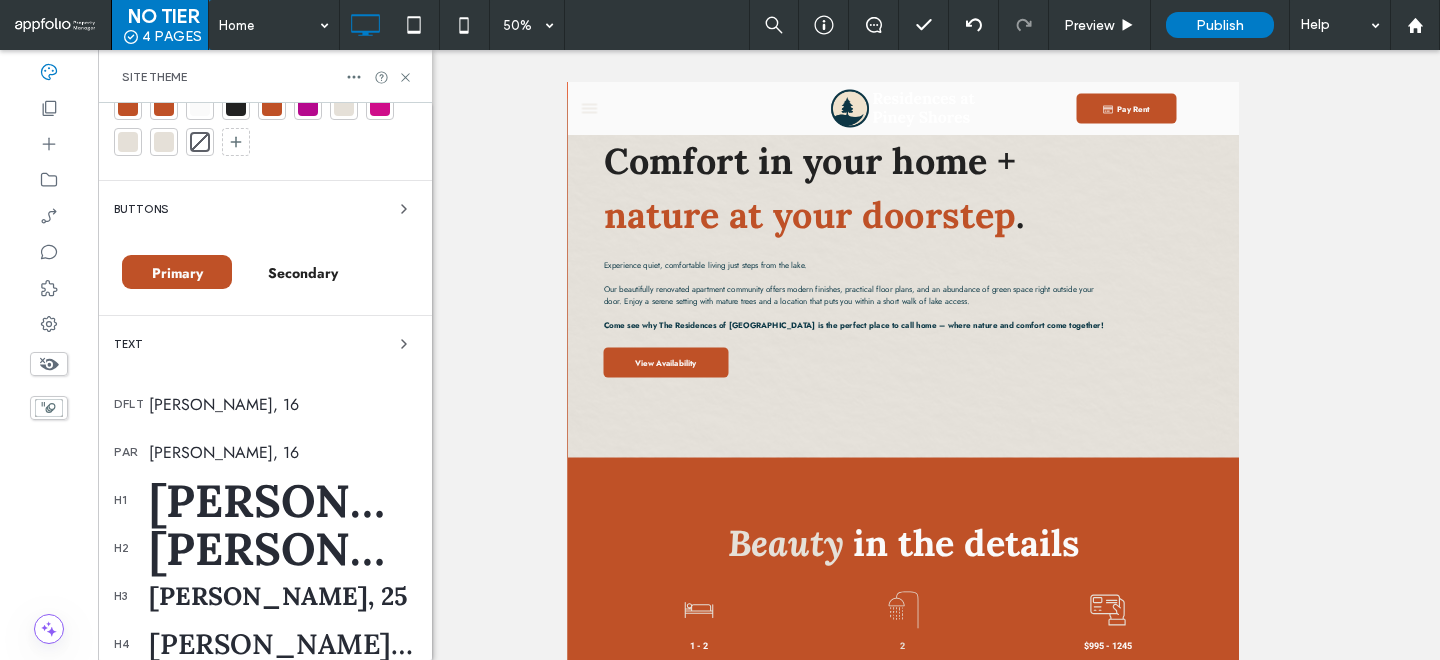 scroll, scrollTop: 369, scrollLeft: 0, axis: vertical 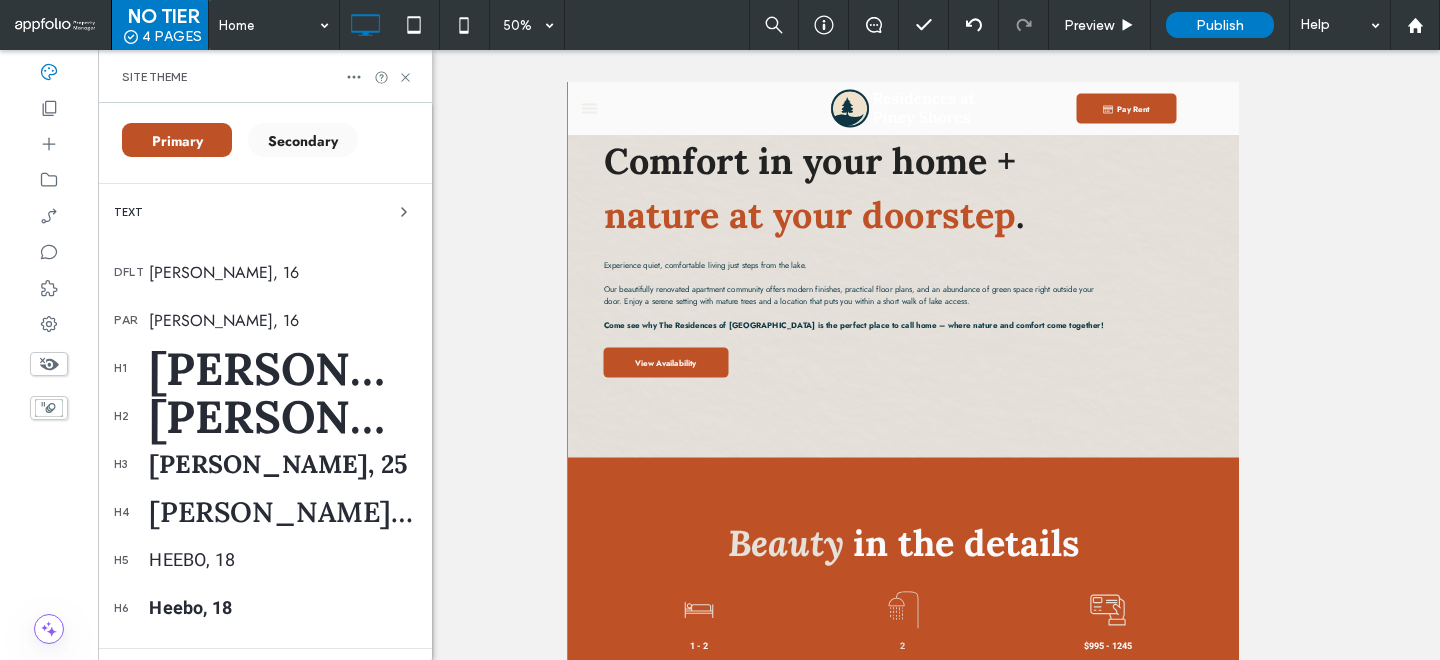 click on "[PERSON_NAME], 70" at bounding box center [282, 368] 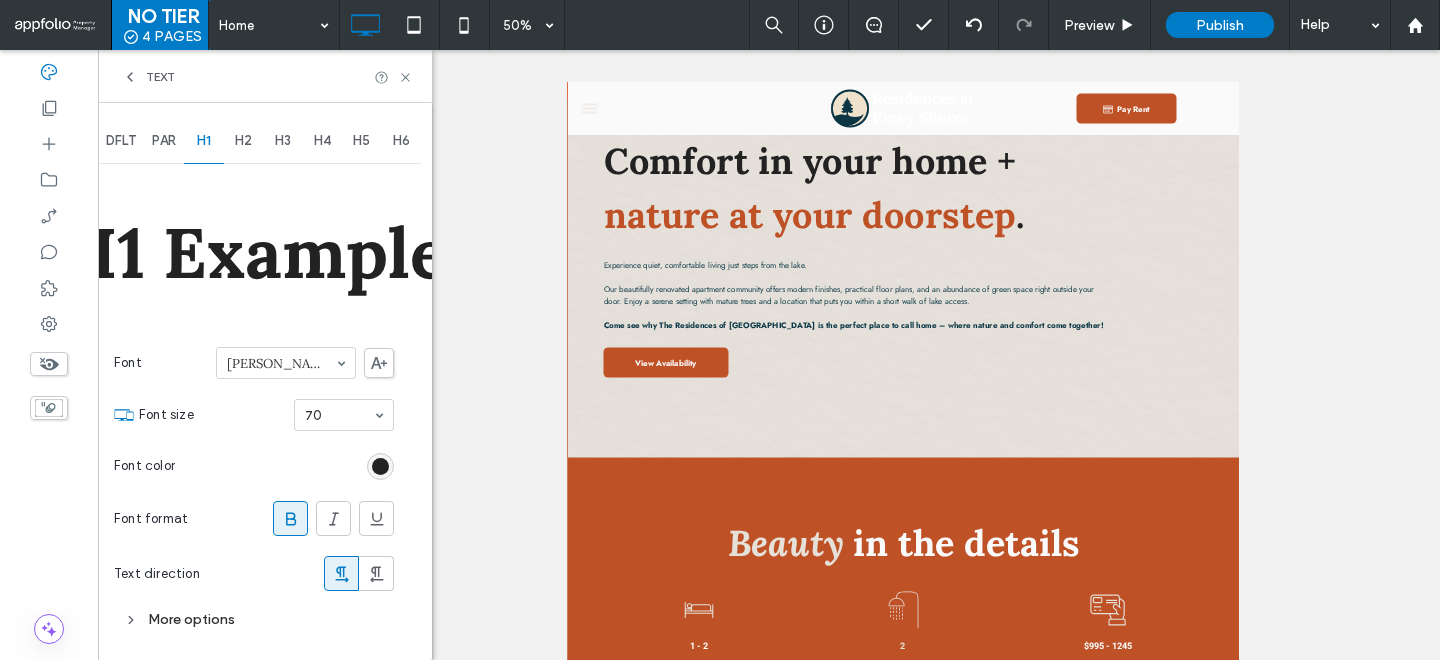 scroll, scrollTop: 0, scrollLeft: 0, axis: both 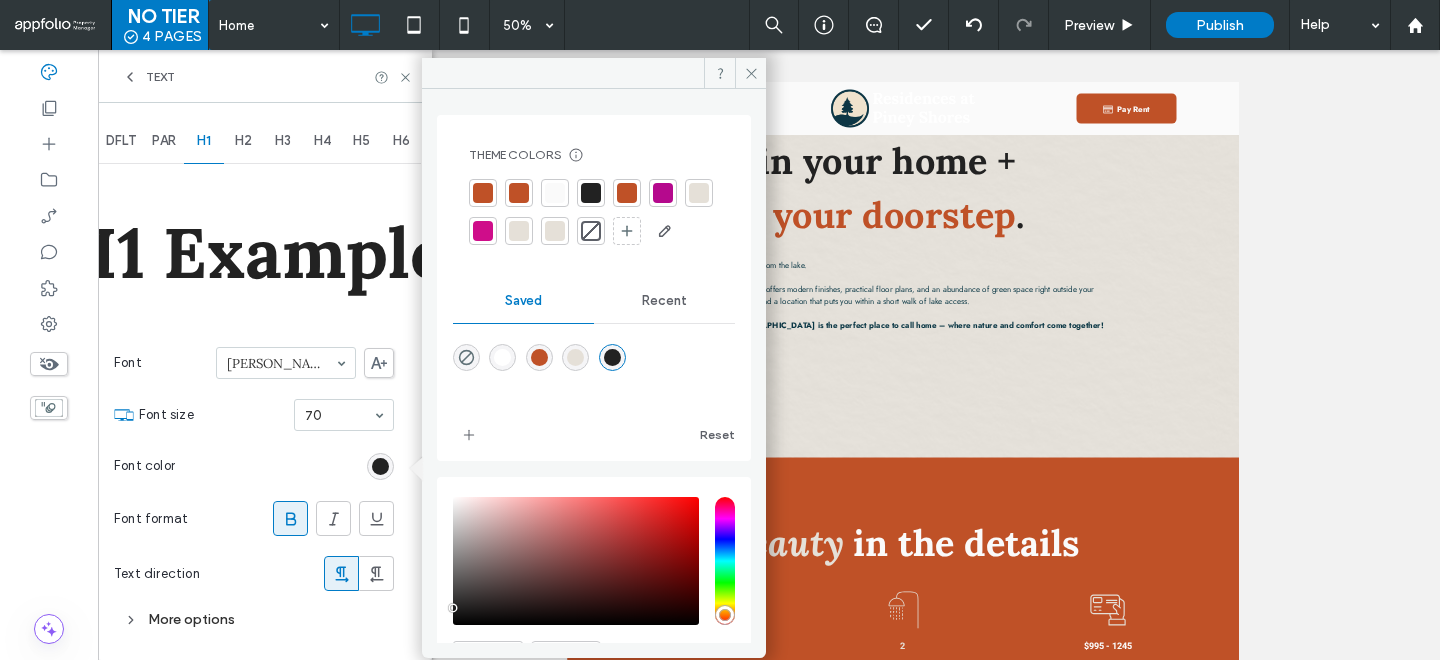 click at bounding box center [591, 193] 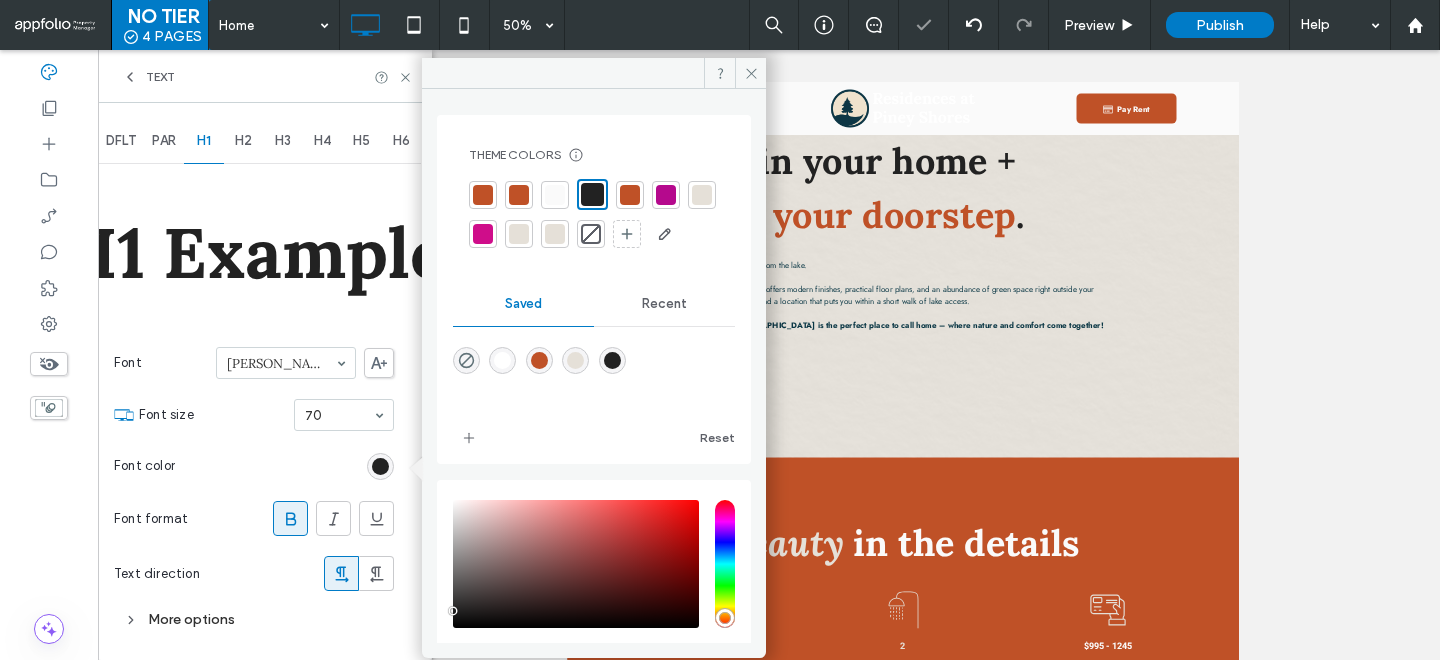 click on "H2" at bounding box center (243, 141) 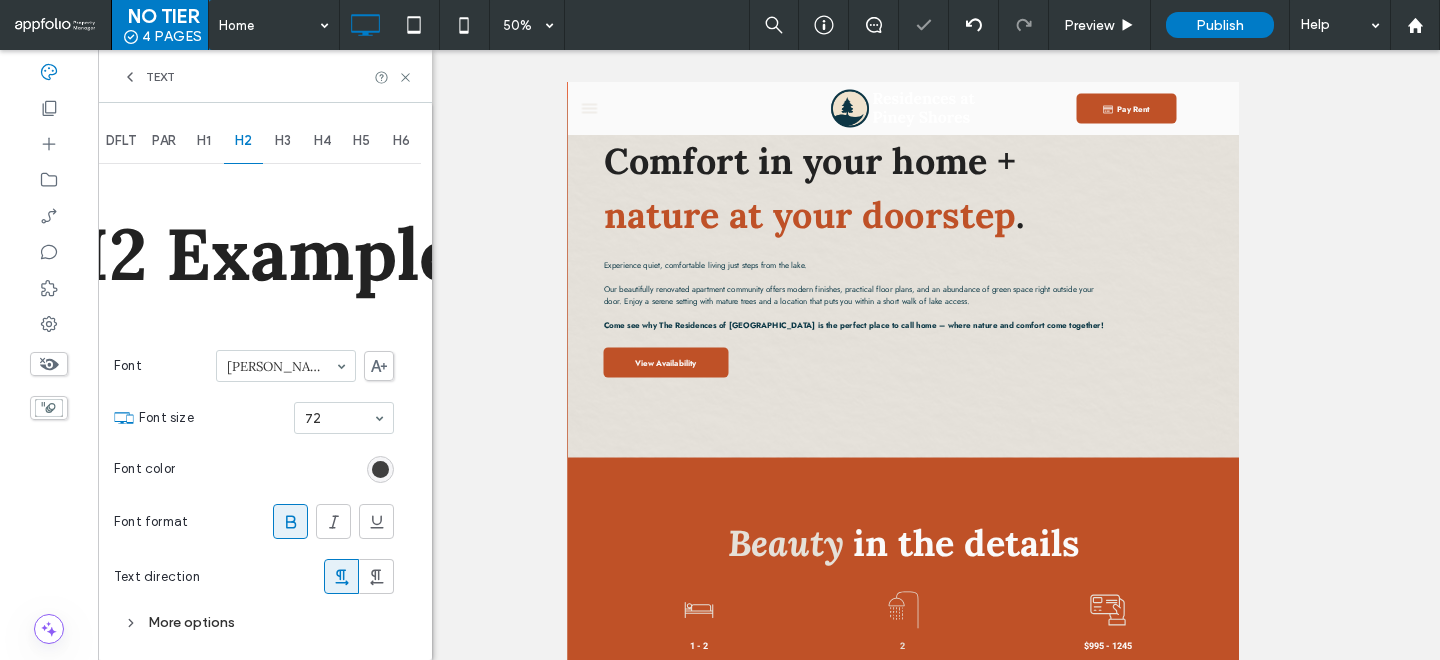 click at bounding box center [380, 469] 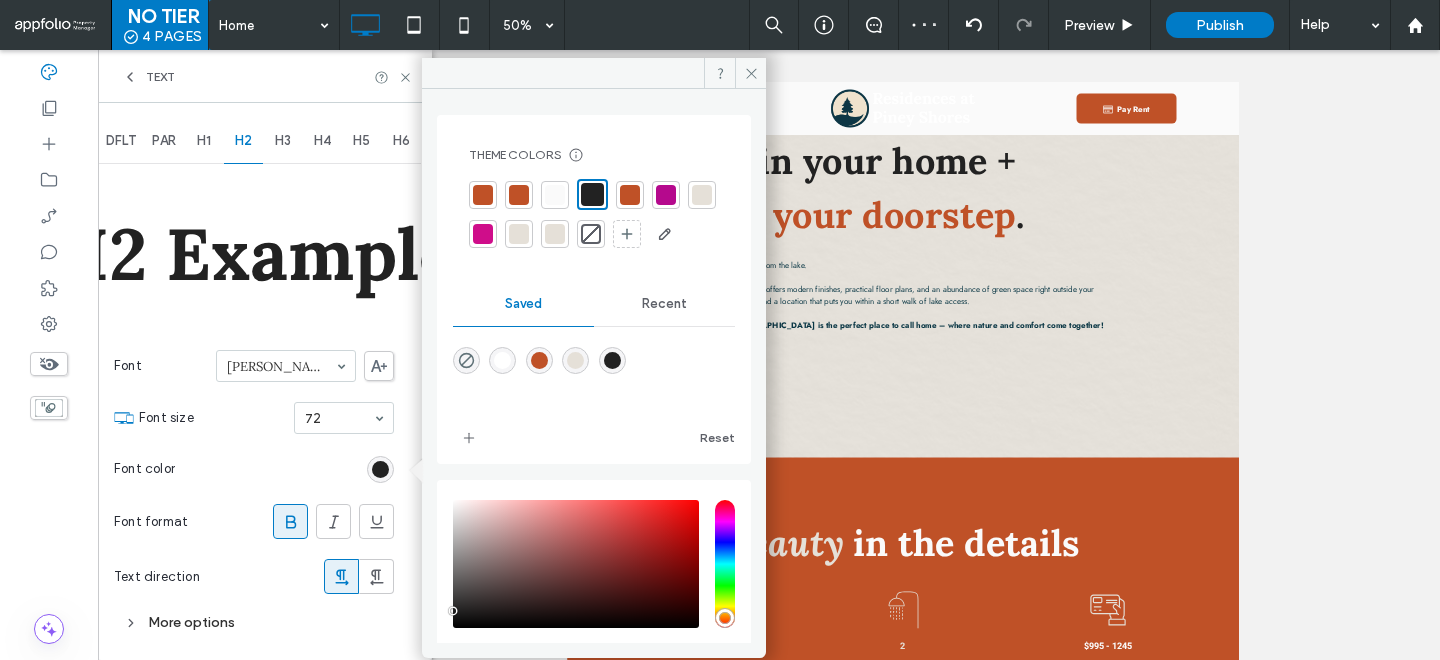 click on "H3" at bounding box center [283, 141] 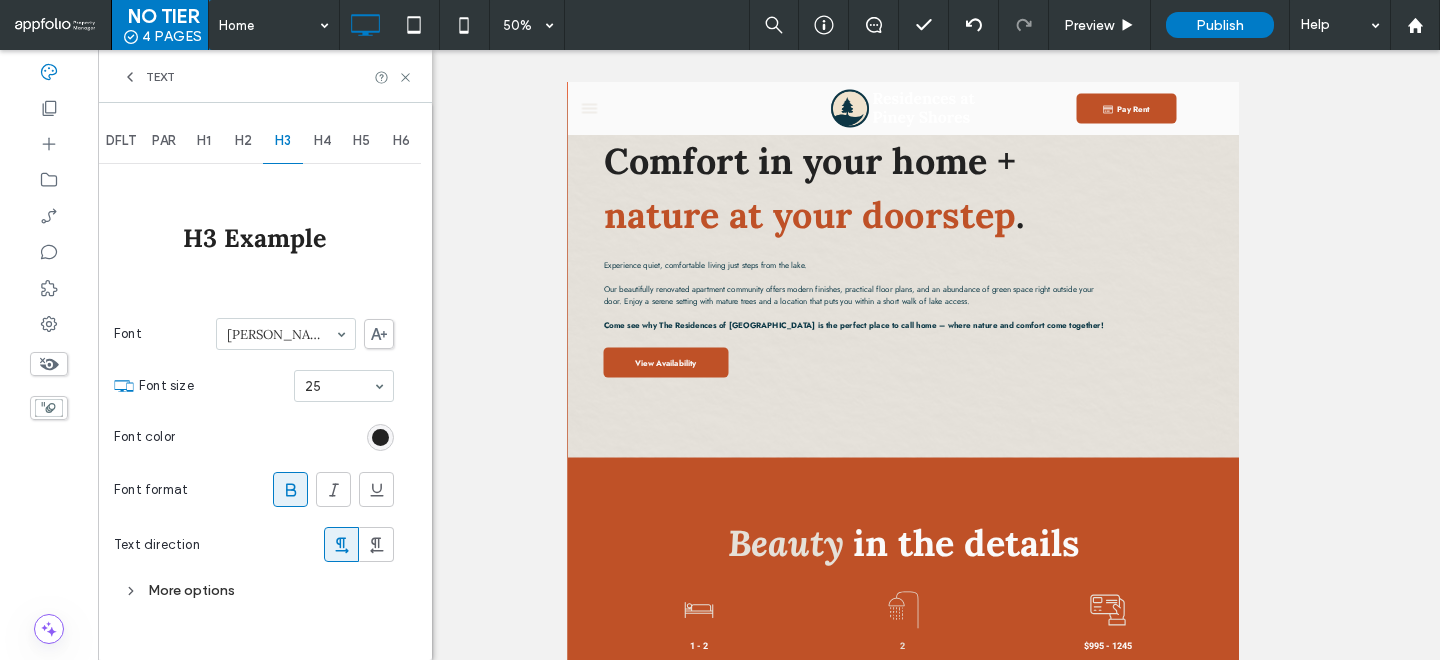 click at bounding box center [380, 437] 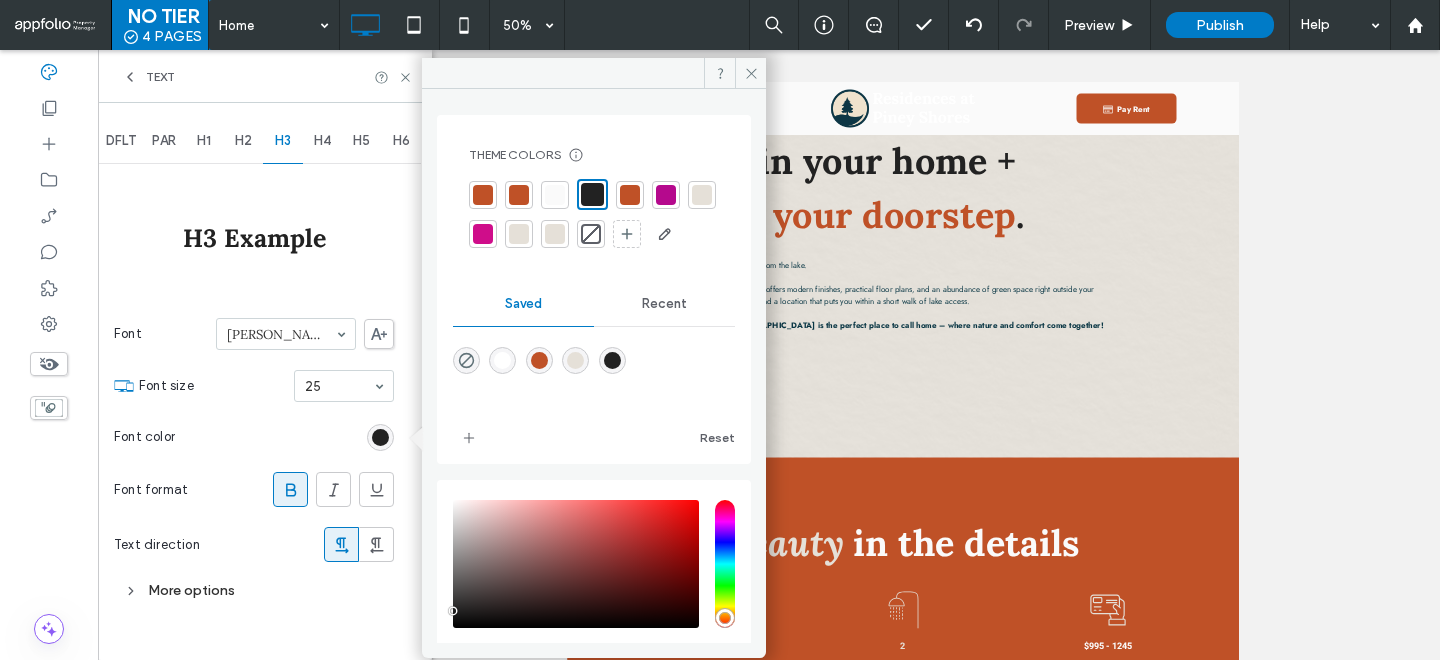 click on "H4" at bounding box center [323, 141] 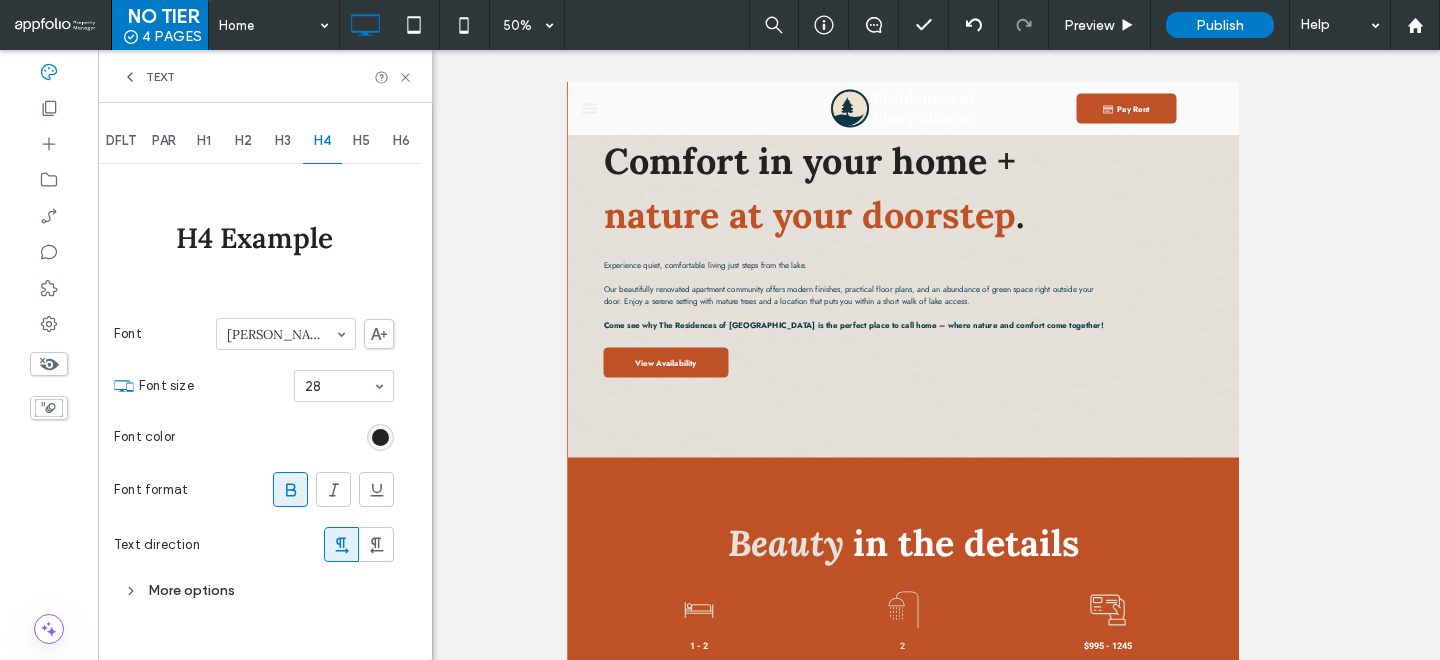 click at bounding box center [380, 437] 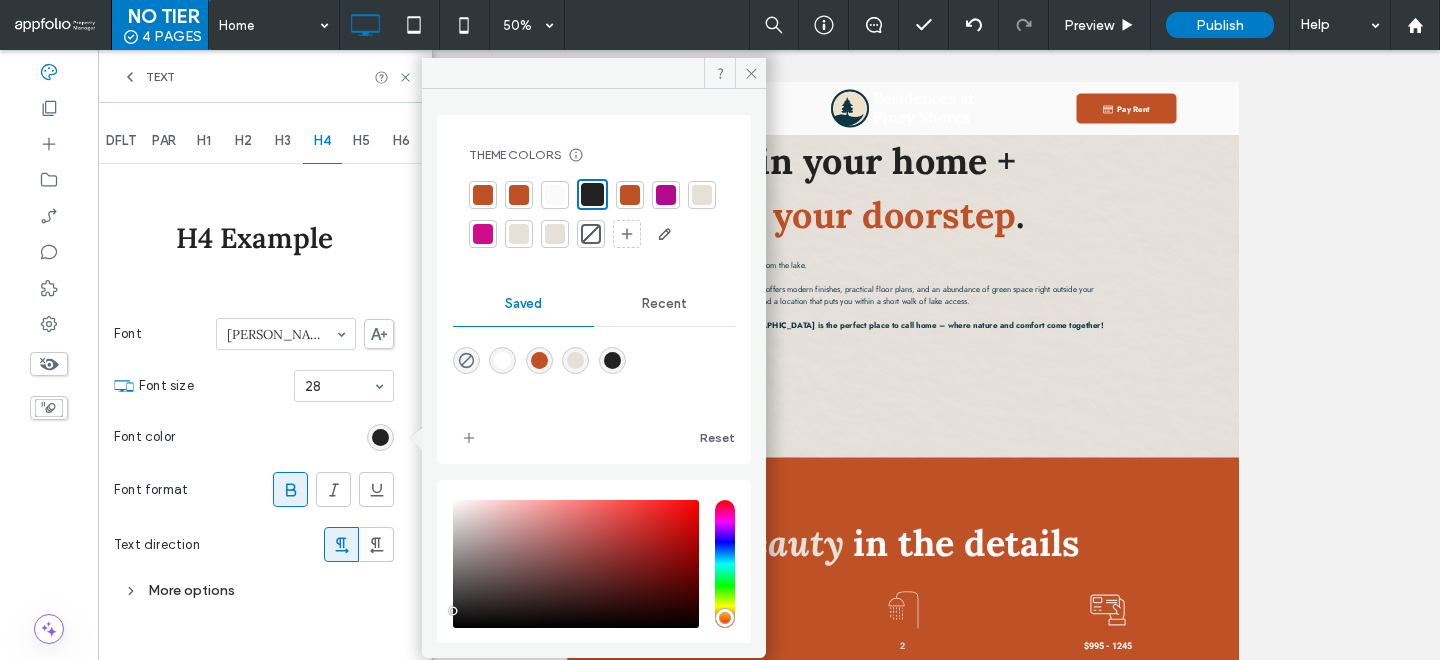 click on "H5" at bounding box center (362, 141) 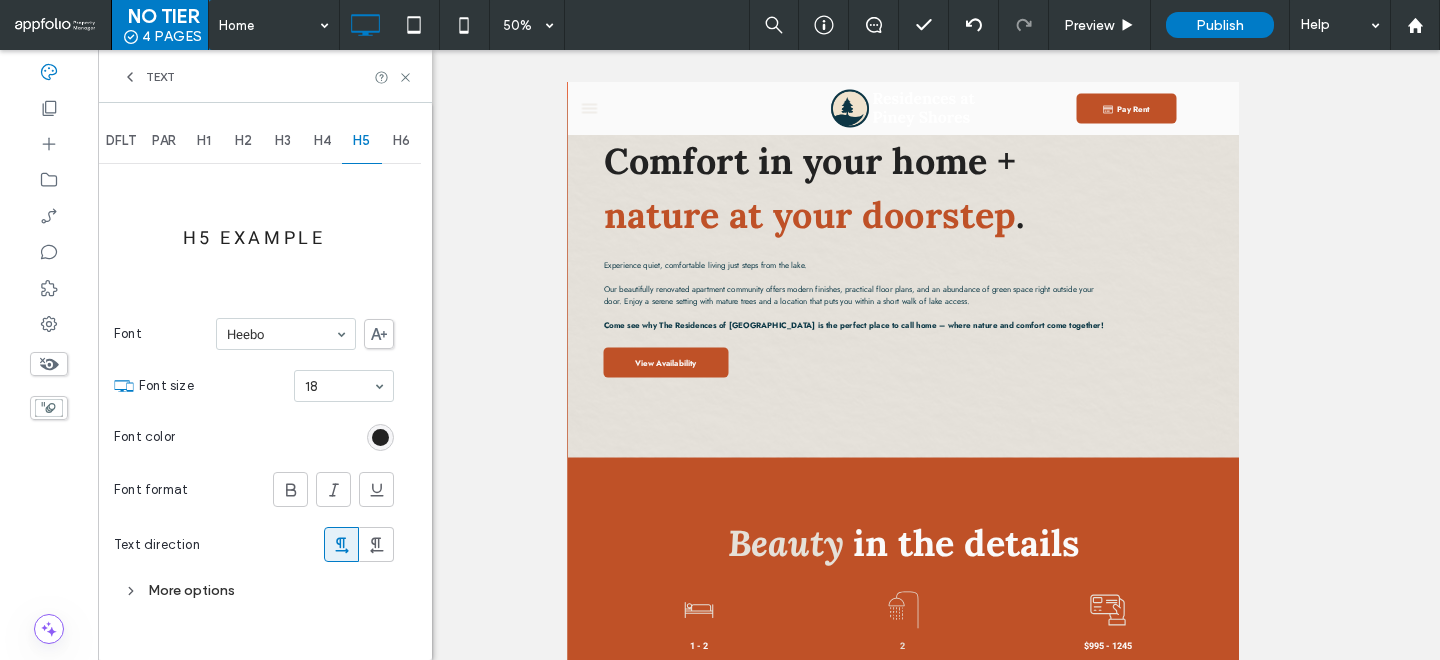 click at bounding box center [380, 437] 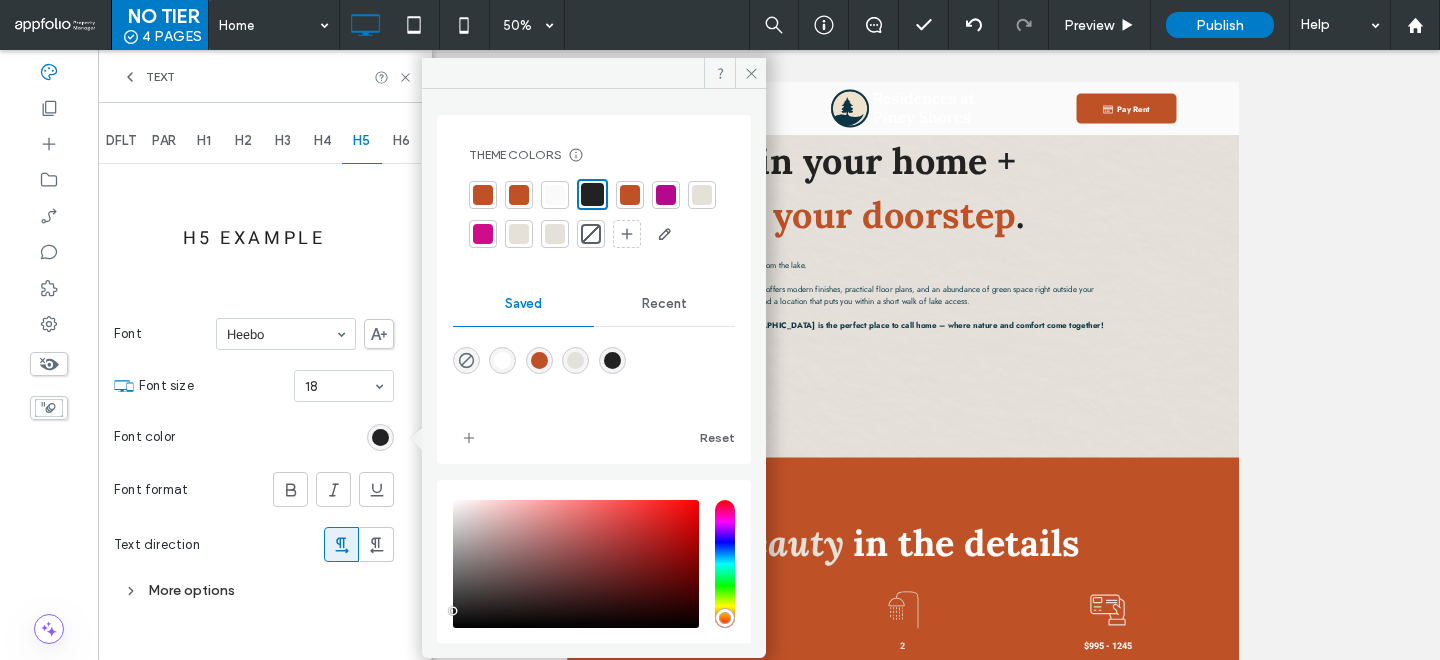 click at bounding box center [592, 194] 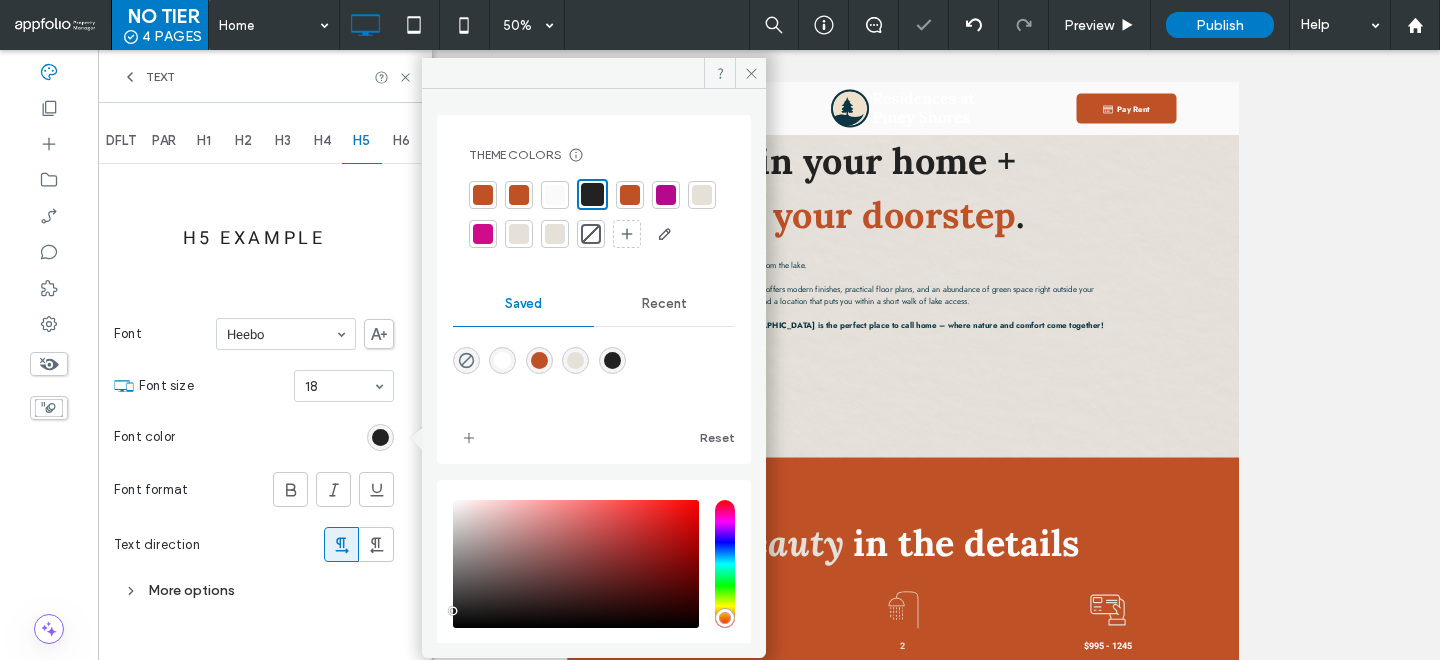 click on "H6" at bounding box center (402, 141) 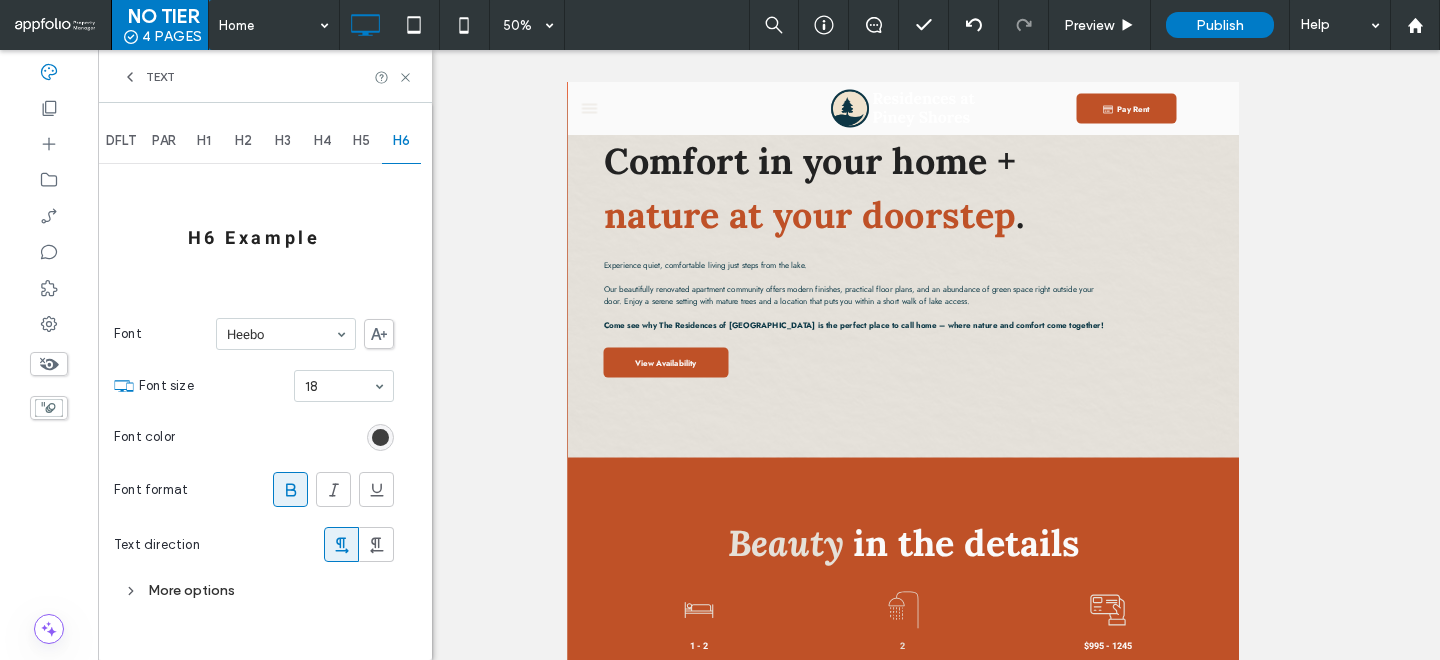 click at bounding box center [380, 437] 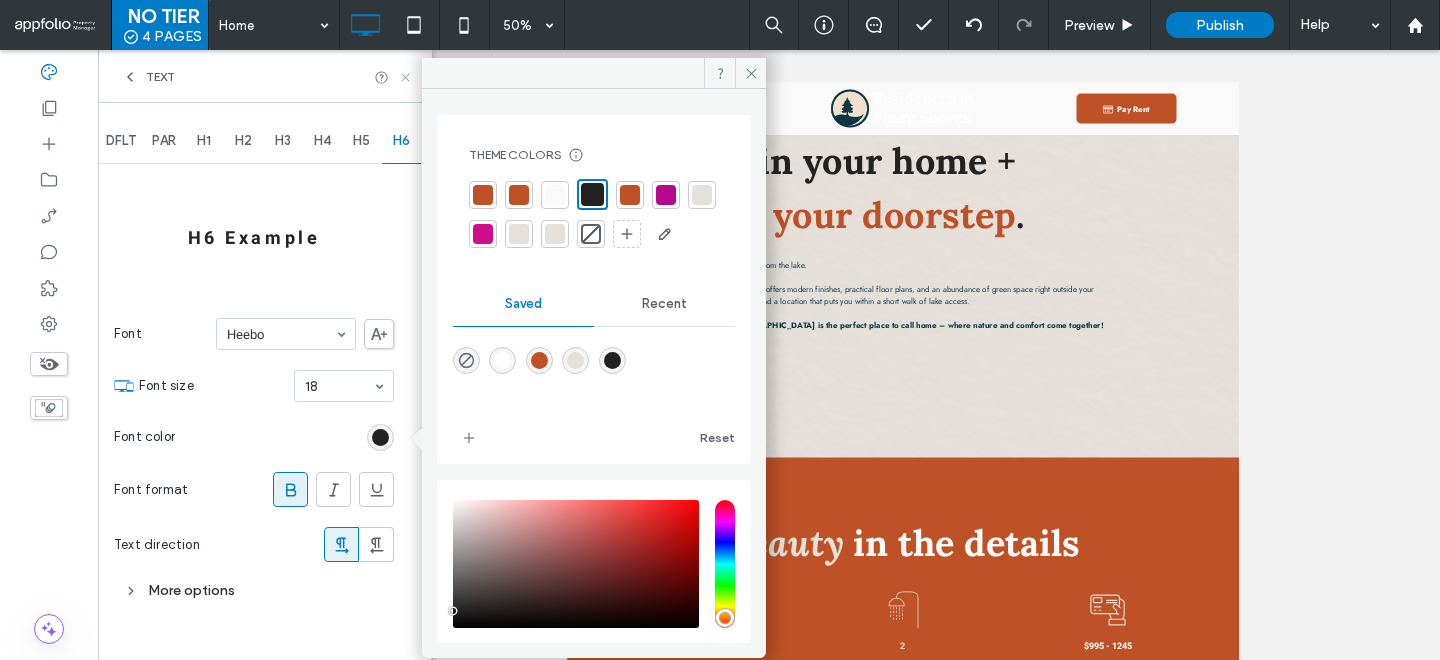 click 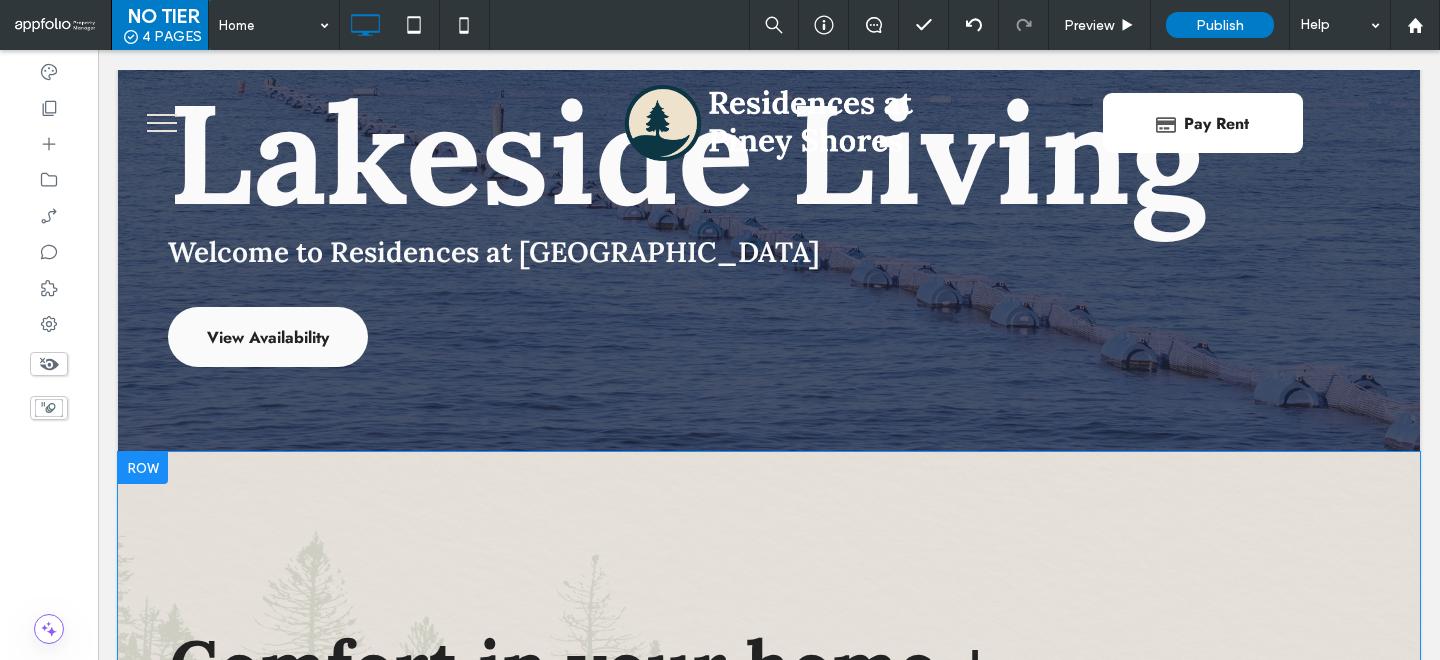 scroll, scrollTop: 0, scrollLeft: 0, axis: both 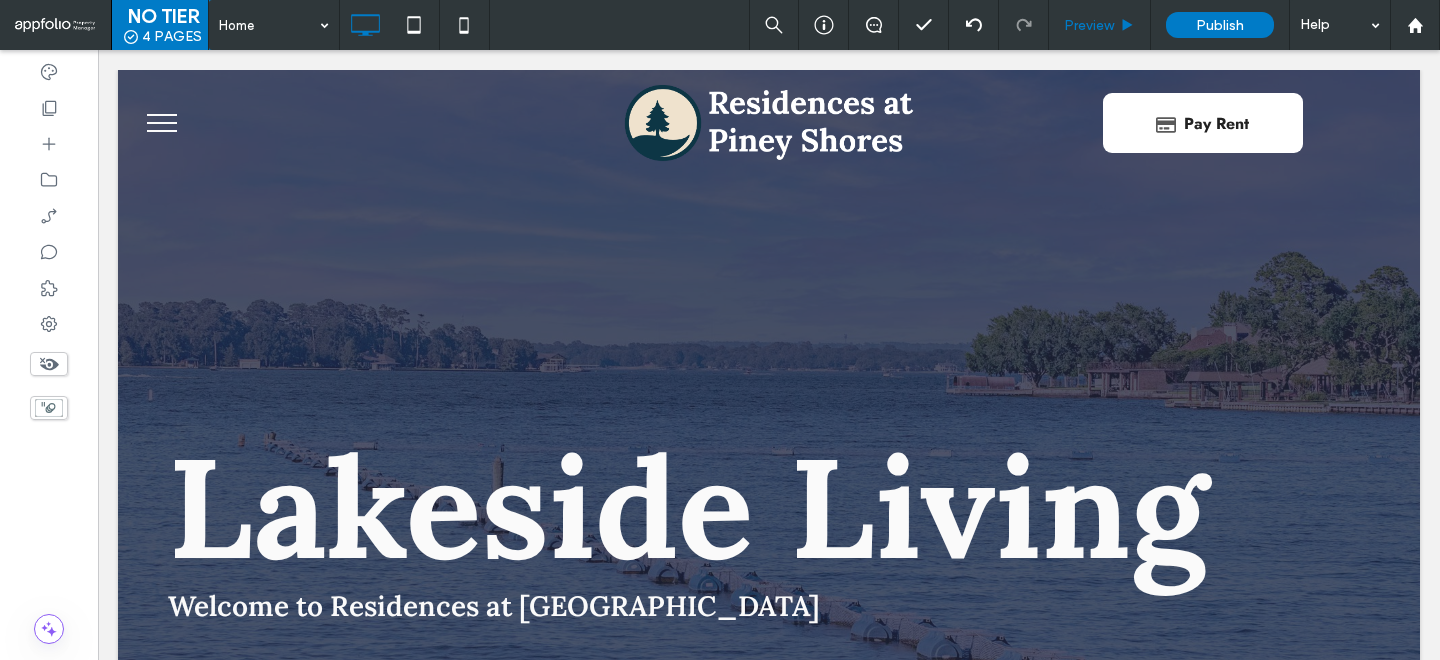 click on "Preview" at bounding box center (1100, 25) 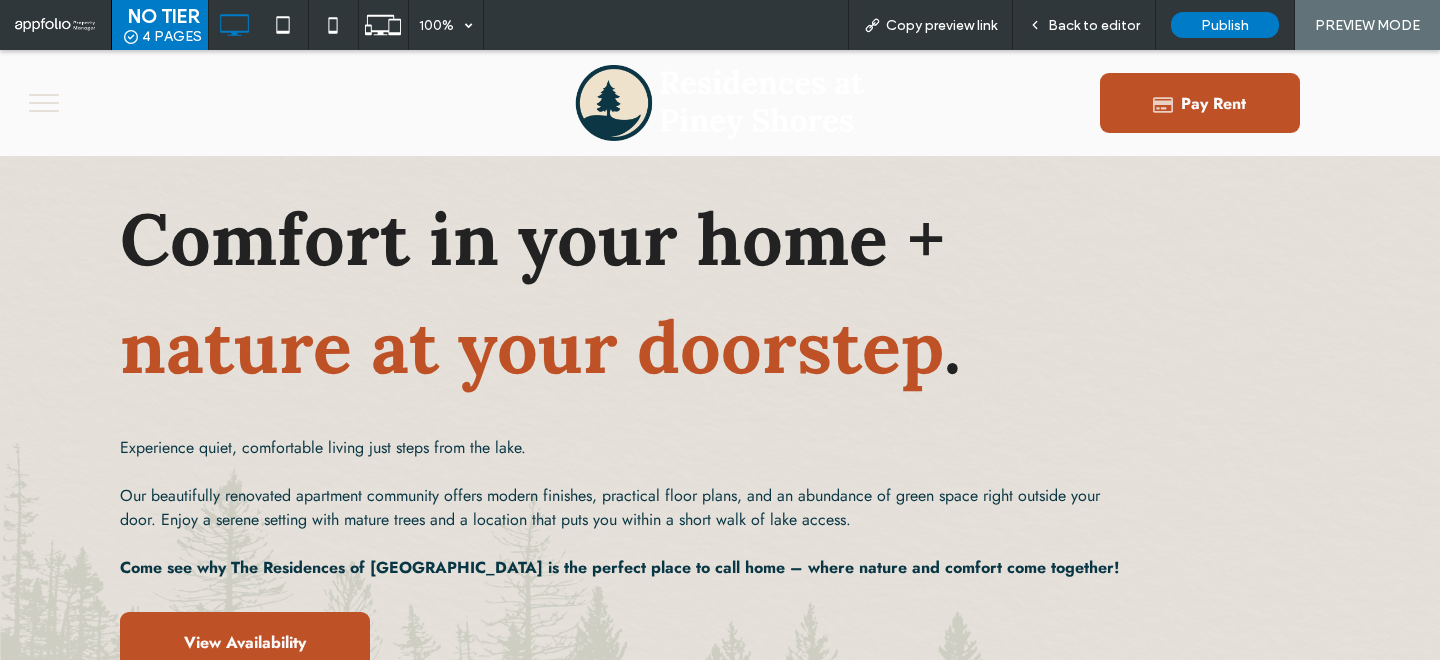 scroll, scrollTop: 759, scrollLeft: 0, axis: vertical 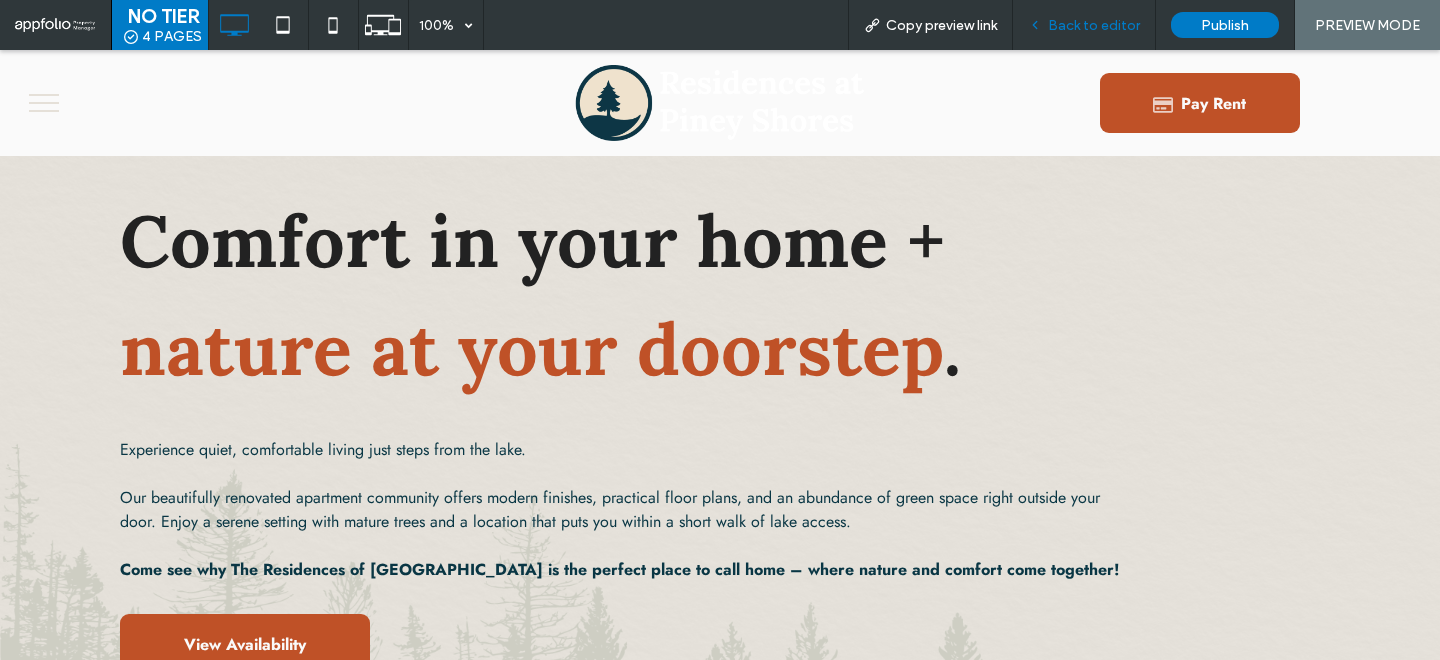 click on "Back to editor" at bounding box center [1094, 25] 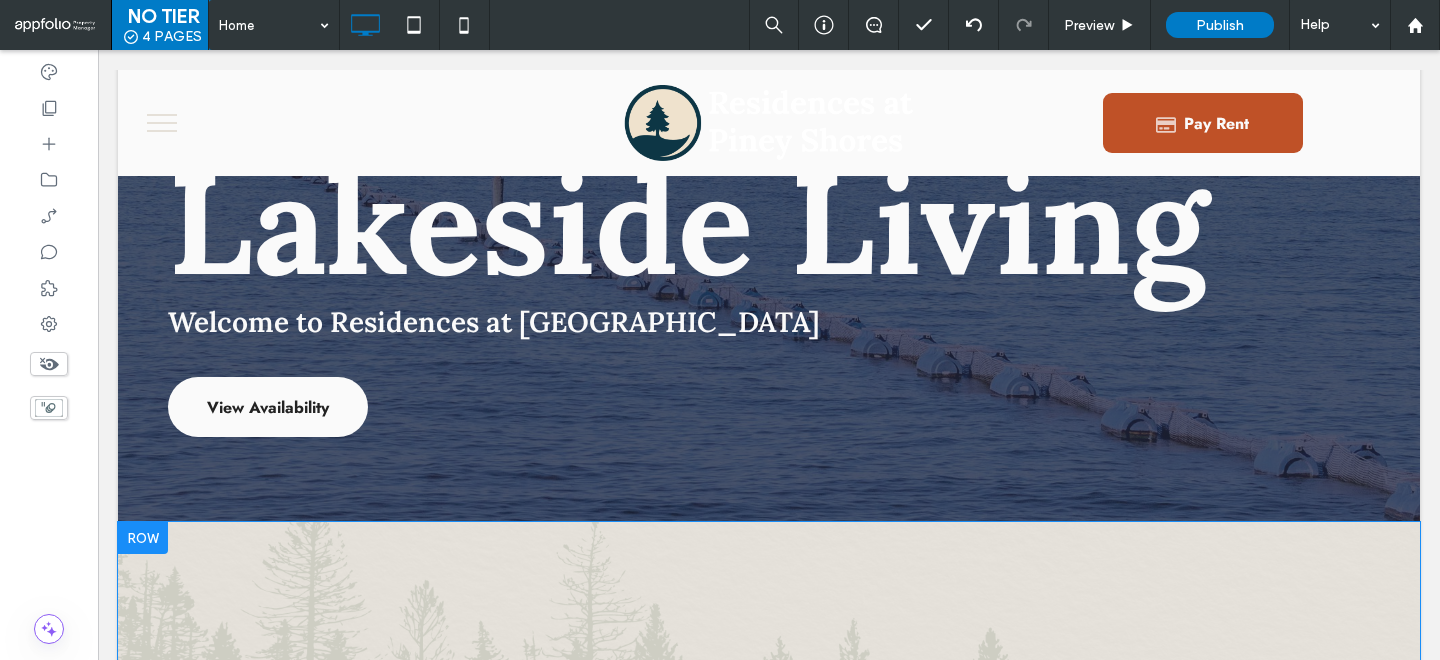 scroll, scrollTop: 0, scrollLeft: 0, axis: both 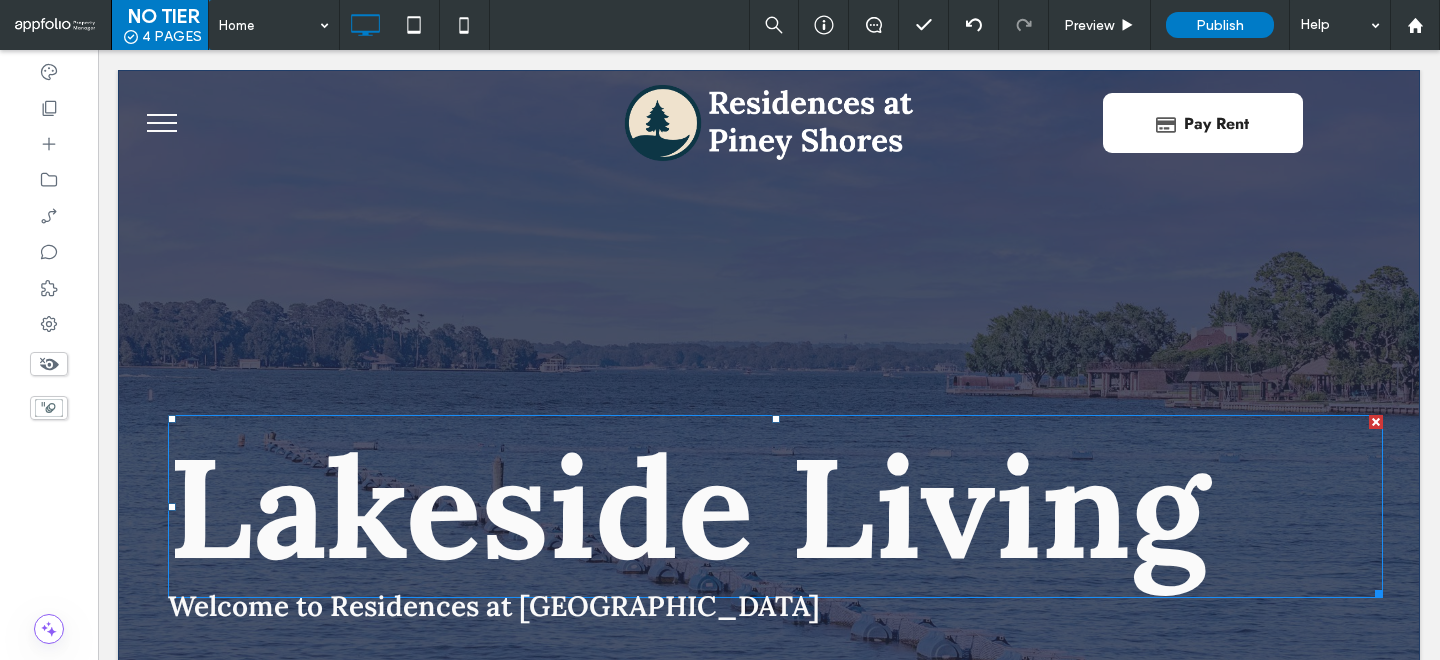 click on "Lakeside Living" at bounding box center (688, 506) 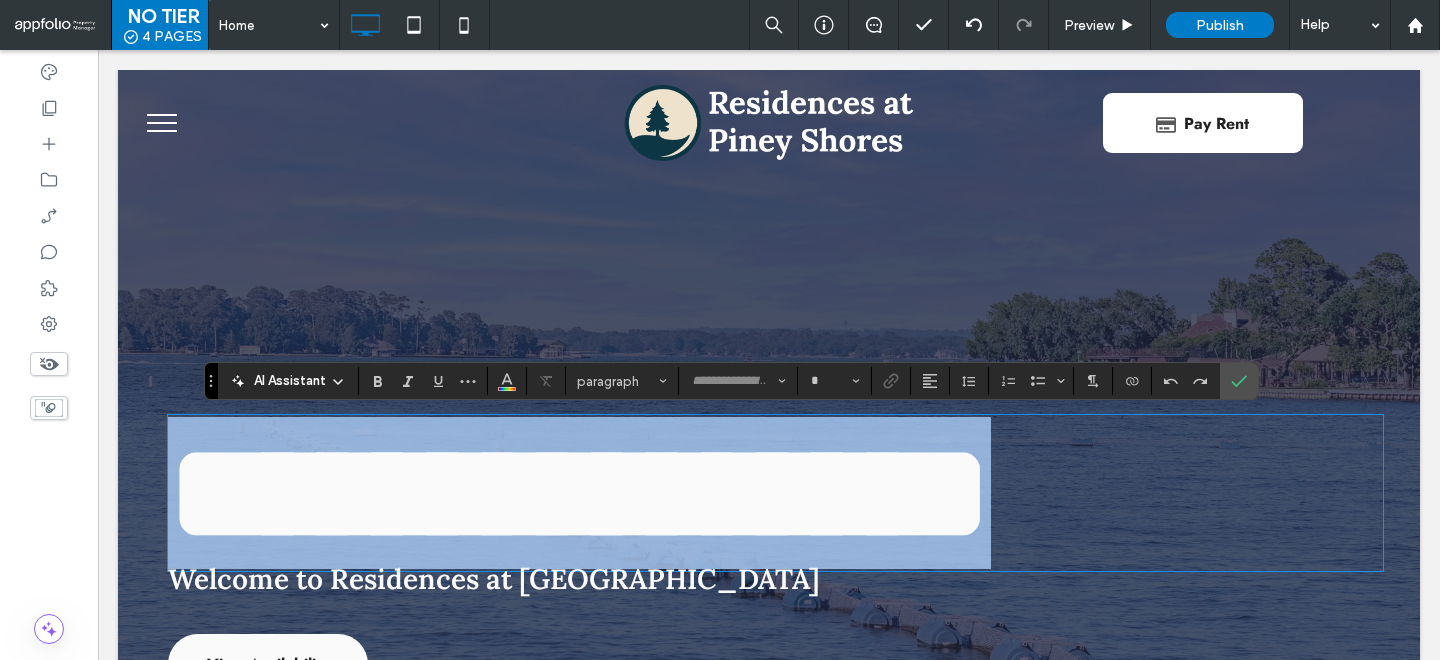 type on "****" 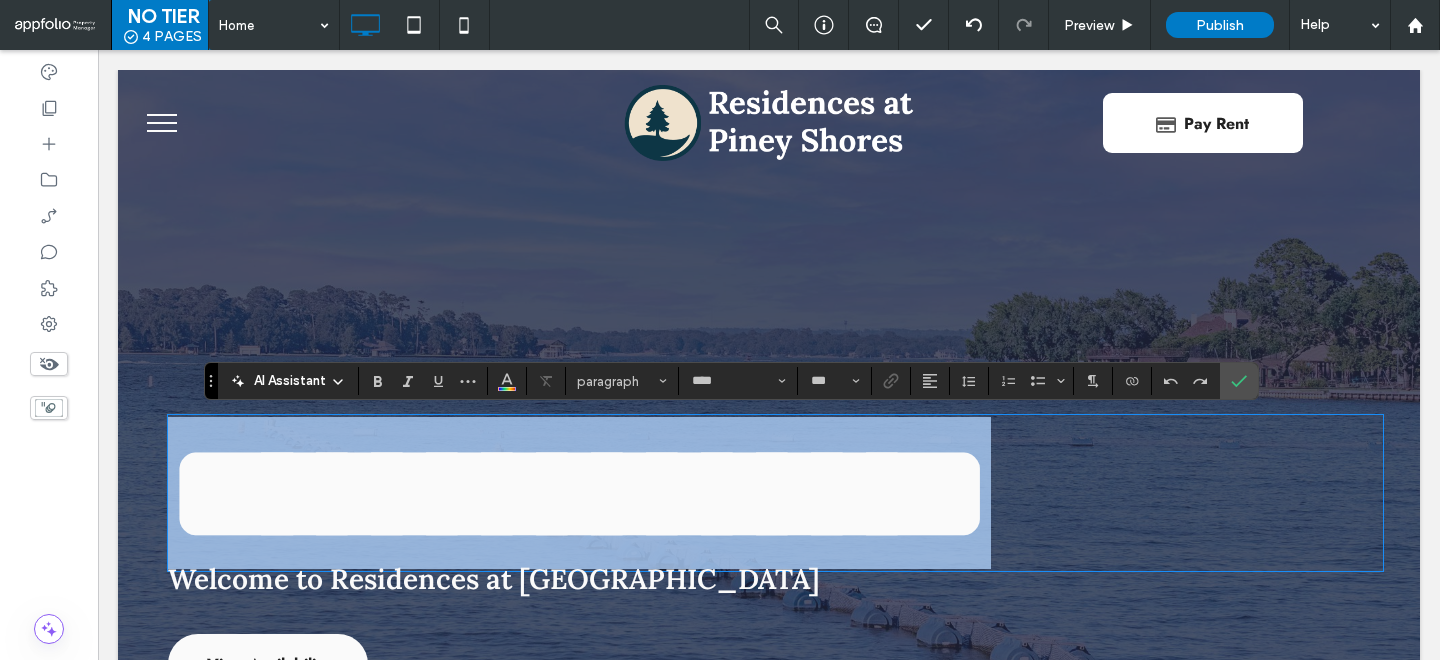 type 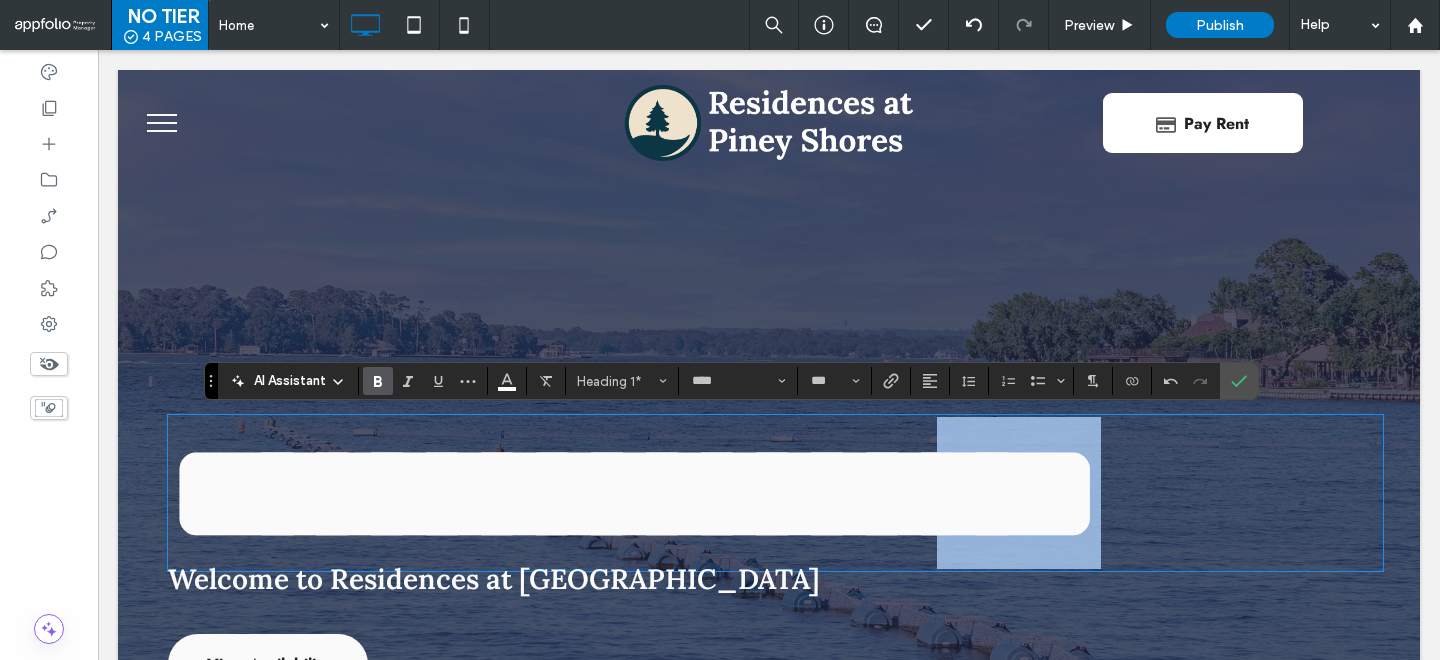 drag, startPoint x: 1102, startPoint y: 509, endPoint x: 1439, endPoint y: 510, distance: 337.0015 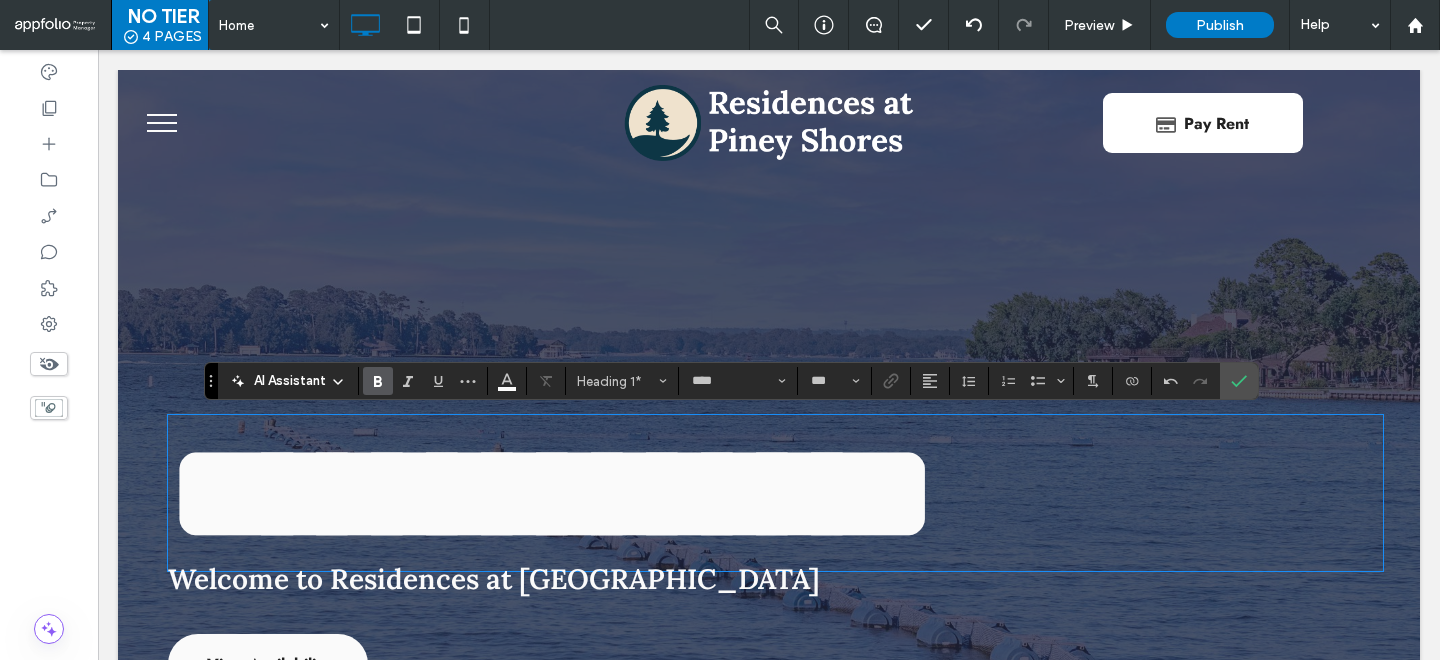 click on "**********" at bounding box center [552, 493] 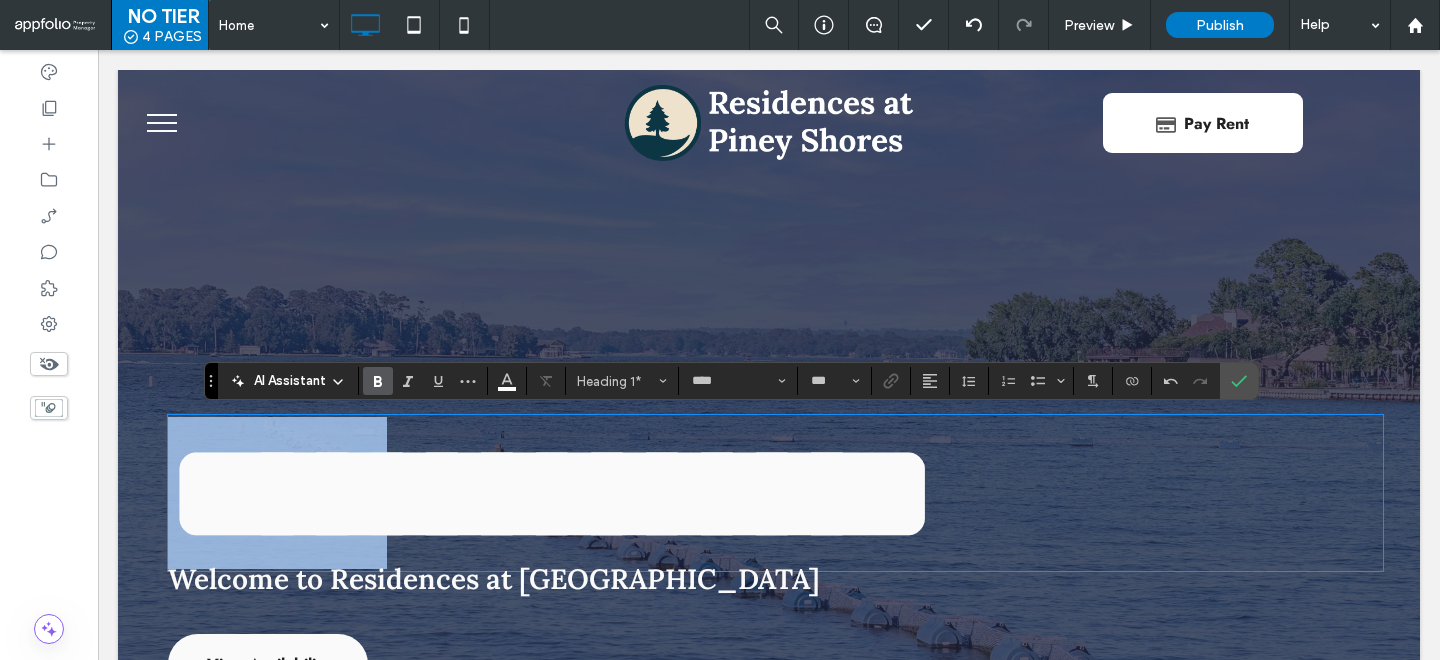click on "**********" at bounding box center (552, 493) 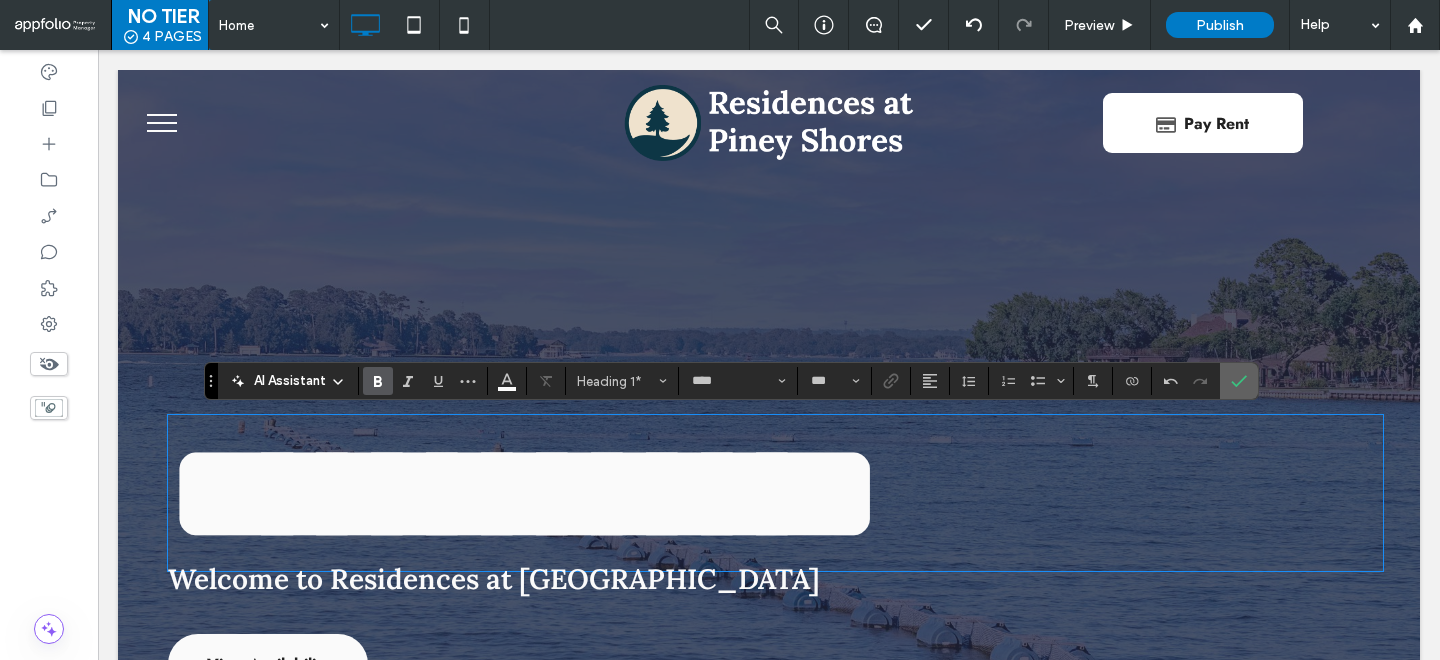 click 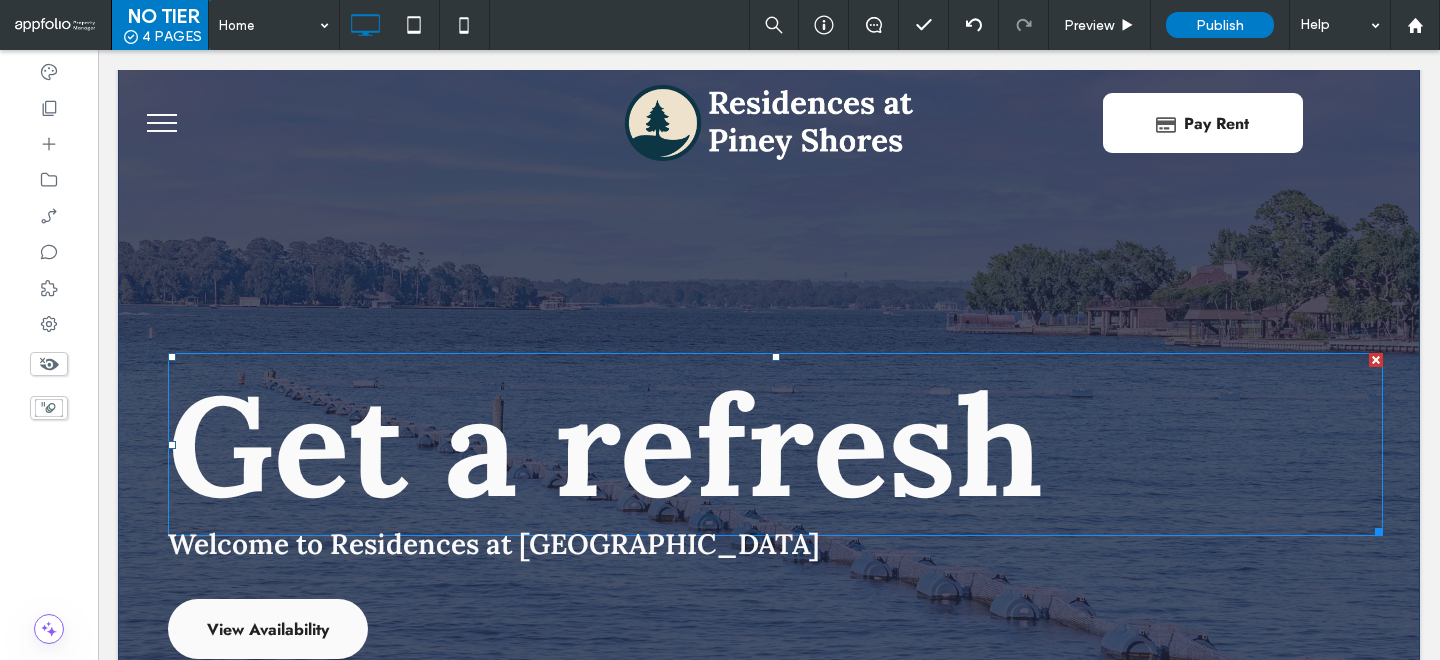 scroll, scrollTop: 84, scrollLeft: 0, axis: vertical 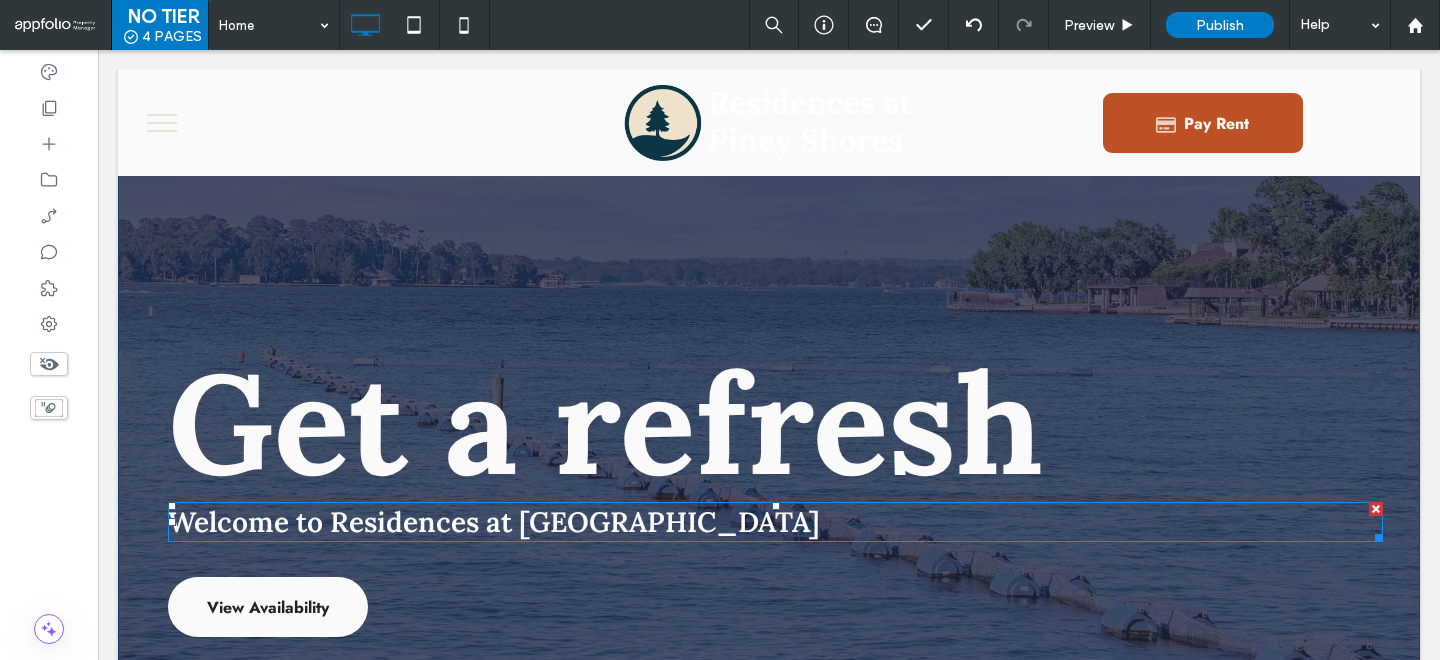click on "Welcome to Residences at [GEOGRAPHIC_DATA]" at bounding box center [494, 522] 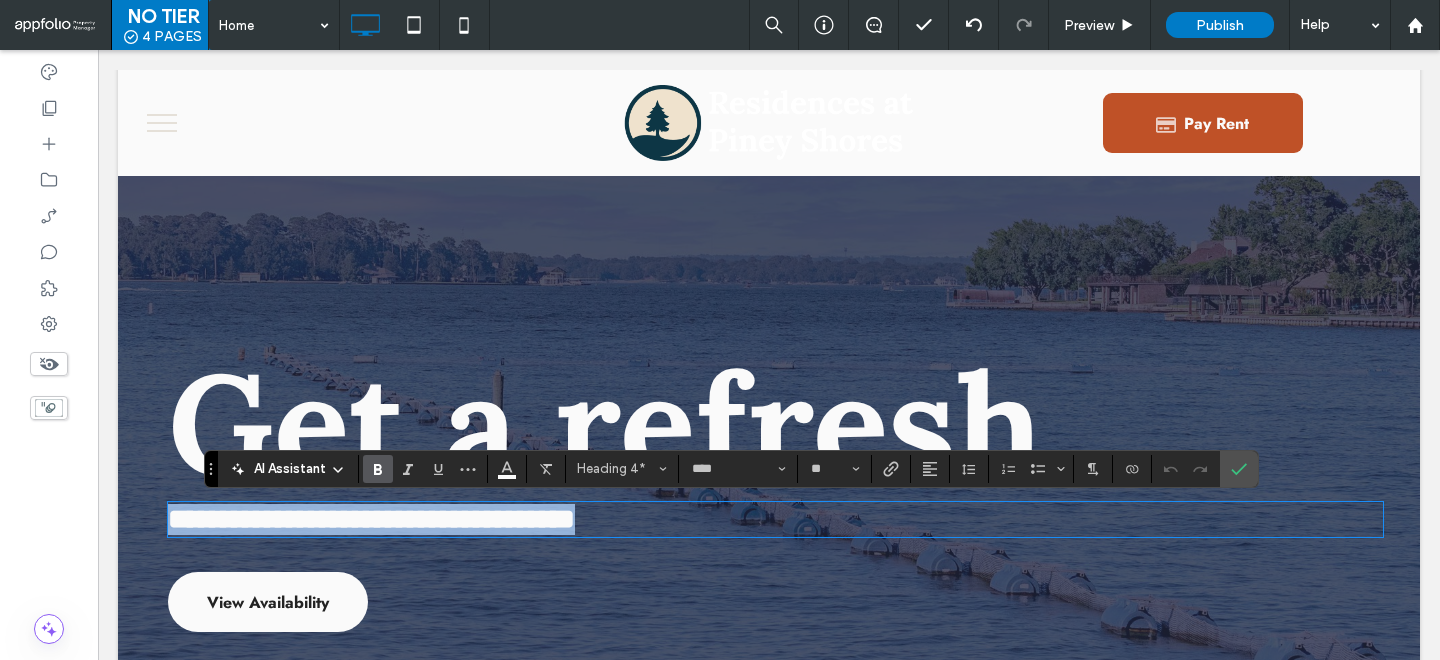 type 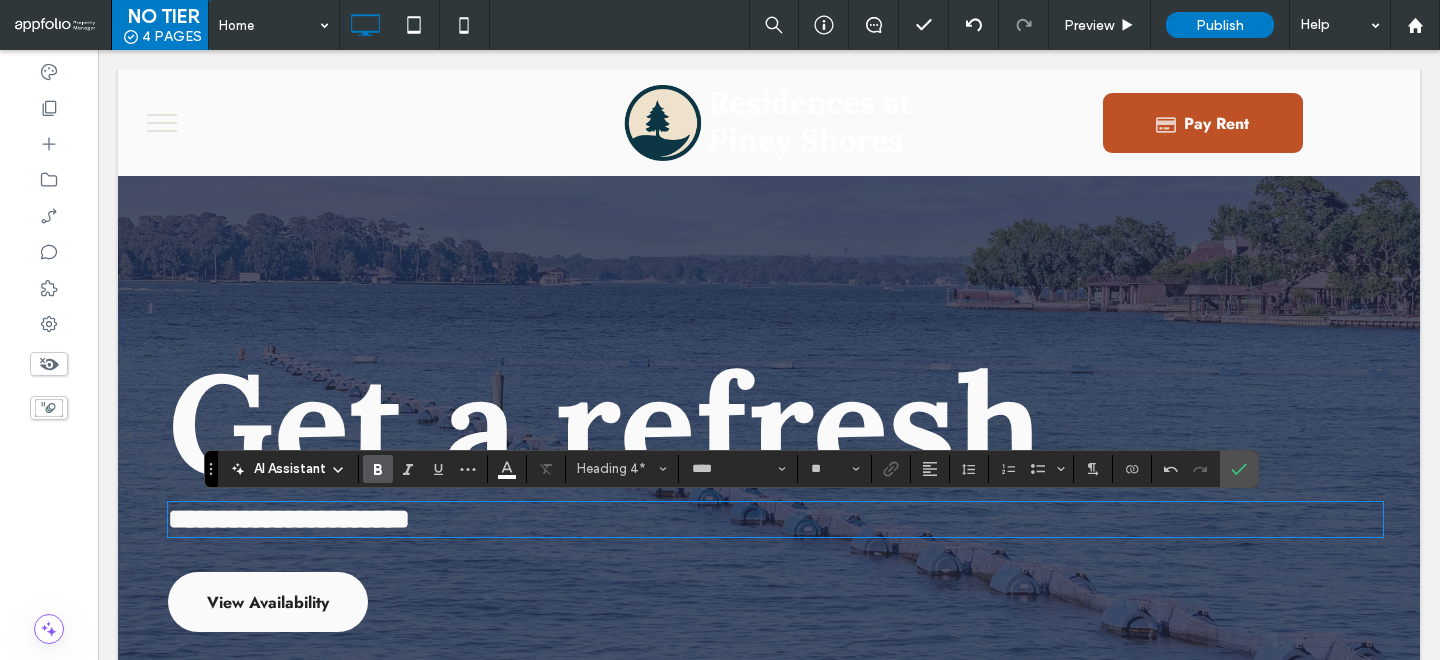 click on "Get a refresh" at bounding box center [605, 422] 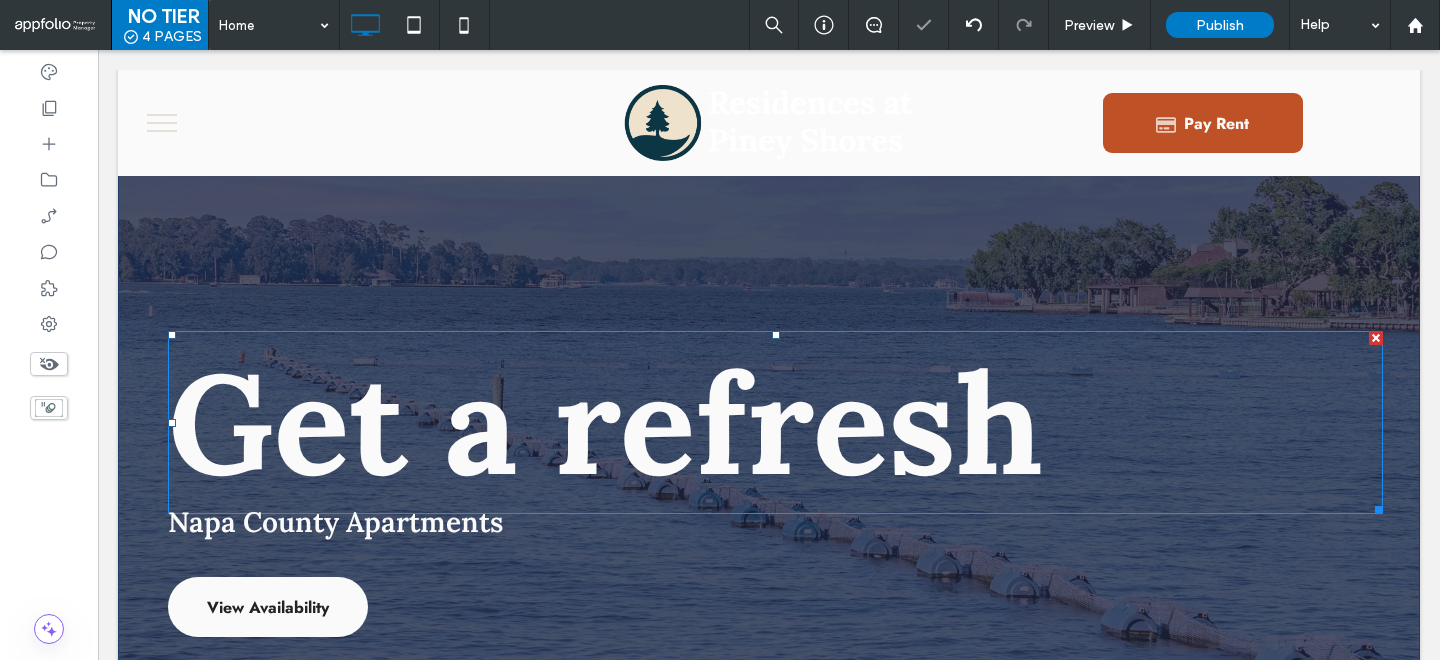 click on "Get a refresh" at bounding box center [605, 422] 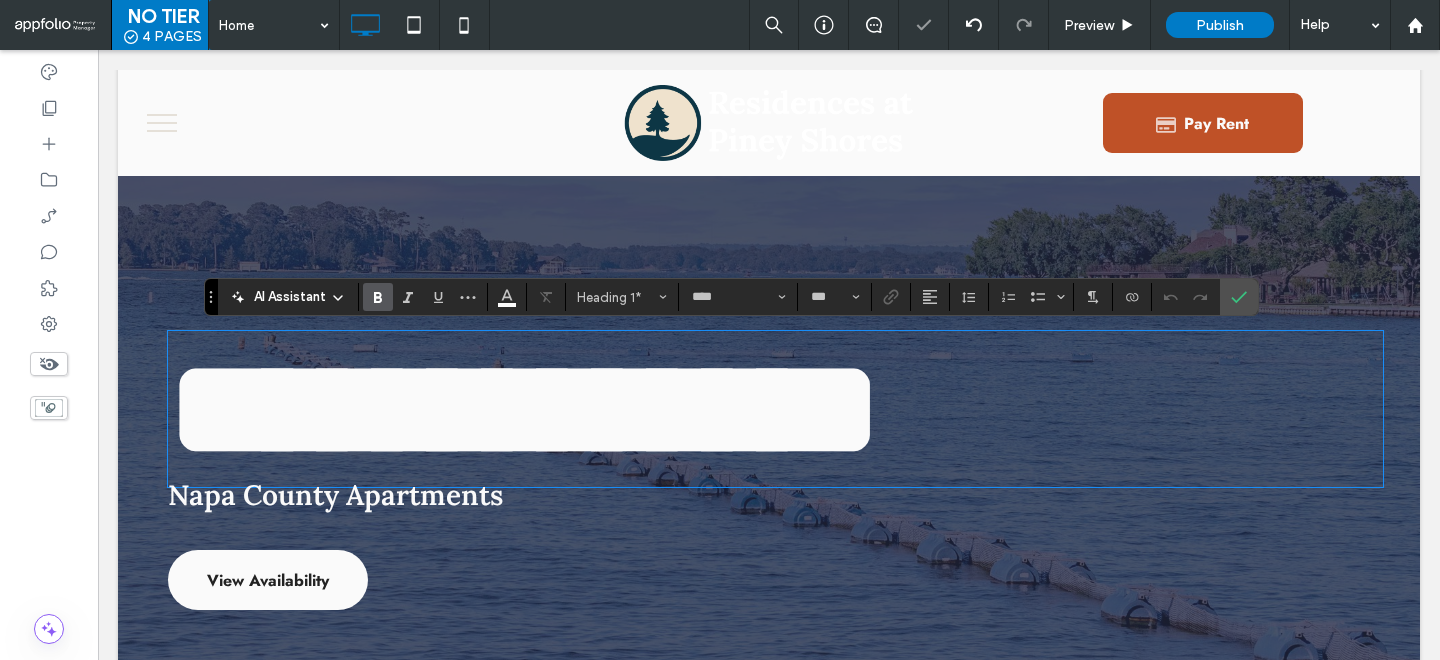 click on "**********" at bounding box center (524, 409) 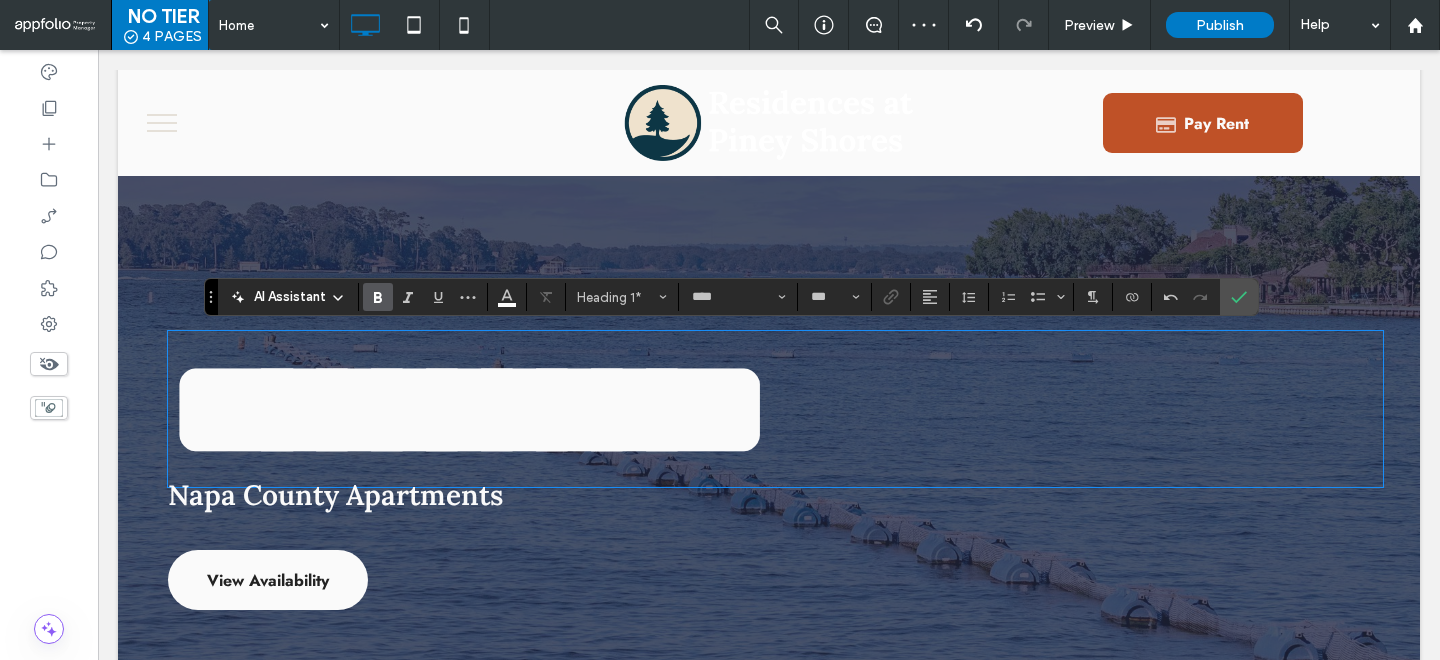 click on "**********" at bounding box center [775, 409] 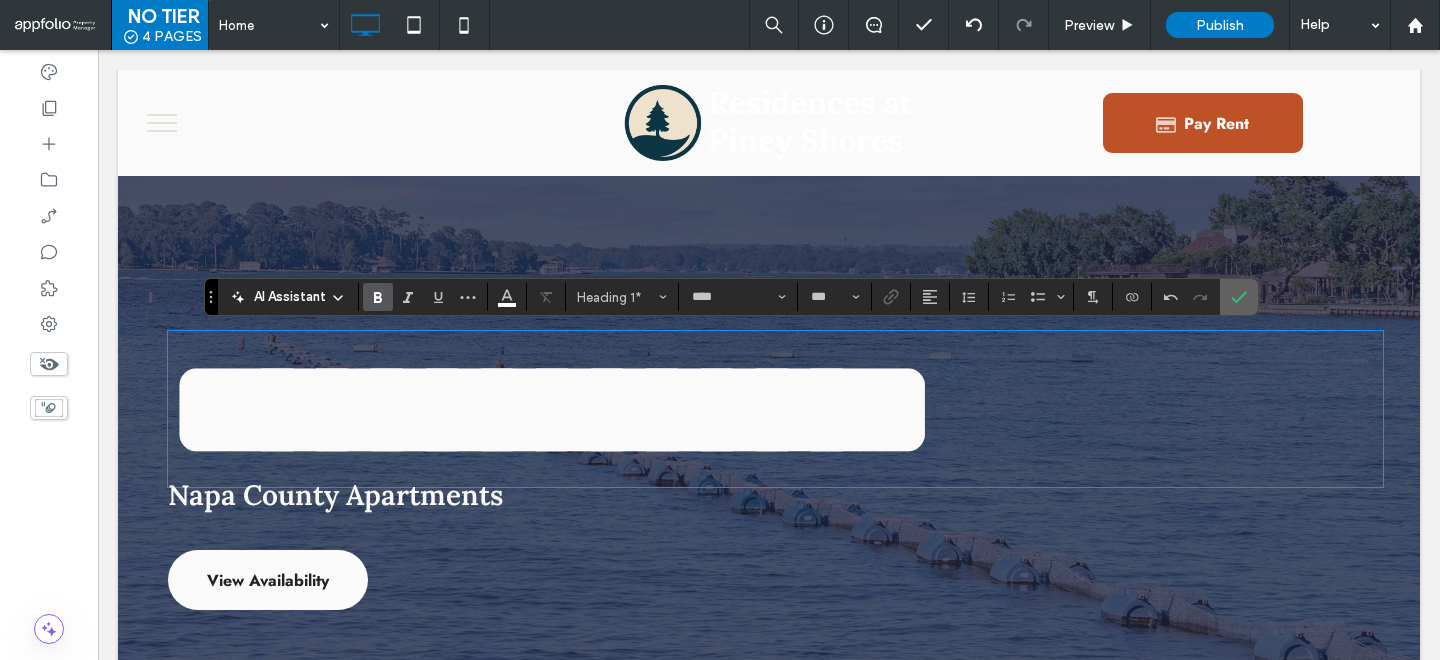 click 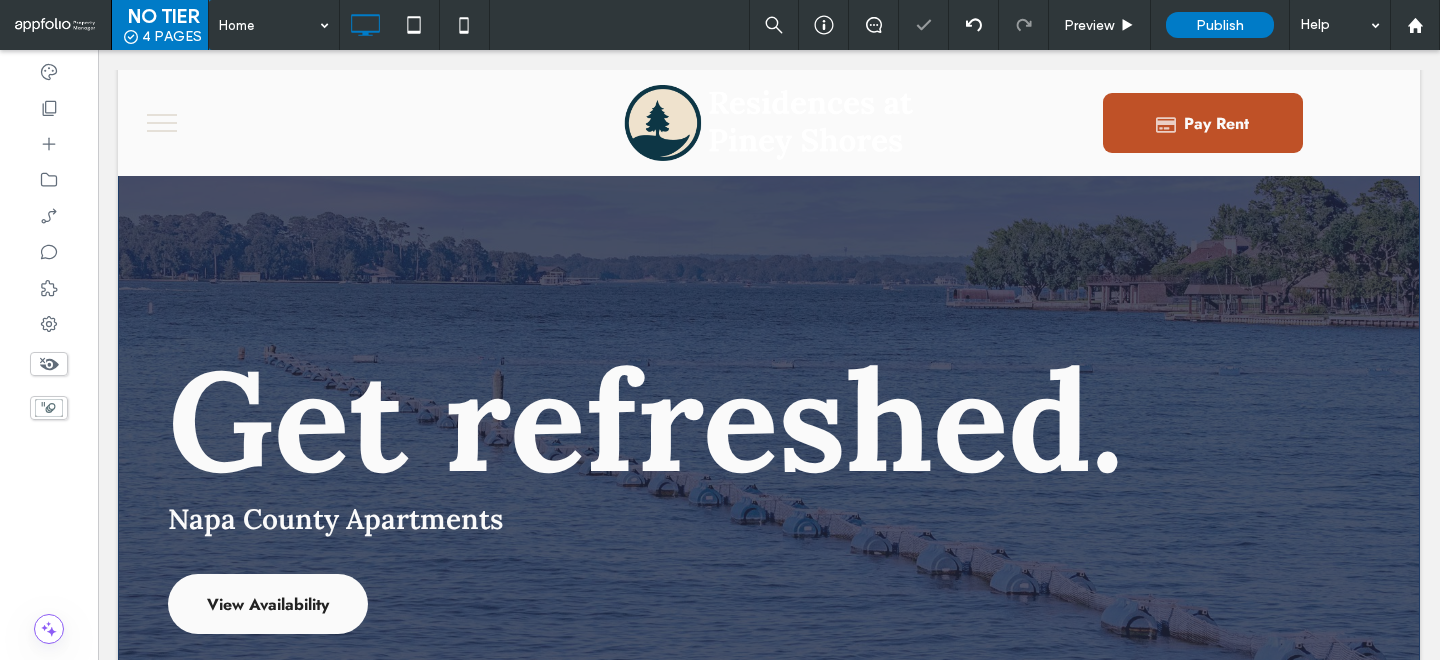 scroll, scrollTop: 0, scrollLeft: 0, axis: both 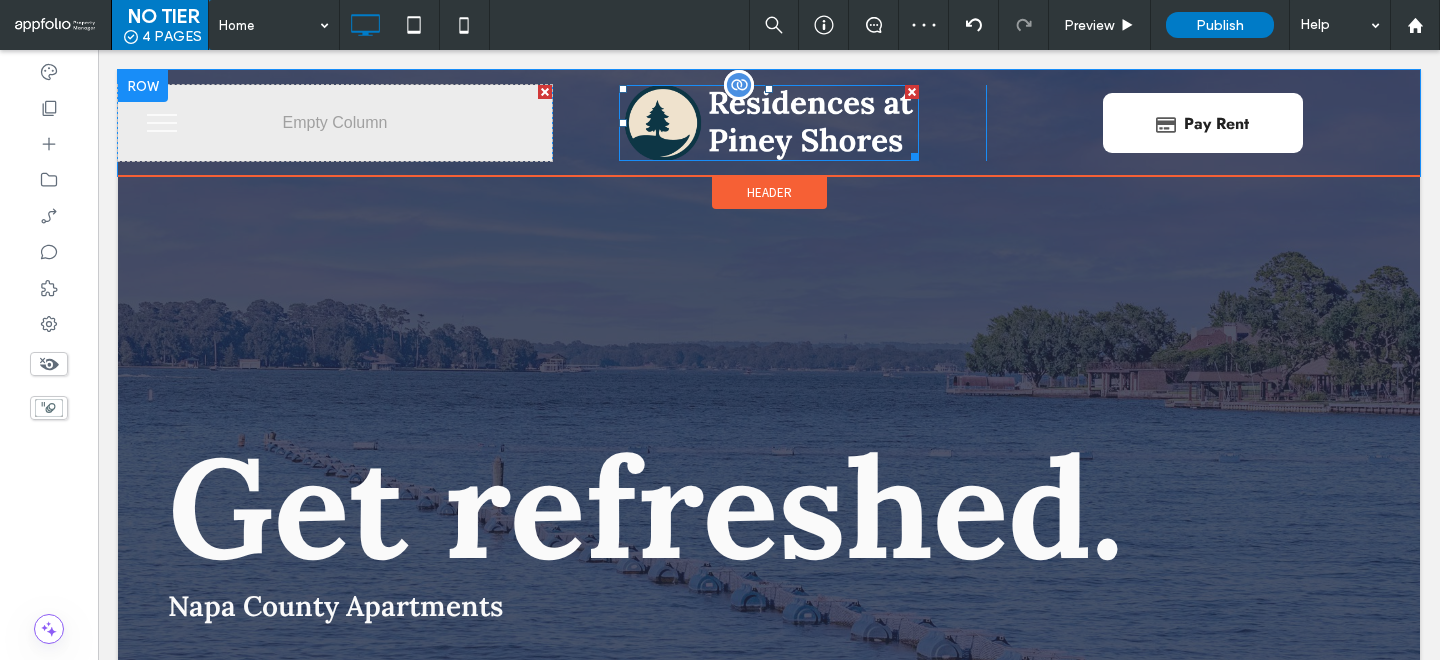 click at bounding box center (769, 123) 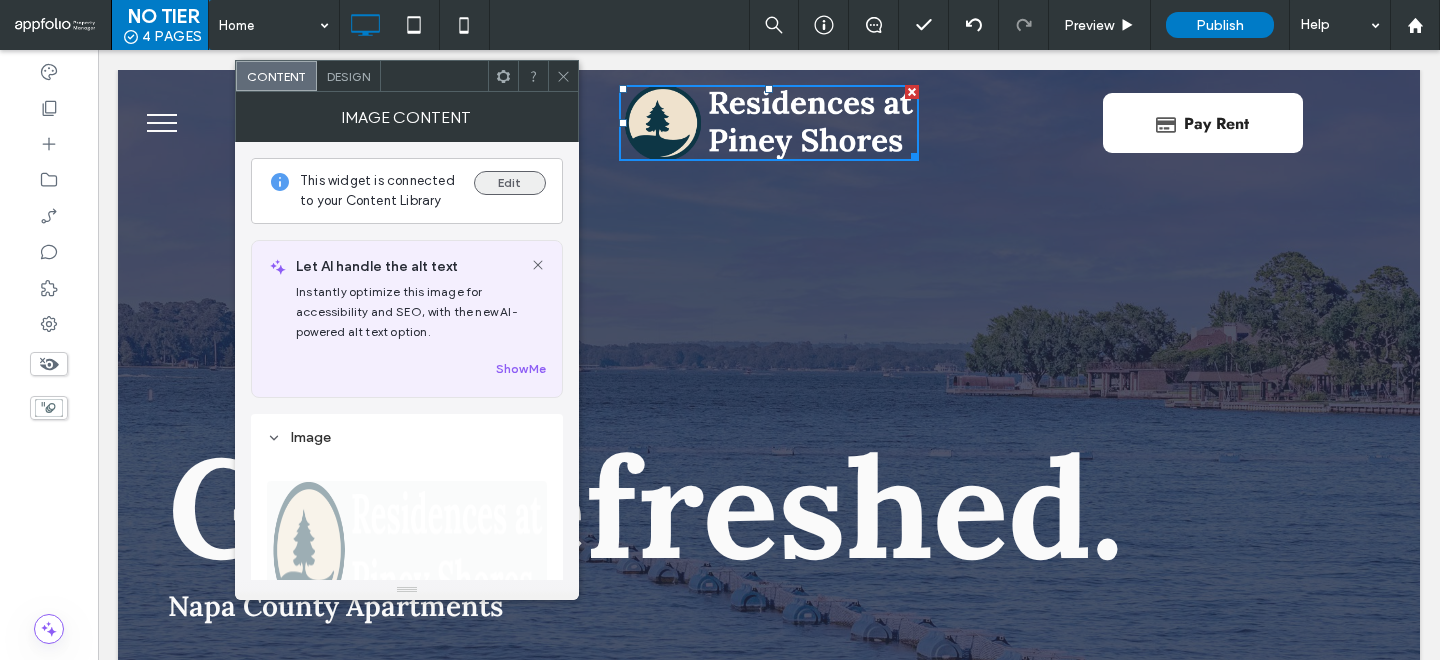 click on "Edit" at bounding box center (510, 183) 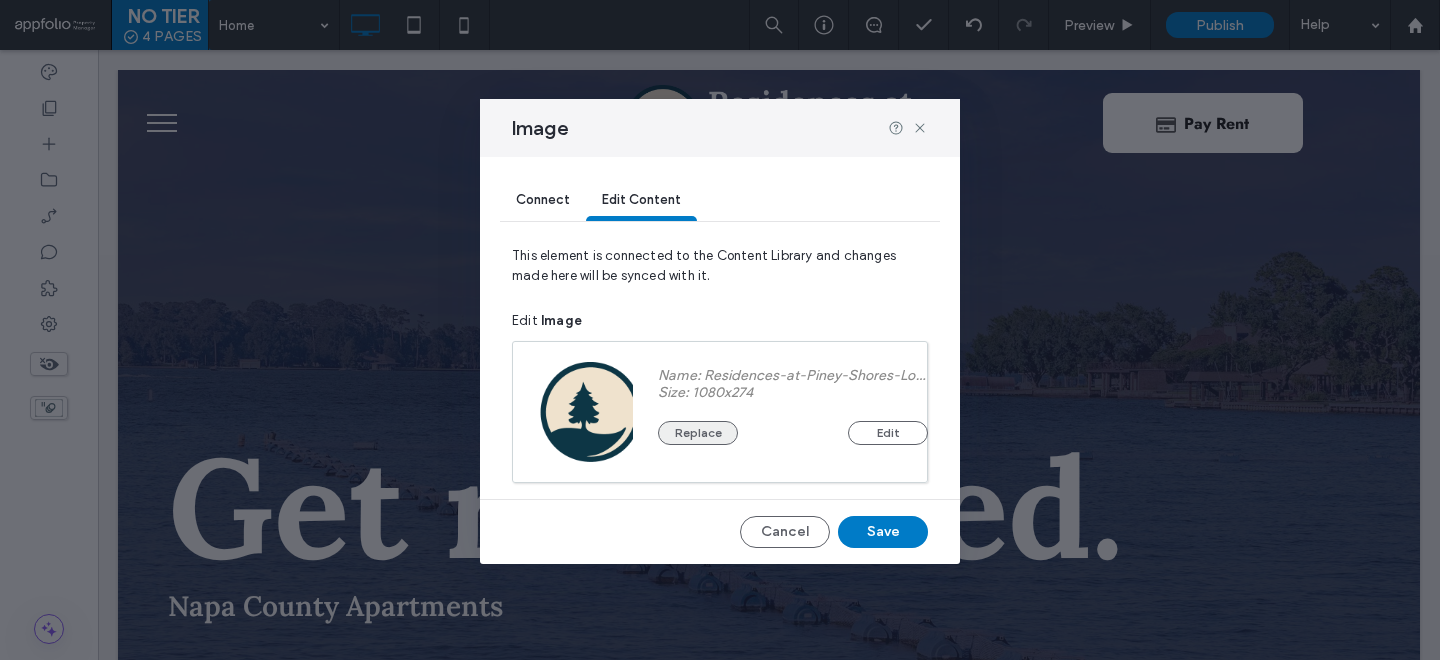 click on "Replace" at bounding box center [698, 433] 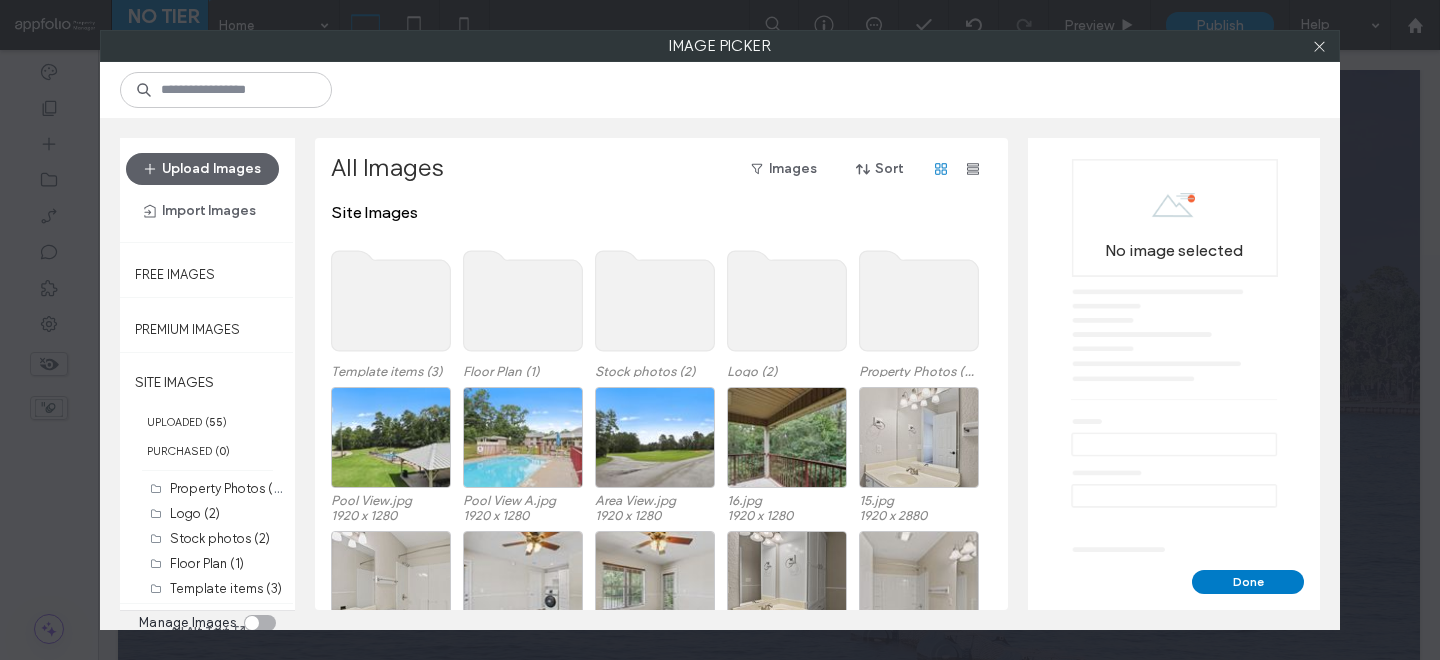 click 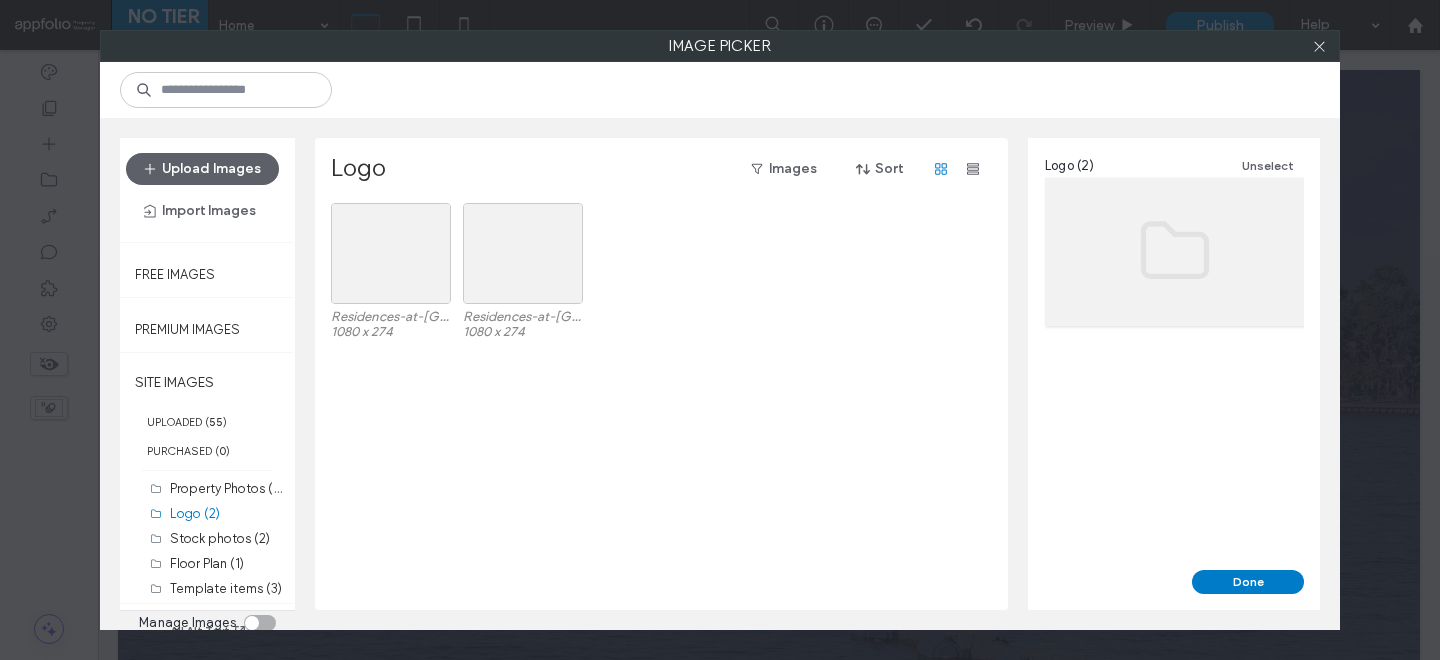 click at bounding box center [260, 623] 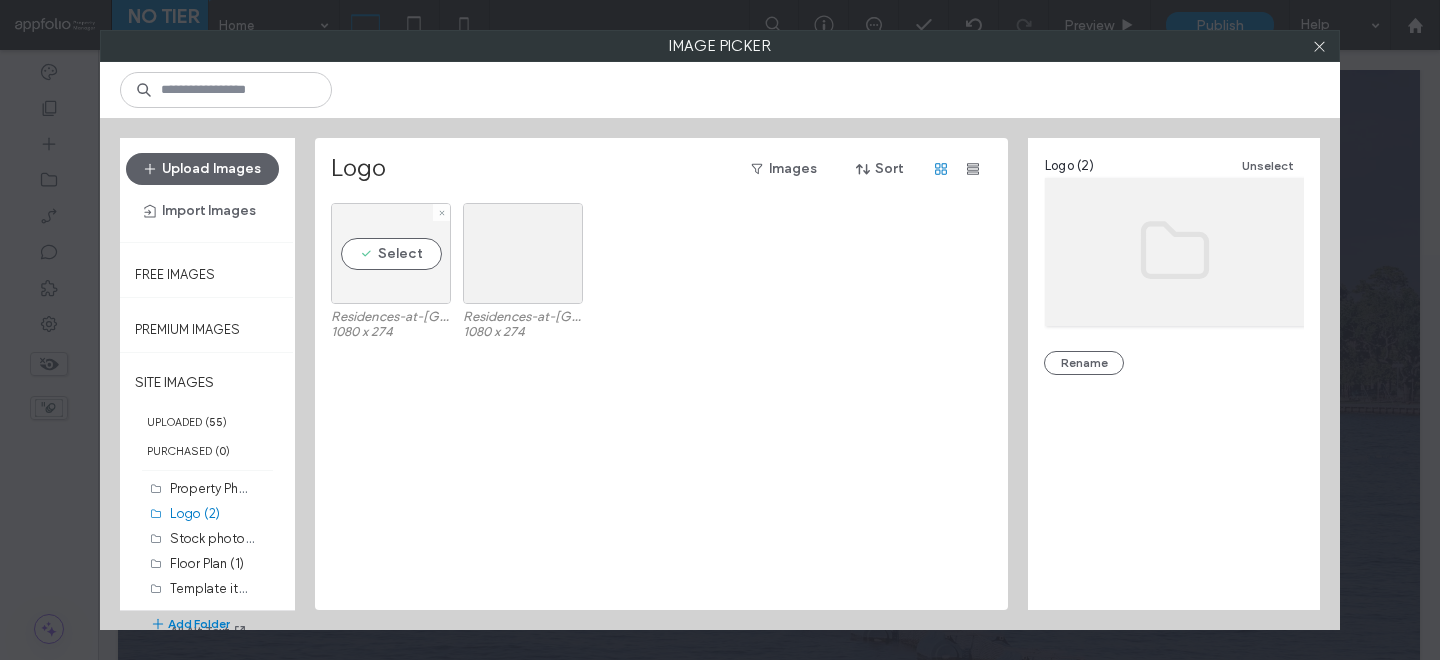 click on "Select" at bounding box center (391, 253) 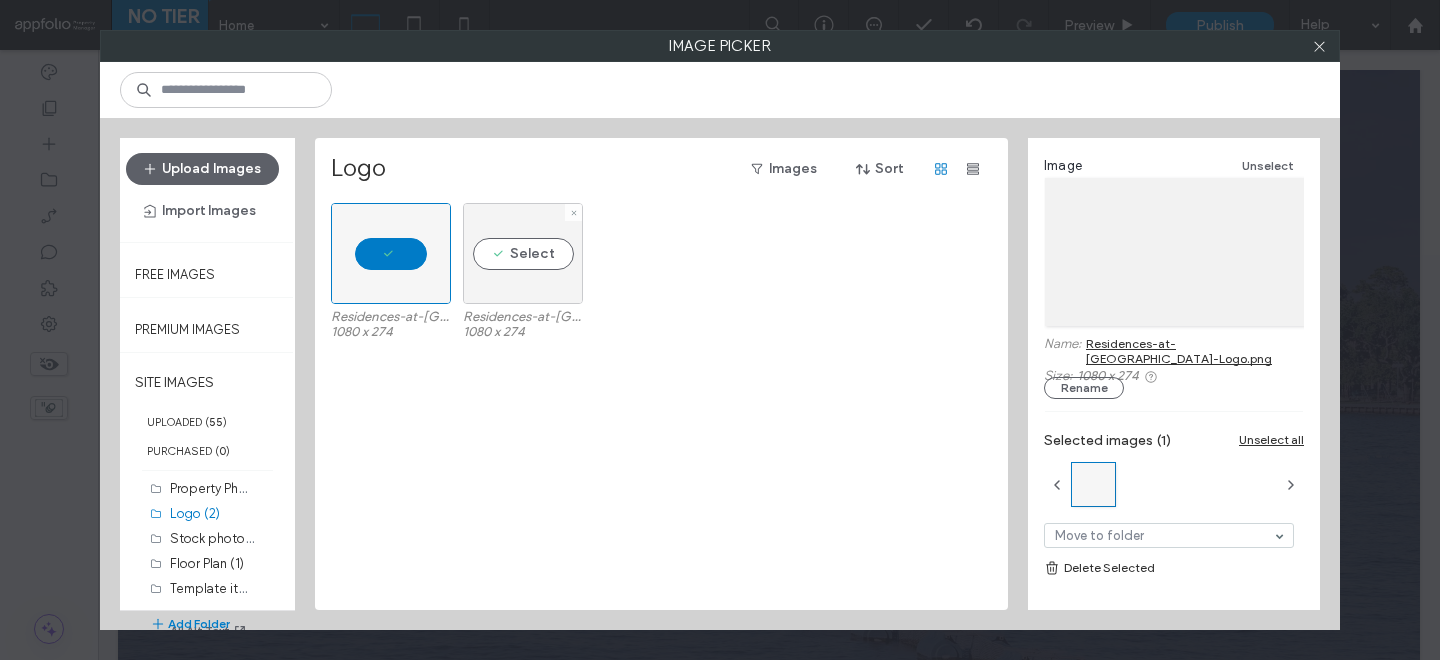 click on "Select" at bounding box center (523, 253) 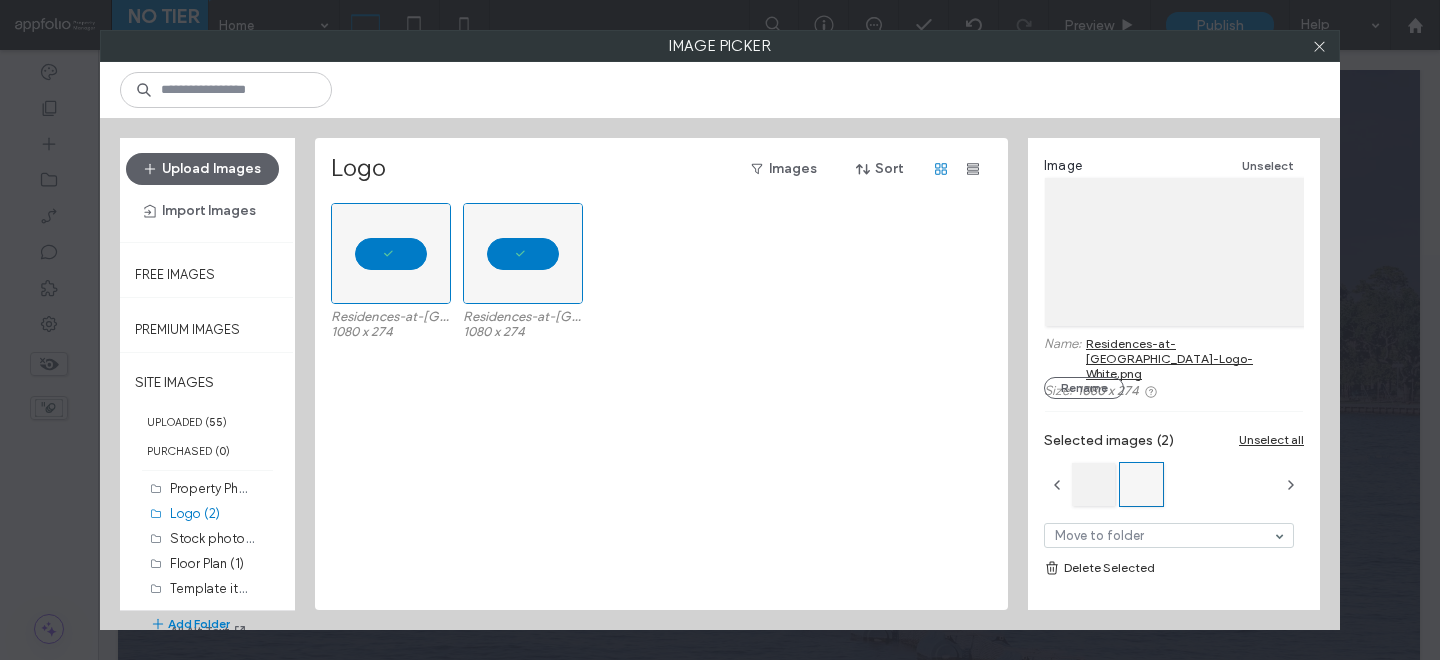 click on "Delete Selected" at bounding box center [1174, 568] 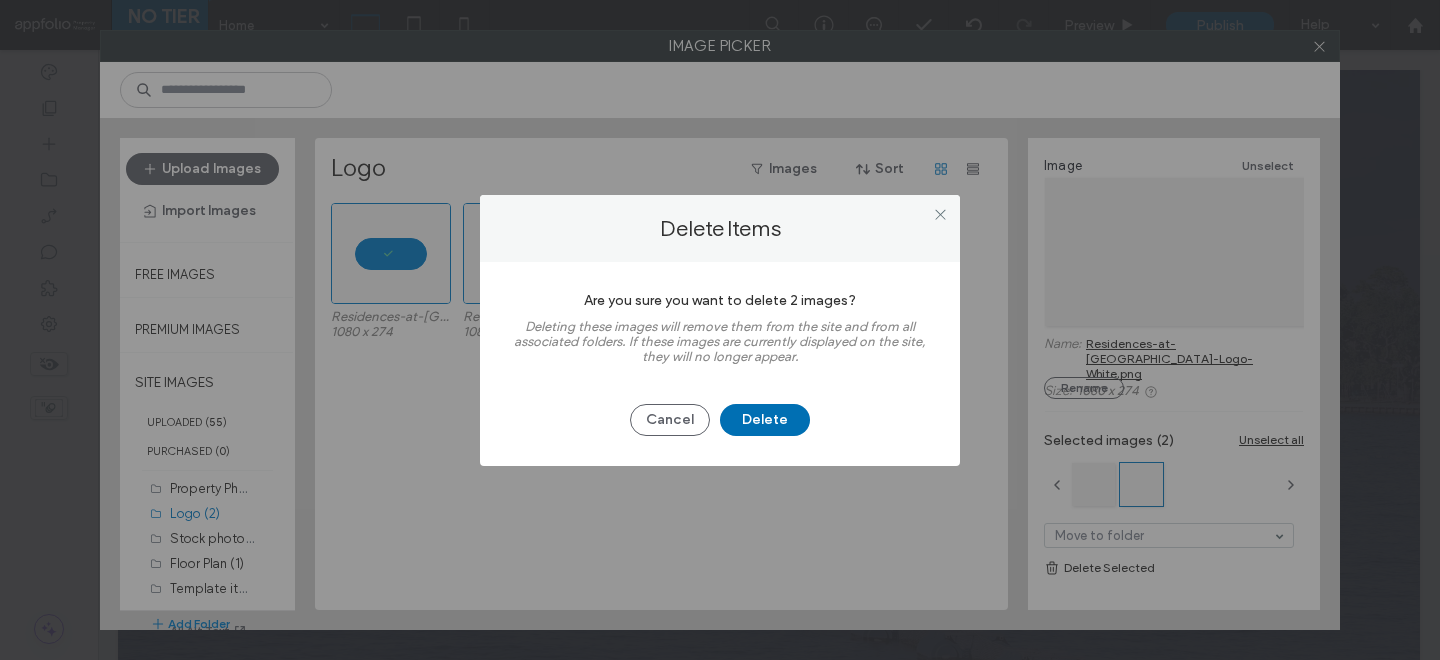 click on "Delete" at bounding box center (765, 420) 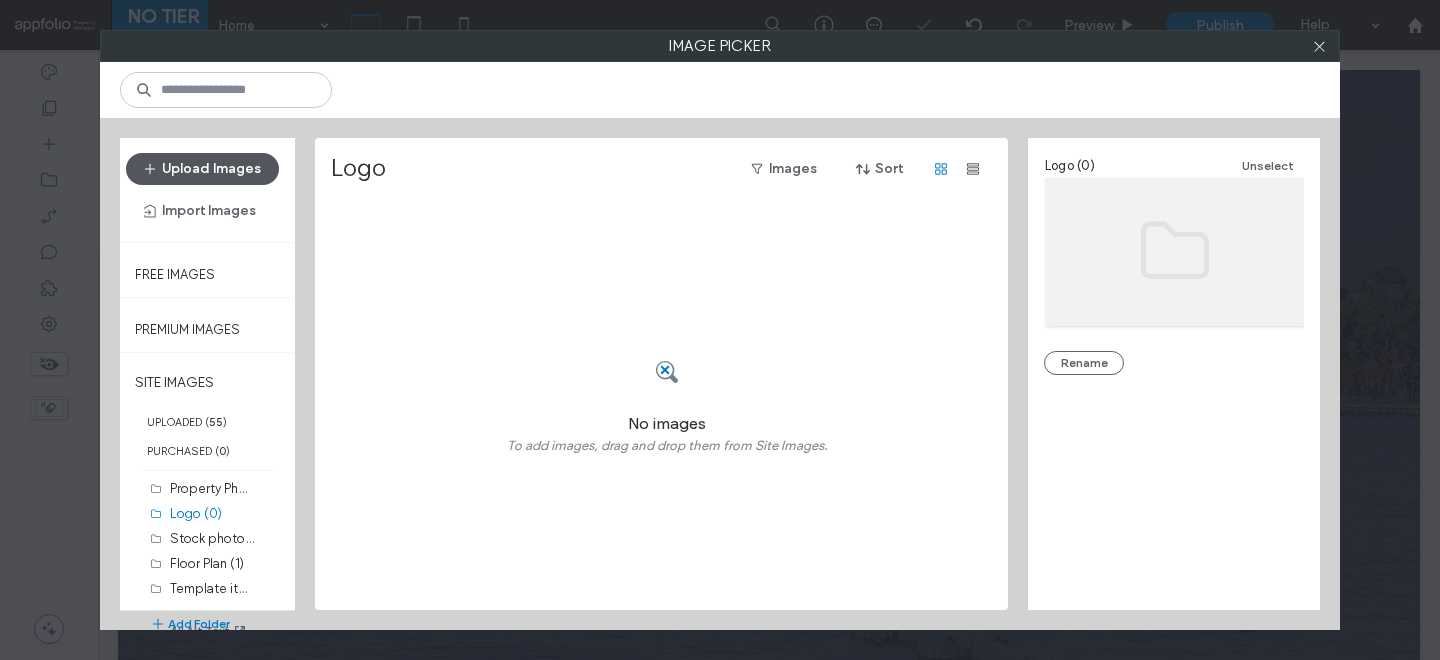click on "Upload Images" at bounding box center (202, 169) 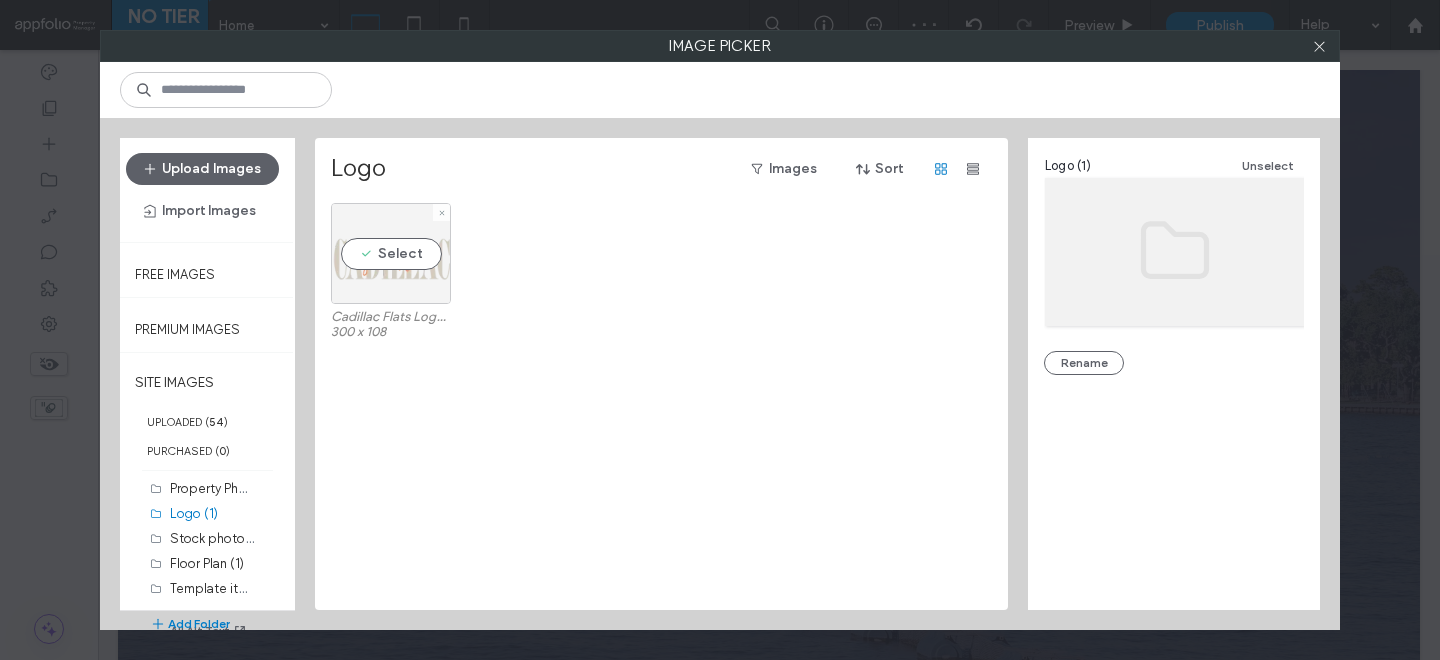 click on "Select" at bounding box center (391, 253) 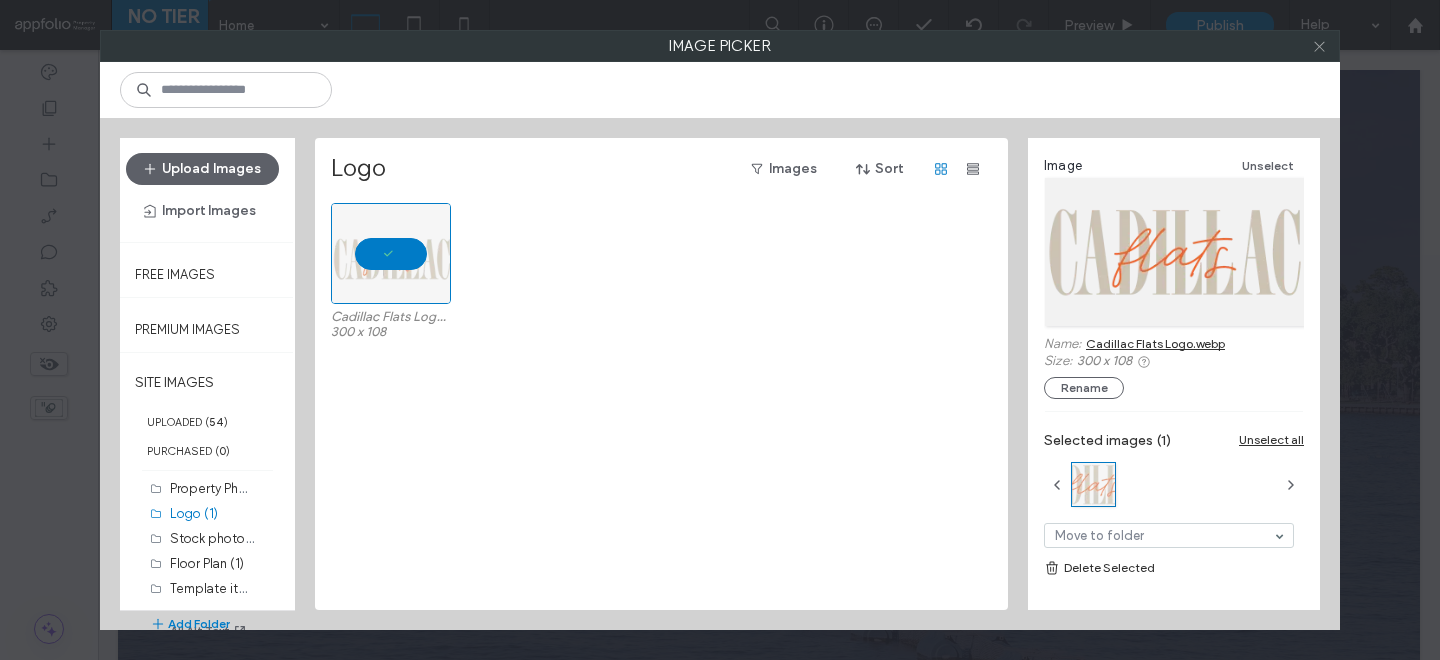 click 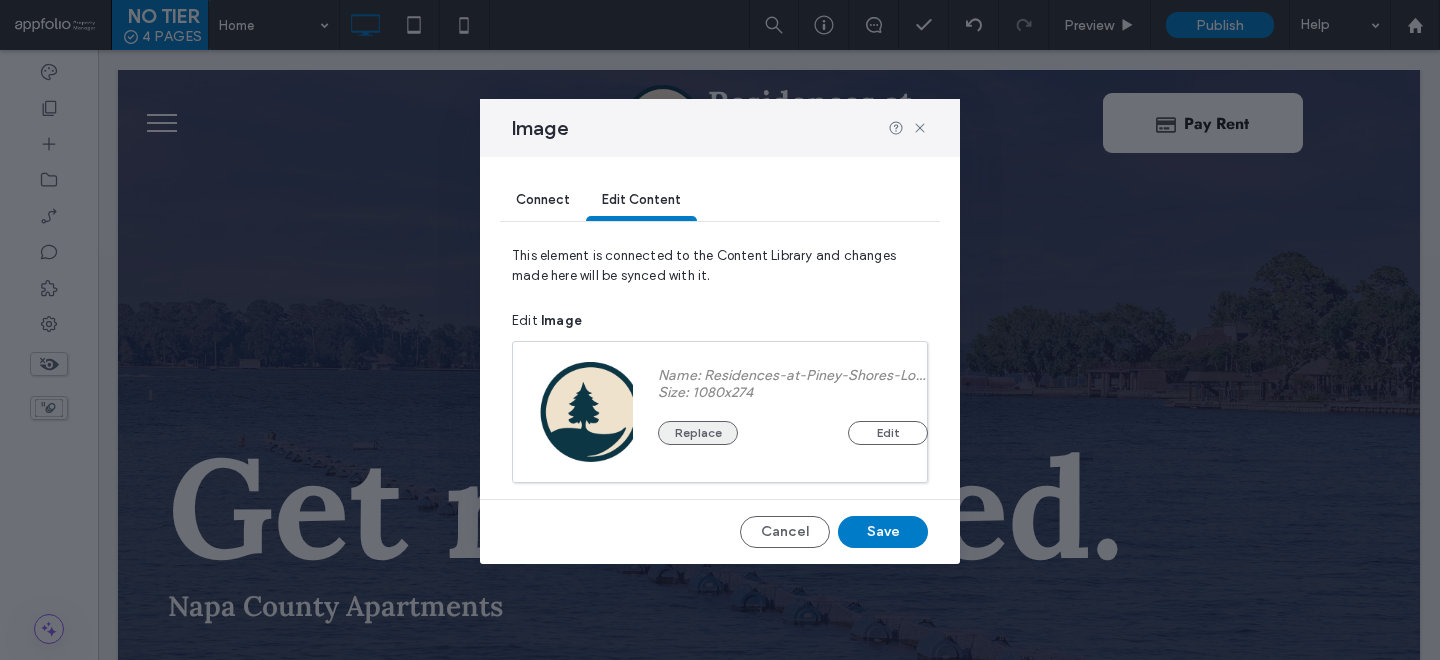 click on "Replace" at bounding box center [698, 433] 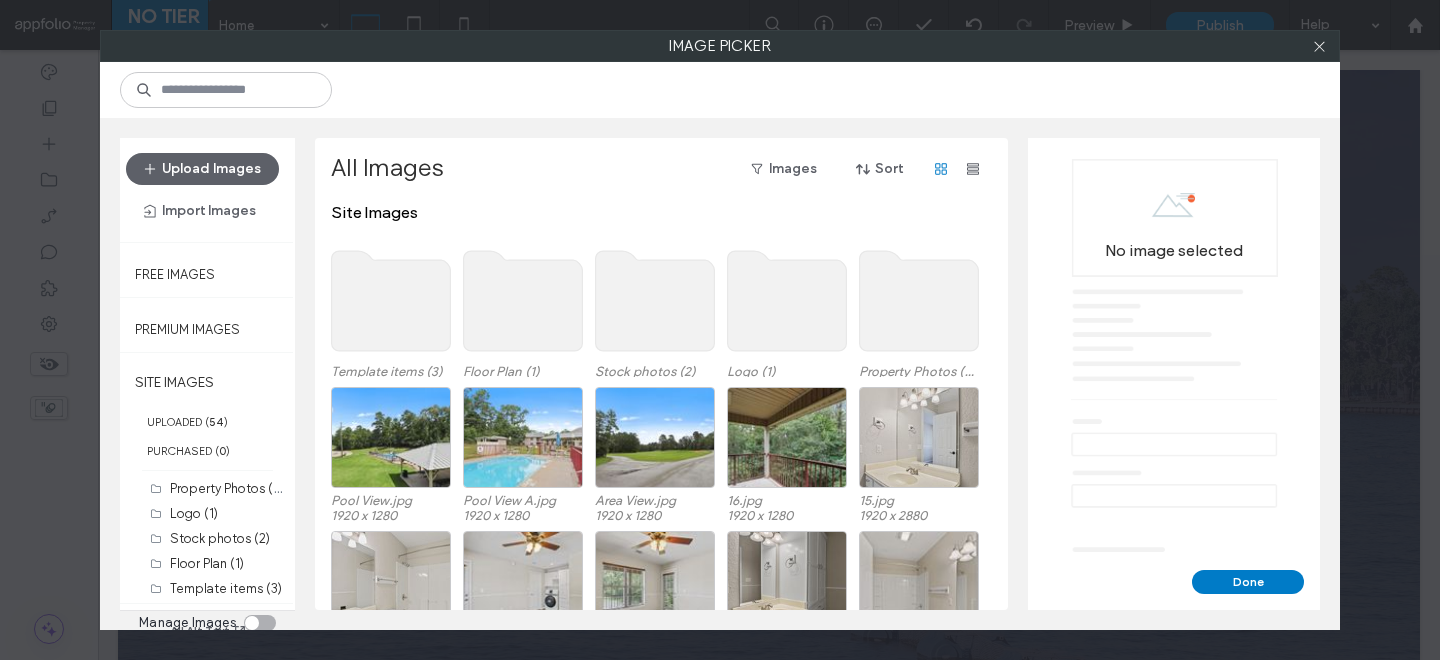 click 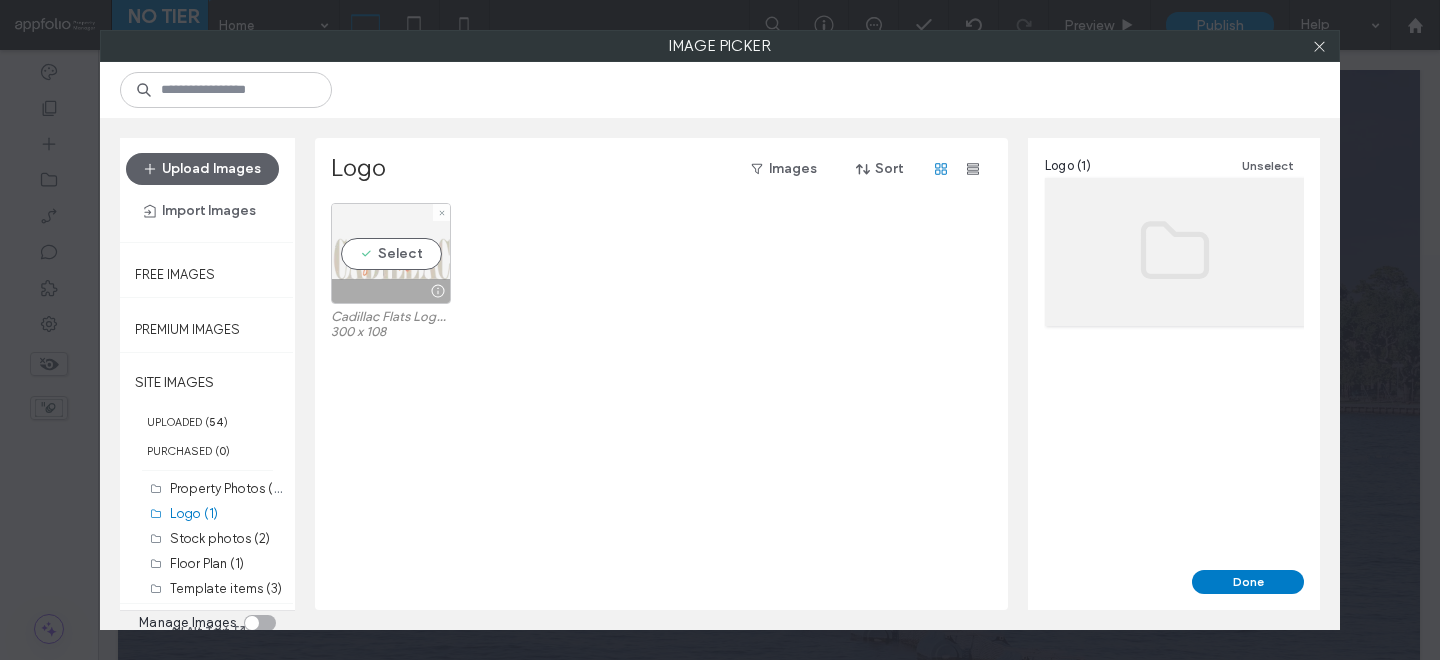 click on "Select" at bounding box center (391, 253) 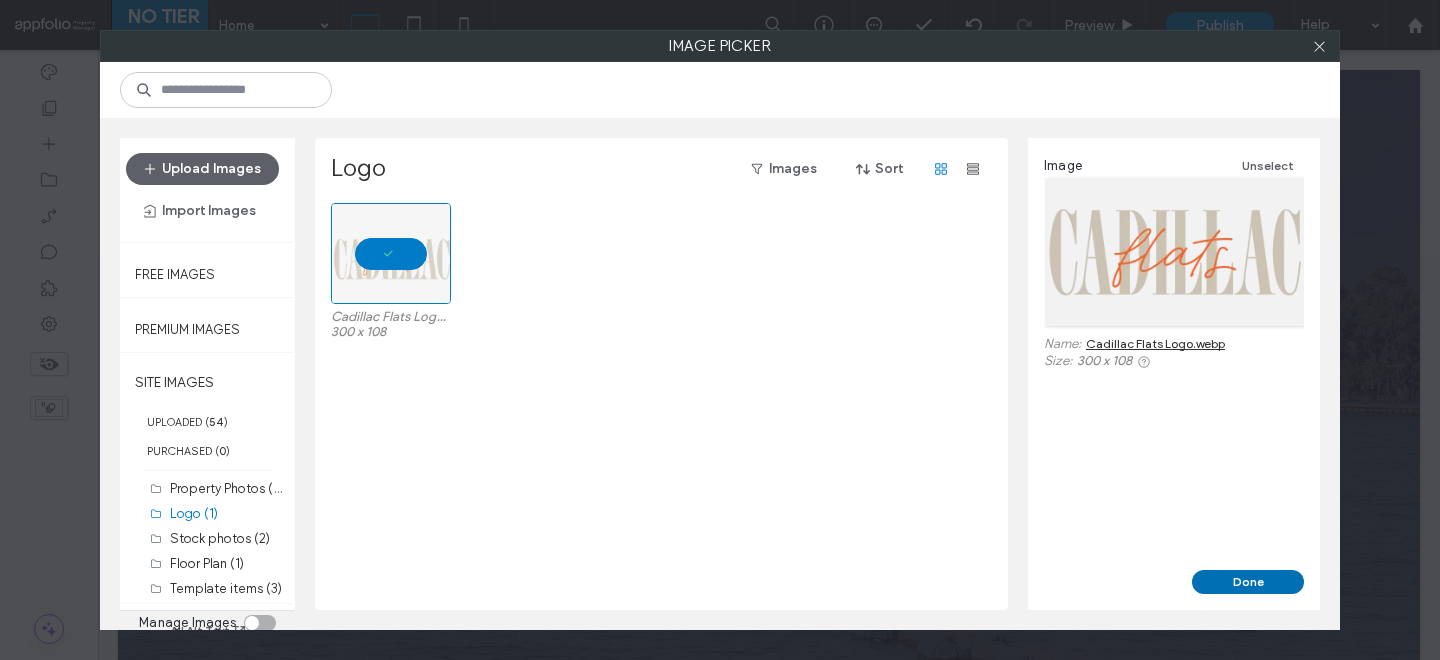 click on "Done" at bounding box center [1248, 582] 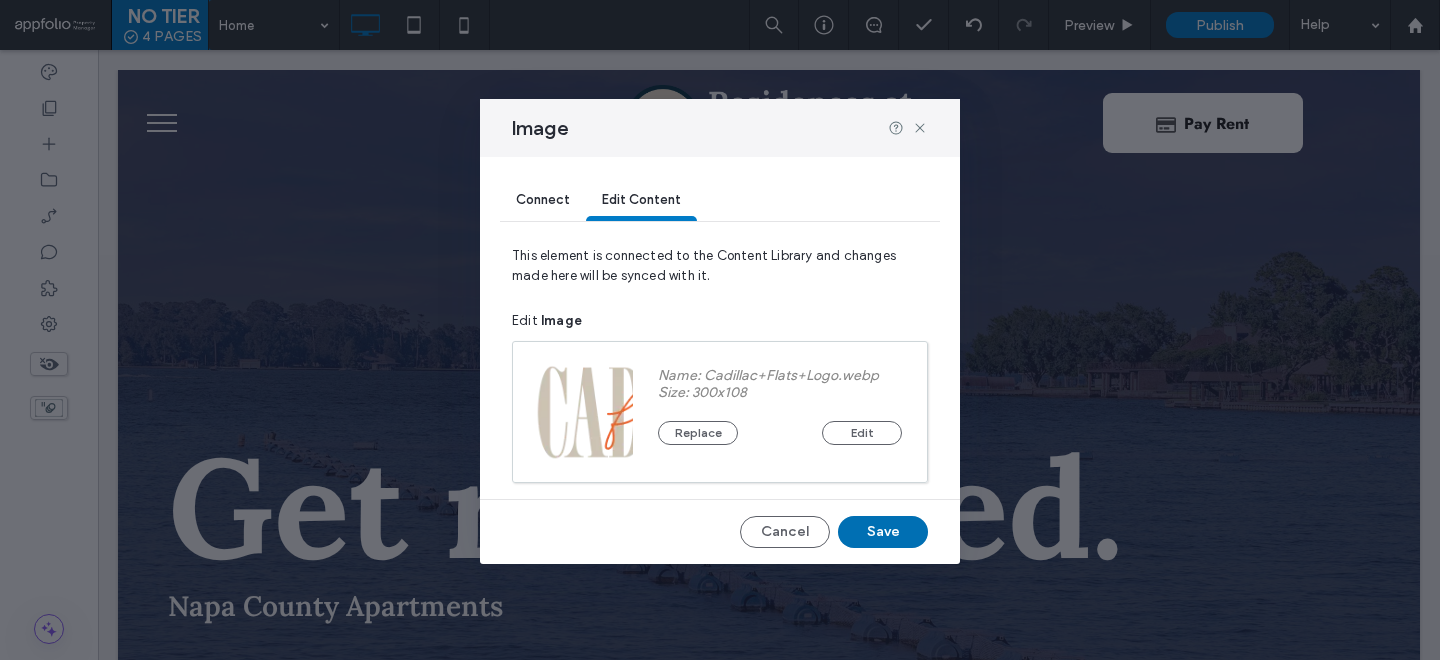 click on "Save" at bounding box center [883, 532] 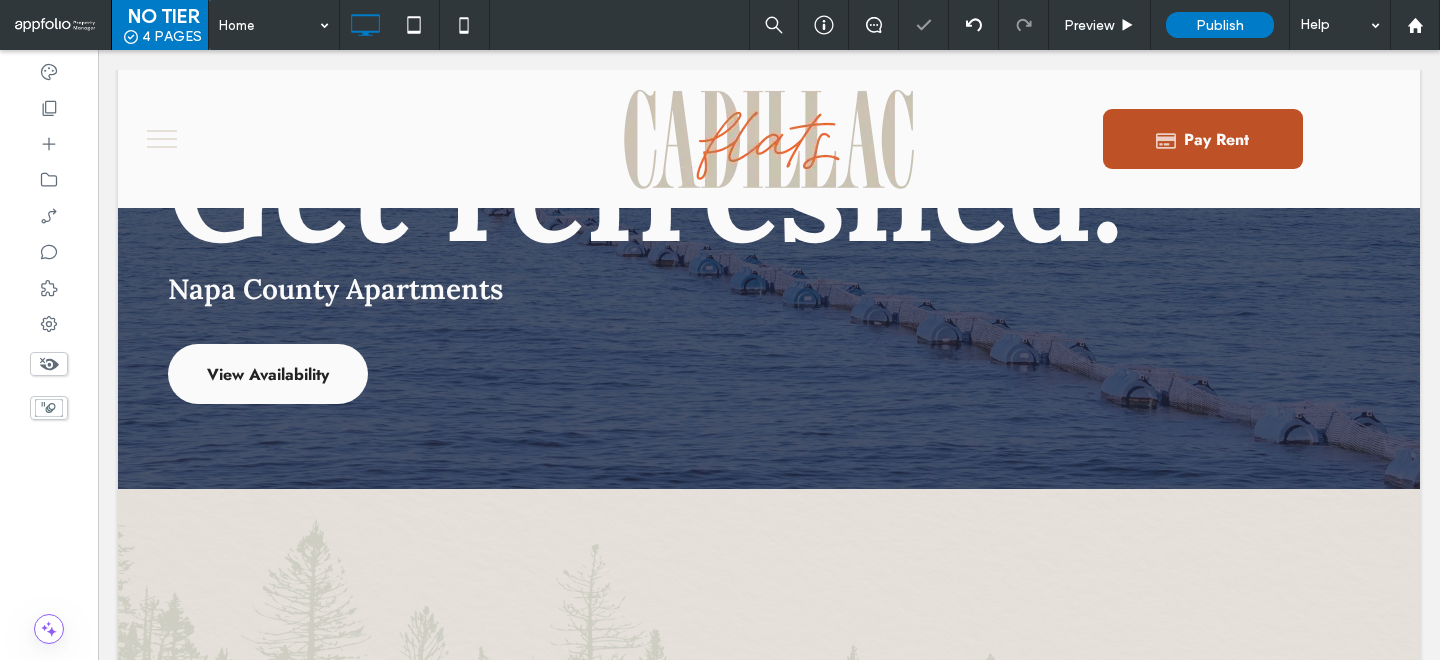 scroll, scrollTop: 0, scrollLeft: 0, axis: both 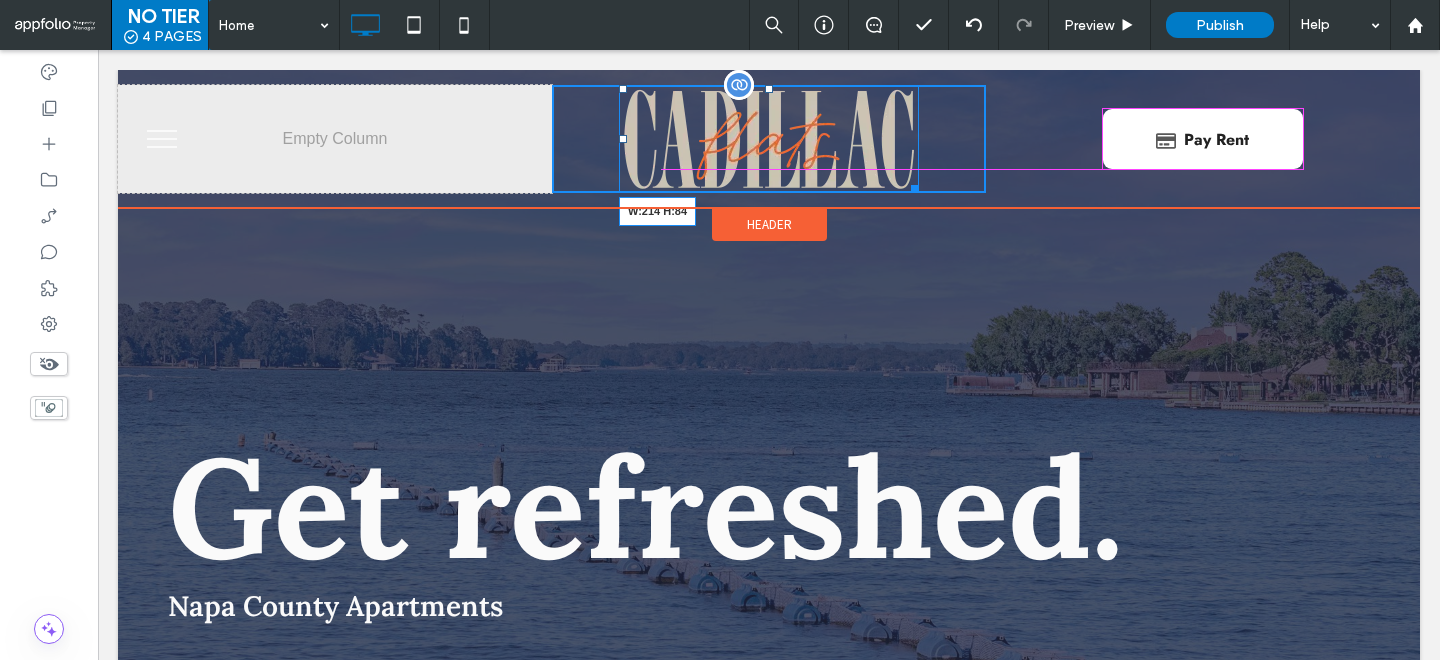 drag, startPoint x: 911, startPoint y: 188, endPoint x: 868, endPoint y: 162, distance: 50.24938 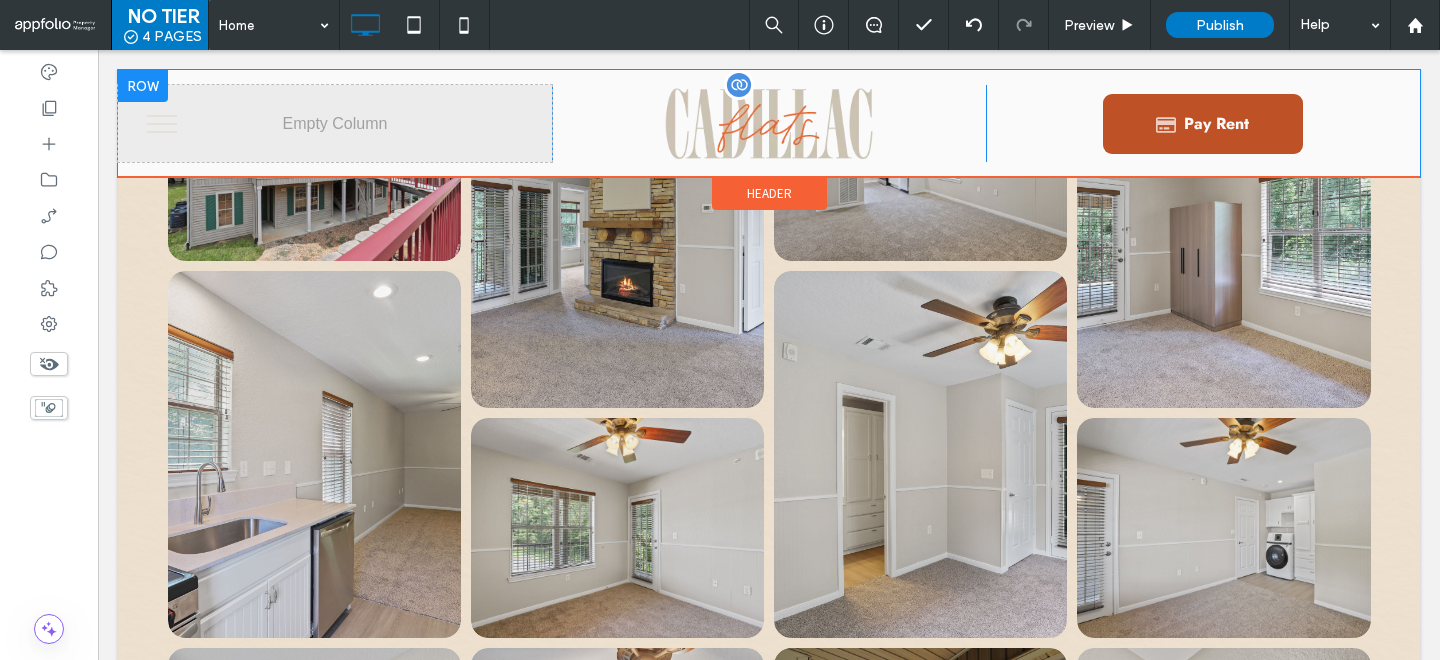 scroll, scrollTop: 3393, scrollLeft: 0, axis: vertical 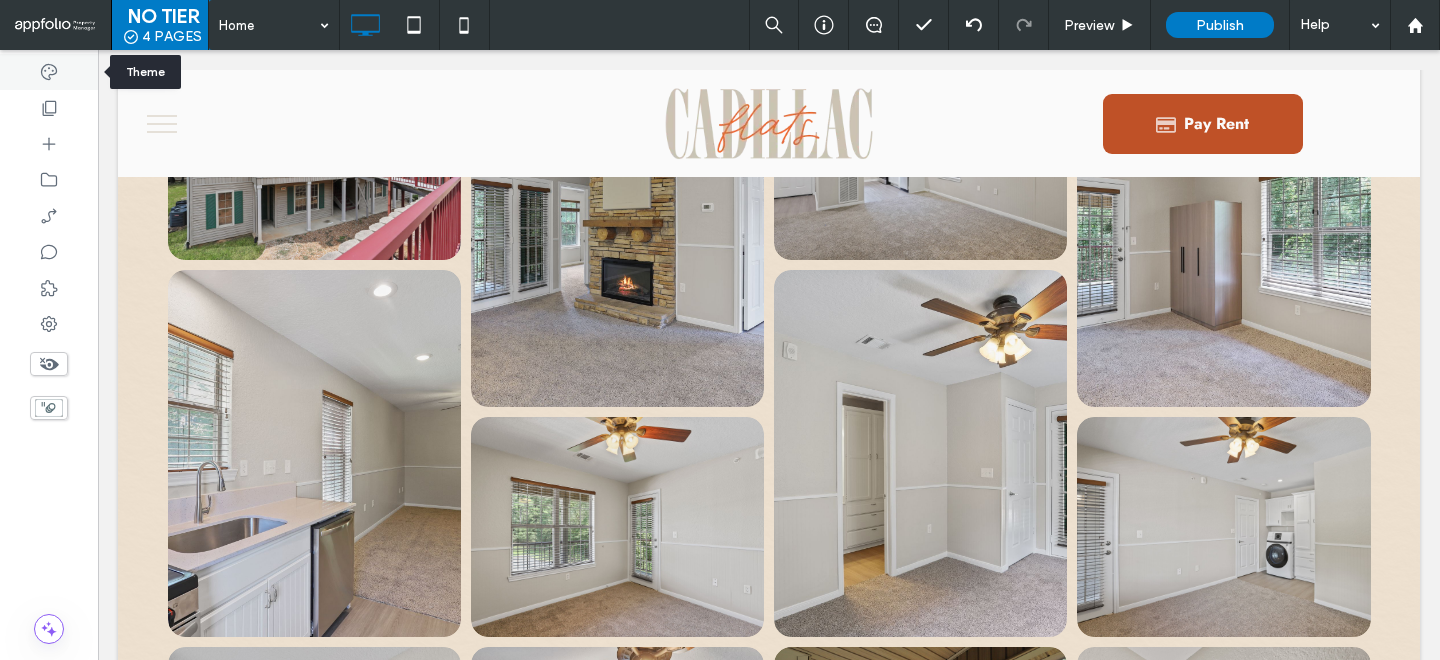 click at bounding box center [49, 72] 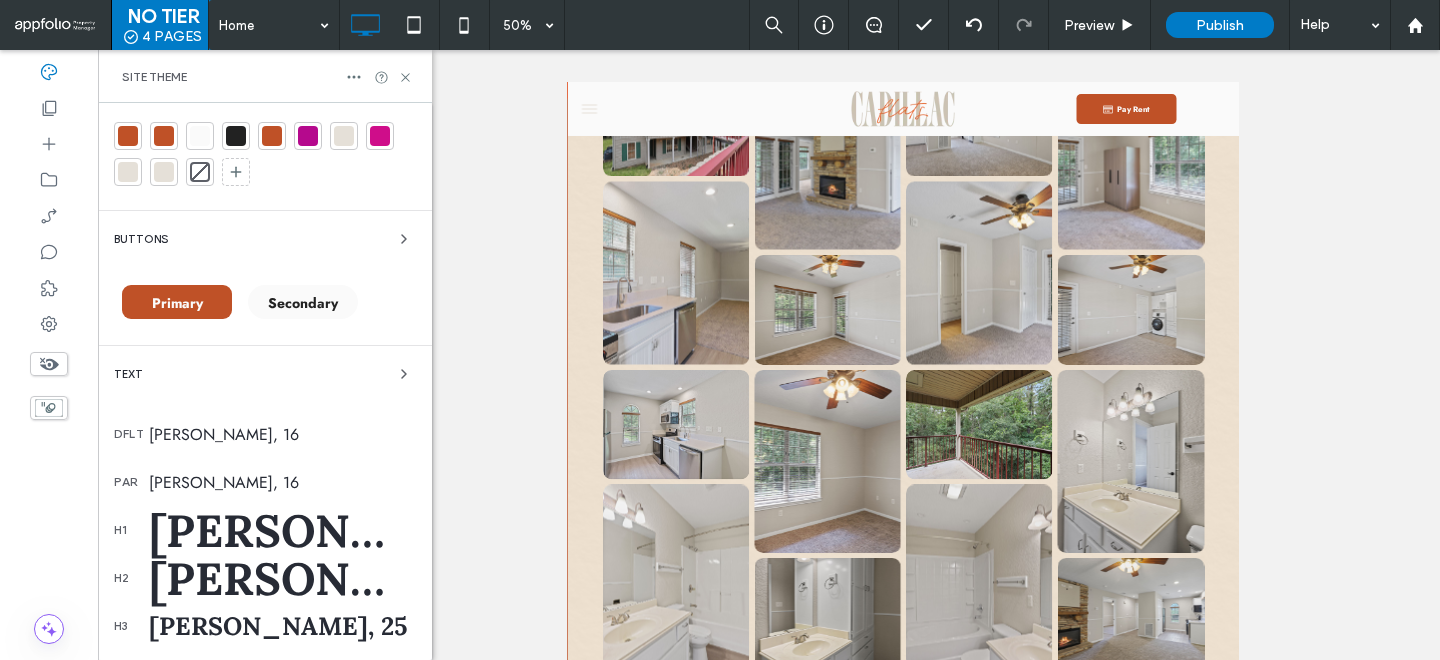 scroll, scrollTop: 413, scrollLeft: 0, axis: vertical 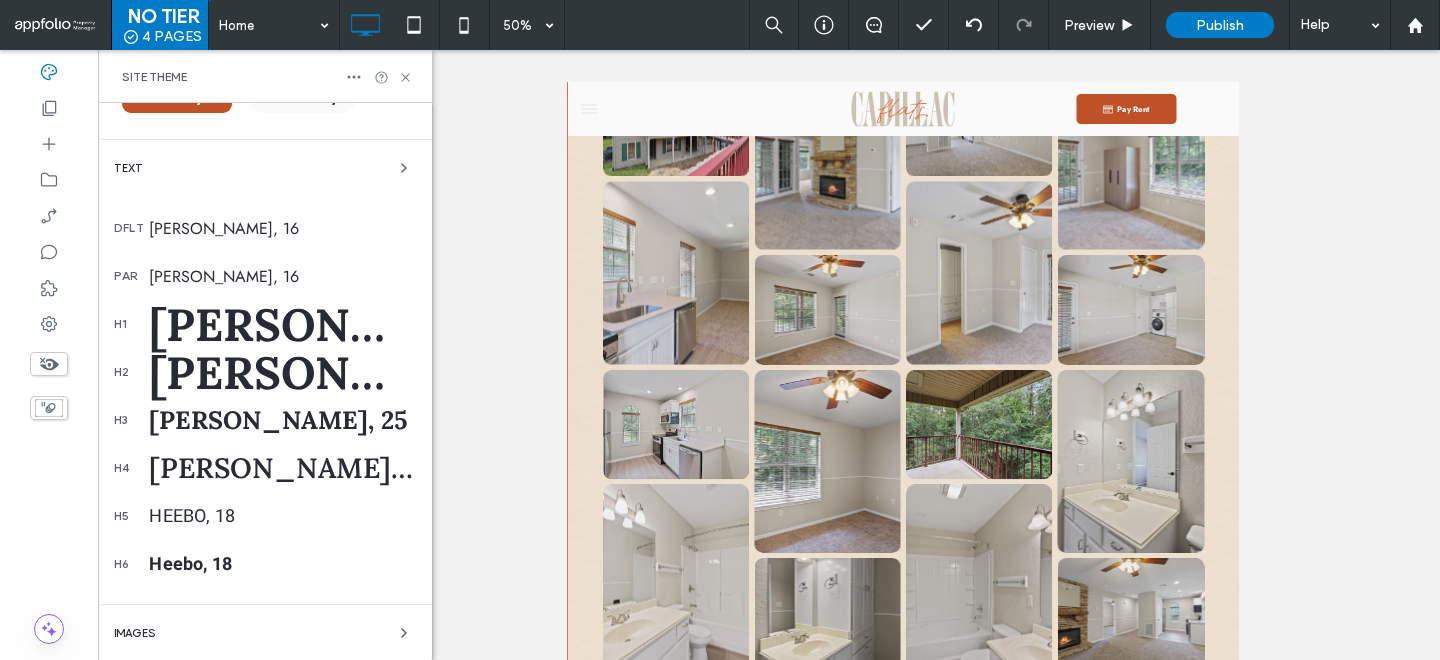 click on "par [PERSON_NAME], 16" at bounding box center [265, 276] 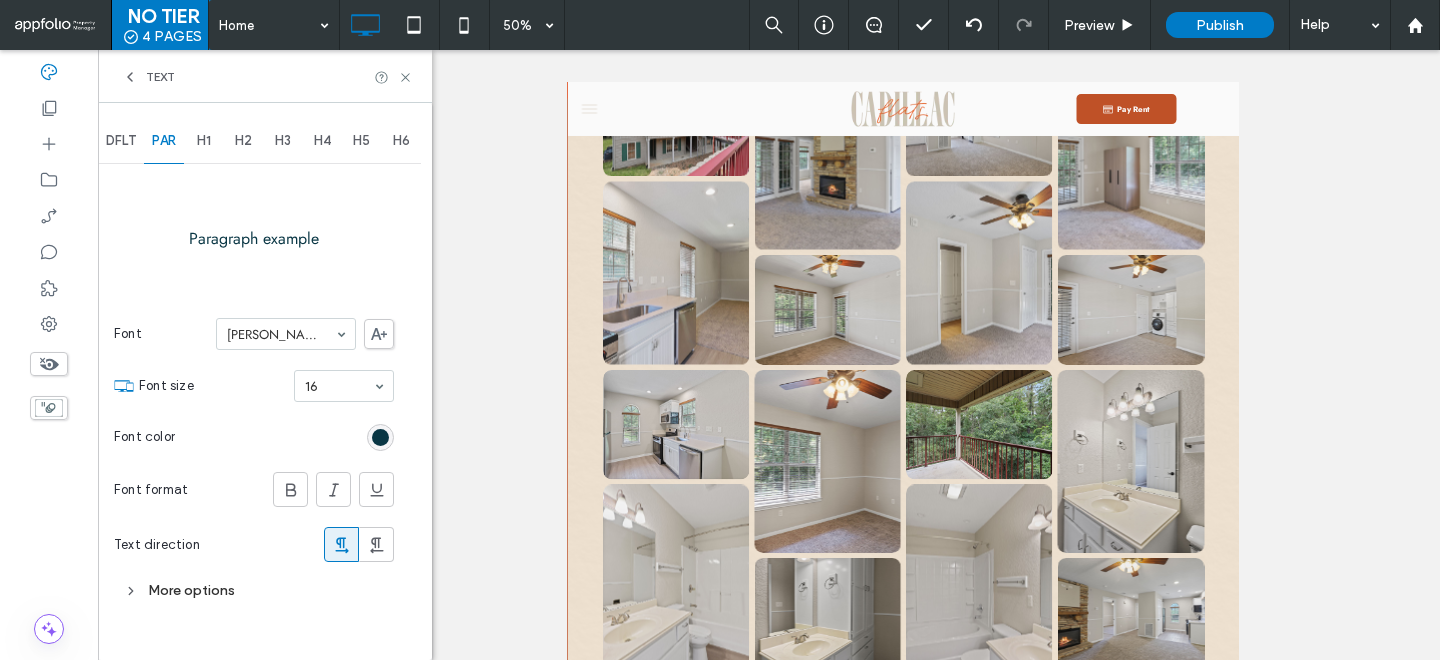 scroll, scrollTop: 0, scrollLeft: 0, axis: both 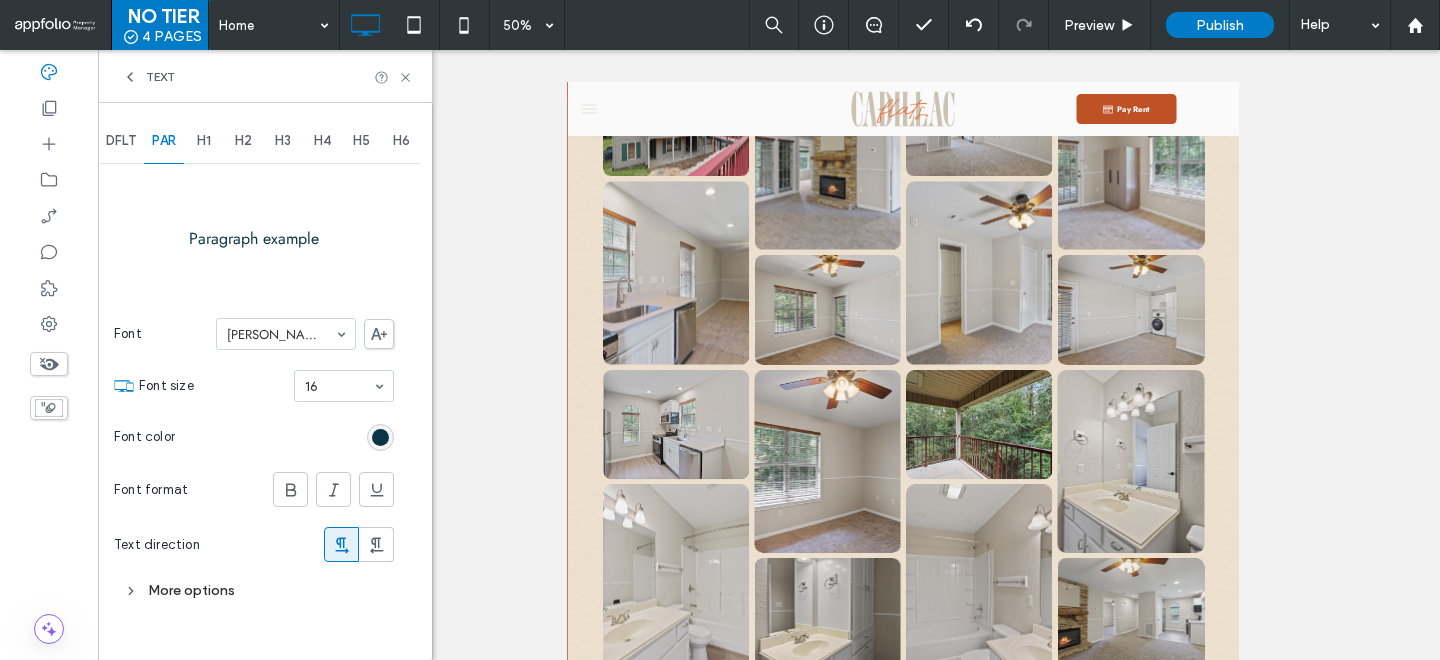 click on "H1" at bounding box center (204, 141) 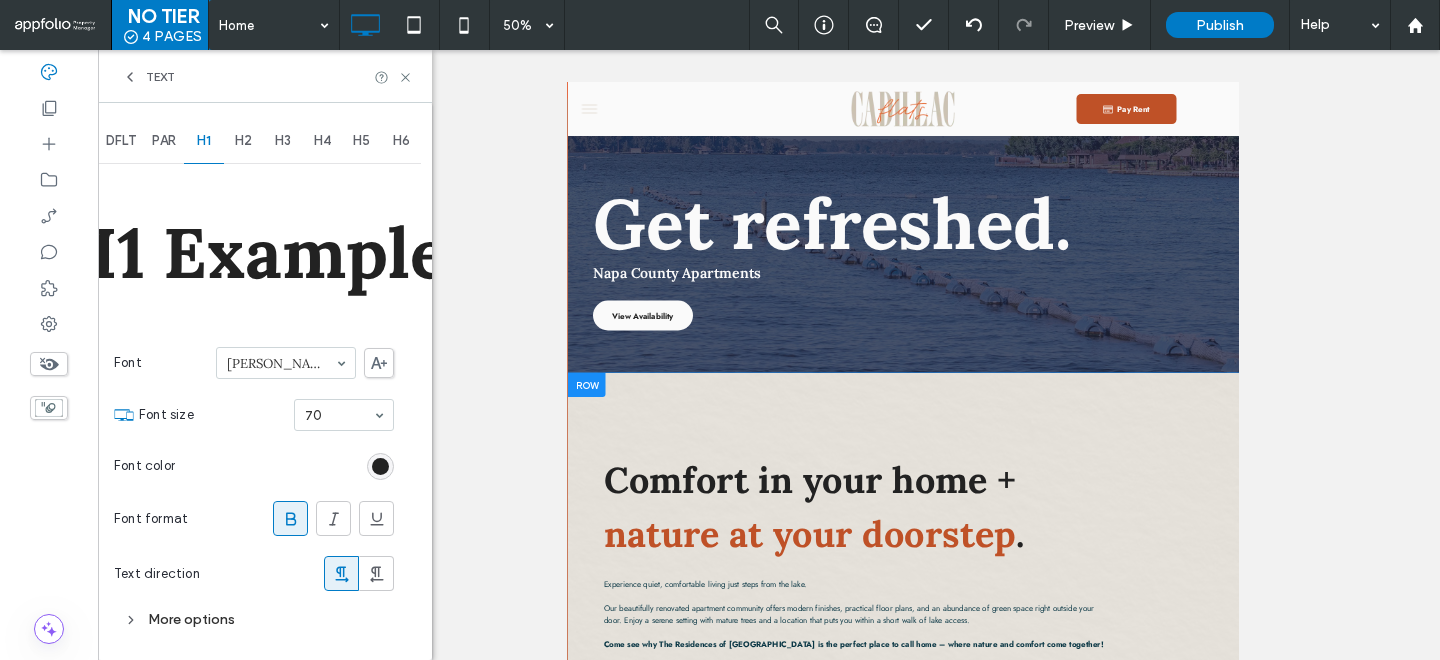 scroll, scrollTop: 179, scrollLeft: 0, axis: vertical 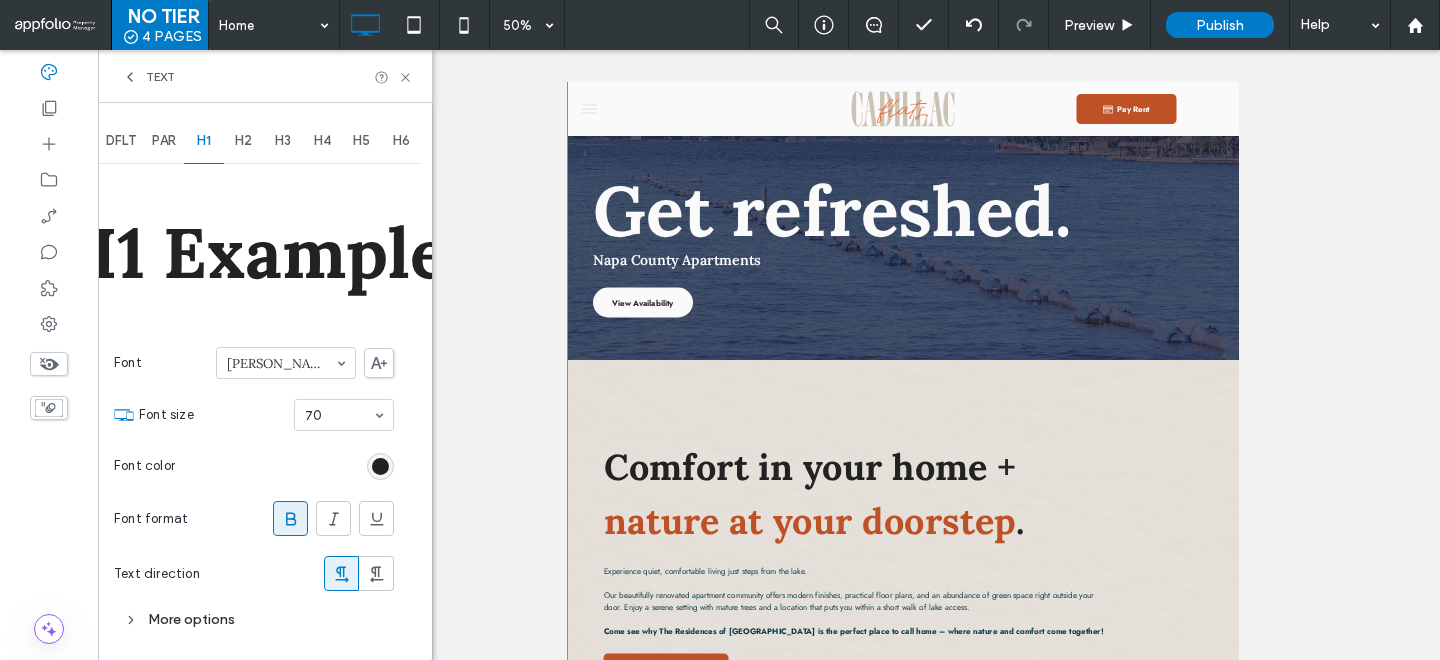 click on "H2" at bounding box center (243, 141) 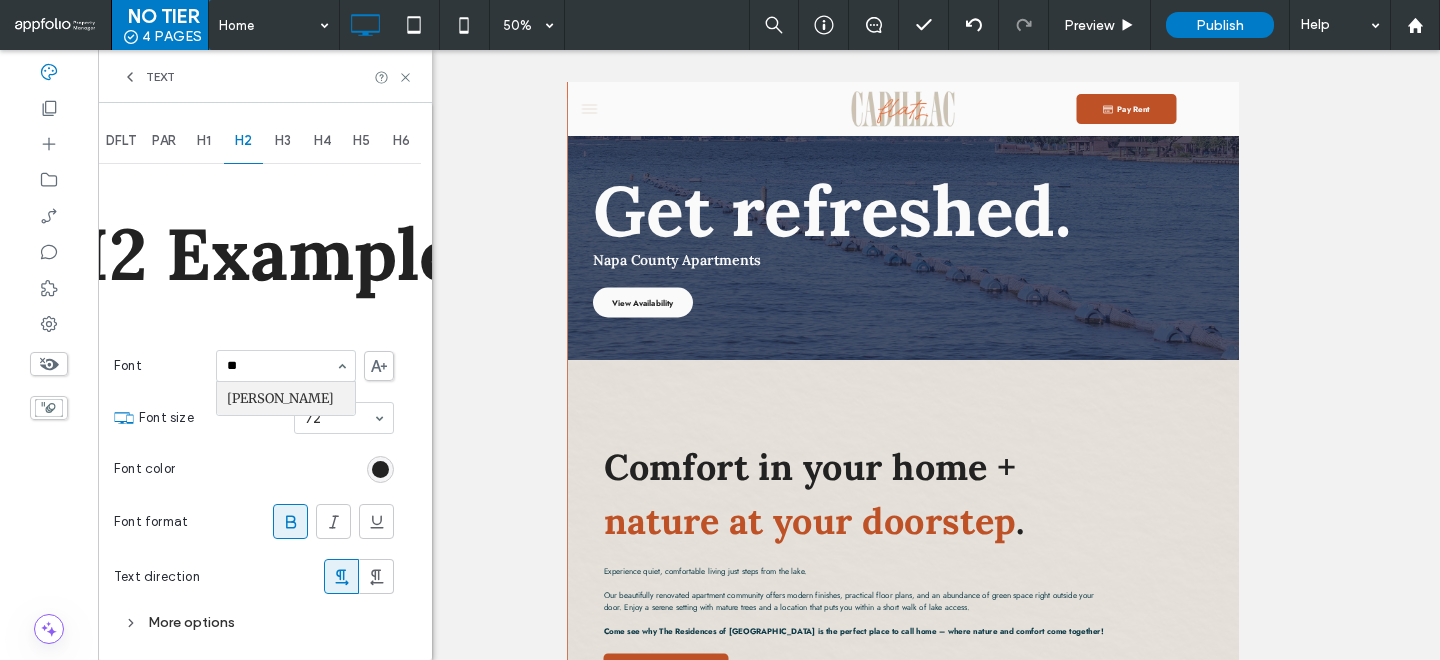 scroll, scrollTop: 0, scrollLeft: 0, axis: both 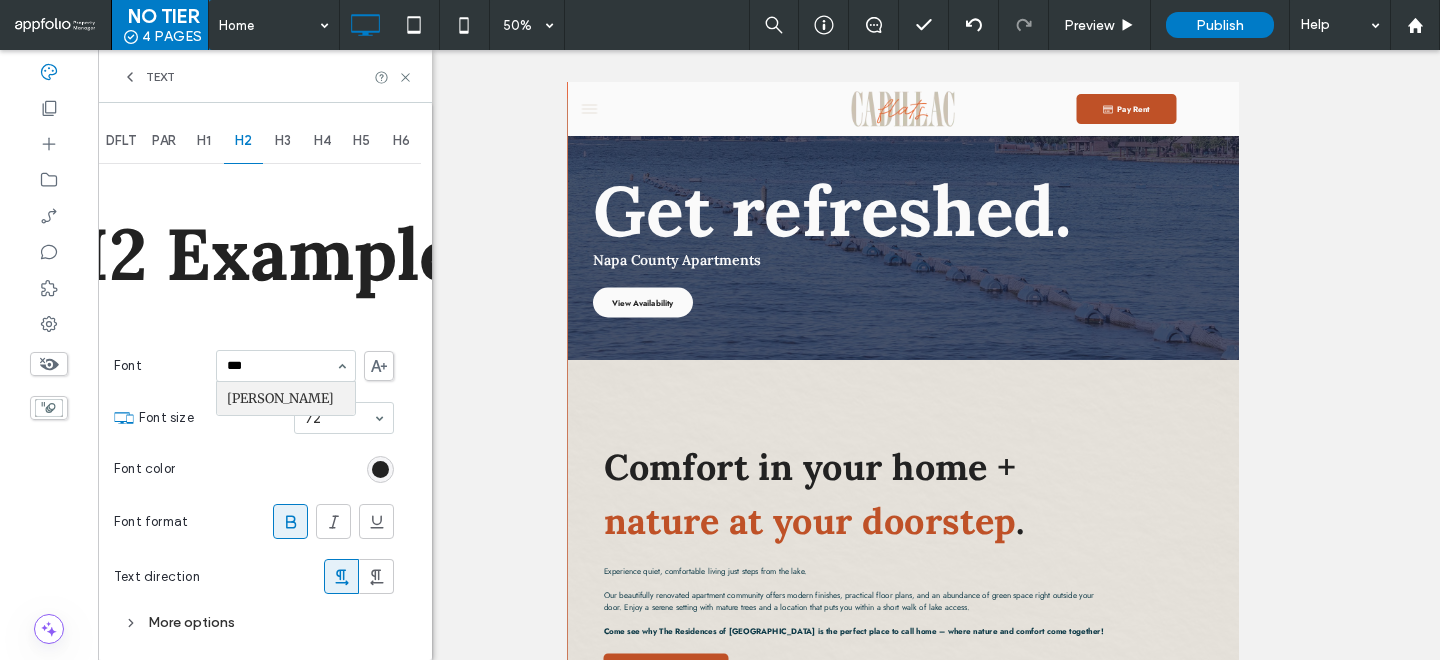 type on "****" 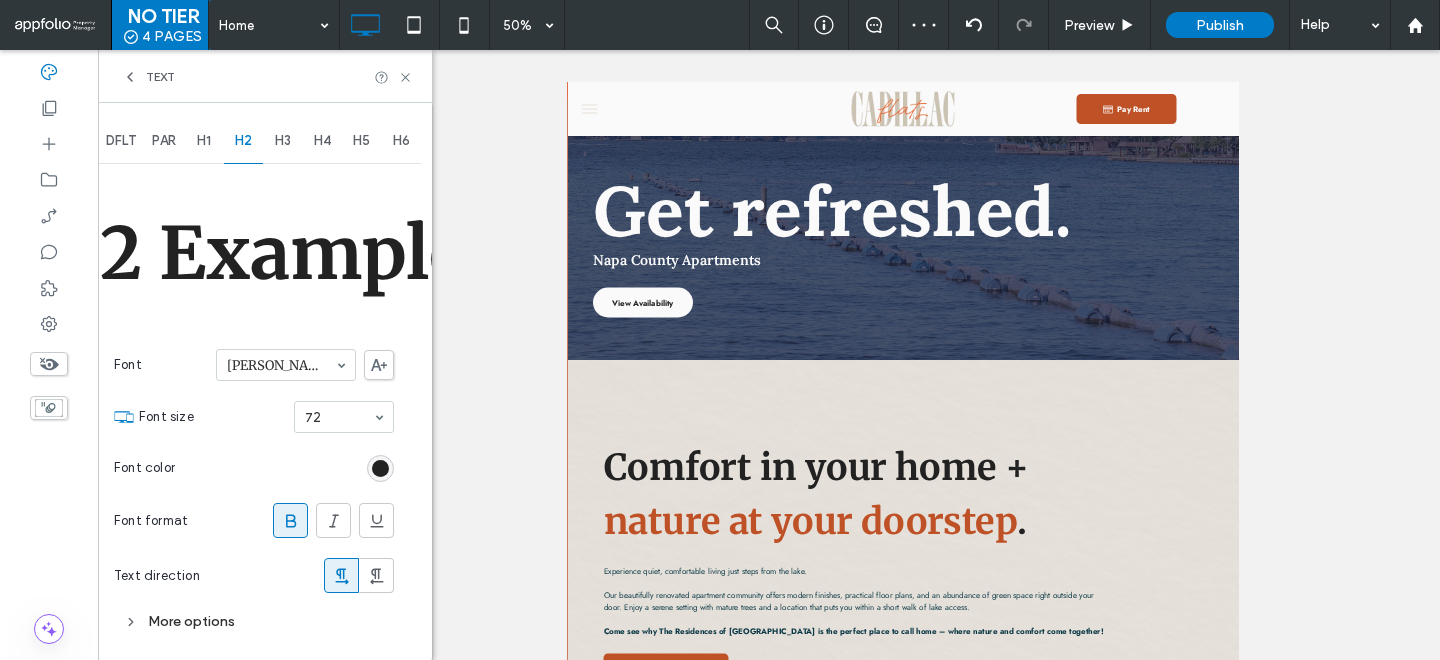 click 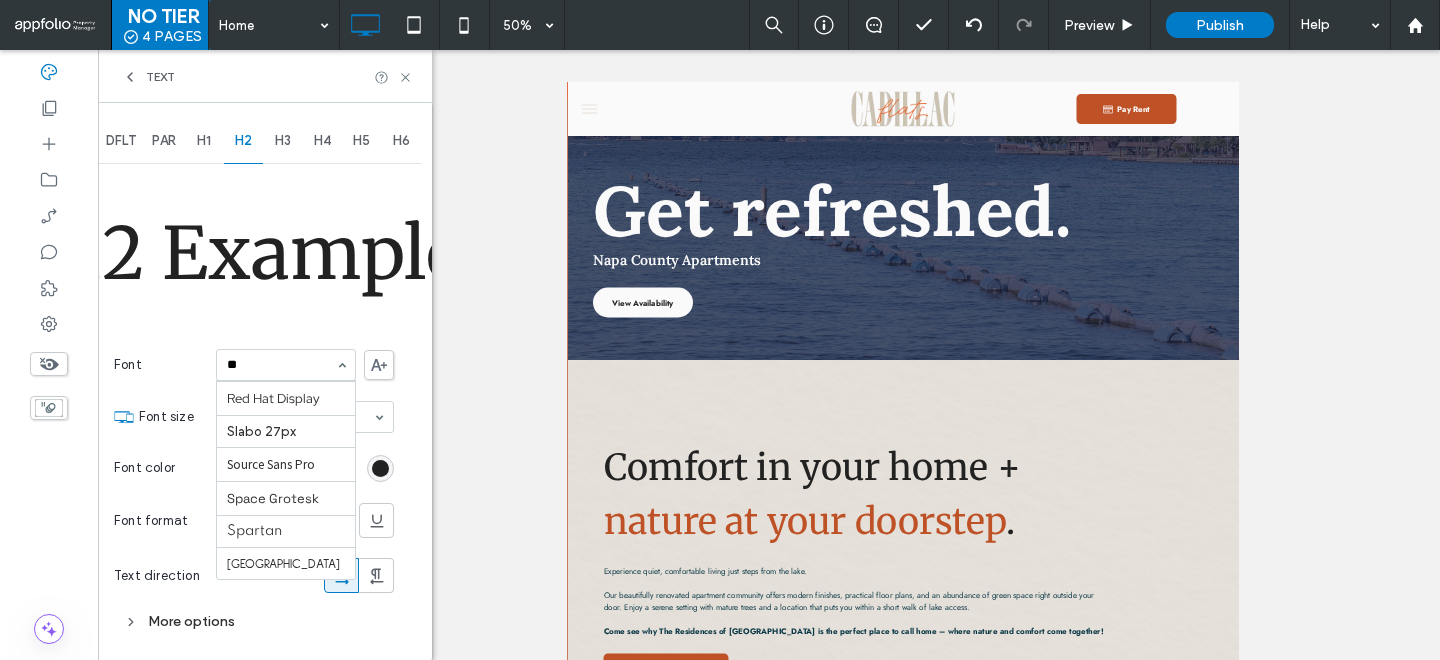 scroll, scrollTop: 0, scrollLeft: 0, axis: both 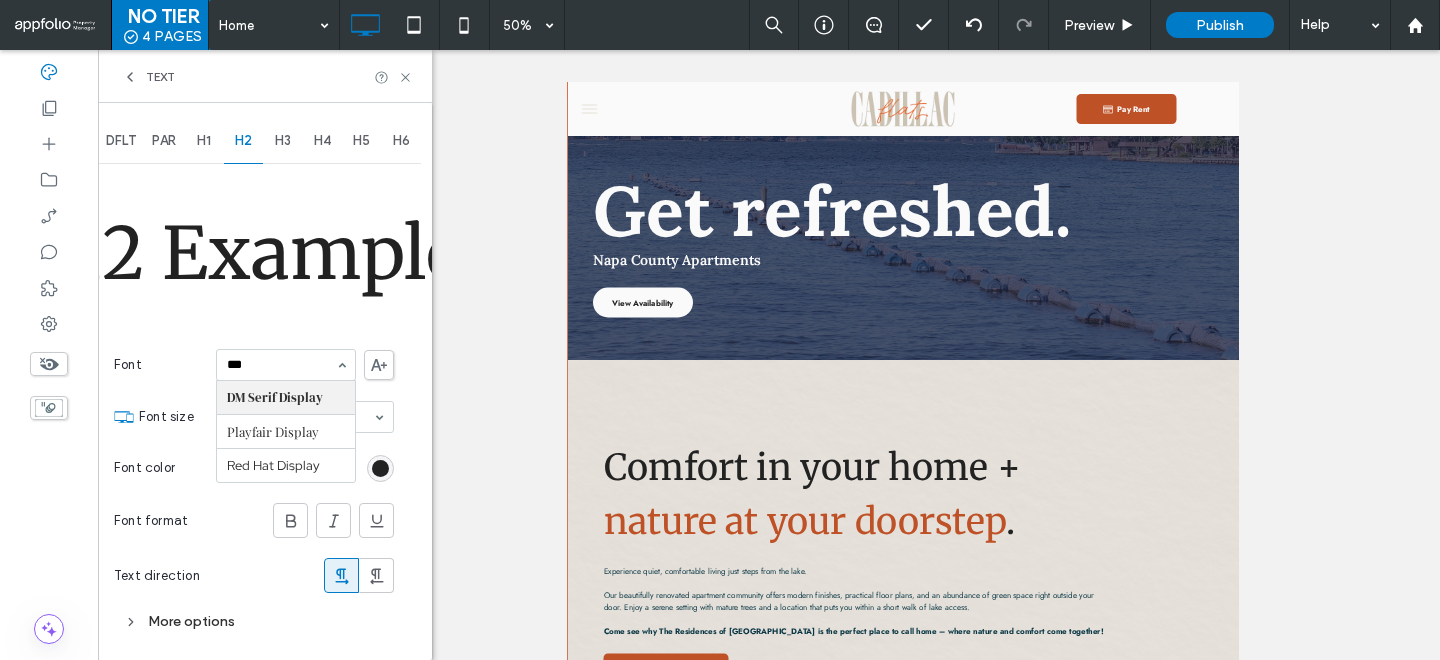 type on "****" 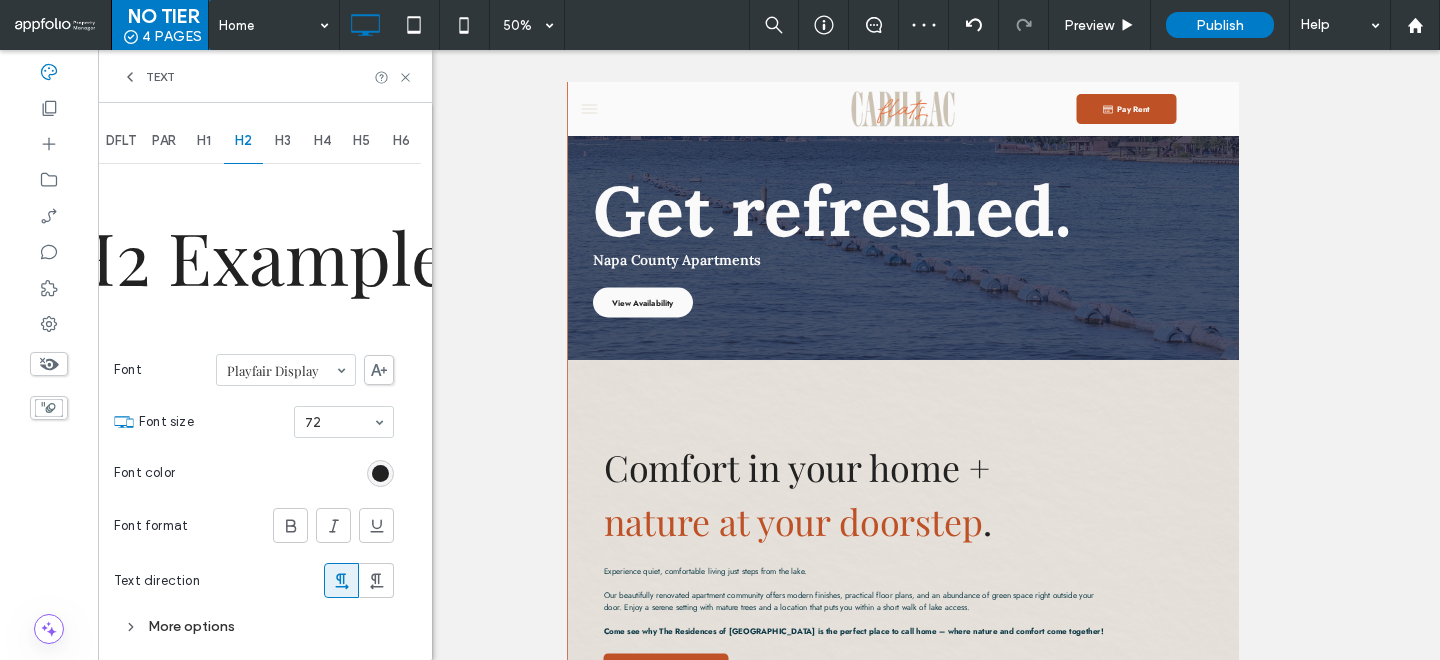 click at bounding box center [281, 370] 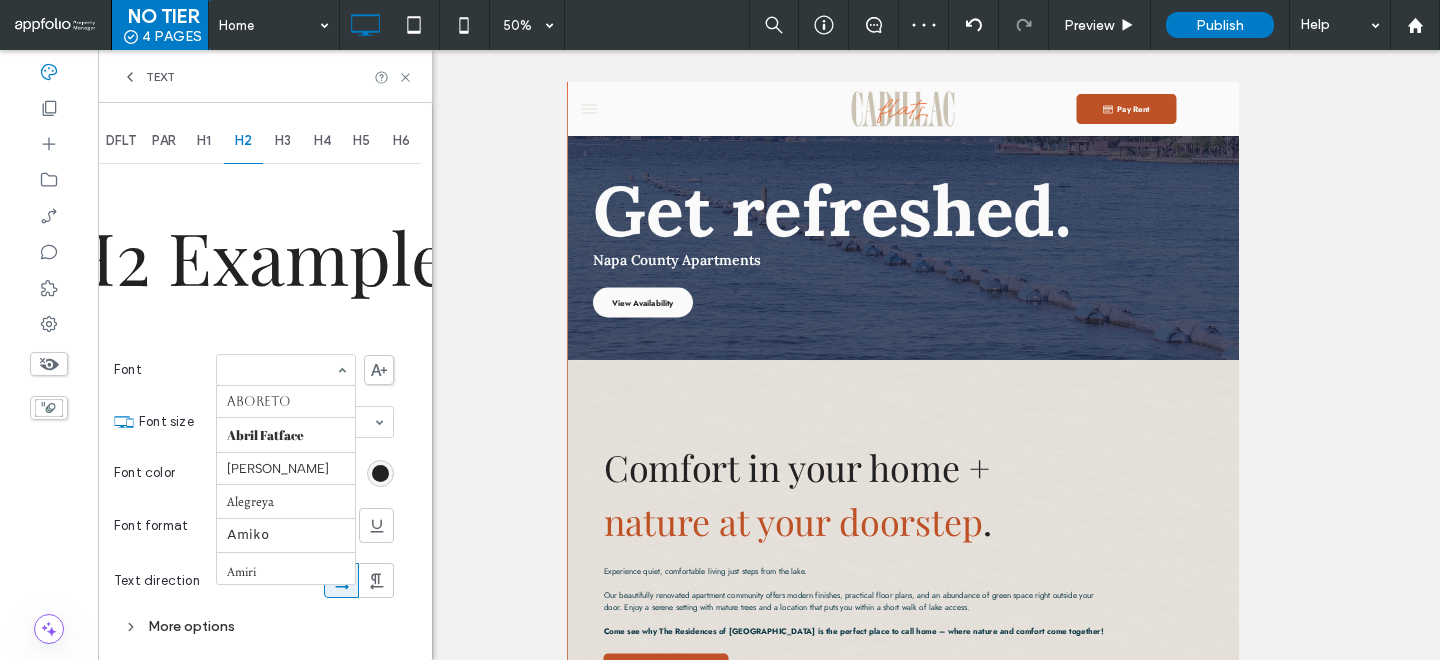 scroll, scrollTop: 1510, scrollLeft: 0, axis: vertical 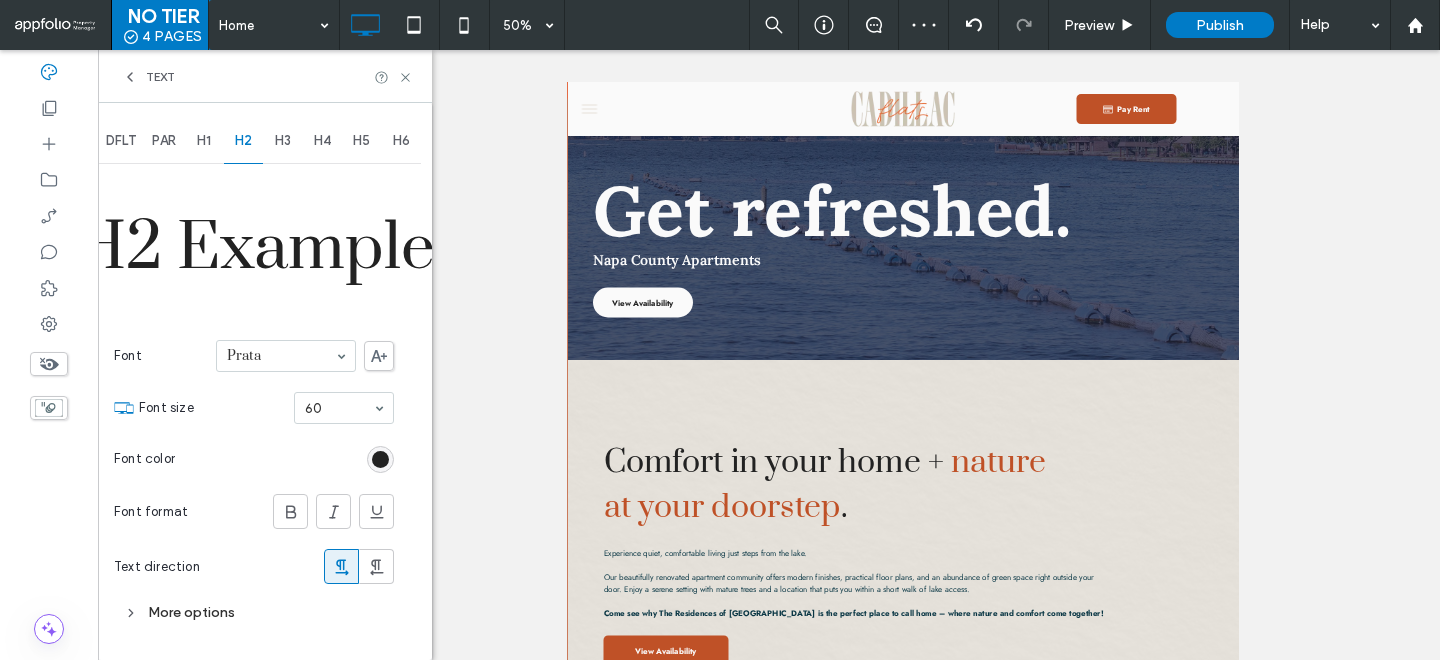 click on "H1" at bounding box center [204, 141] 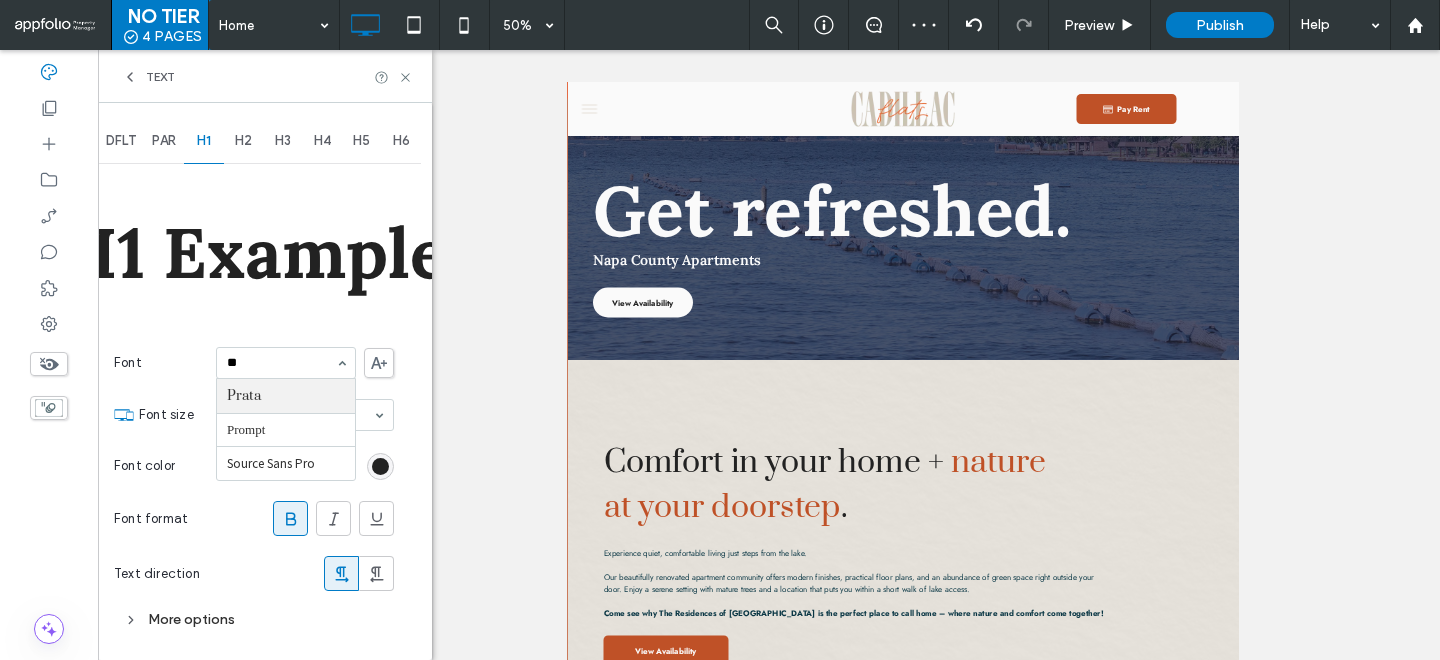 scroll, scrollTop: 0, scrollLeft: 0, axis: both 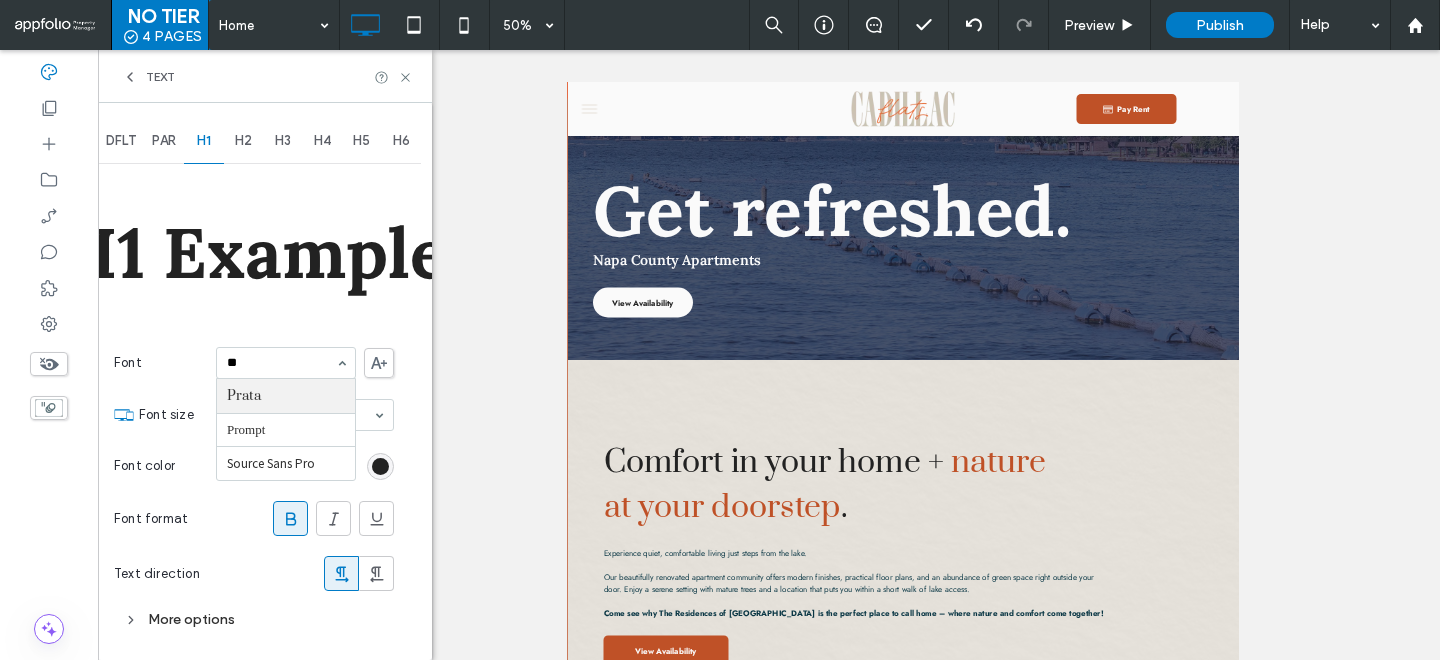 type on "***" 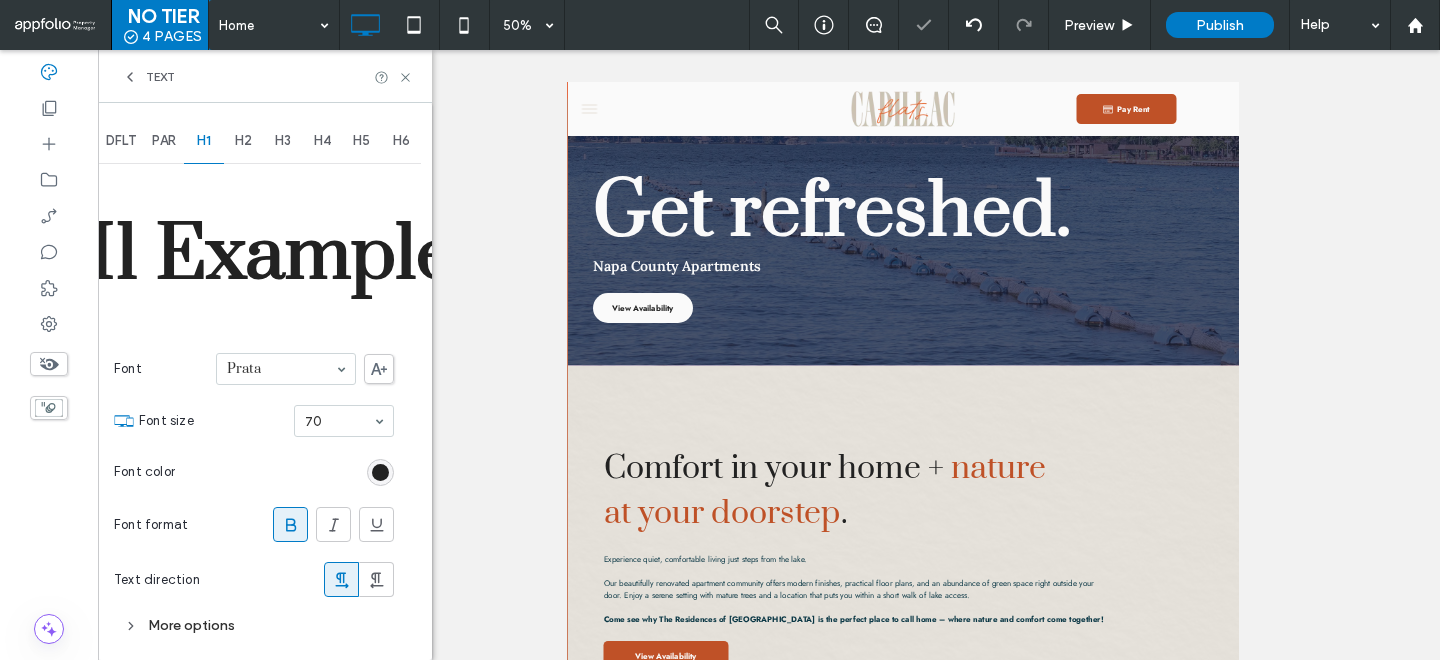 click at bounding box center [291, 524] 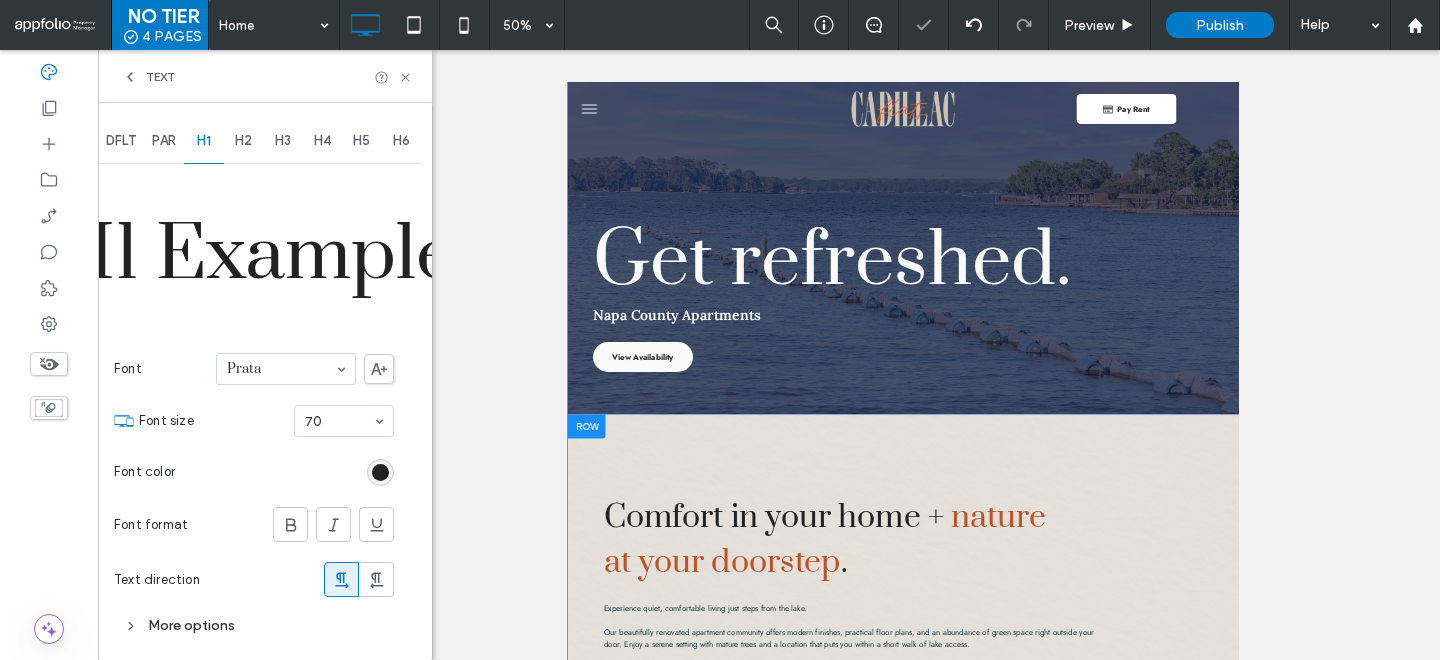 scroll, scrollTop: 0, scrollLeft: 0, axis: both 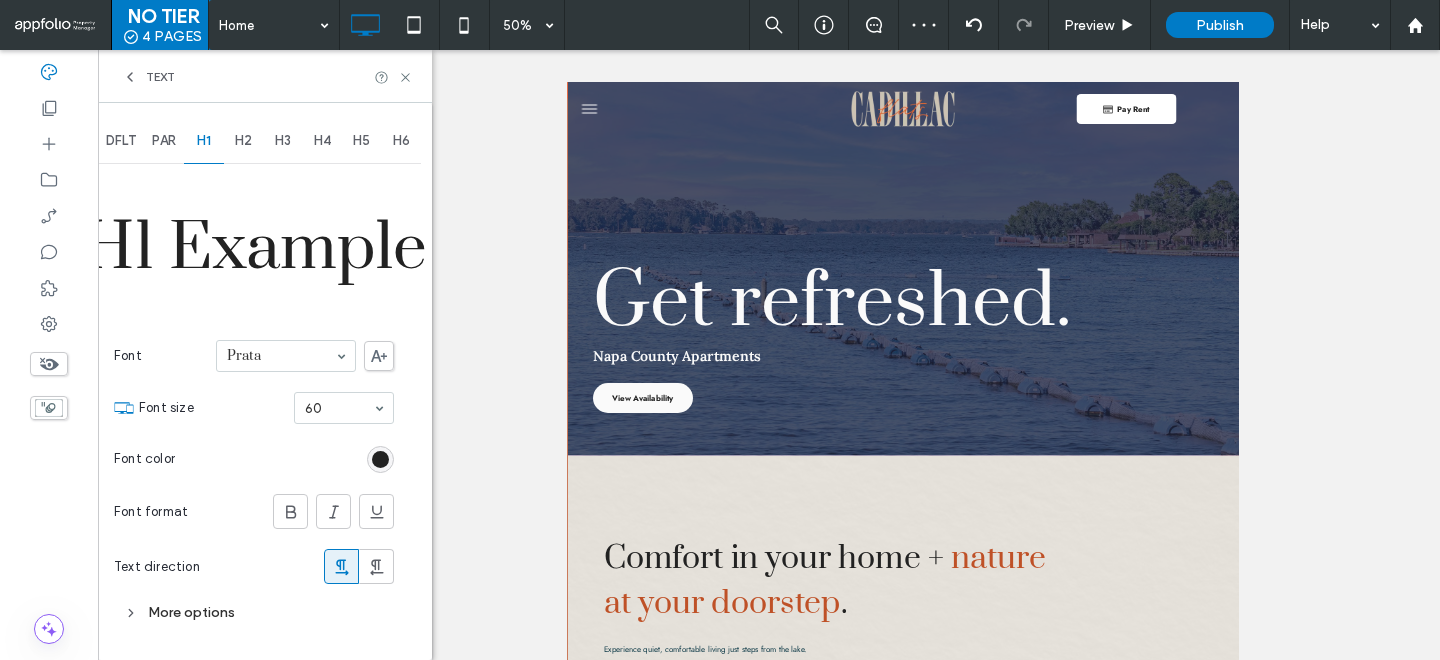 click on "H3" at bounding box center (283, 141) 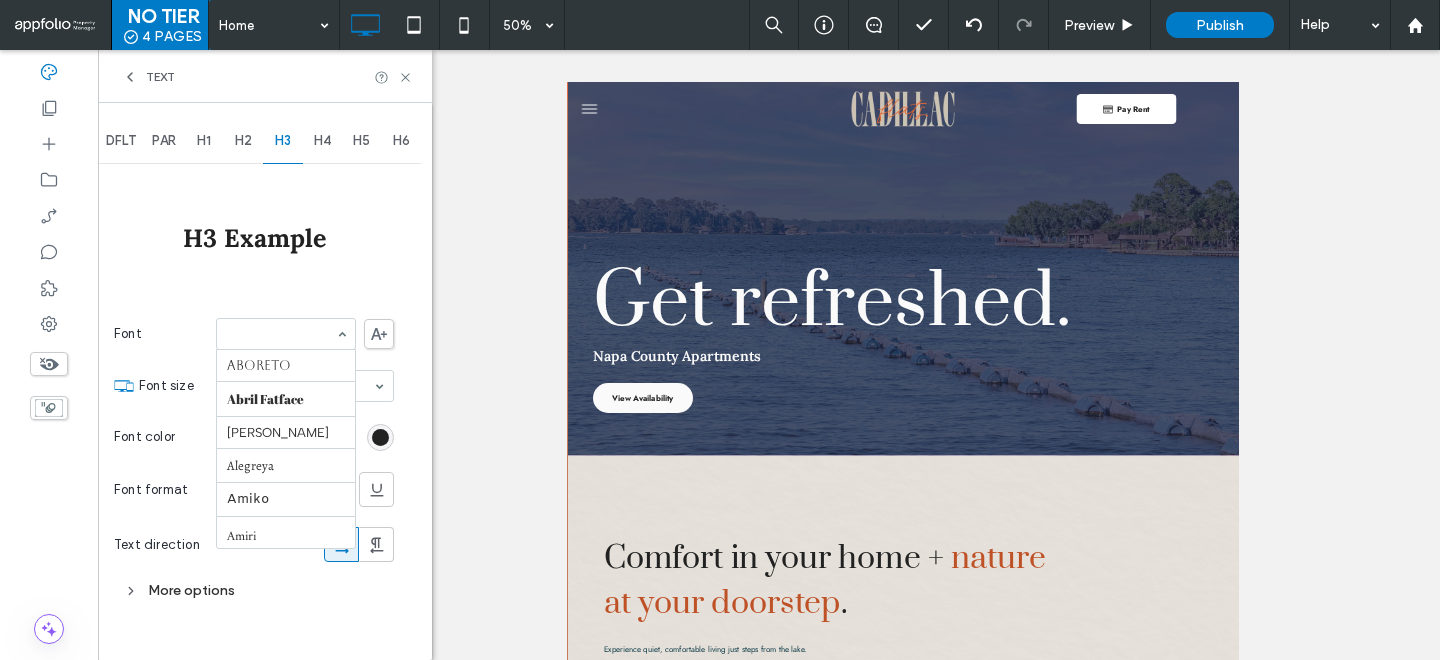paste on "***" 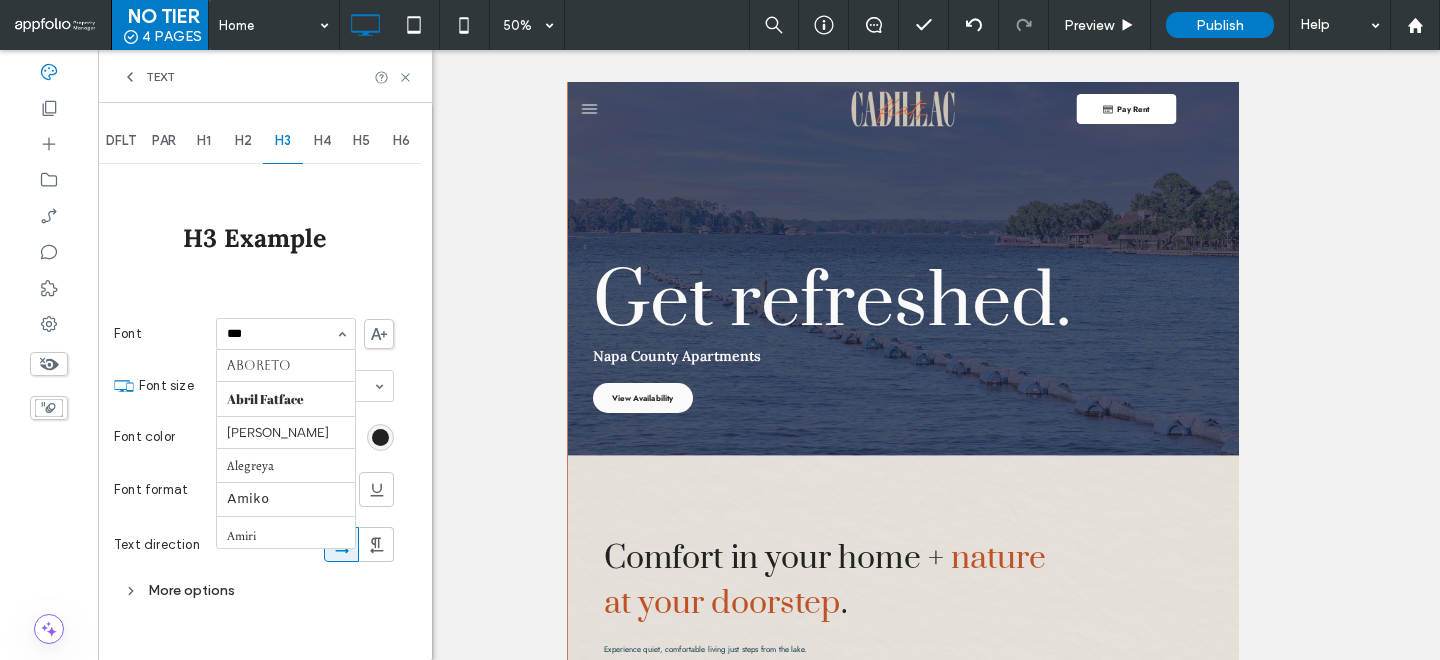 scroll, scrollTop: 0, scrollLeft: 0, axis: both 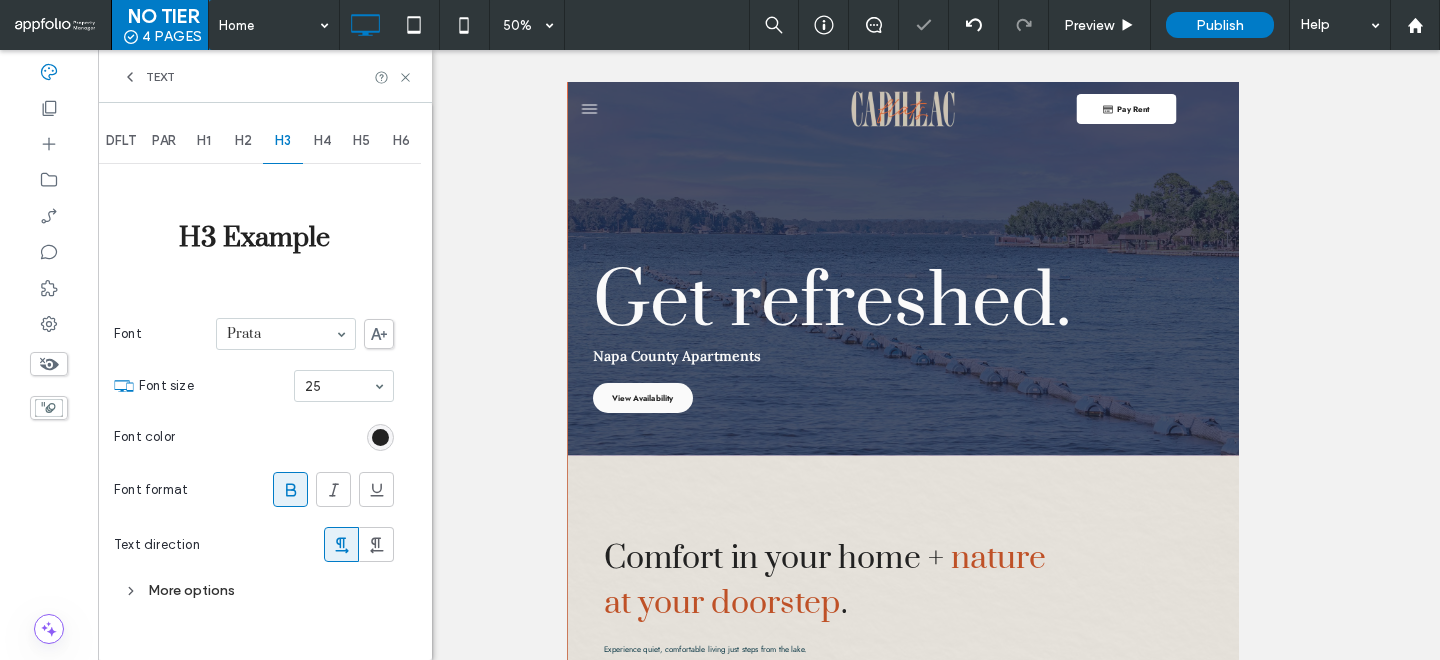 click at bounding box center [290, 489] 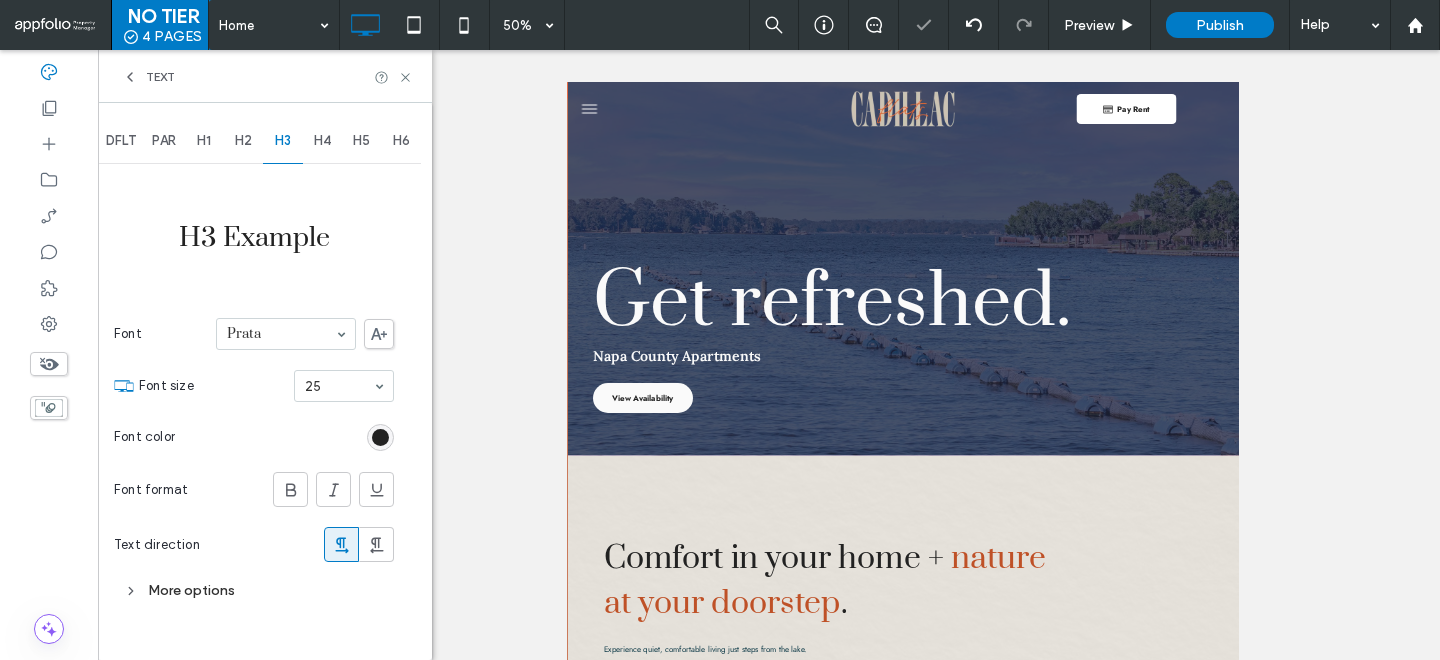 click on "H4" at bounding box center (323, 141) 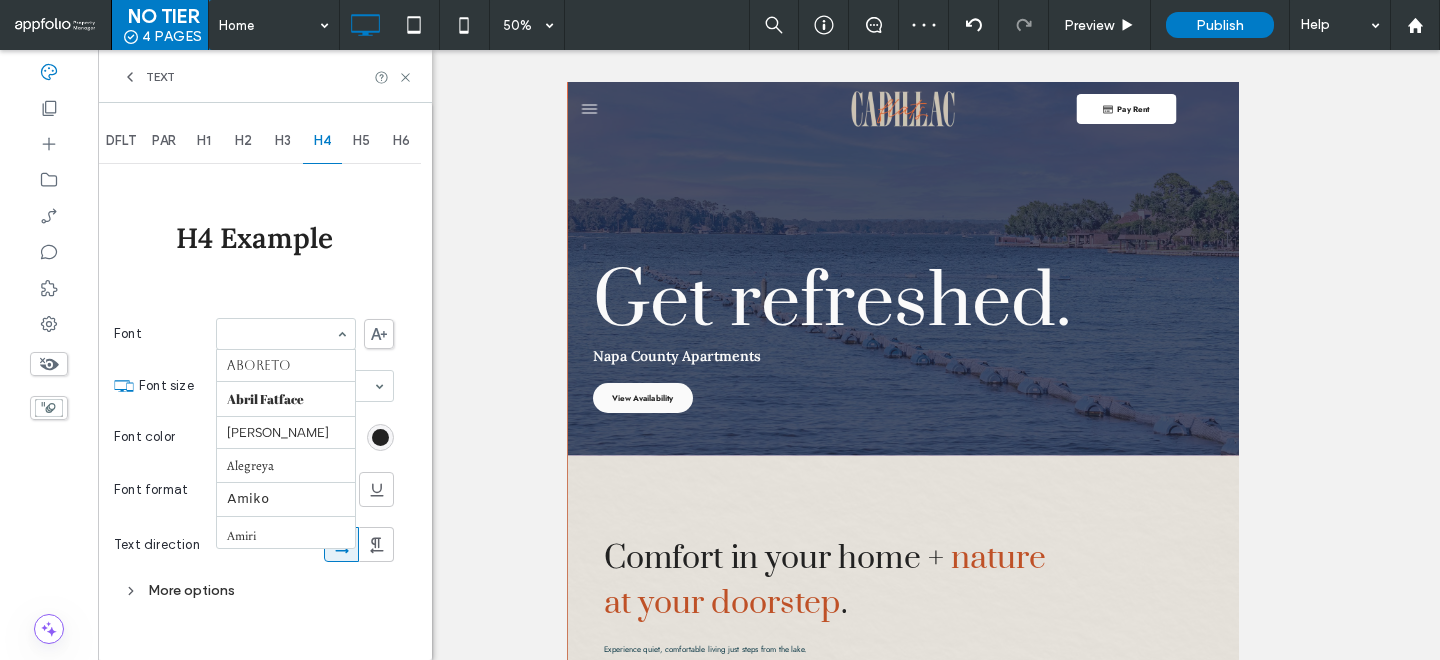 scroll, scrollTop: 1581, scrollLeft: 0, axis: vertical 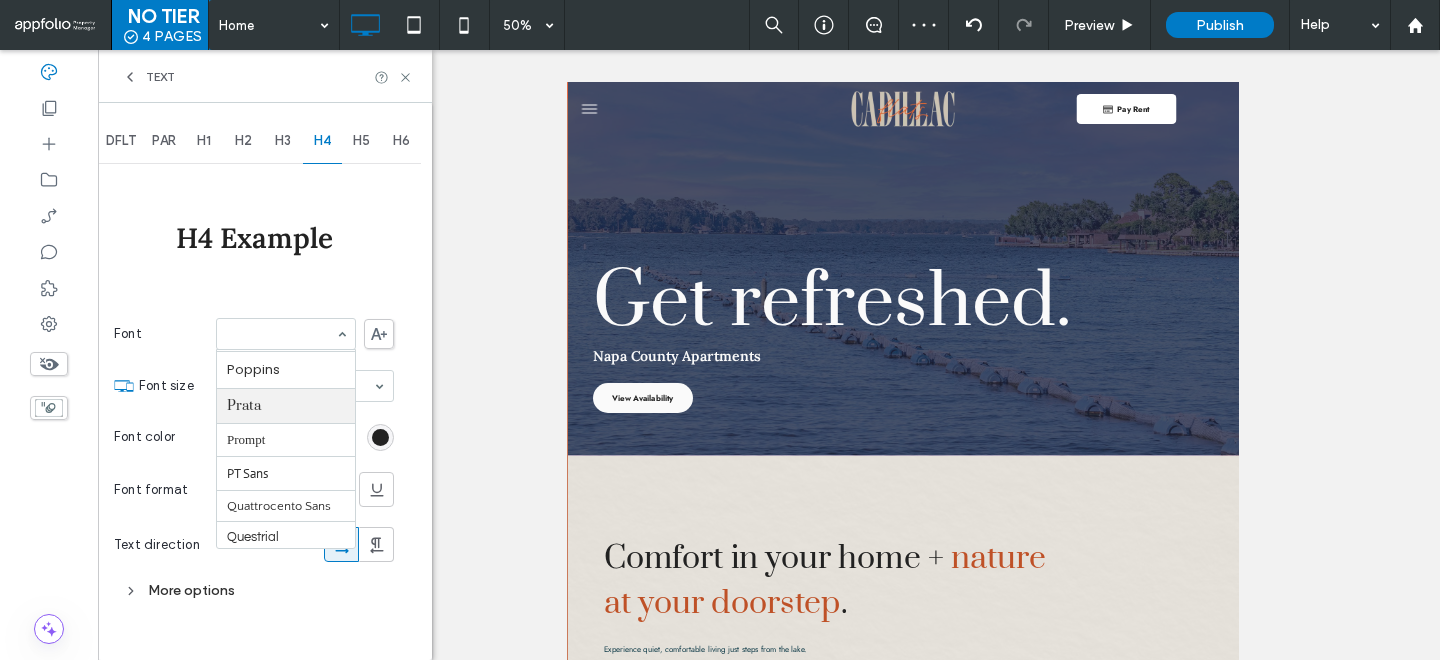 paste on "***" 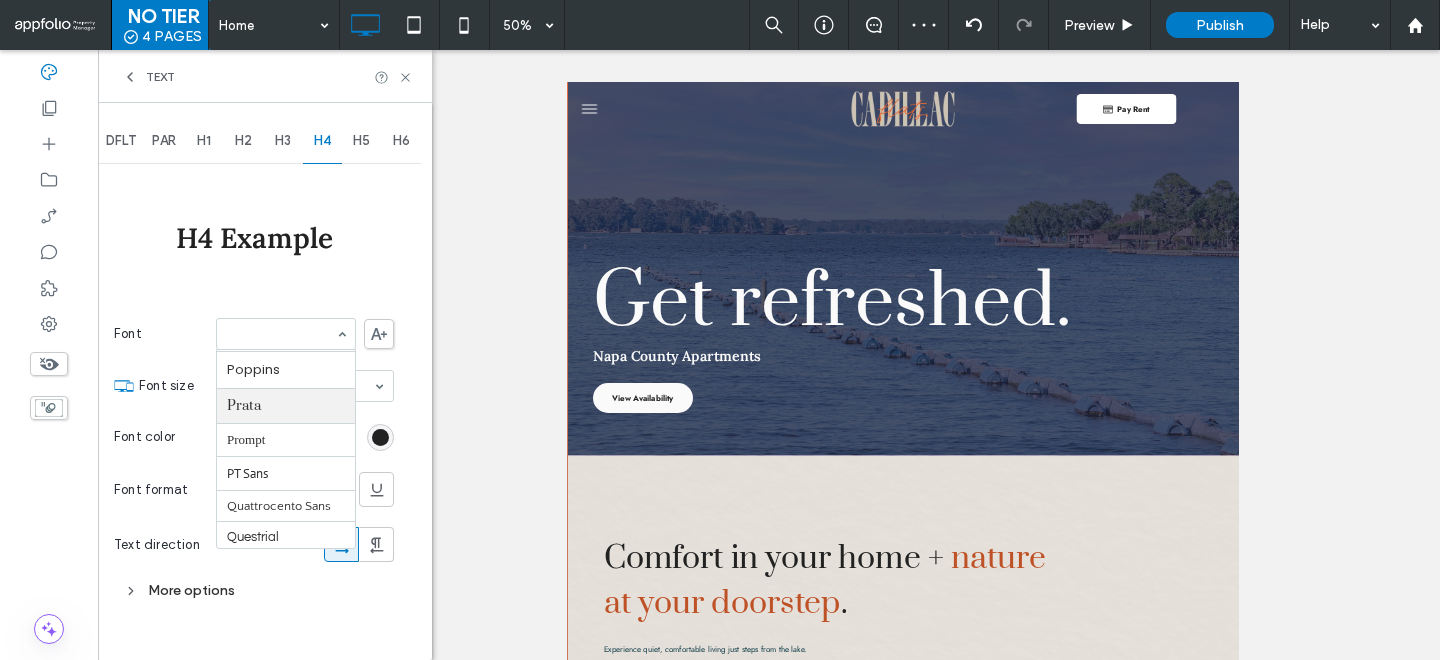 type on "***" 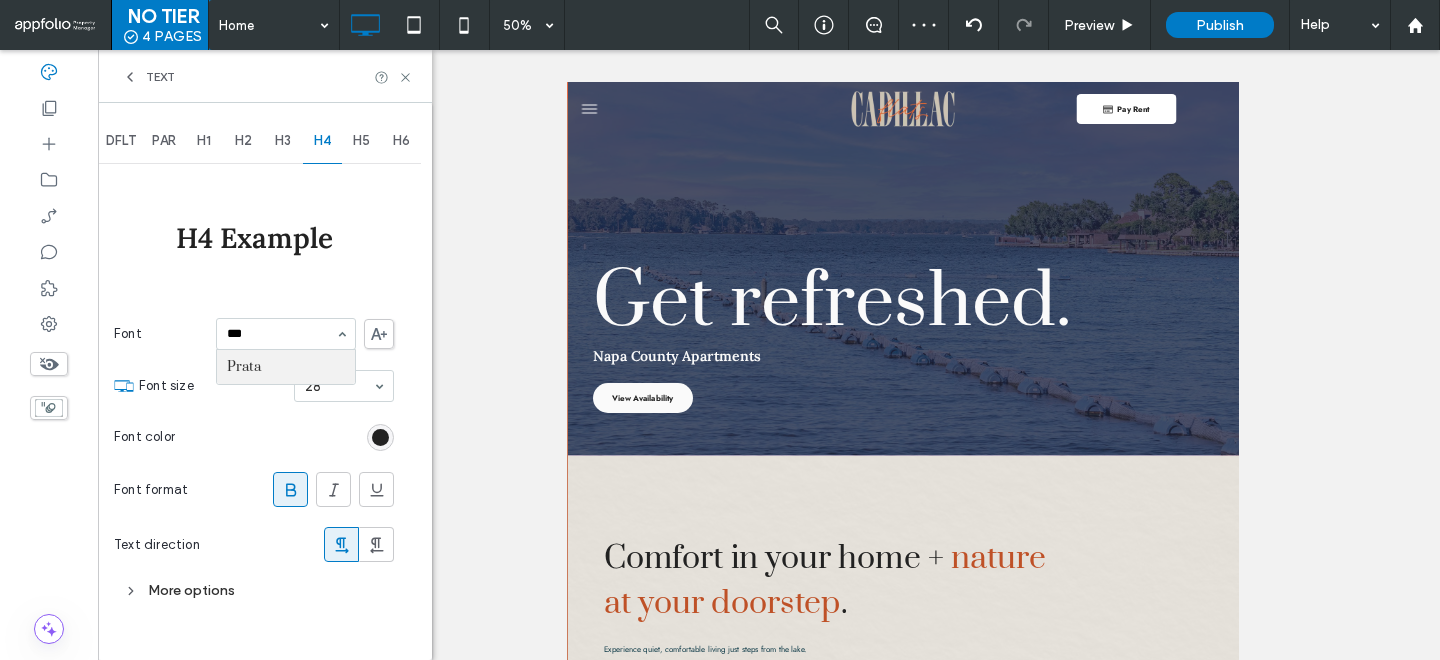 scroll, scrollTop: 0, scrollLeft: 0, axis: both 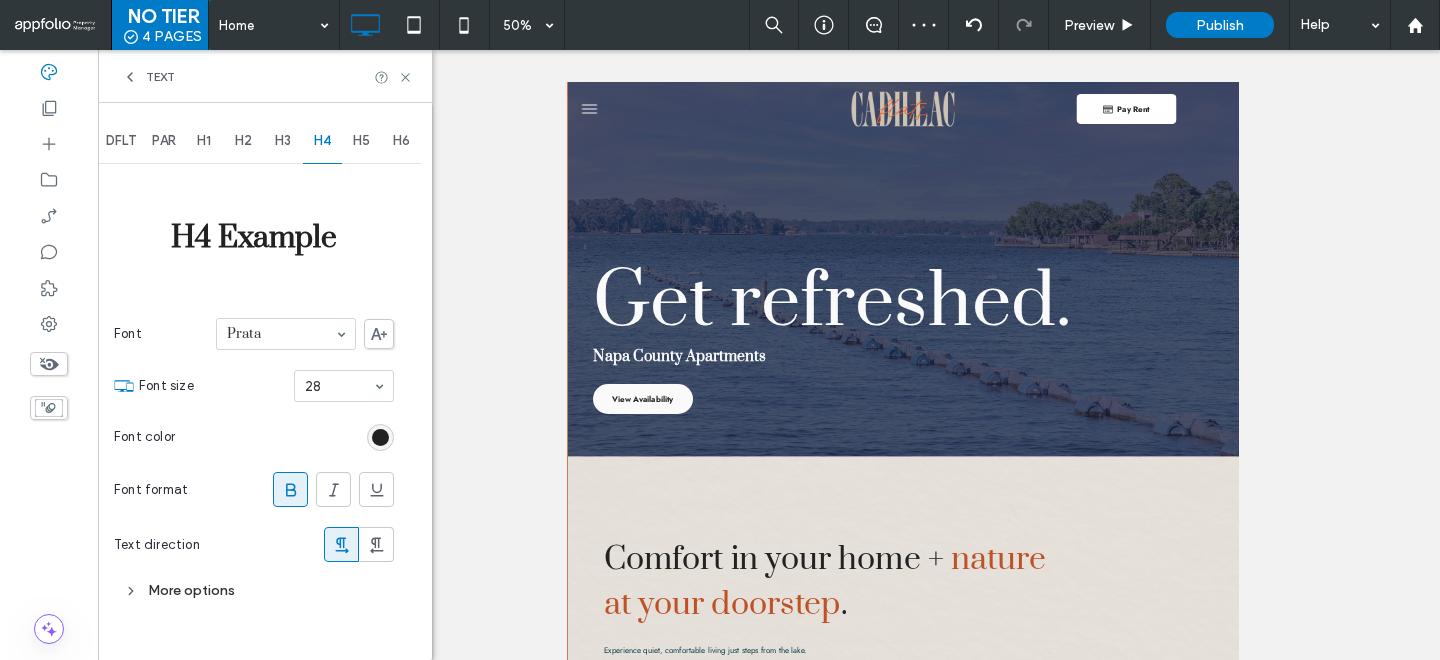 click 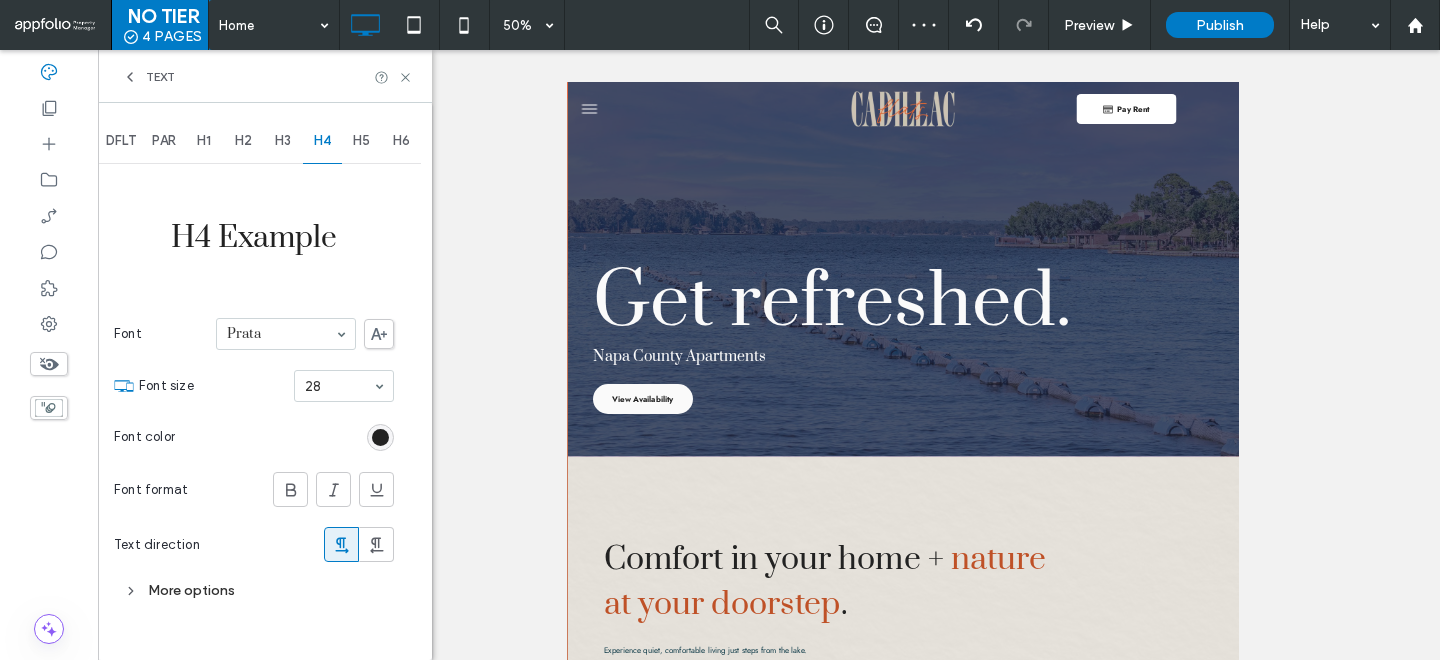 click on "H5" at bounding box center [361, 141] 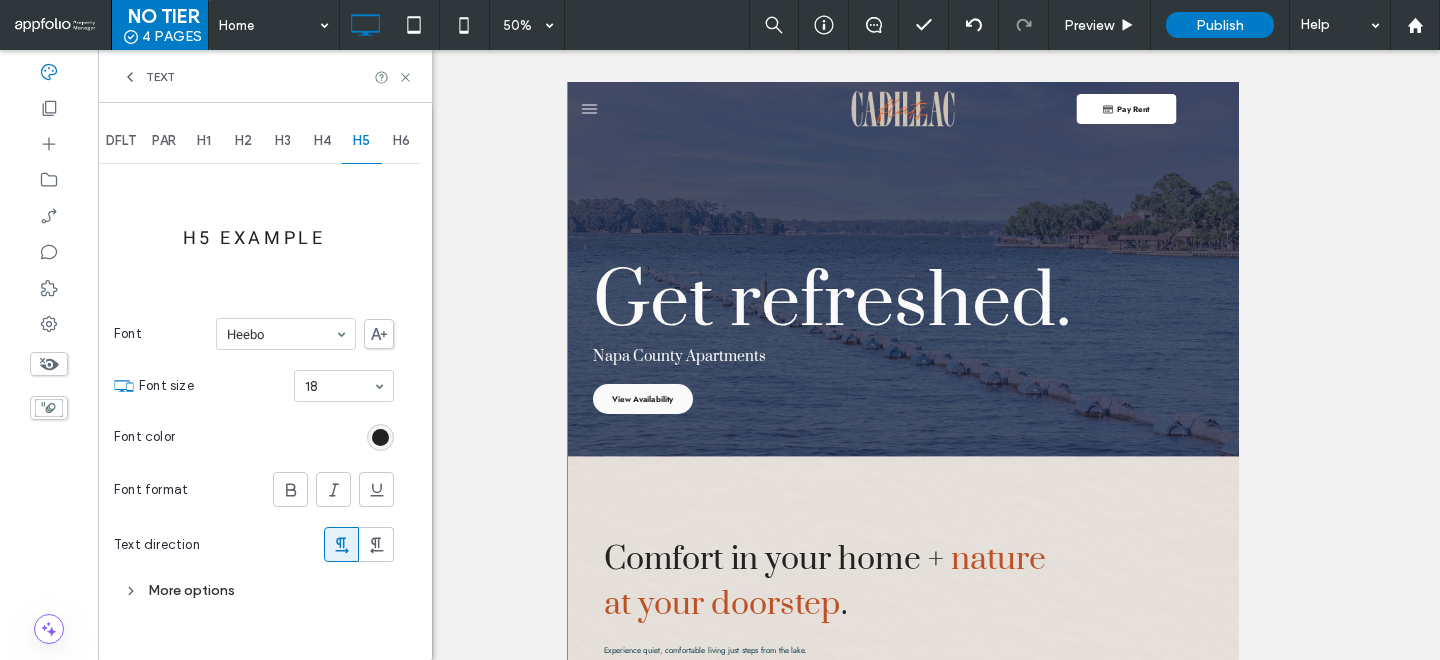 click on "H6" at bounding box center (401, 141) 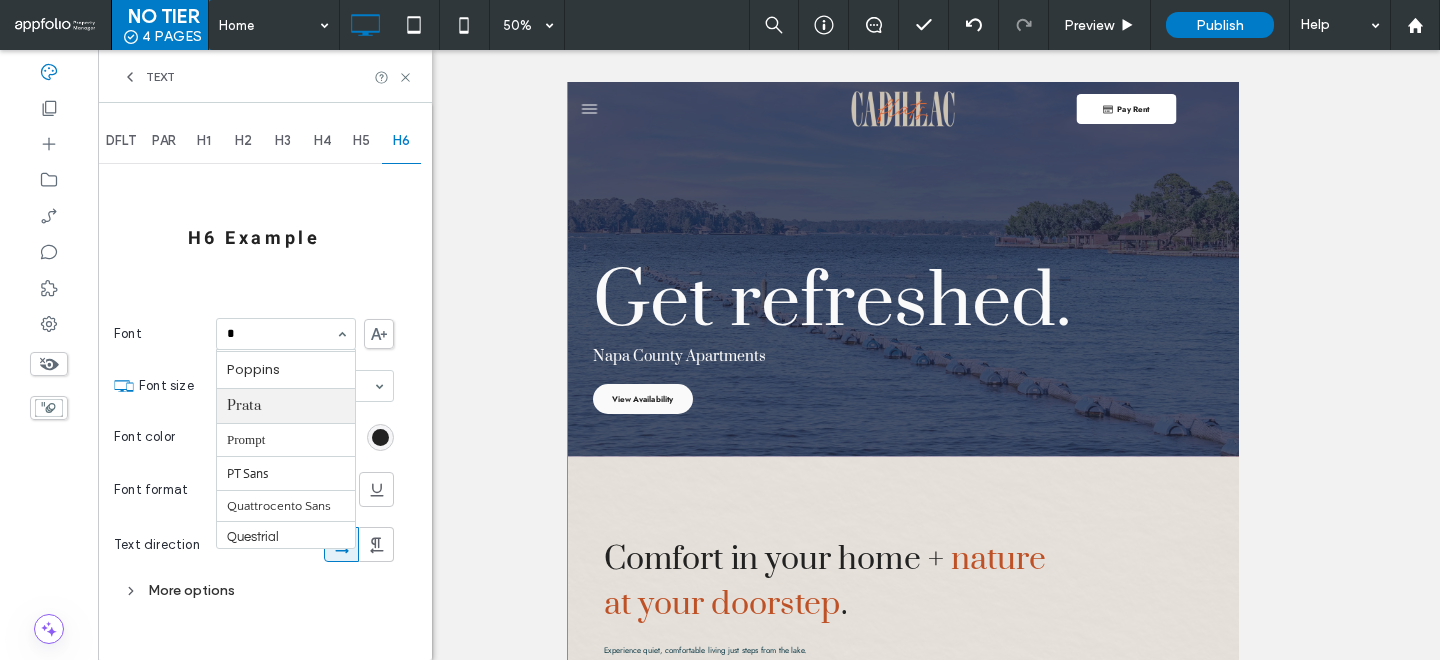 scroll, scrollTop: 0, scrollLeft: 0, axis: both 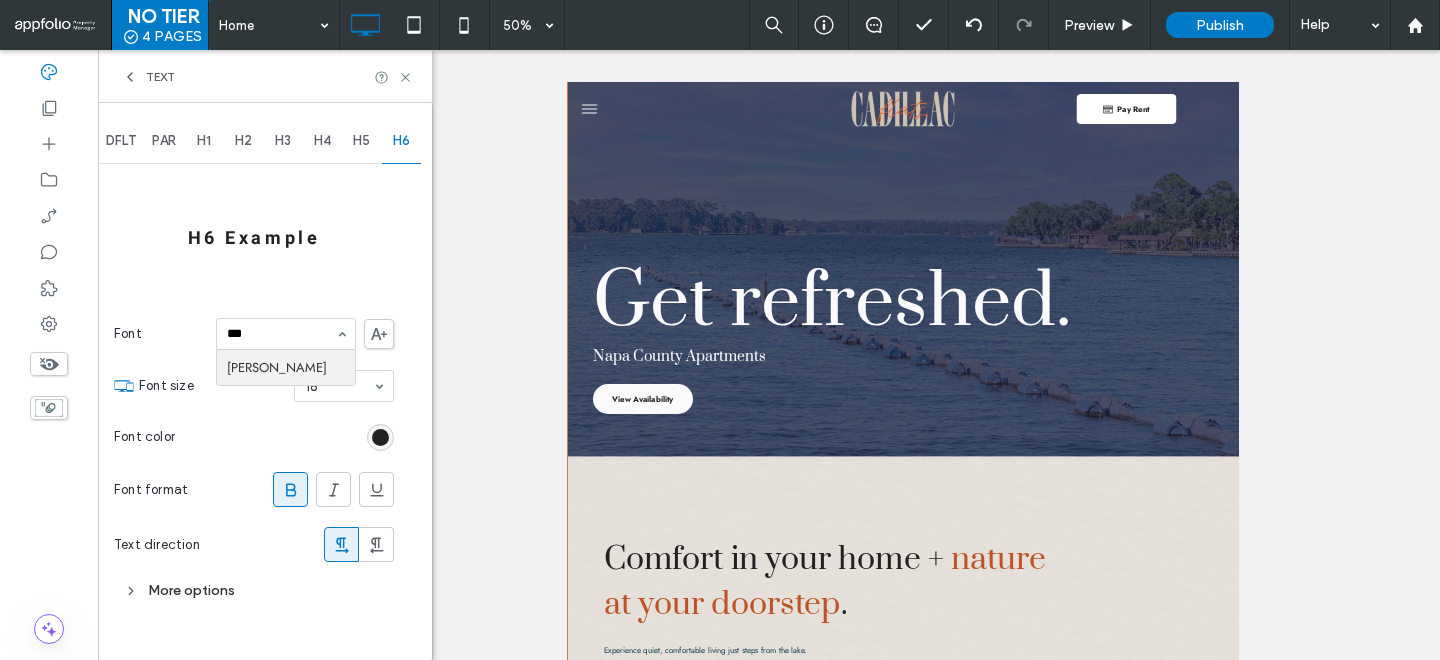 type on "****" 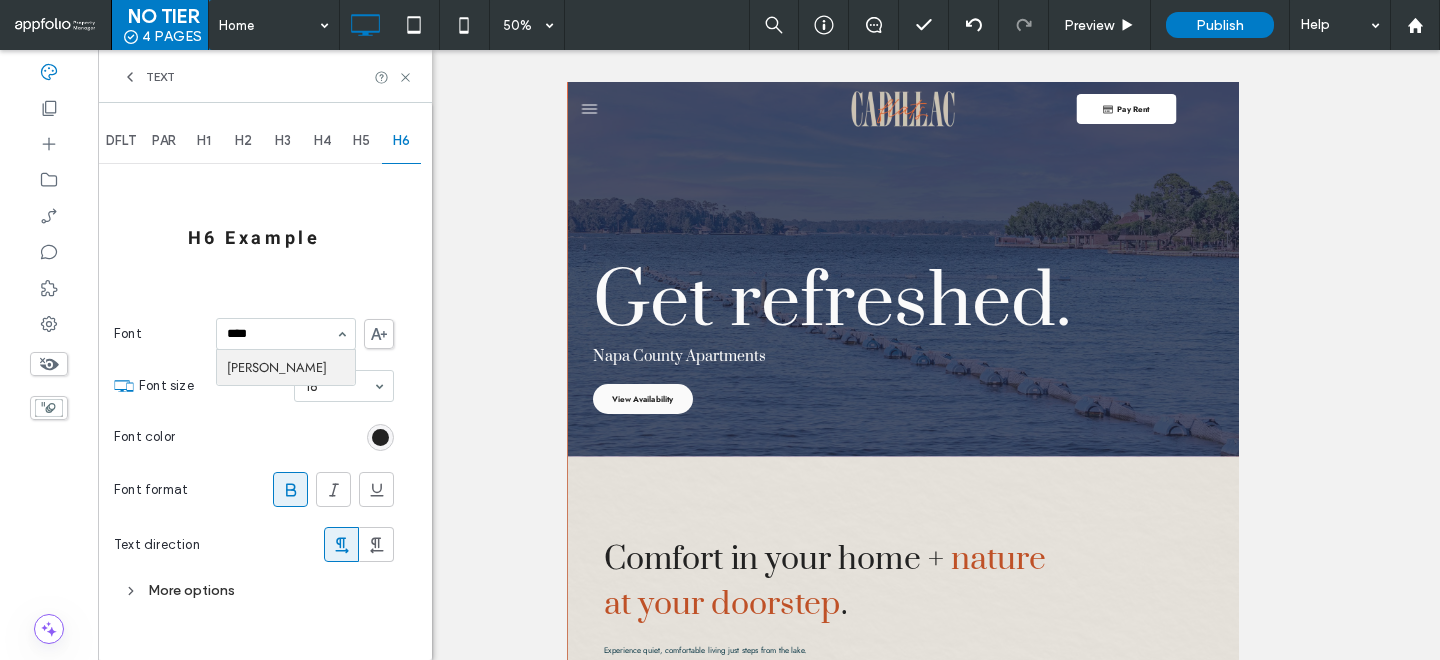 type 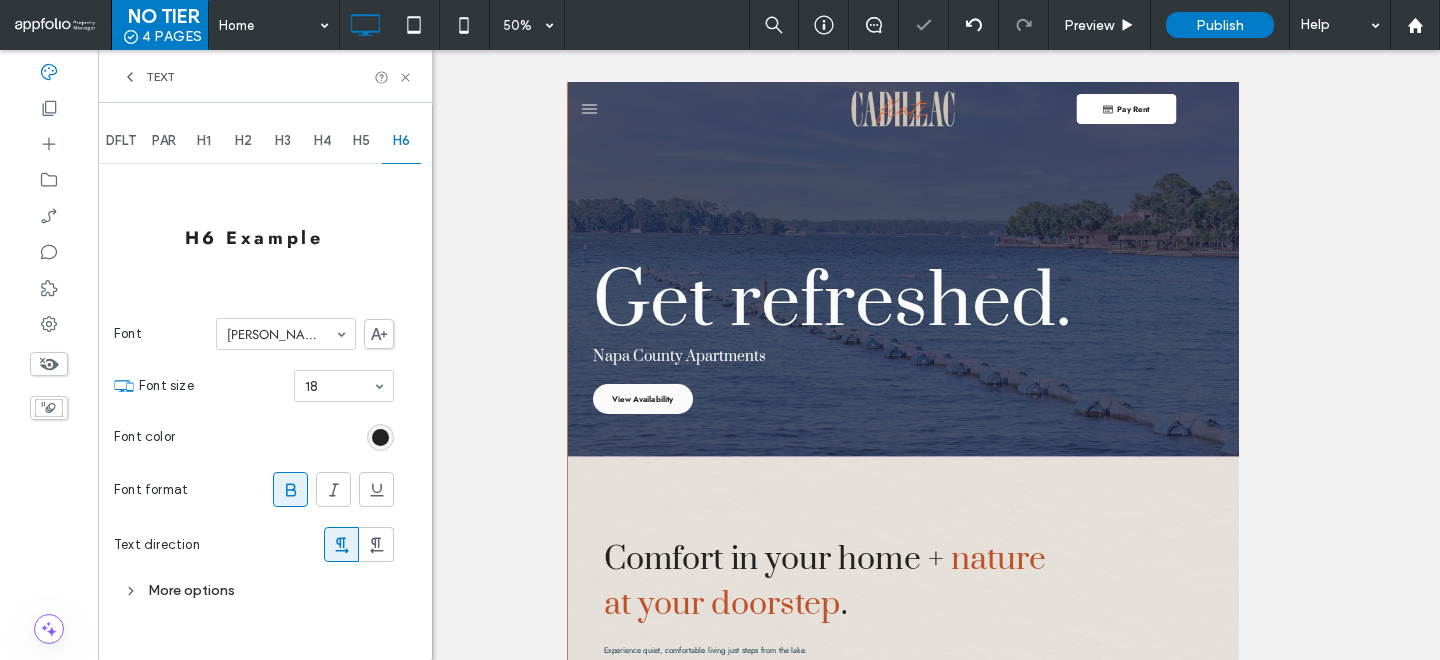 click on "PAR" at bounding box center [164, 141] 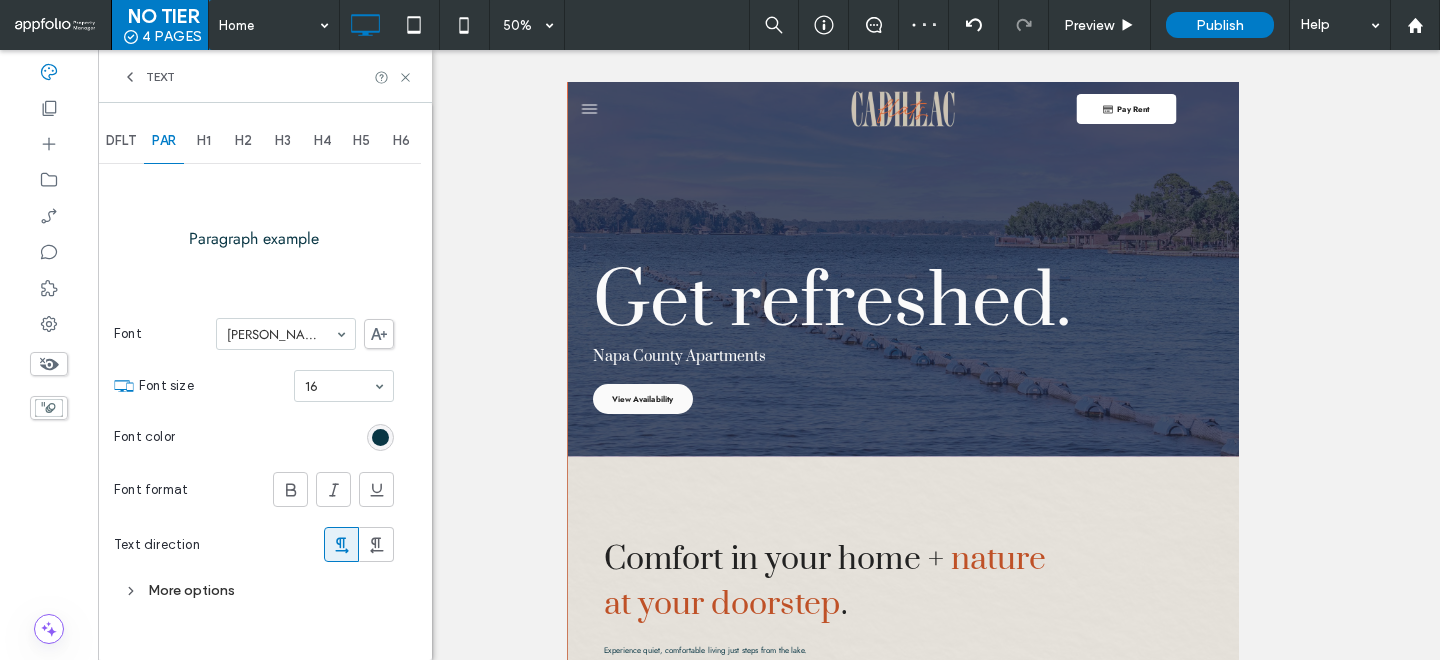 click on "DFLT" at bounding box center (121, 141) 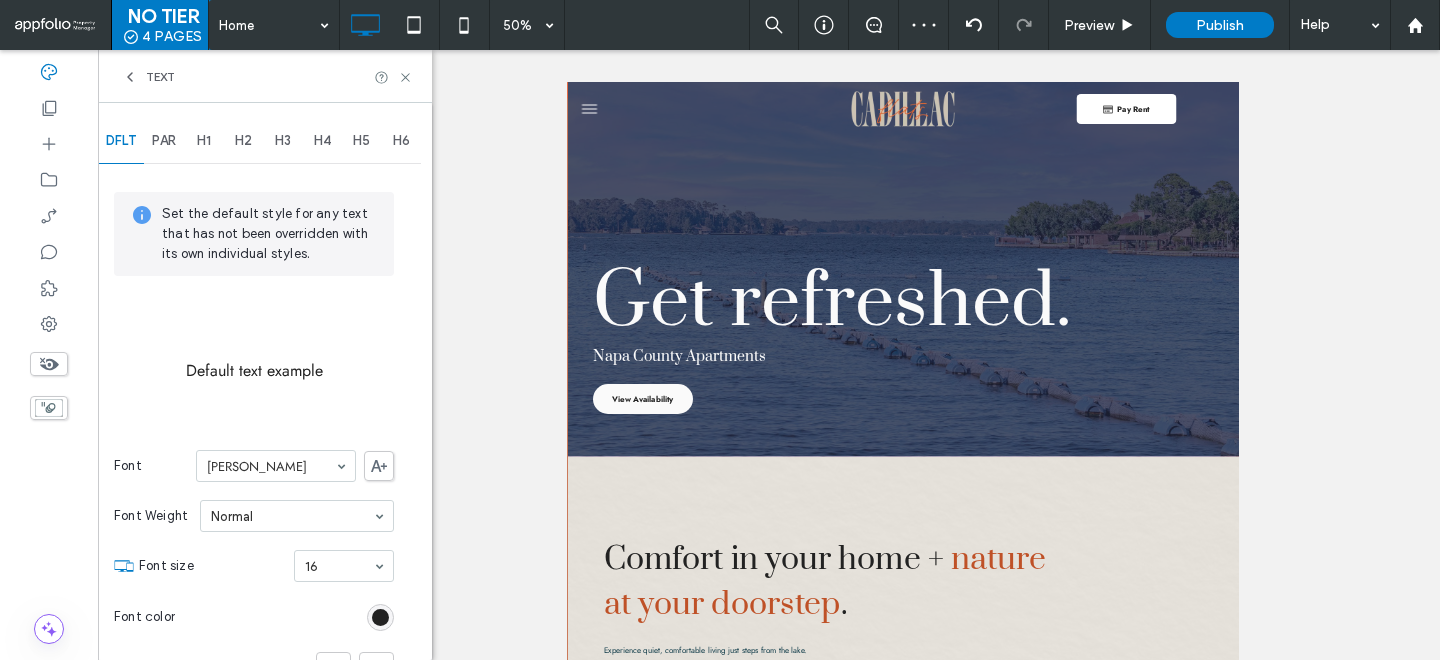 click on "H5" at bounding box center [362, 141] 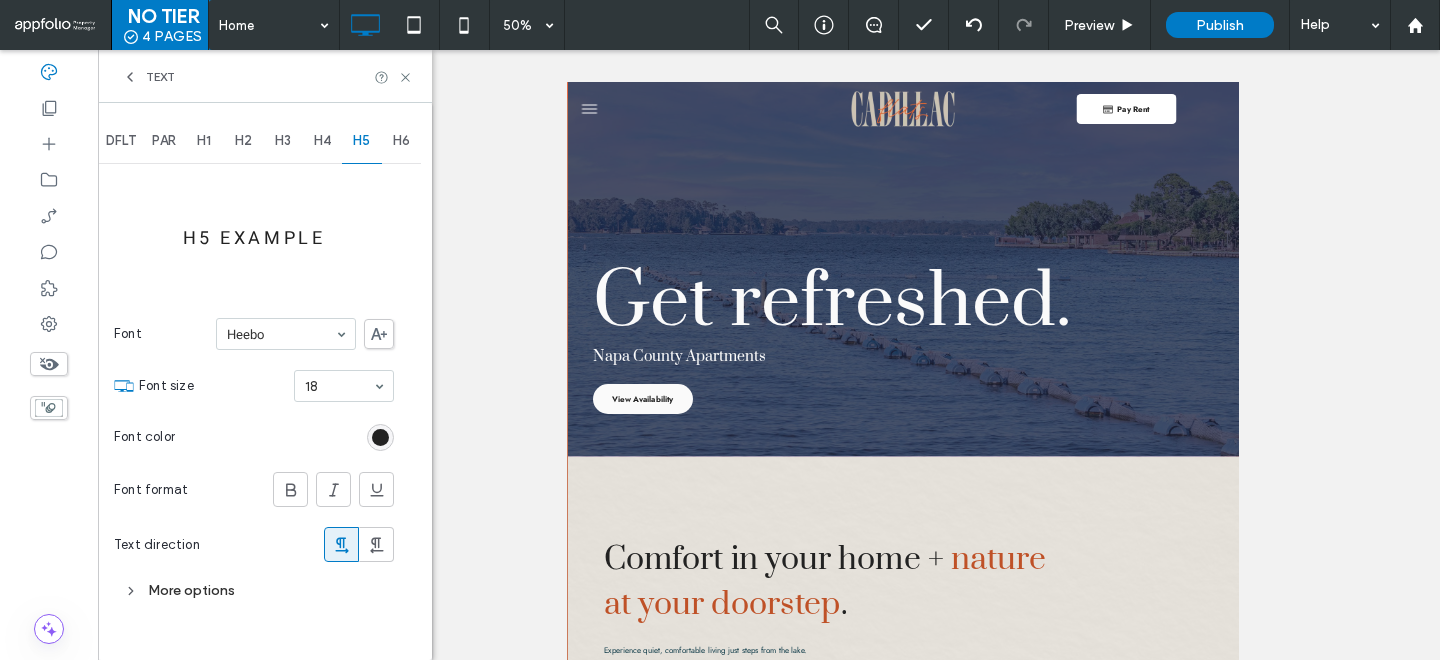 click on "H6" at bounding box center (402, 141) 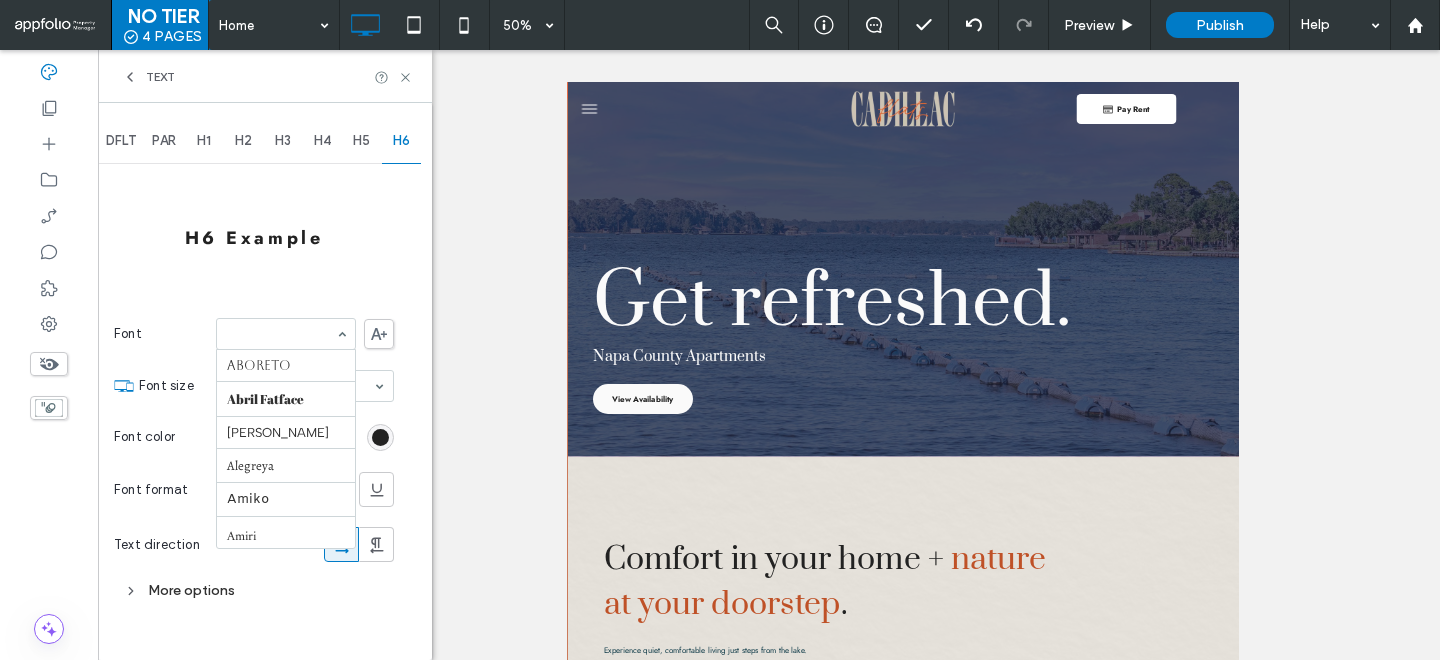 scroll, scrollTop: 902, scrollLeft: 0, axis: vertical 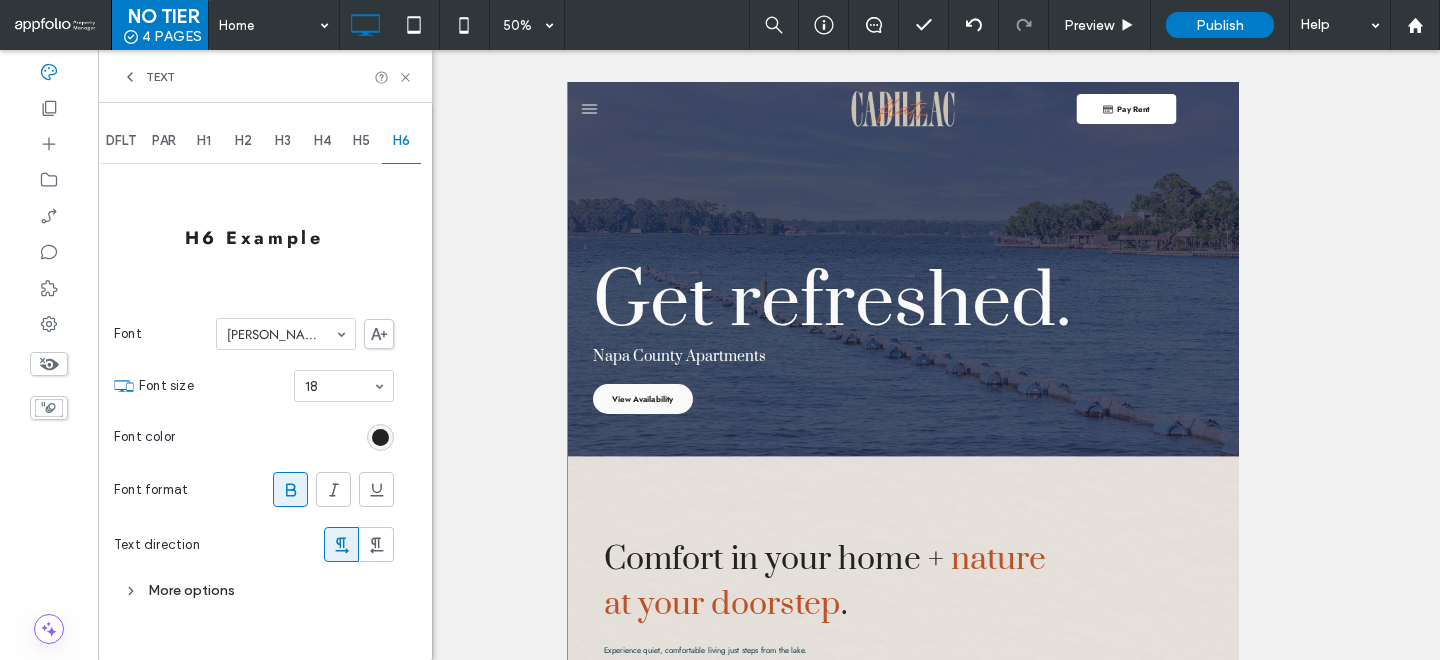 click on "Font color" at bounding box center [254, 437] 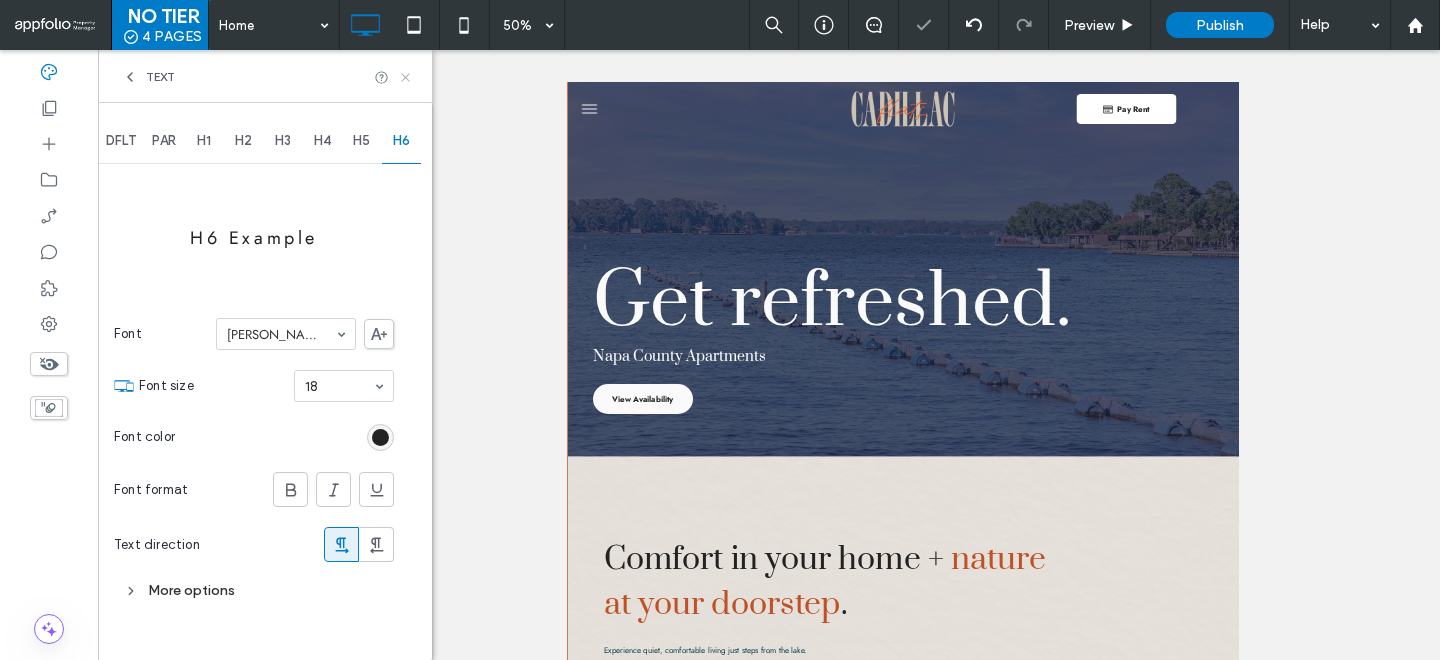 click 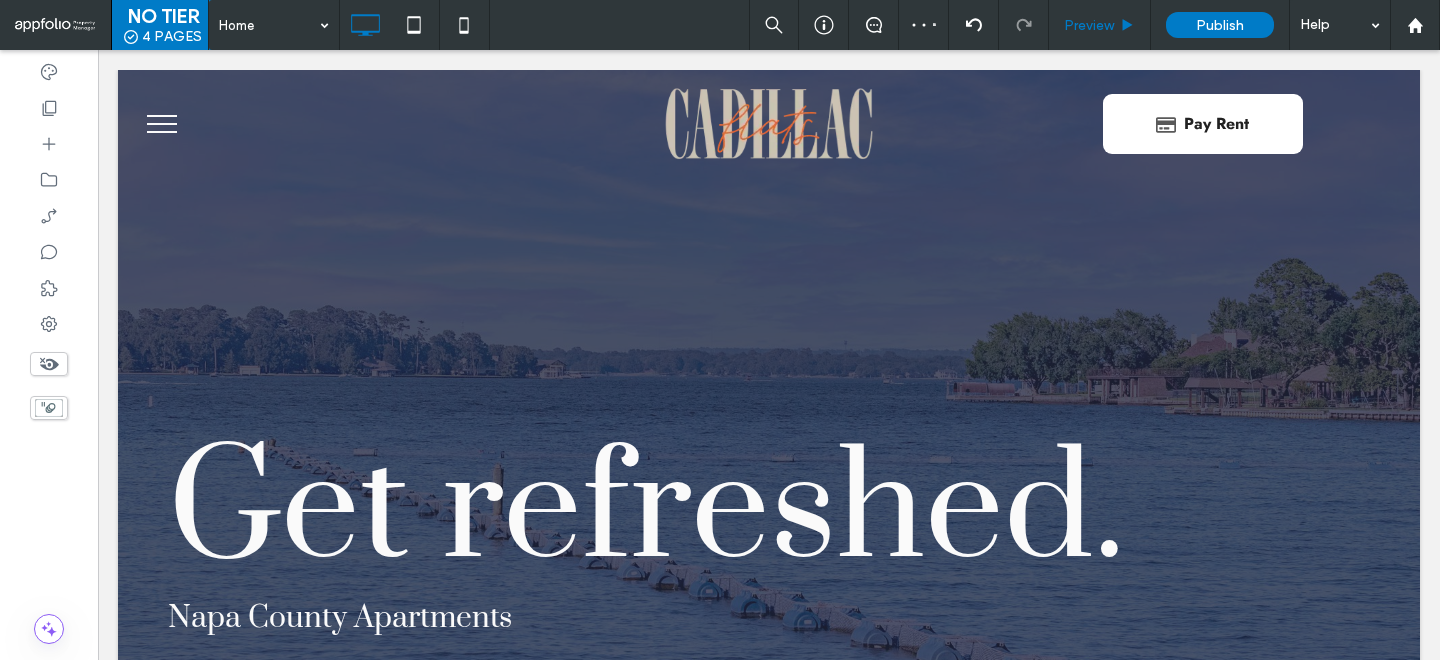 click on "Preview" at bounding box center (1100, 25) 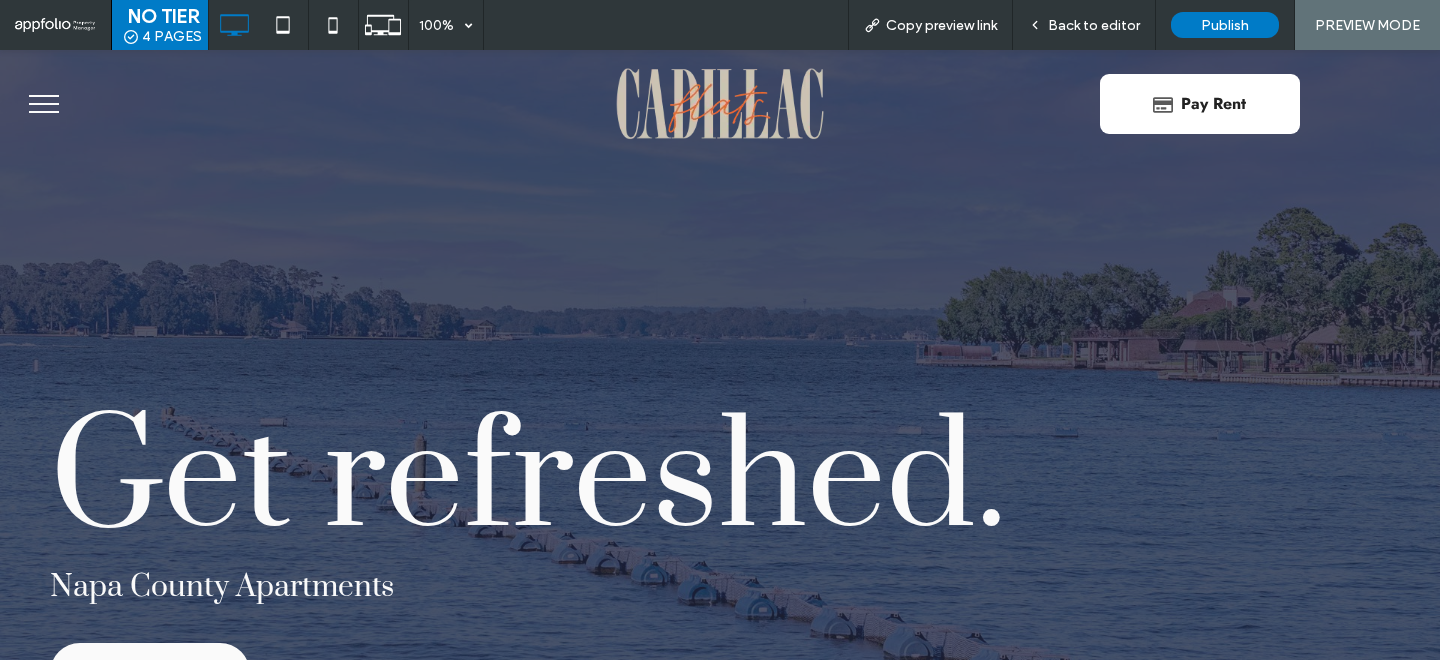scroll, scrollTop: 0, scrollLeft: 0, axis: both 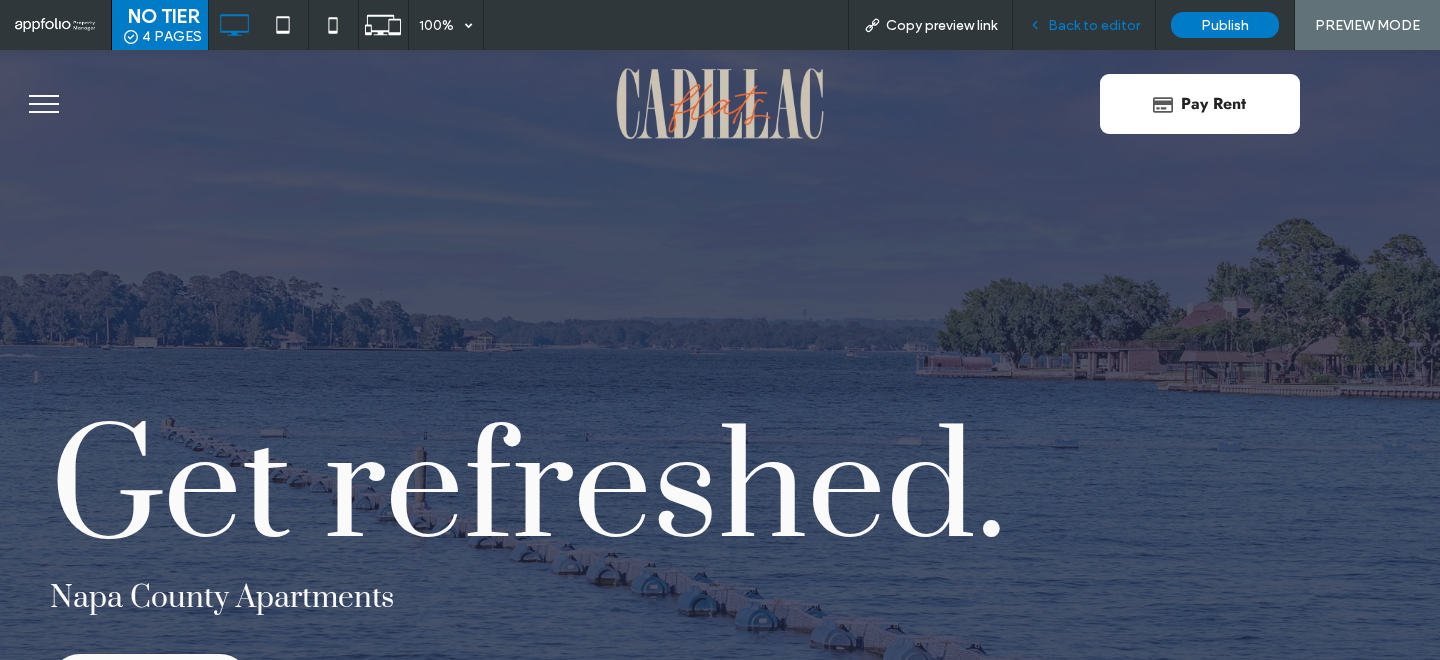 click on "Back to editor" at bounding box center [1084, 25] 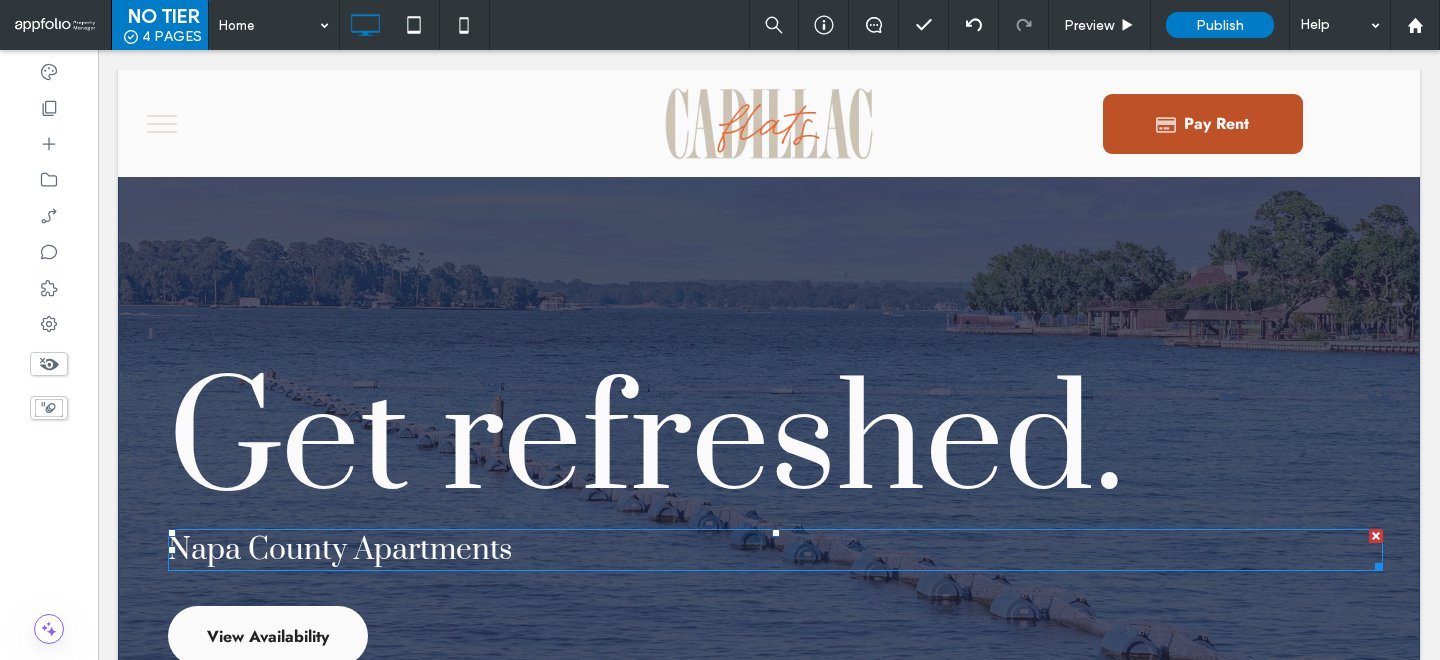 scroll, scrollTop: 312, scrollLeft: 0, axis: vertical 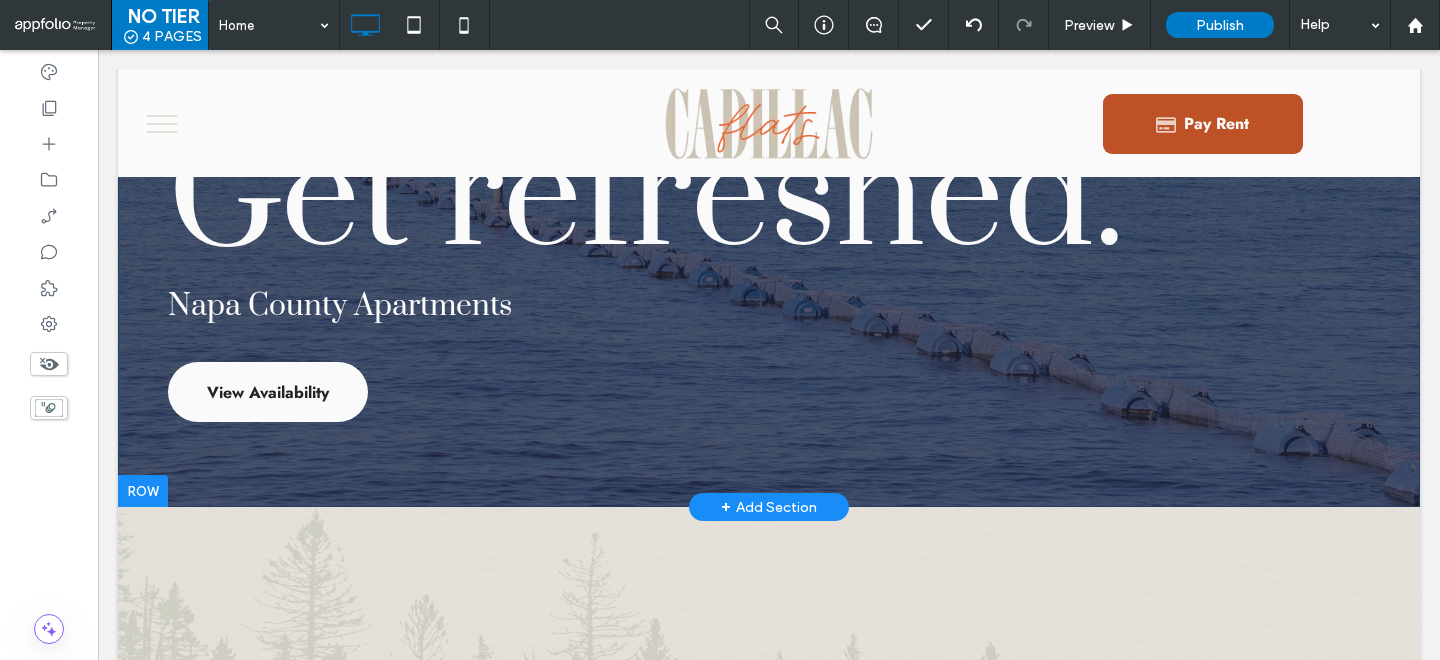 click at bounding box center (143, 491) 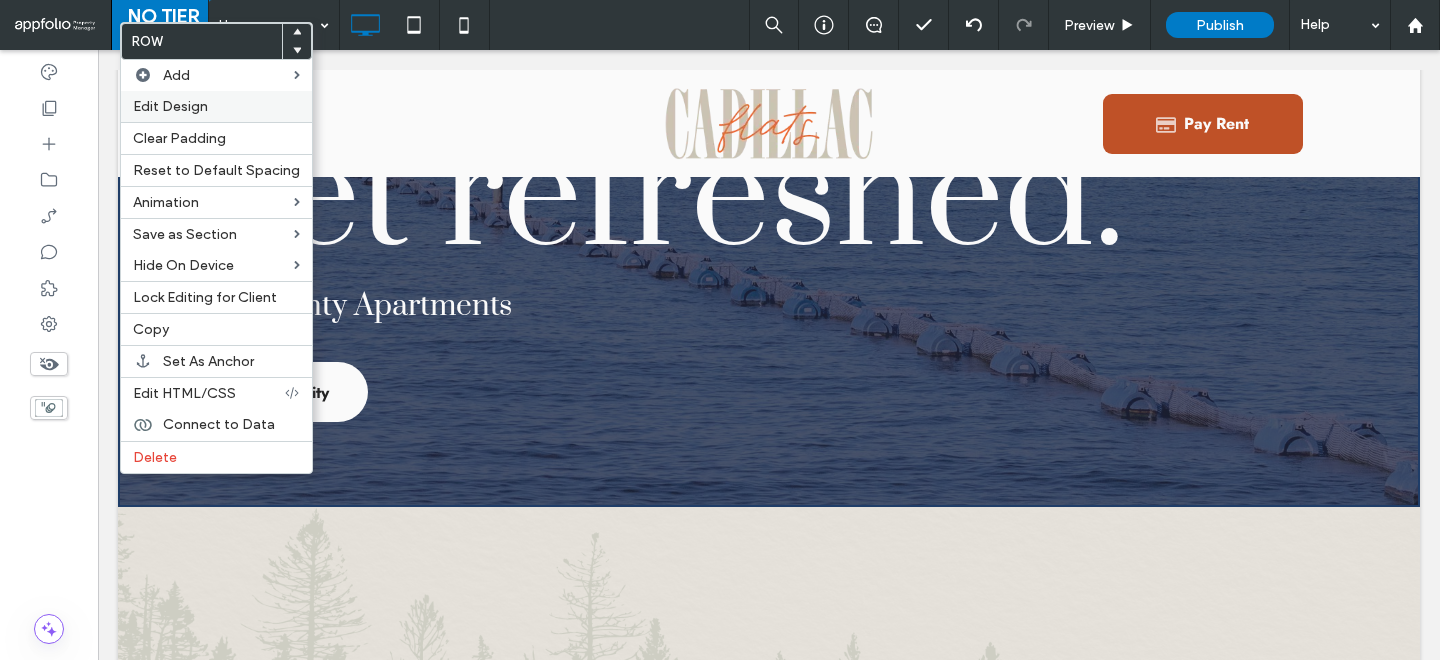 click on "Edit Design" at bounding box center (216, 106) 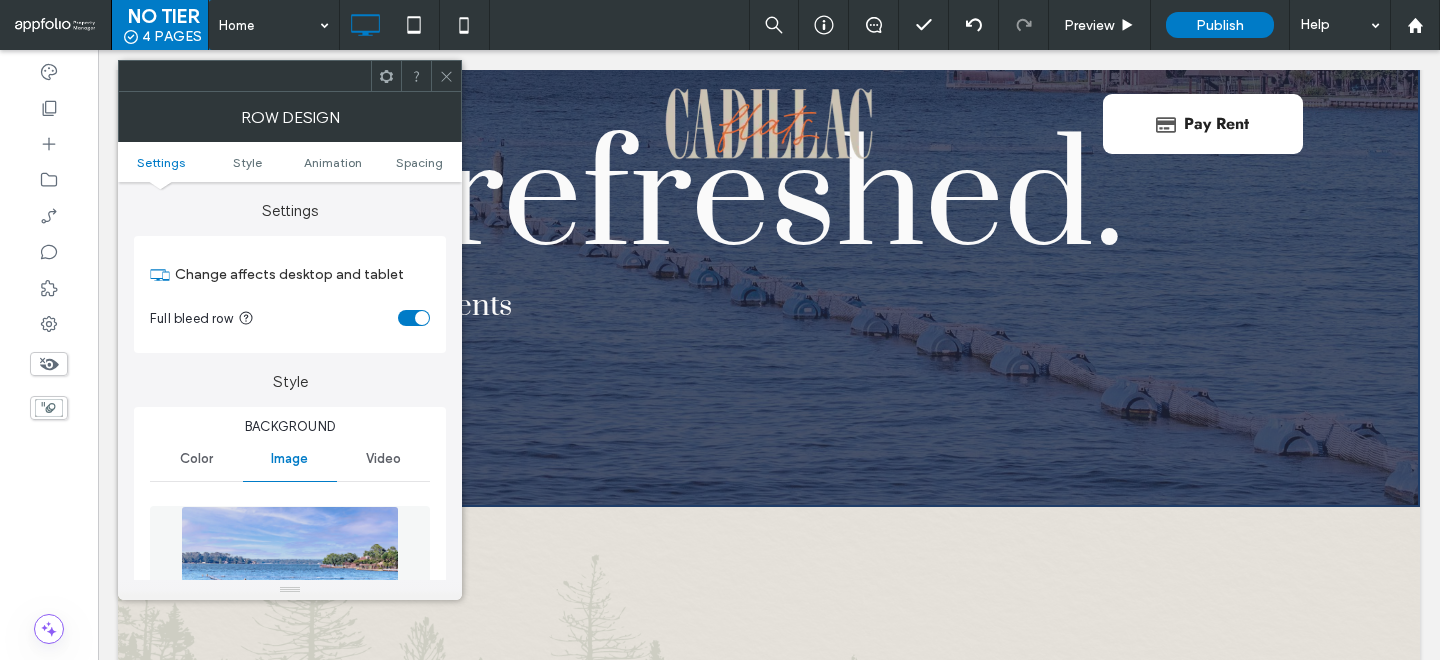 scroll, scrollTop: 0, scrollLeft: 0, axis: both 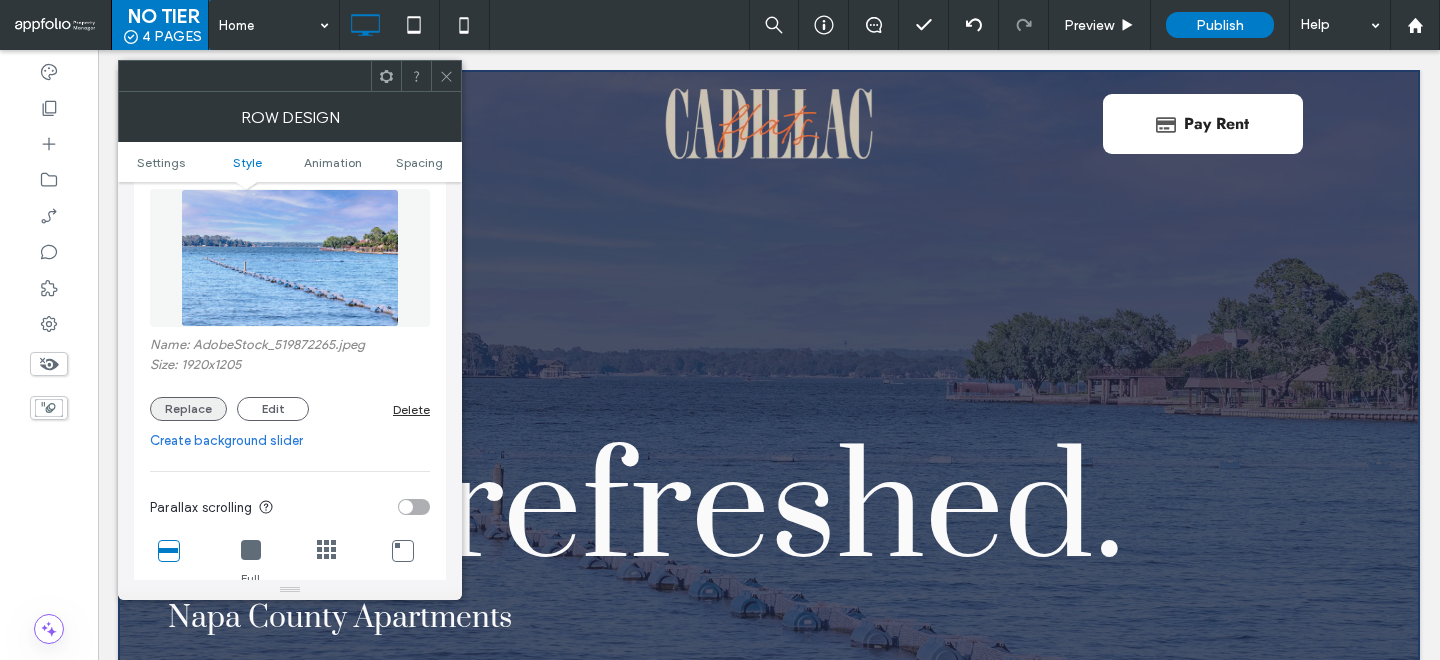 click on "Replace" at bounding box center (188, 409) 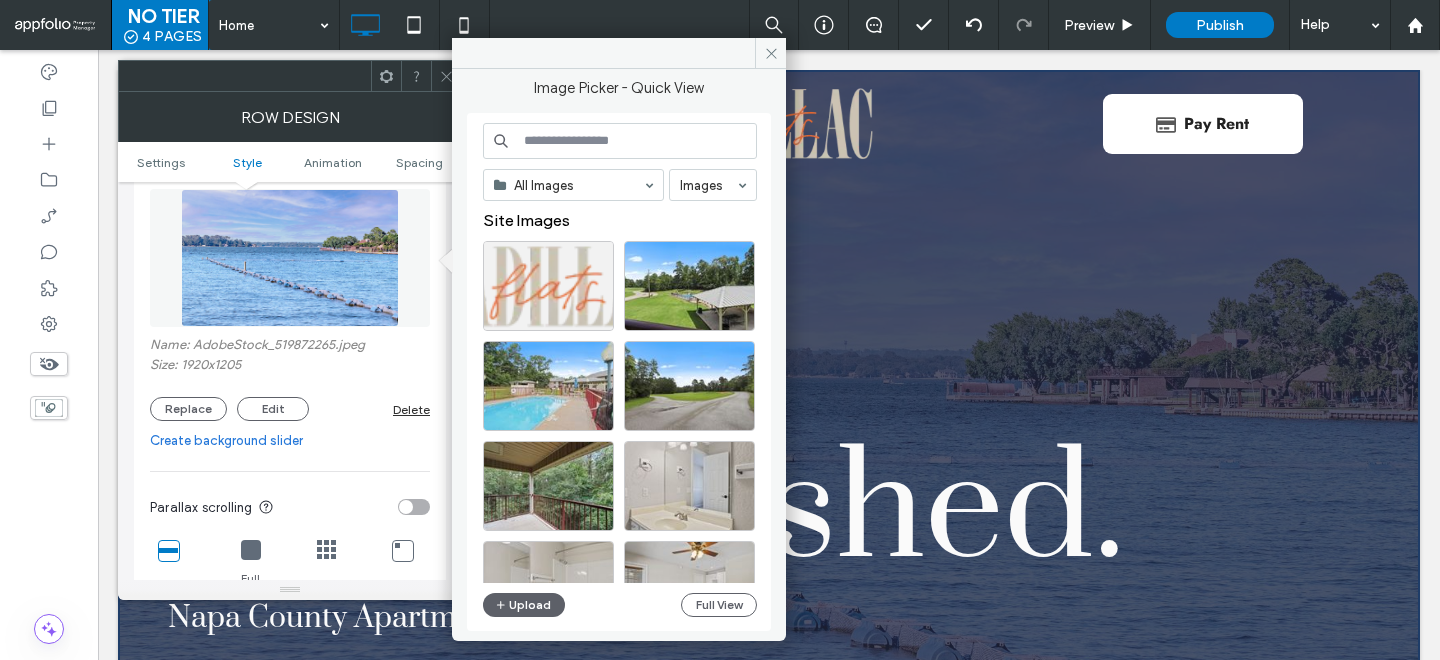 click at bounding box center (620, 141) 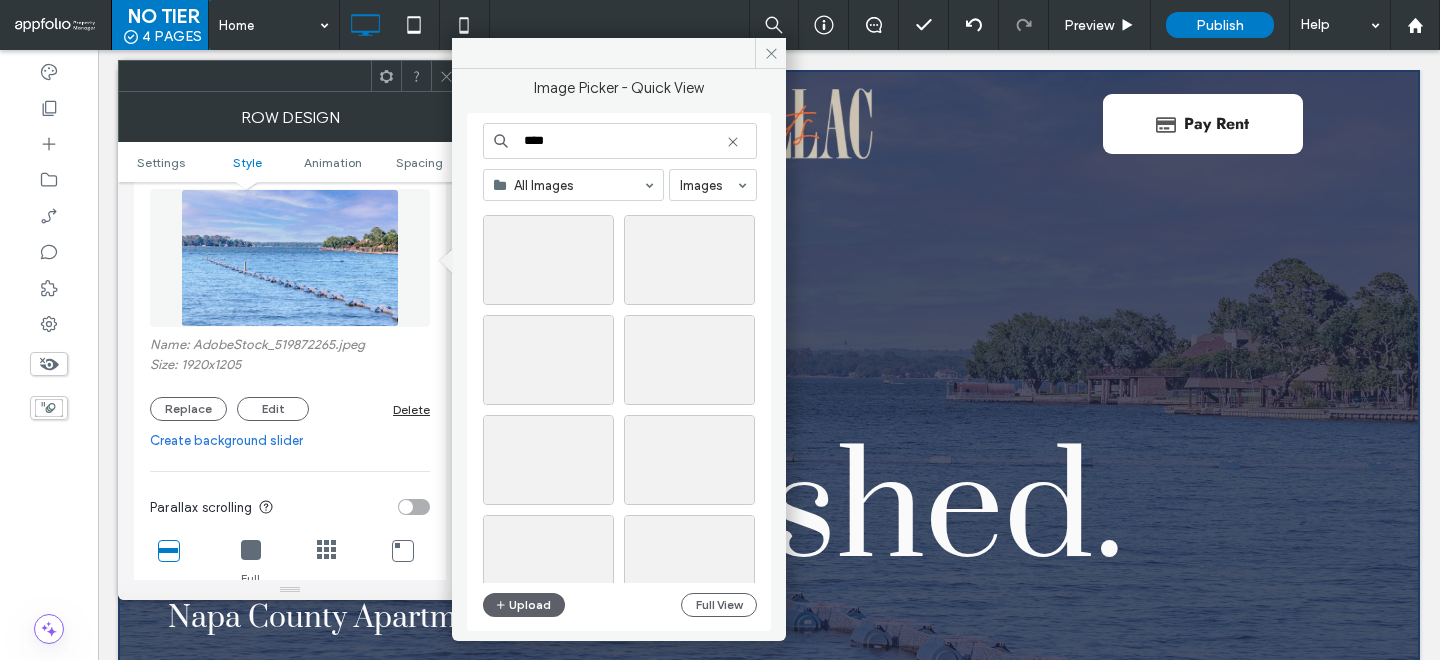 scroll, scrollTop: 176, scrollLeft: 0, axis: vertical 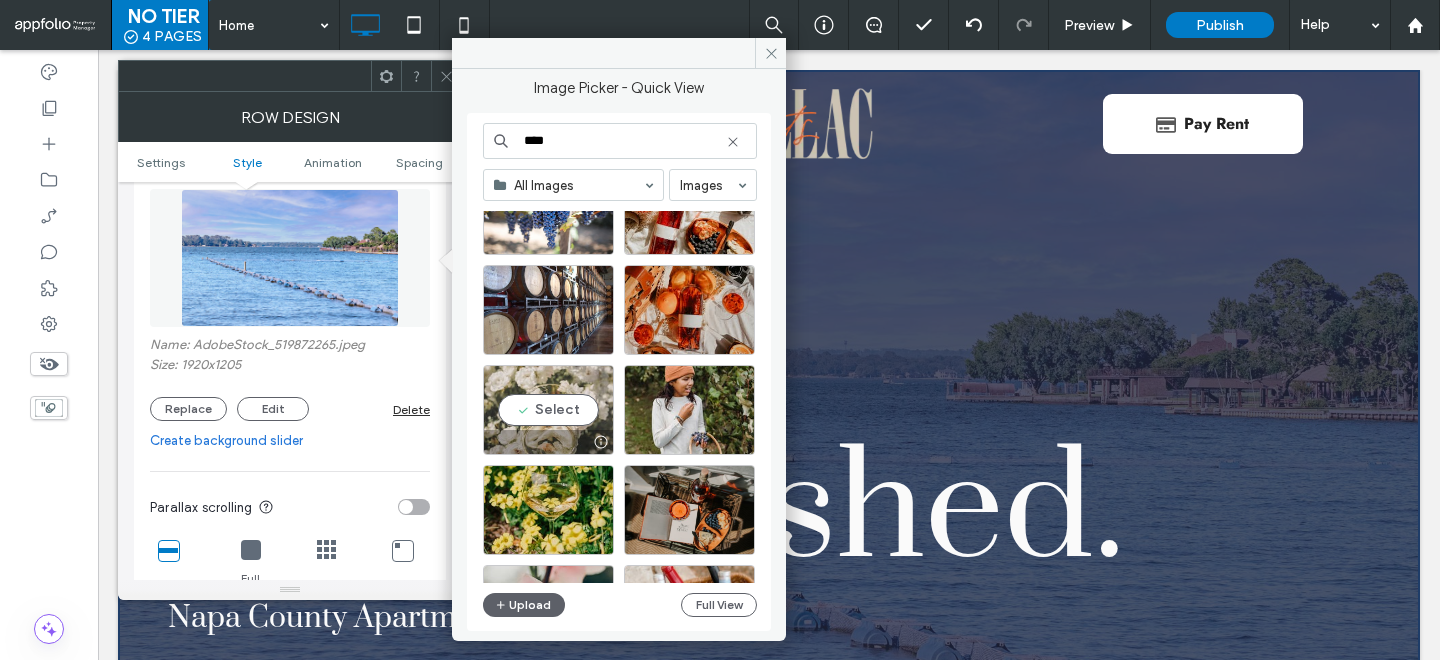 type on "****" 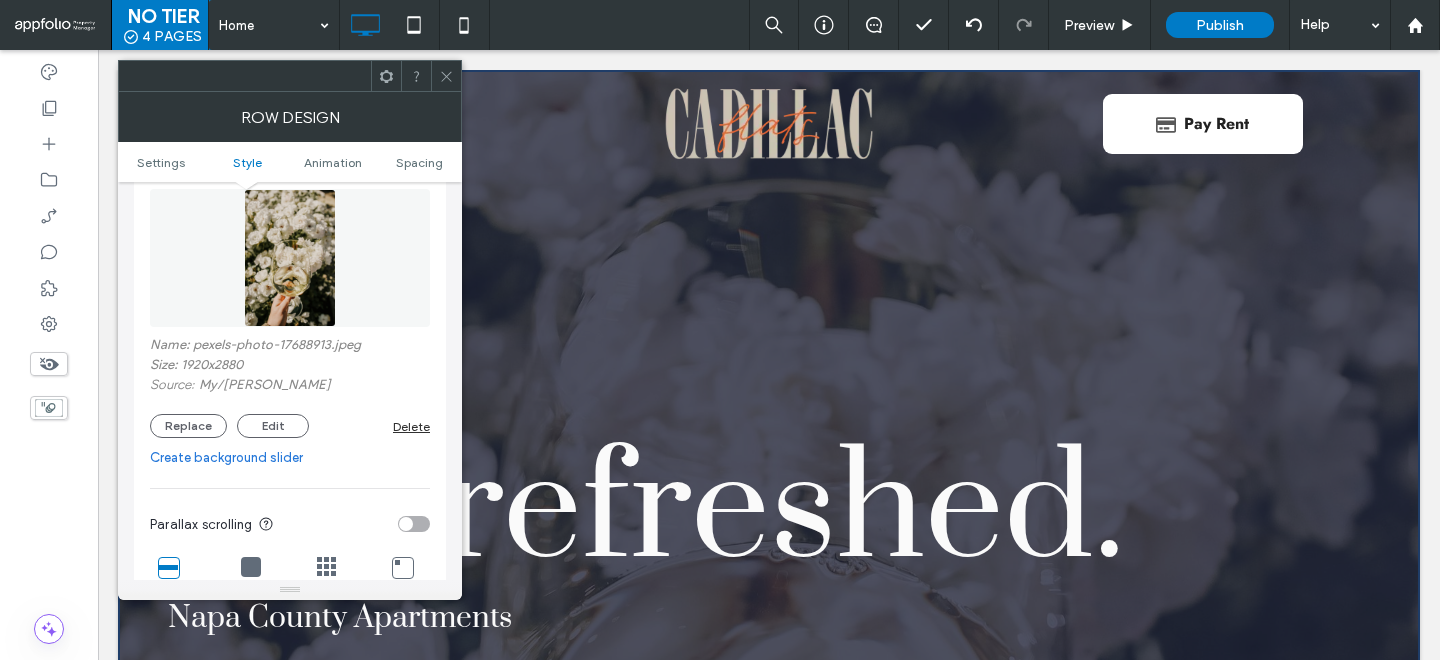 click 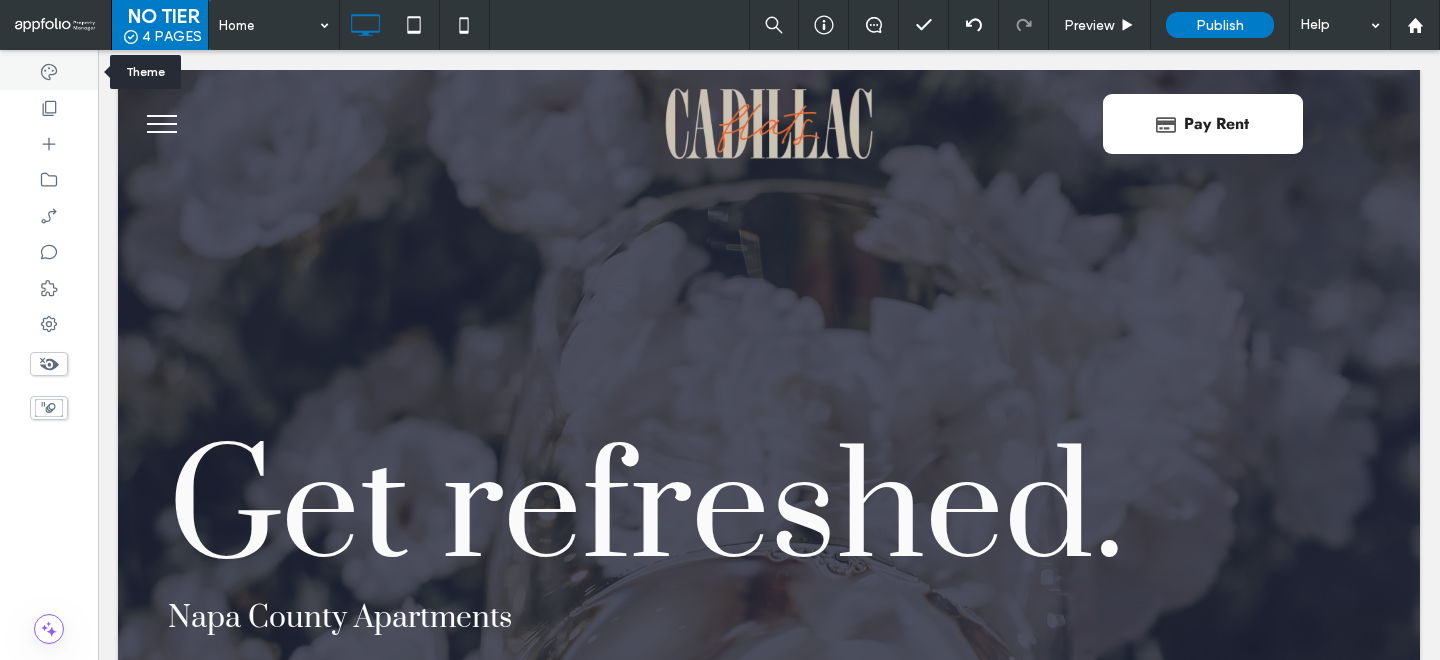 click 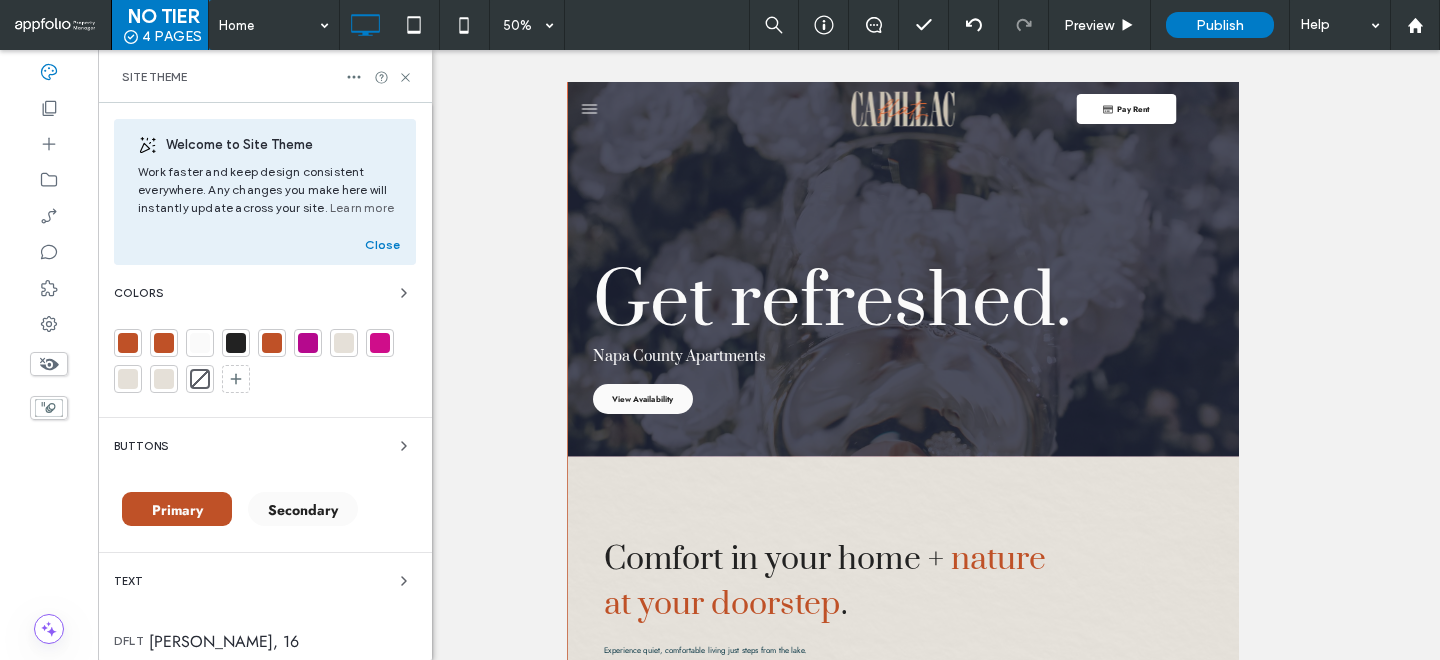 click at bounding box center (308, 343) 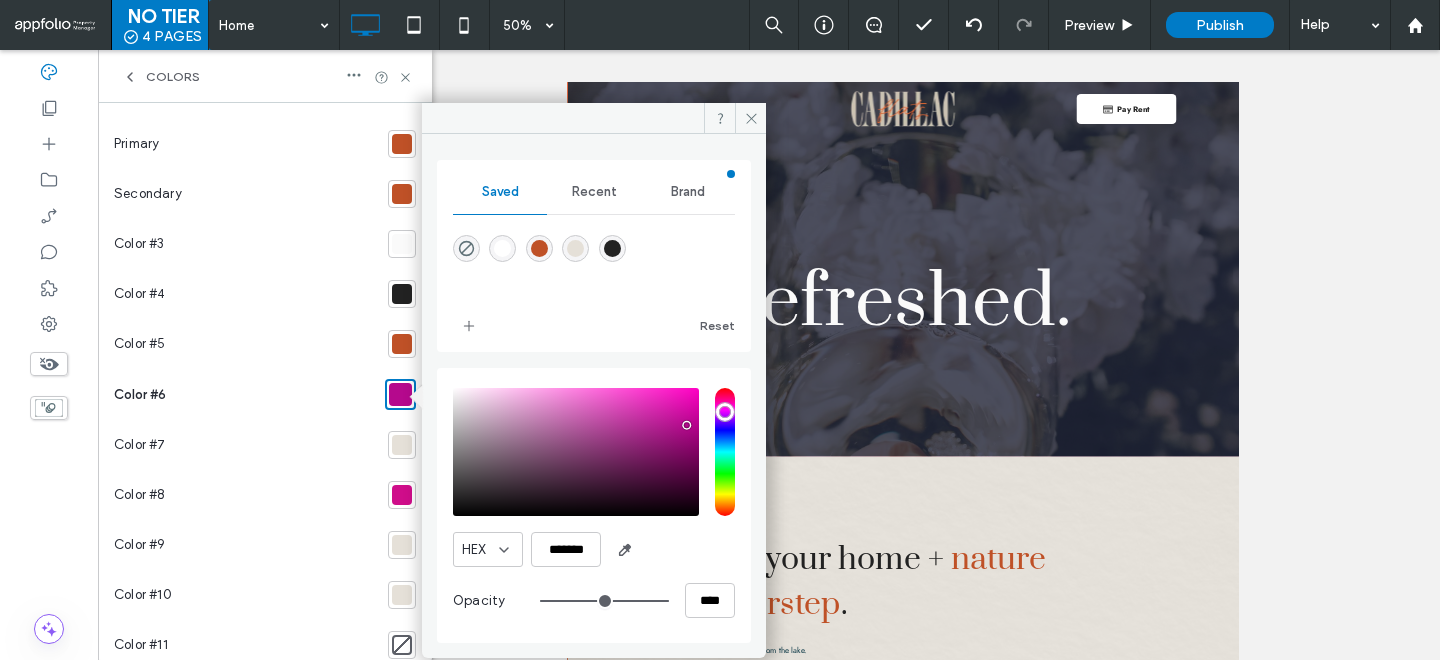 click at bounding box center (612, 248) 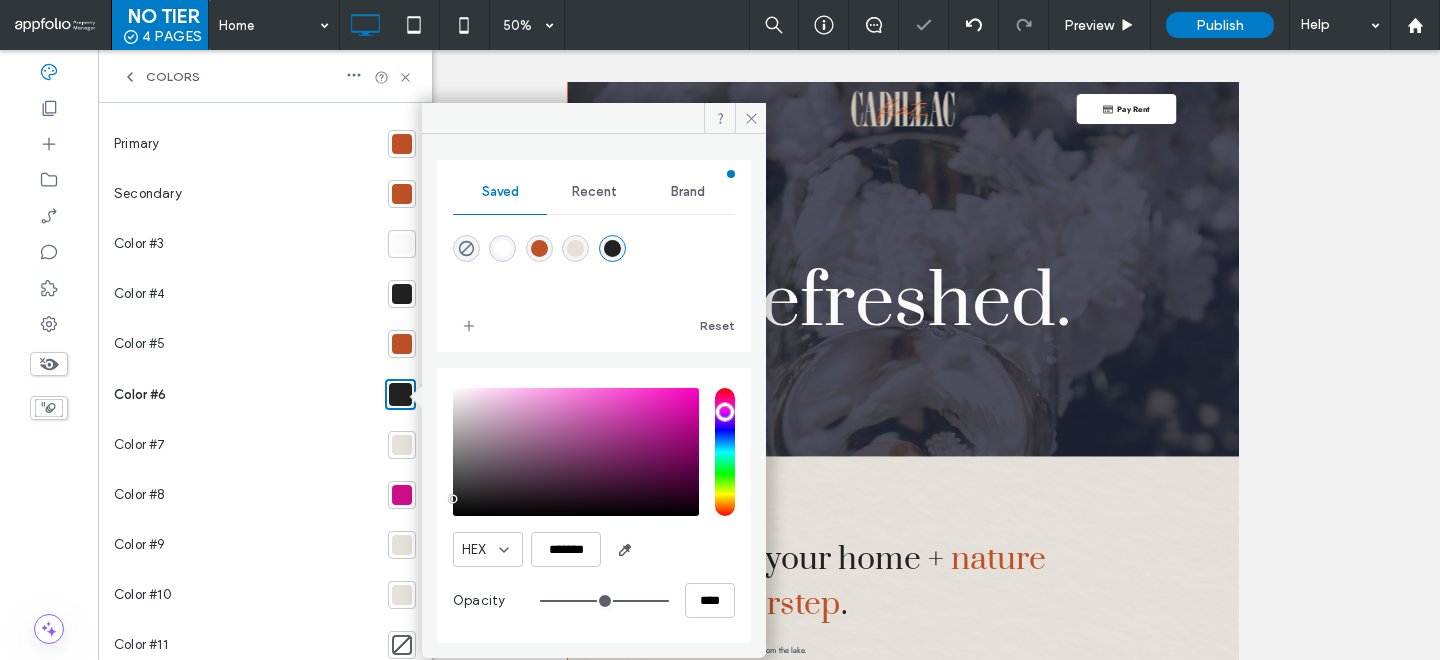click at bounding box center [402, 495] 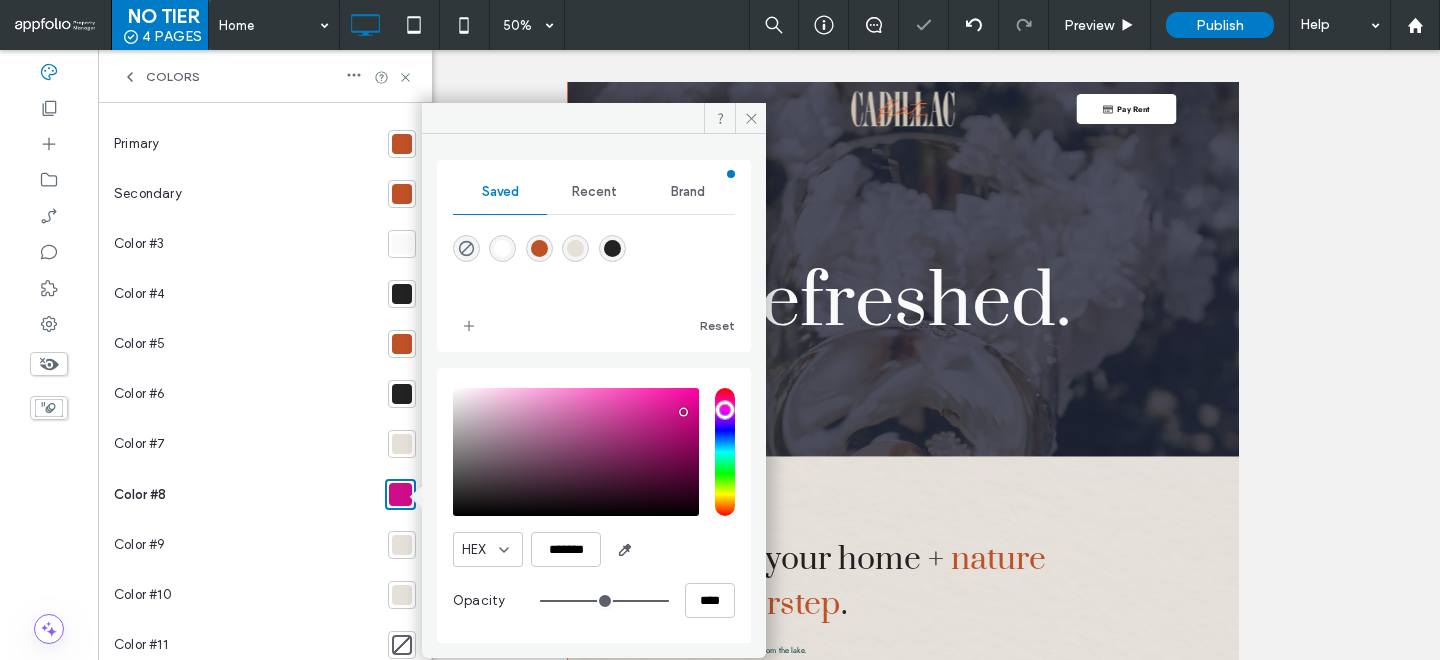 click at bounding box center (612, 248) 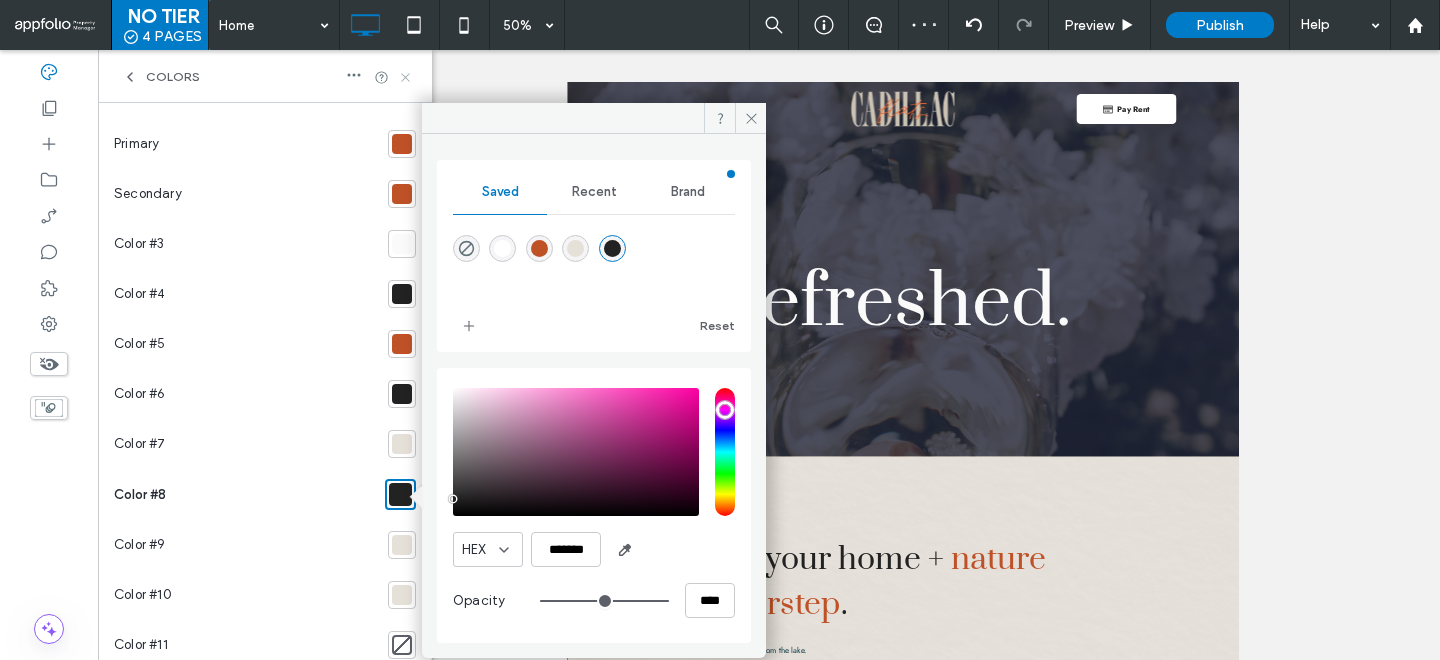 click 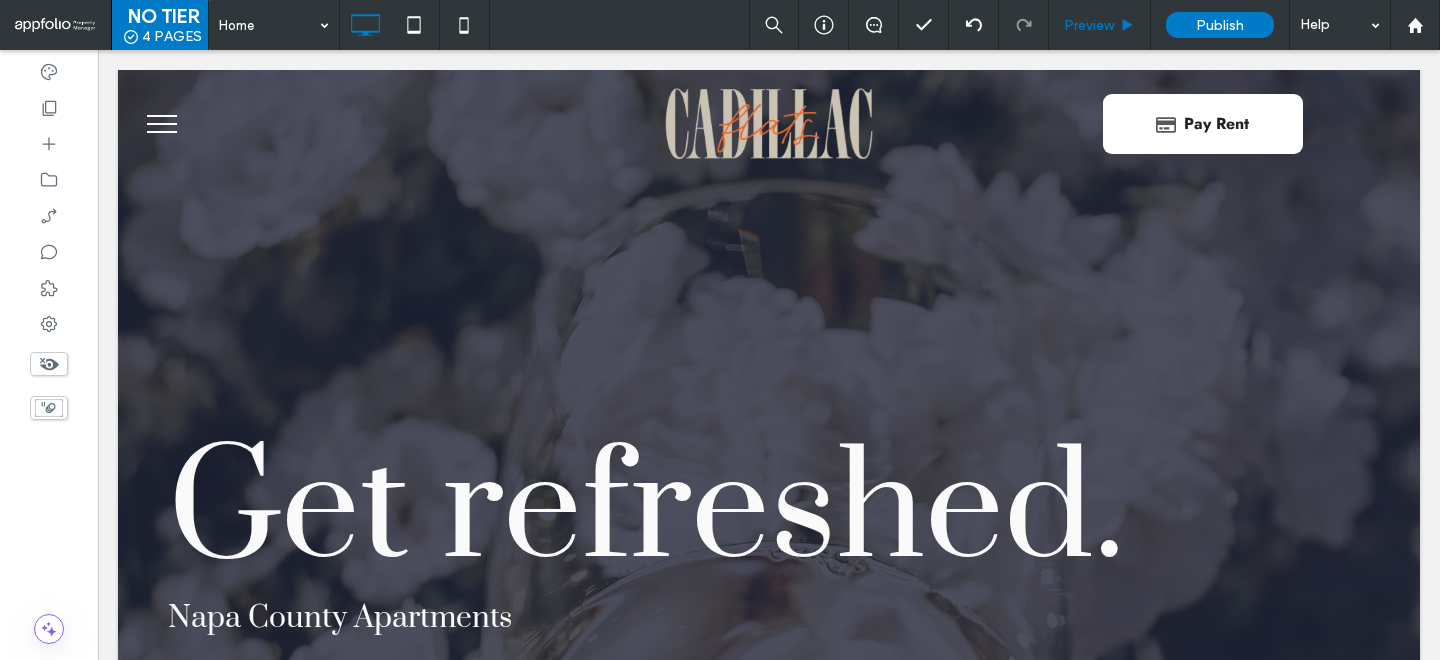 click on "Preview" at bounding box center (1089, 25) 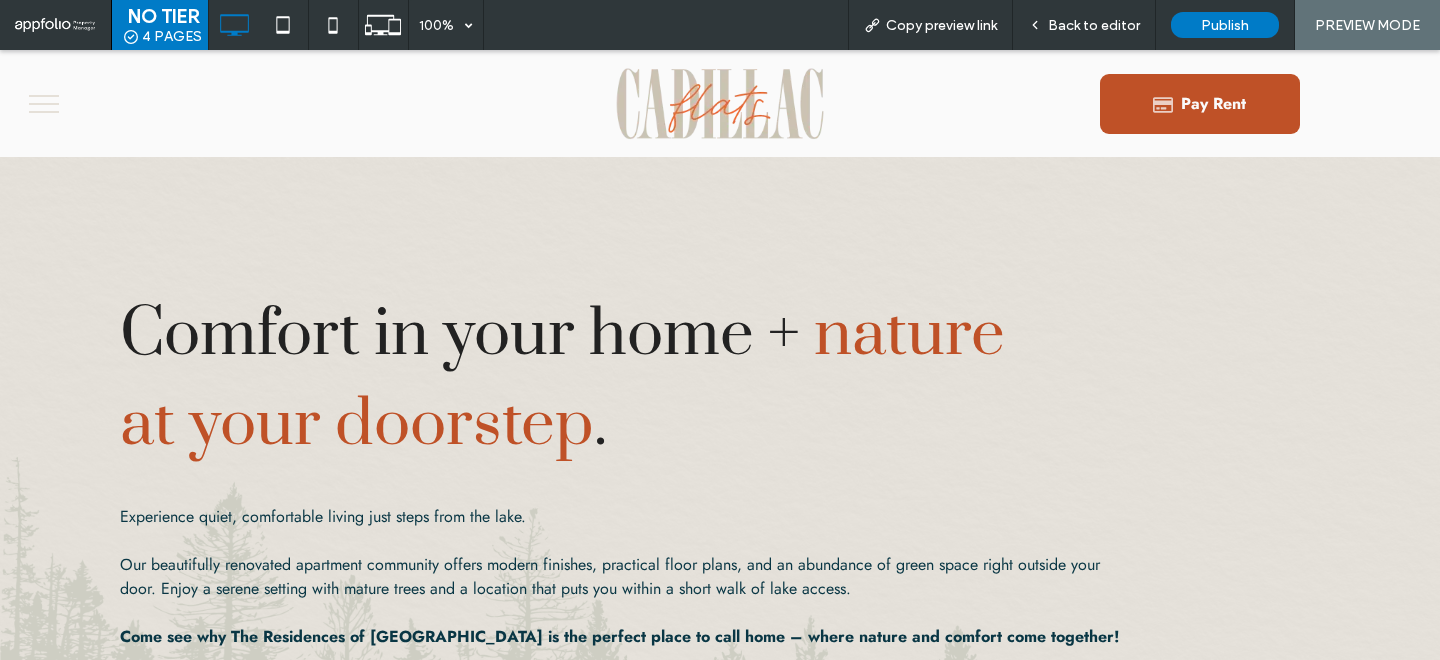 scroll, scrollTop: 674, scrollLeft: 0, axis: vertical 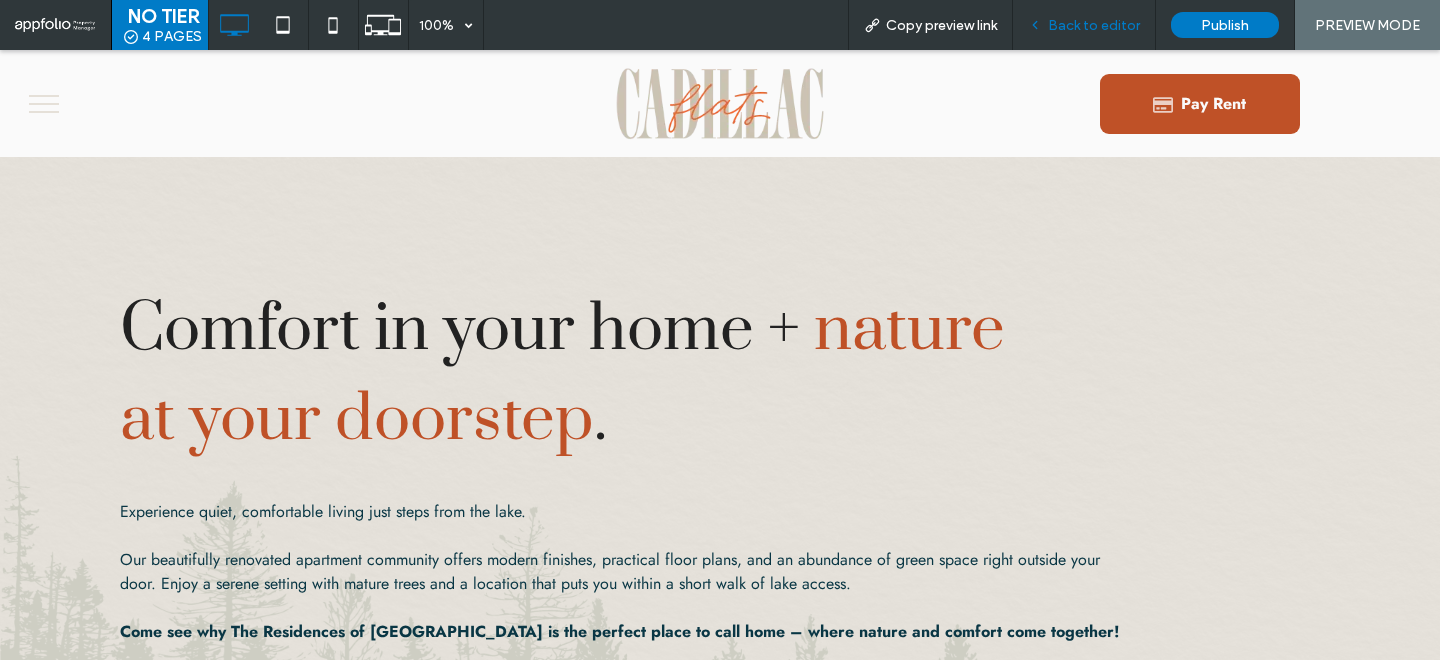 click on "Back to editor" at bounding box center [1084, 25] 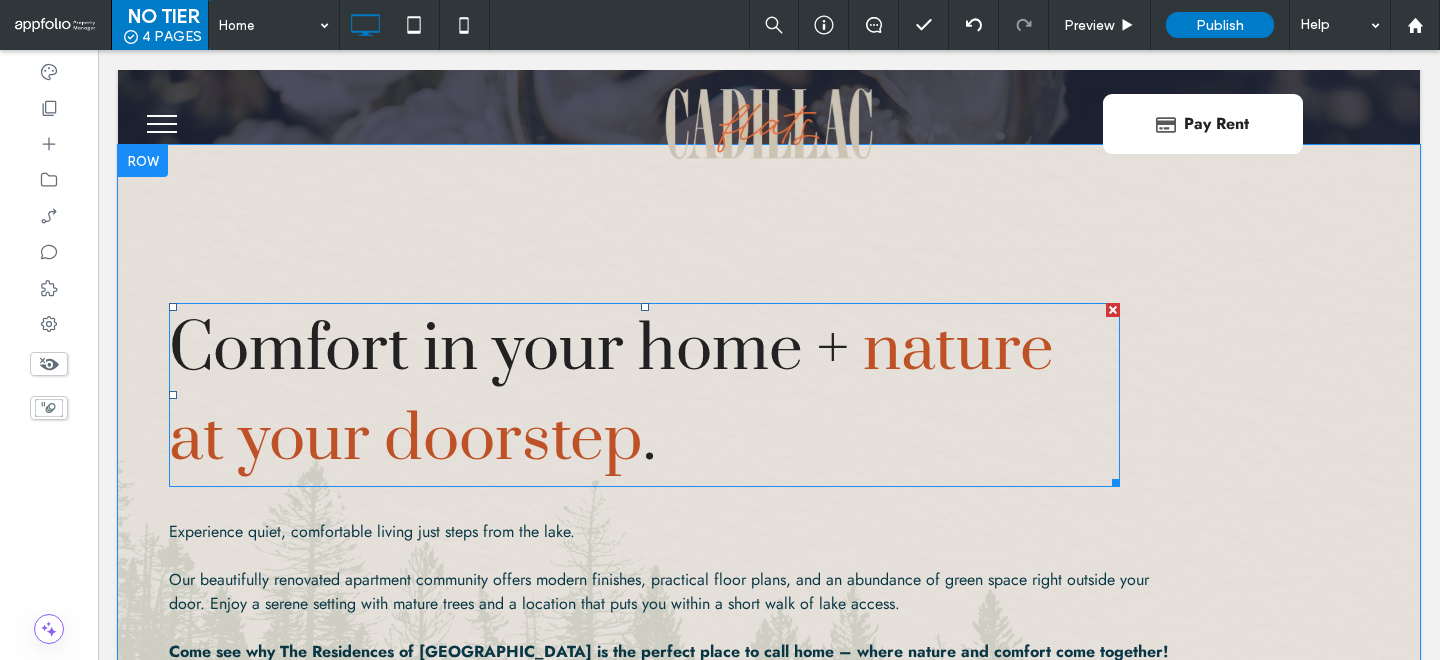 click on "Comfort   in your home +
nature at your doorstep ." at bounding box center [644, 395] 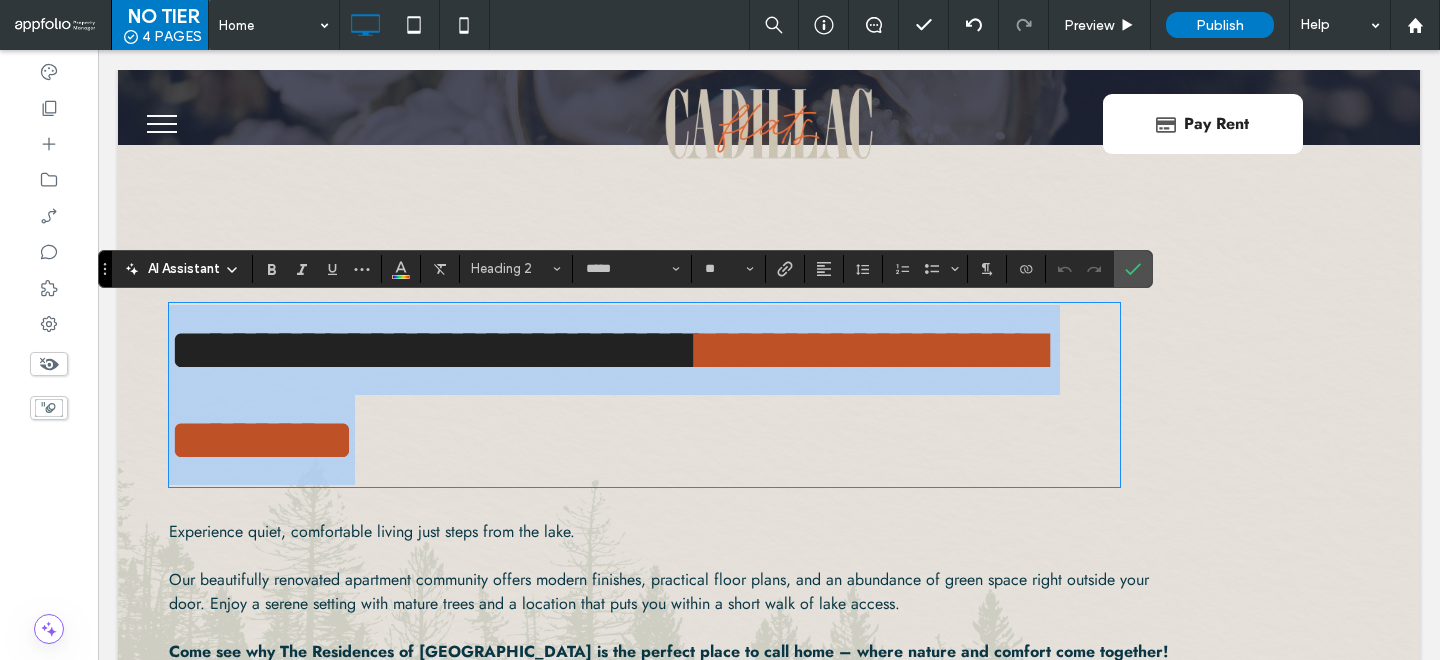 type 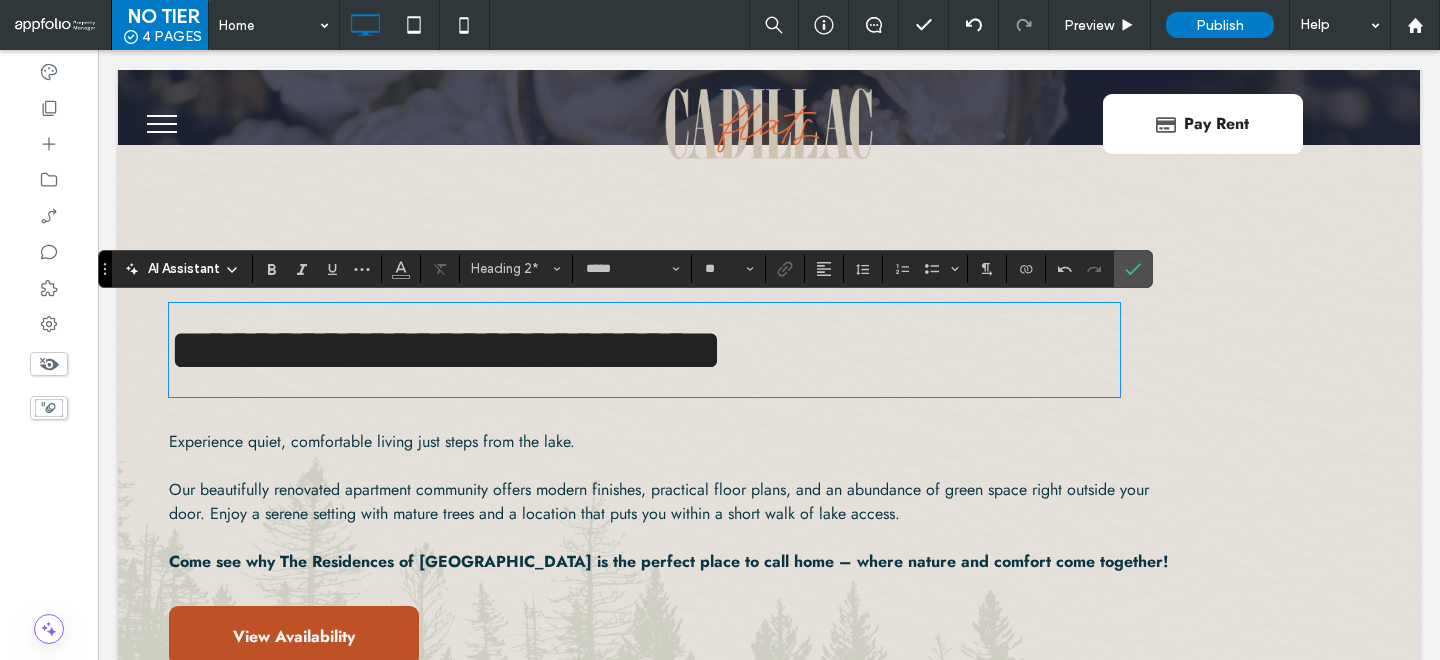 click on "**********" at bounding box center (644, 350) 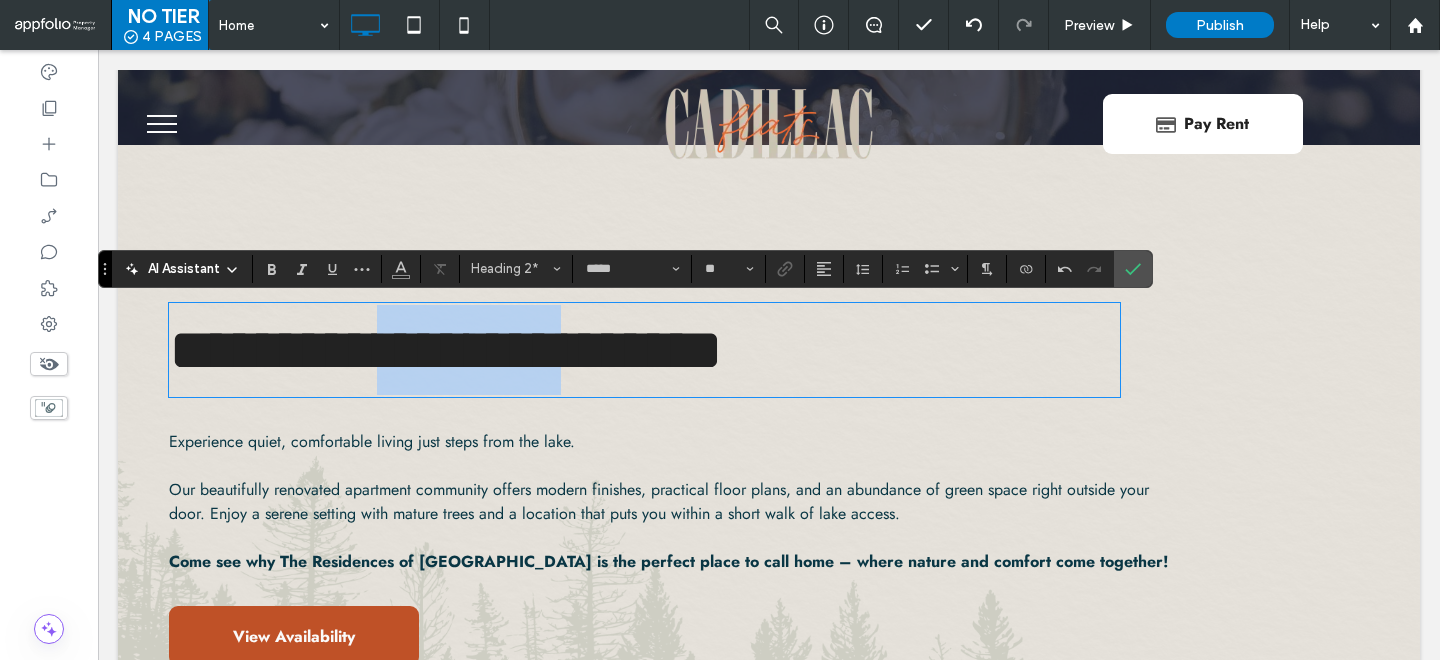 click on "**********" at bounding box center (644, 350) 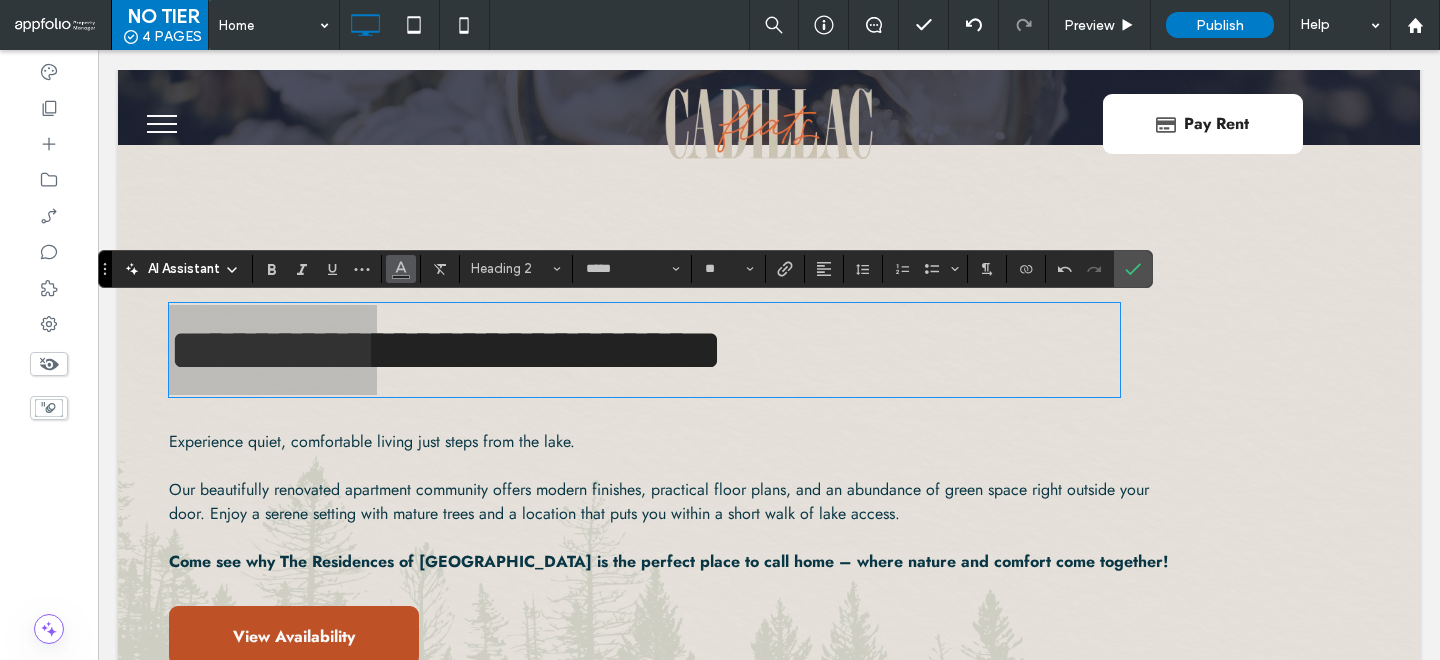 click at bounding box center [401, 269] 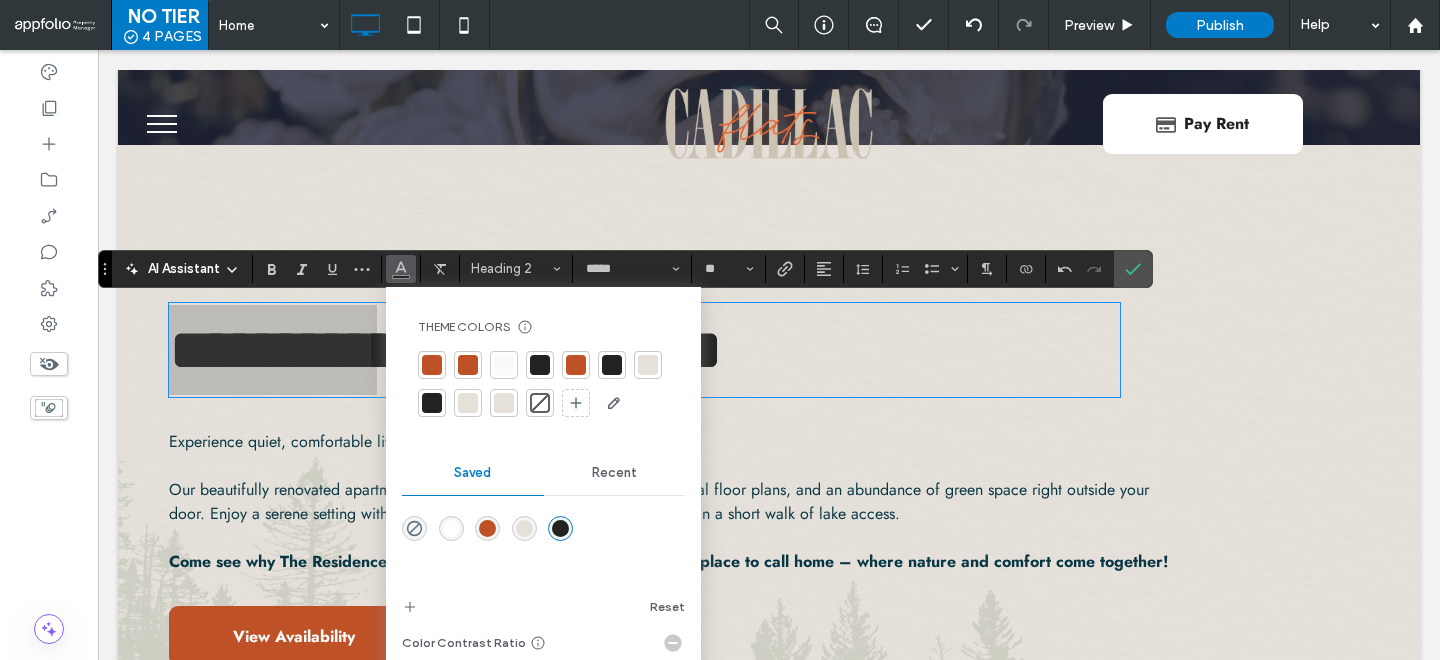 click at bounding box center (432, 365) 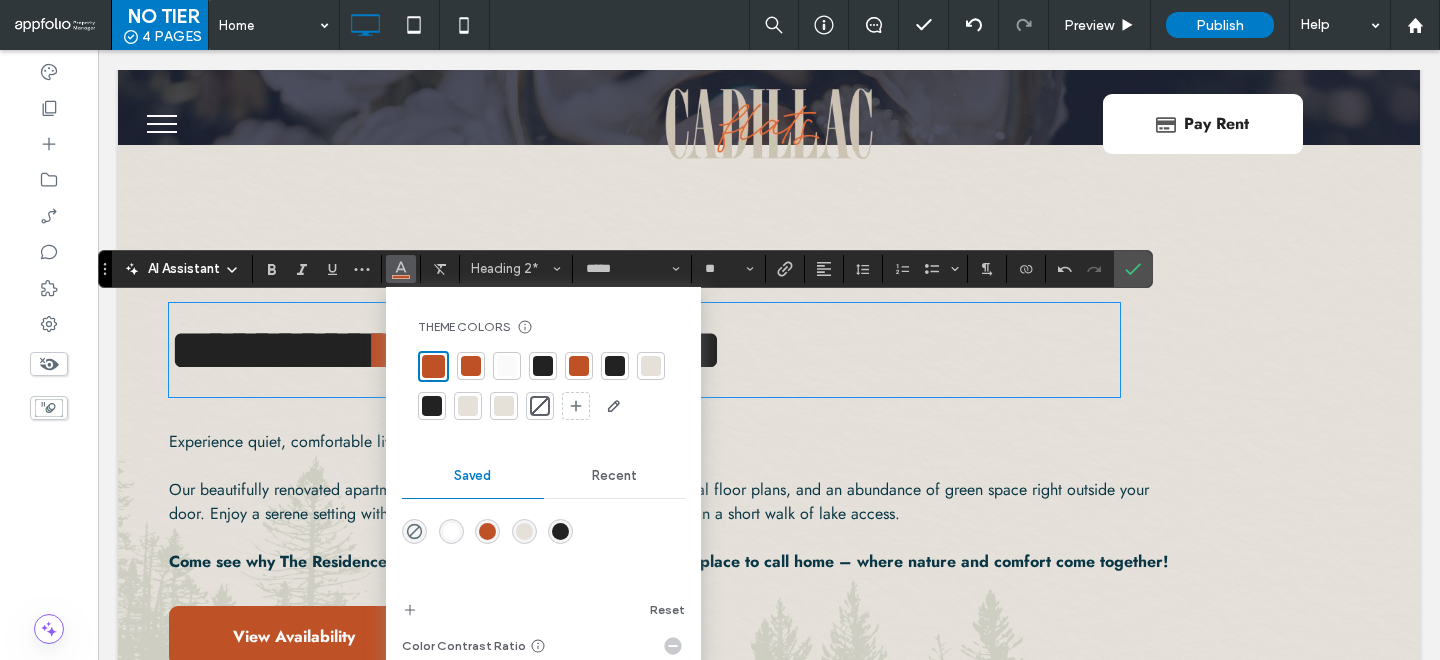 click on "******** **** ﻿ **** ******" at bounding box center [644, 350] 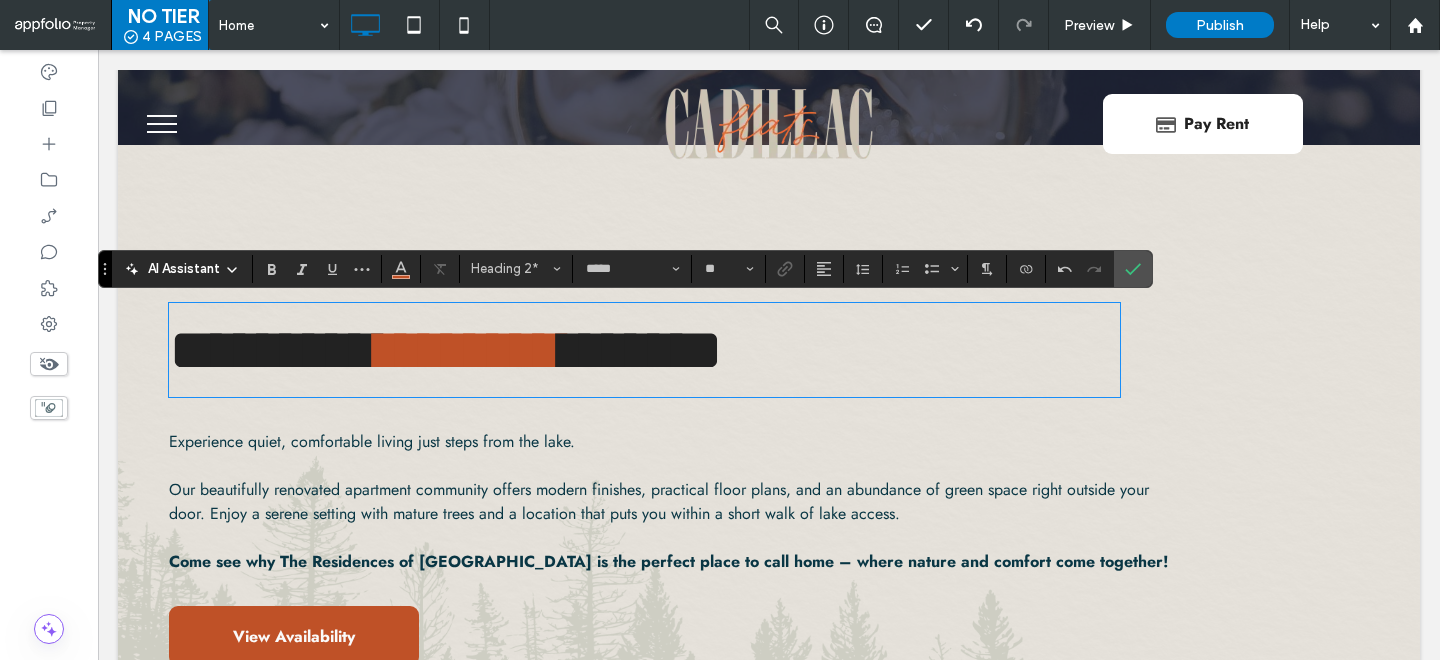 click on "********" at bounding box center (469, 350) 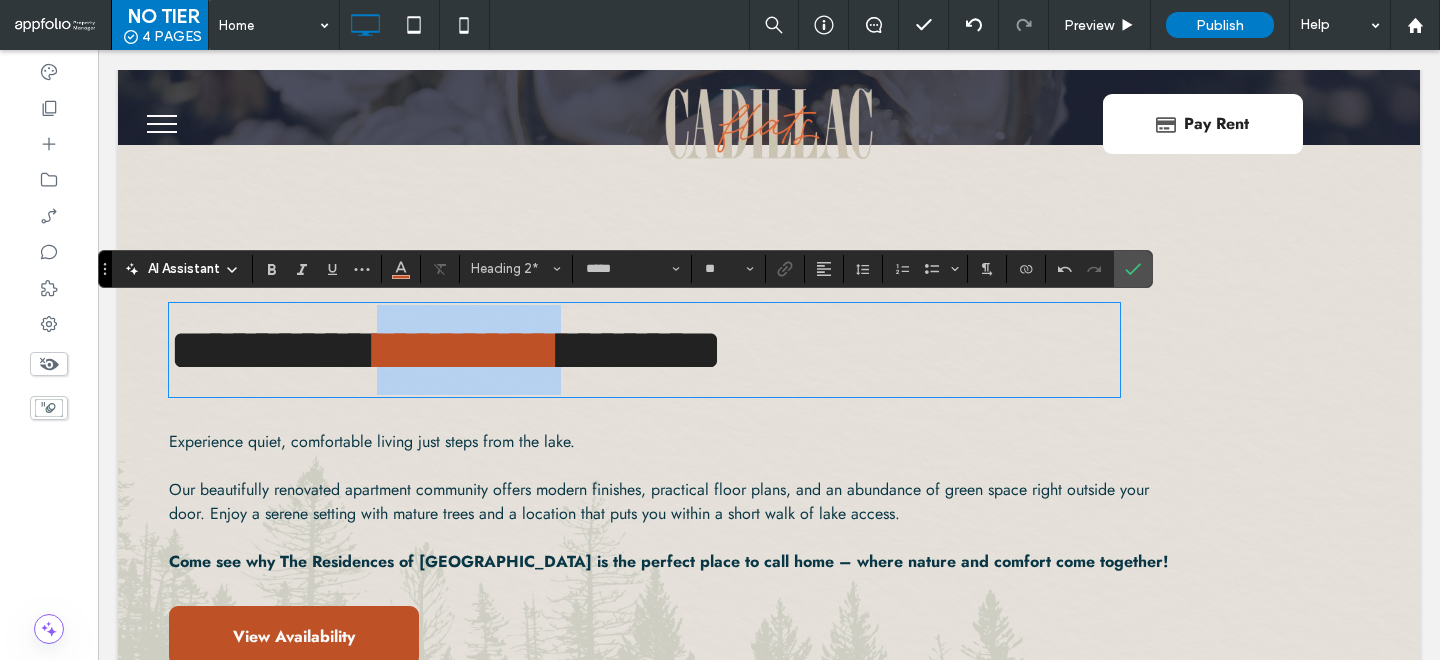 click on "********" at bounding box center [469, 350] 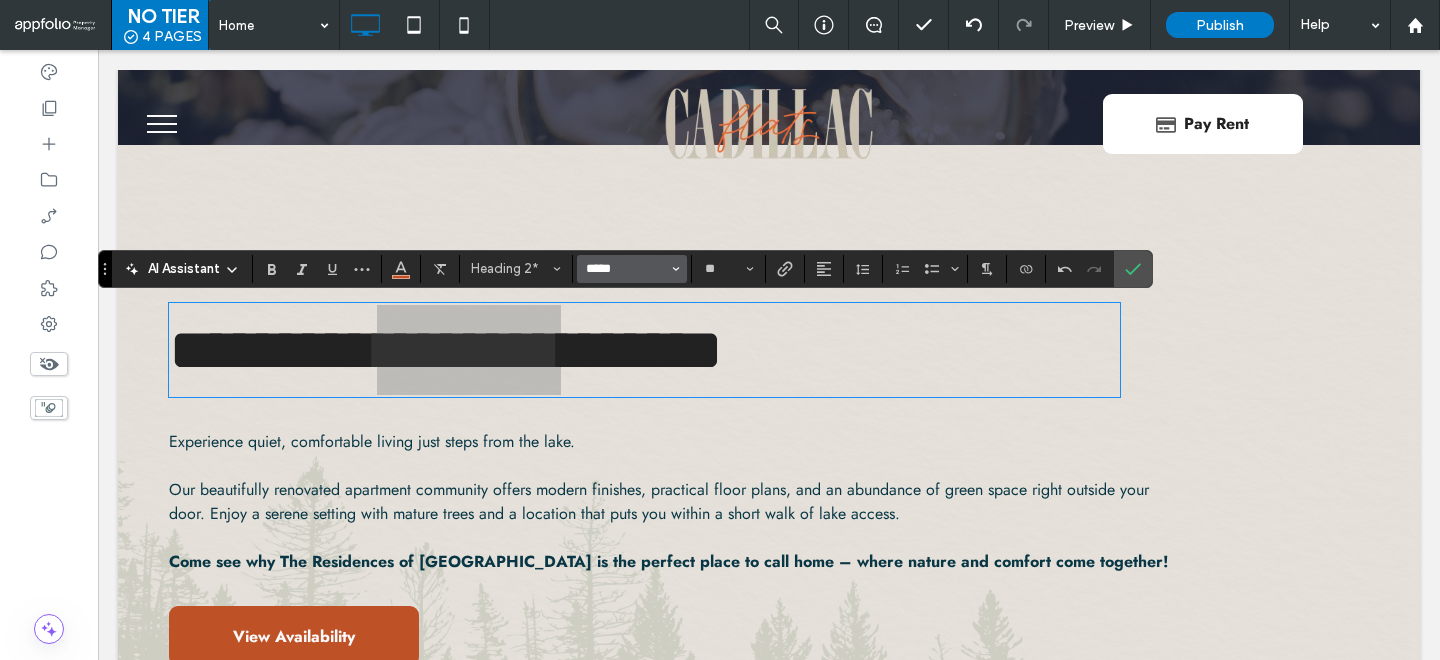 click on "*****" at bounding box center (626, 269) 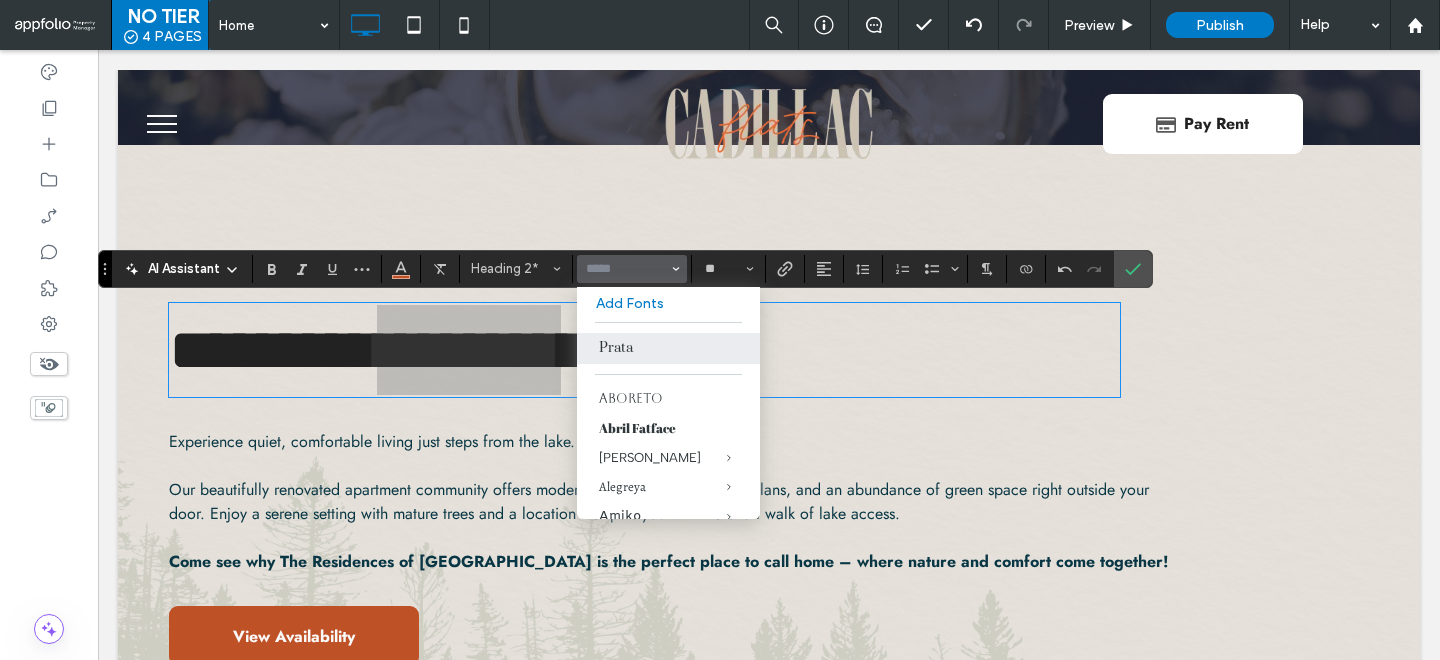 click on "Add Fonts" at bounding box center (668, 303) 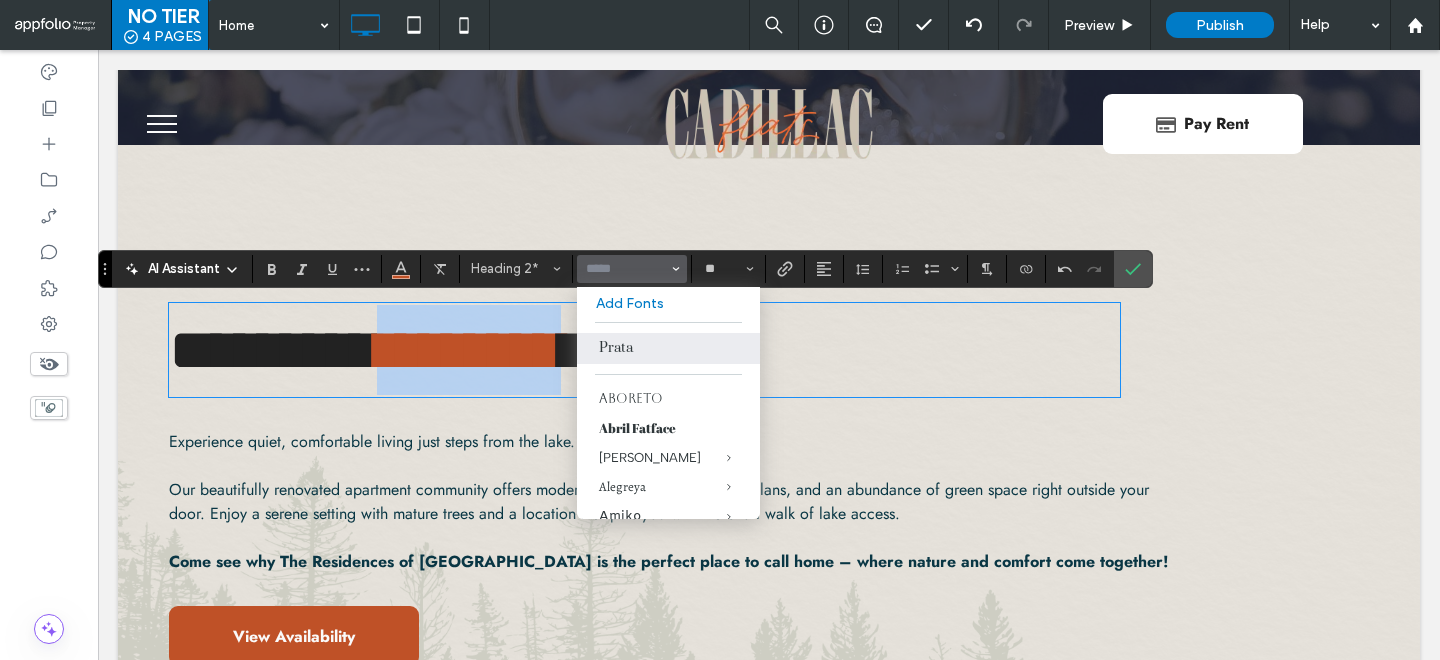 type on "*****" 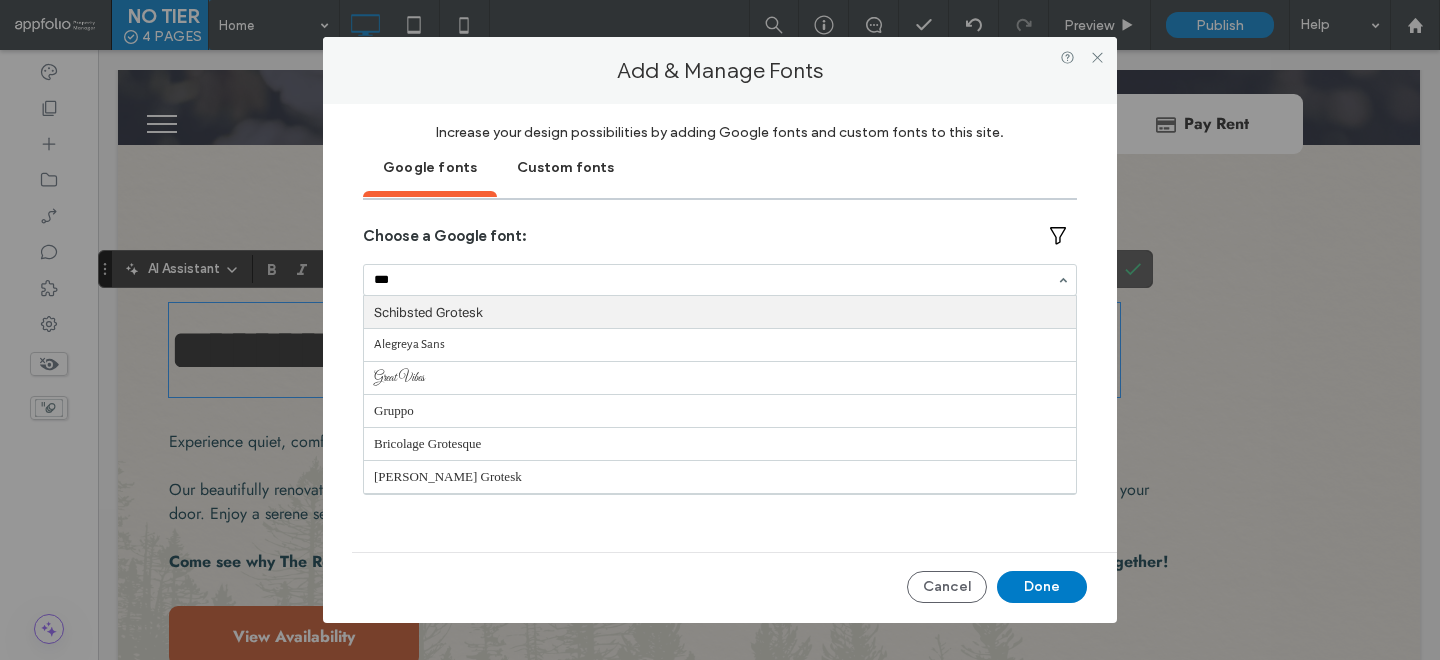 type on "****" 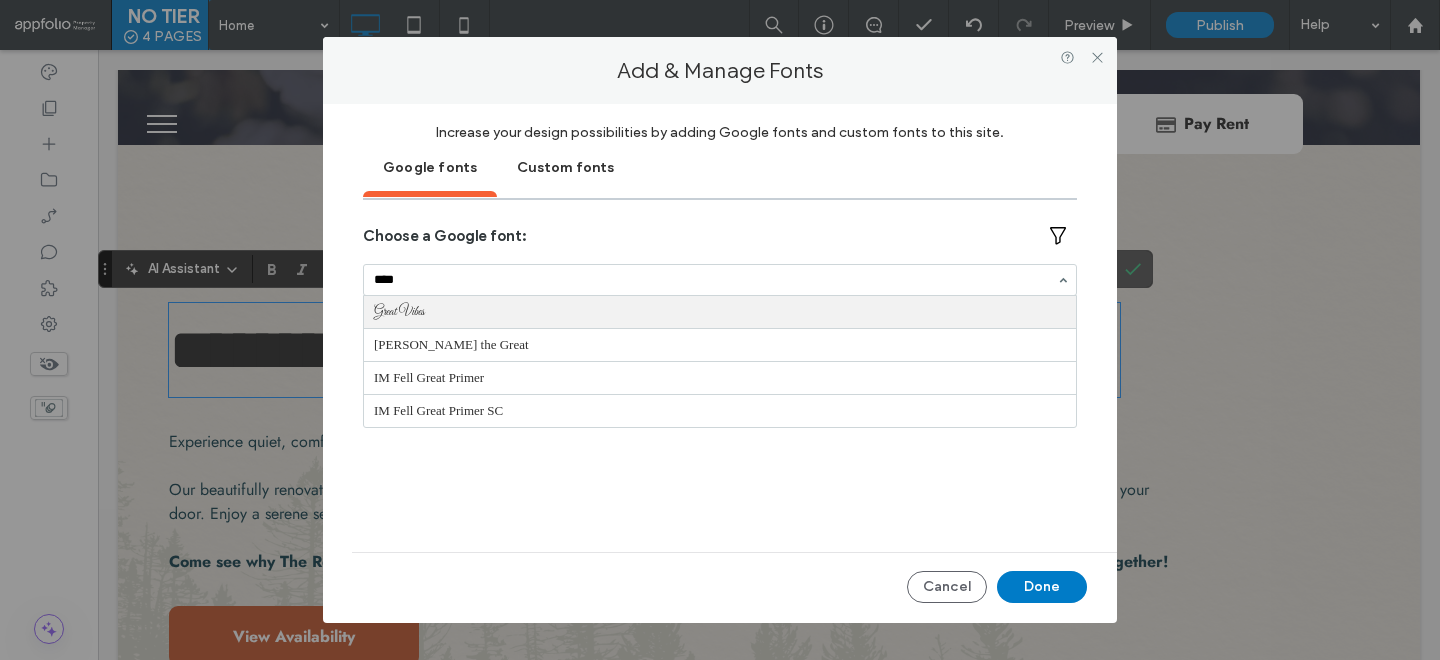 type 